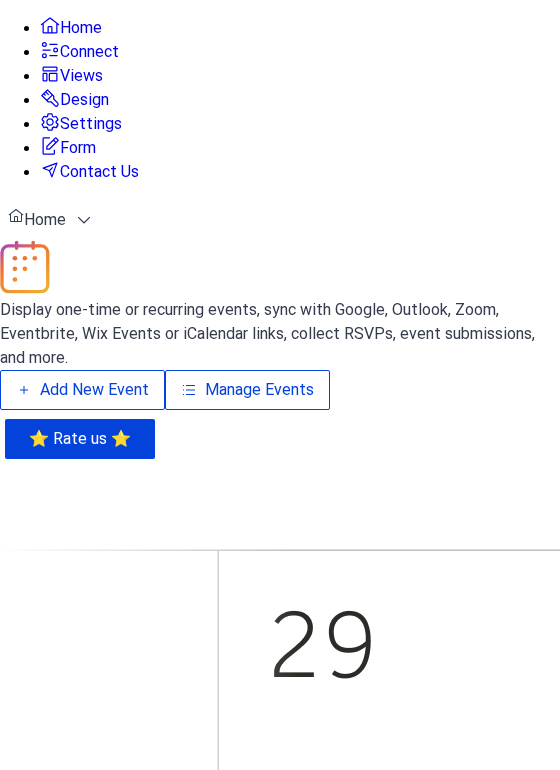scroll, scrollTop: 0, scrollLeft: 0, axis: both 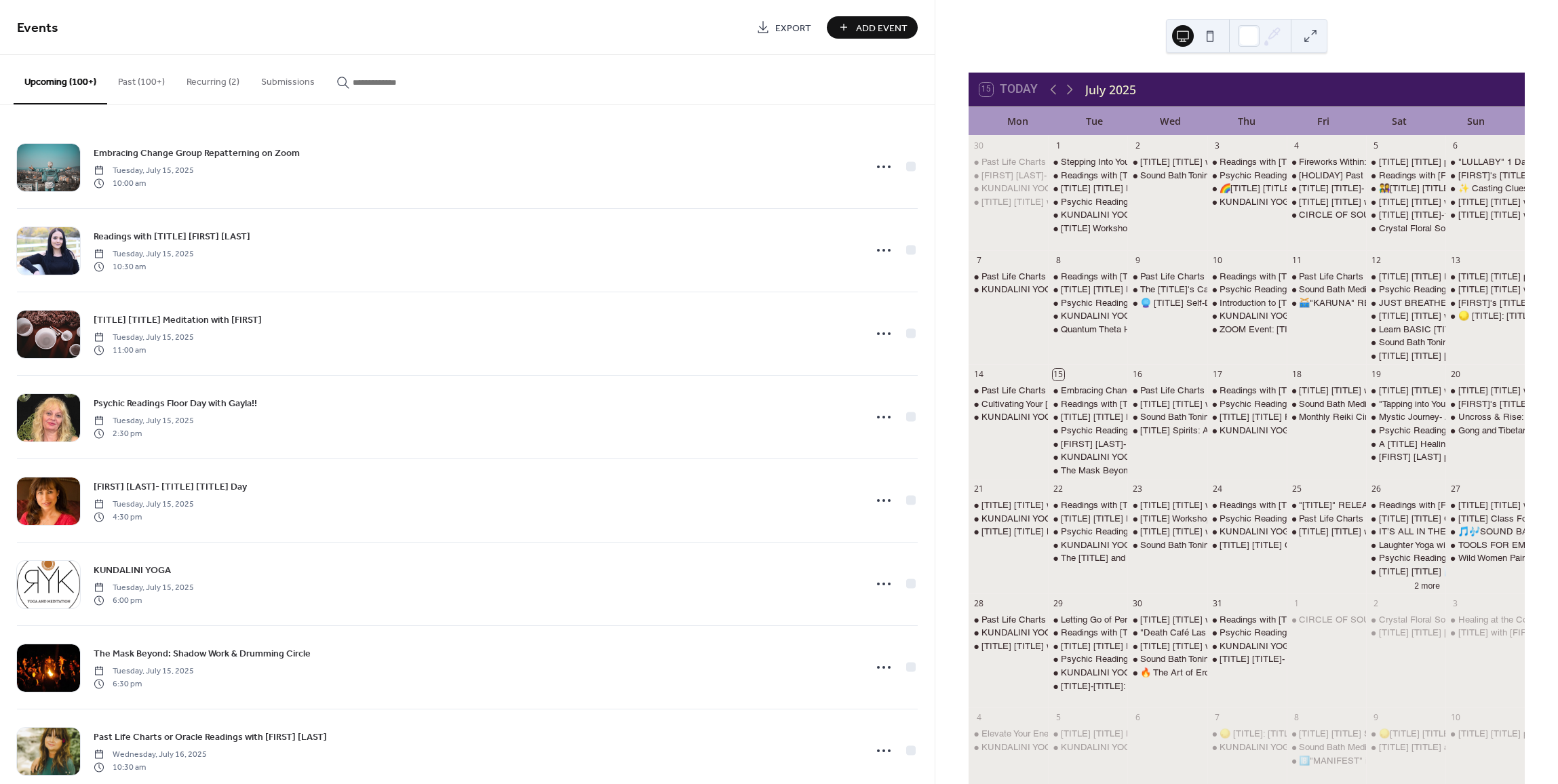 click on "Add Event" at bounding box center [882, 28] 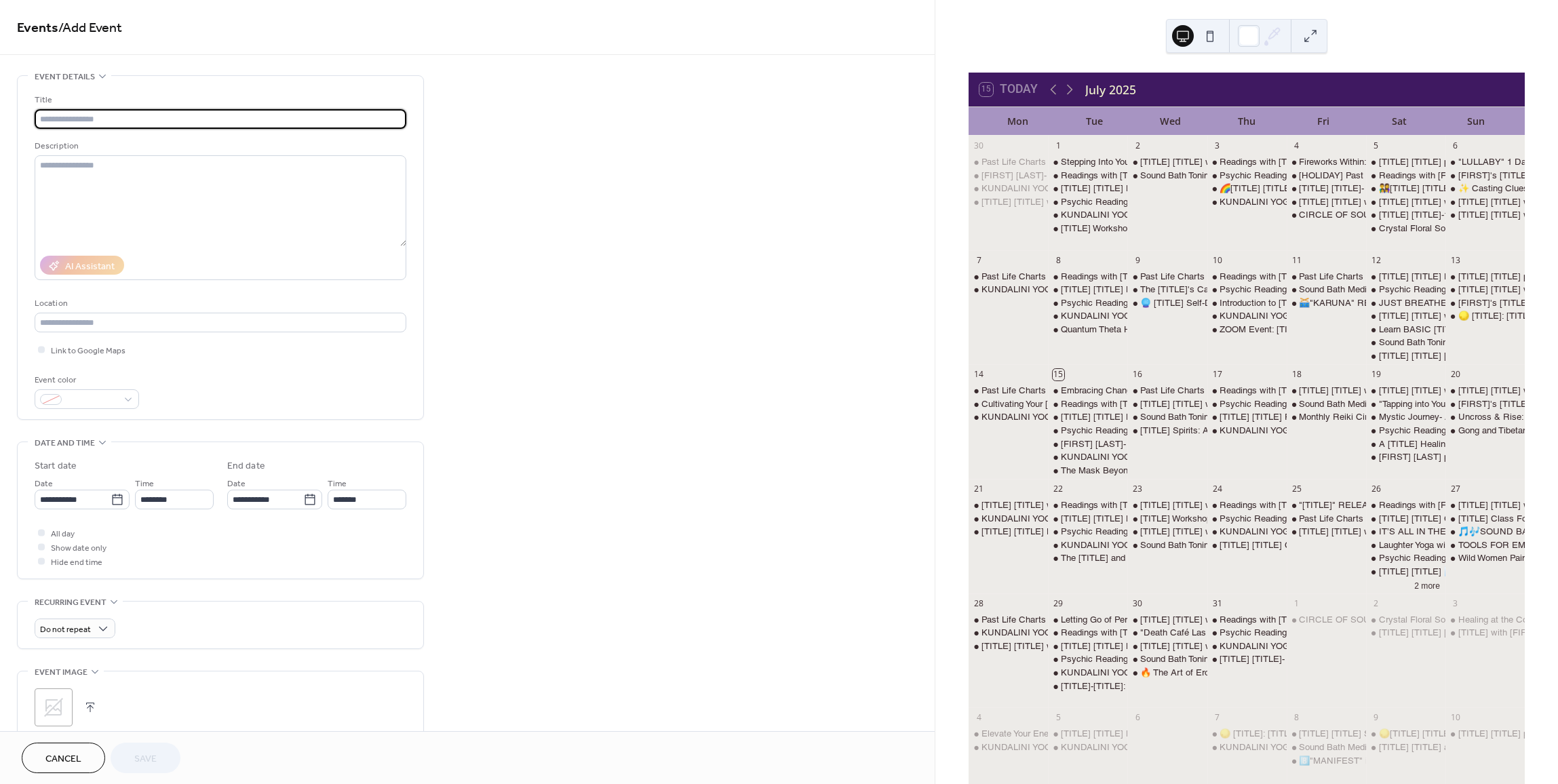 click at bounding box center [220, 119] 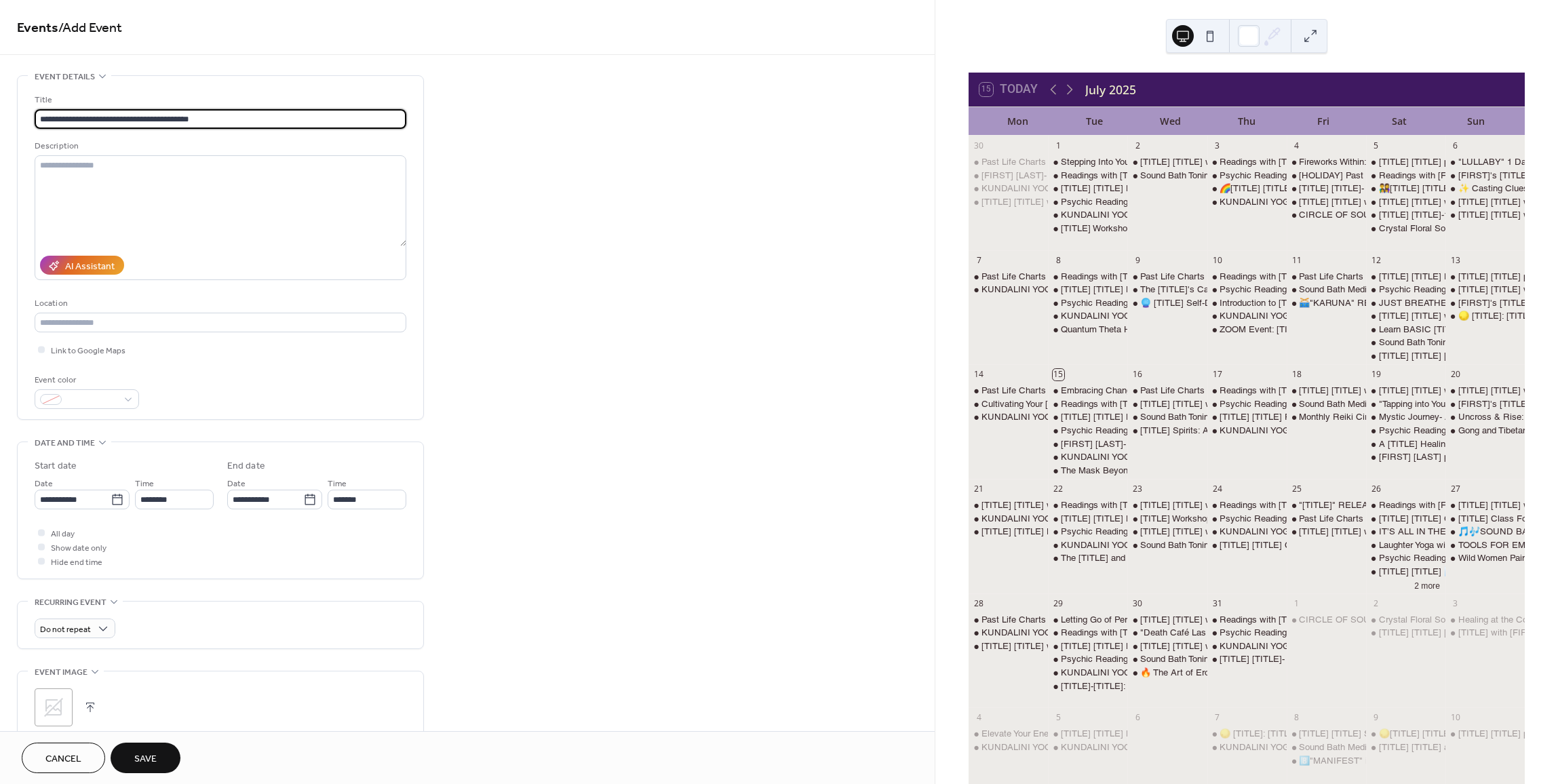 type on "**********" 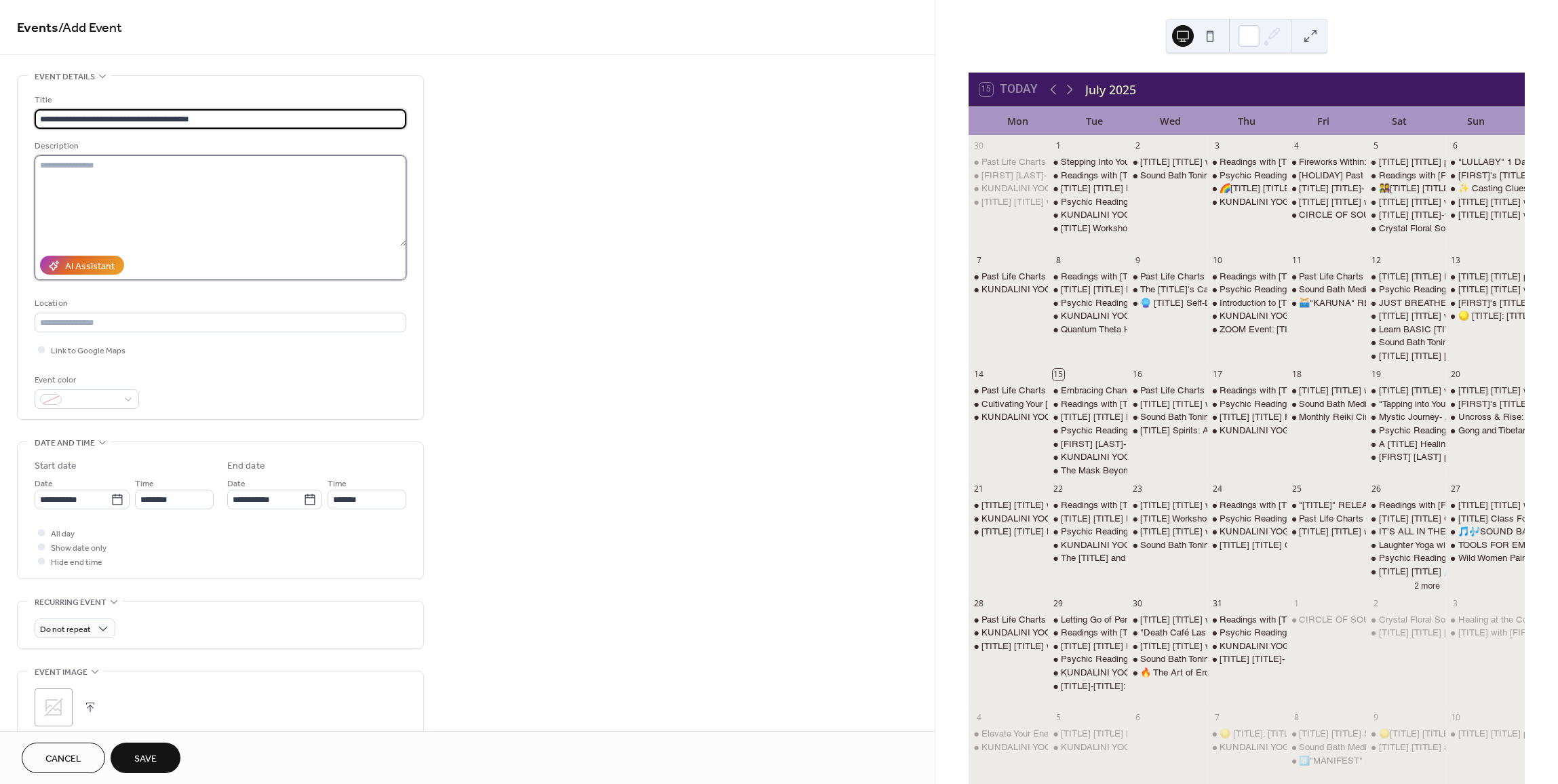 click at bounding box center [220, 201] 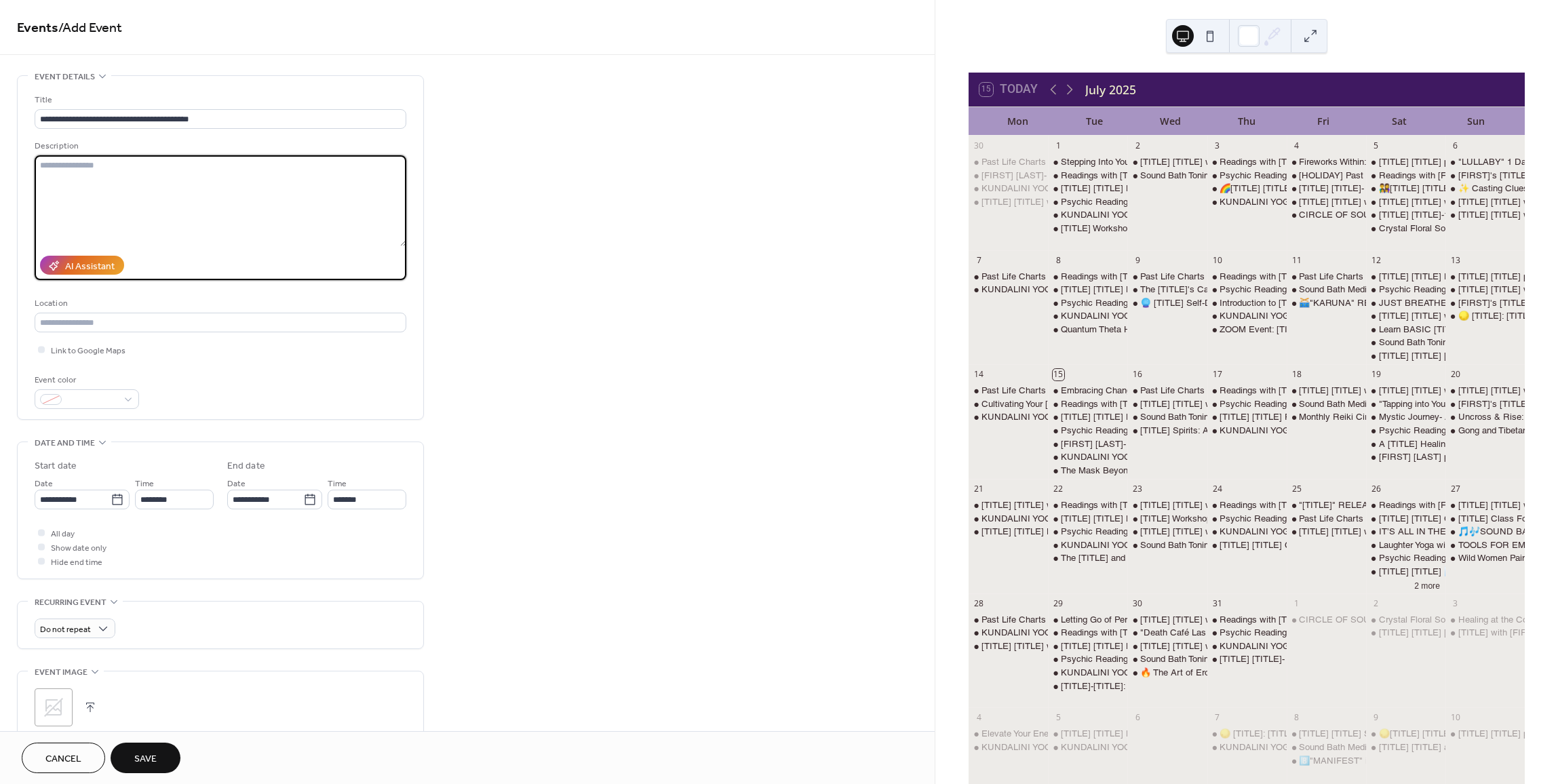 paste on "**********" 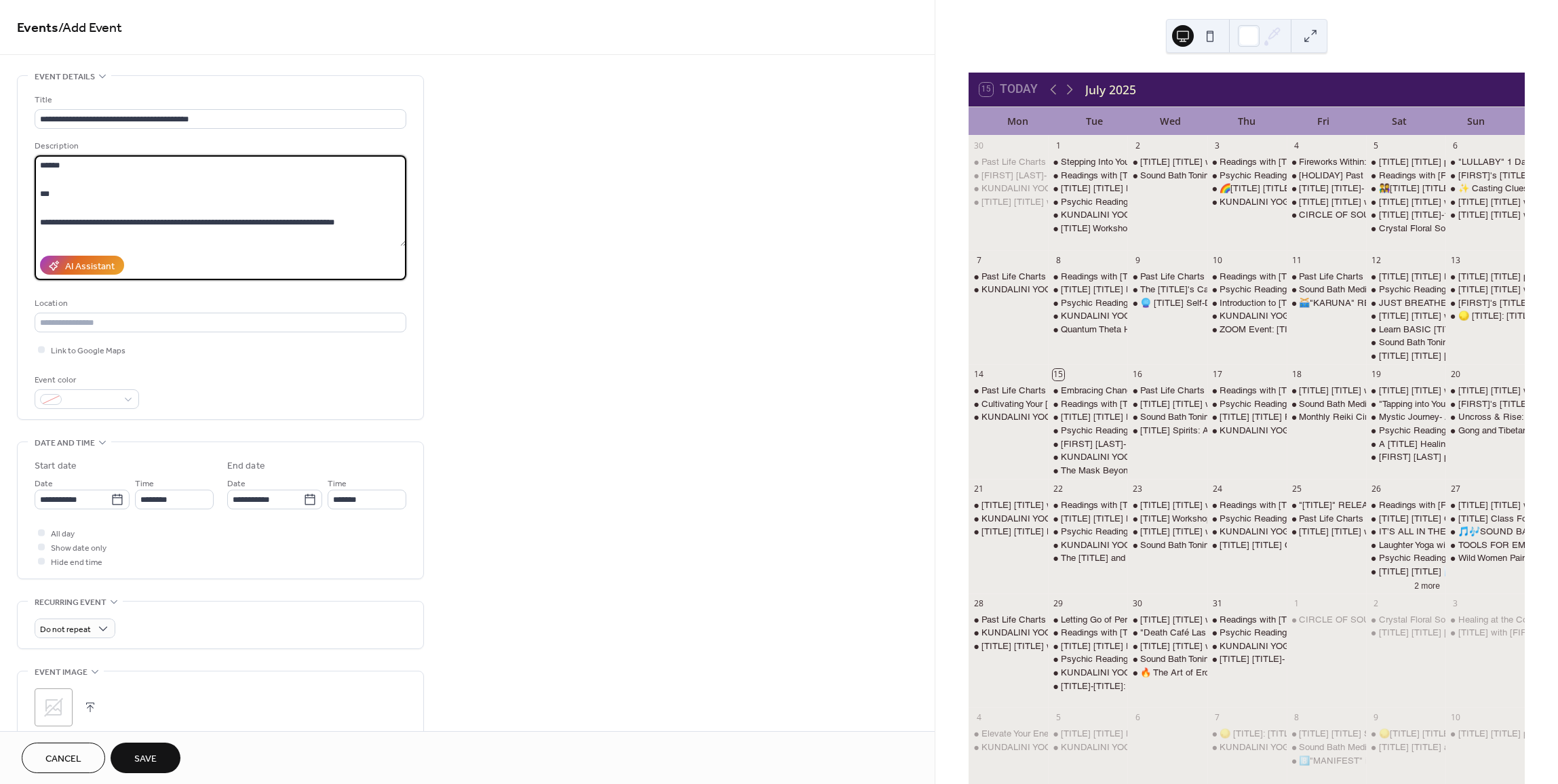 scroll, scrollTop: 12, scrollLeft: 0, axis: vertical 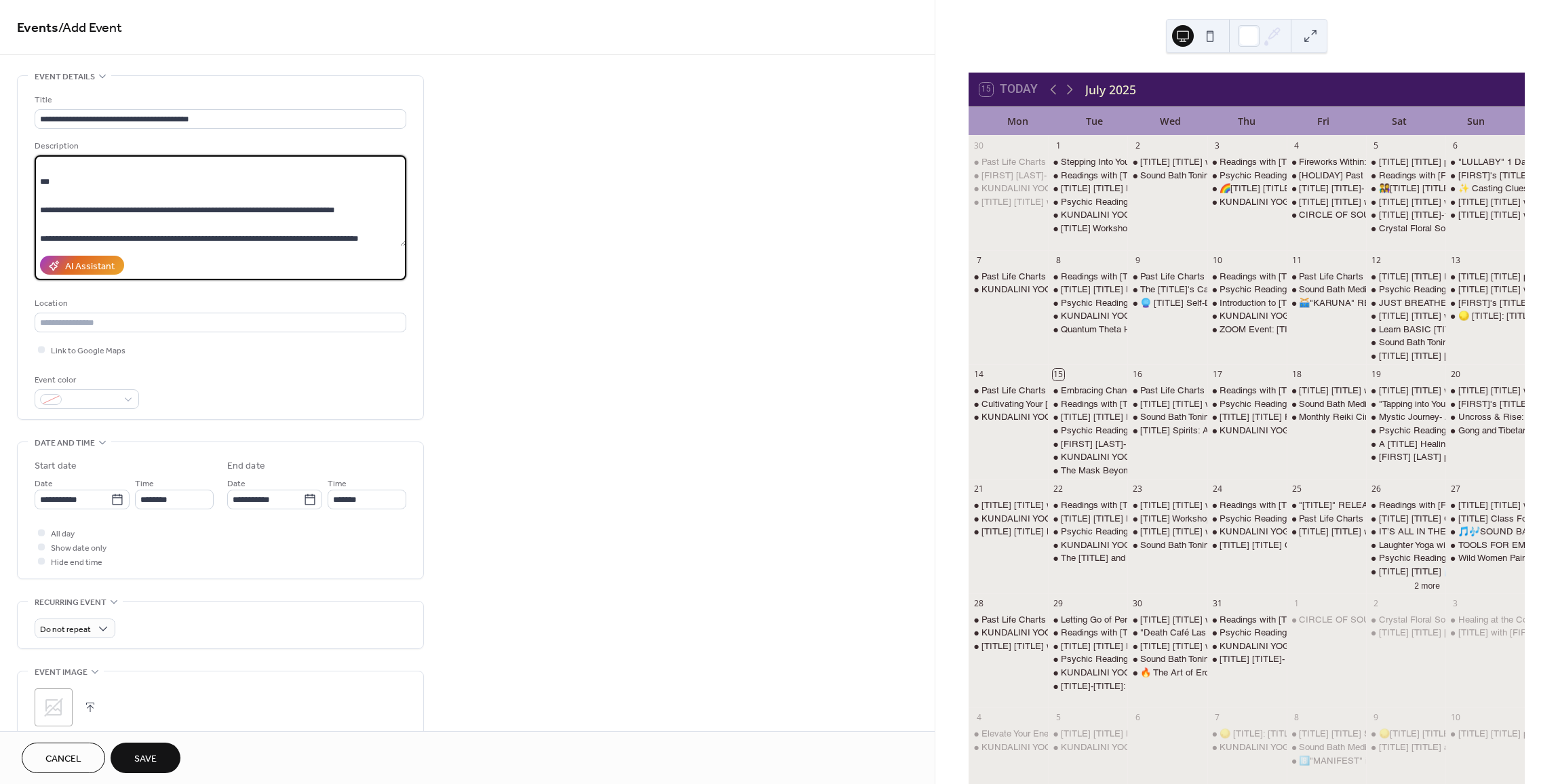 type on "**********" 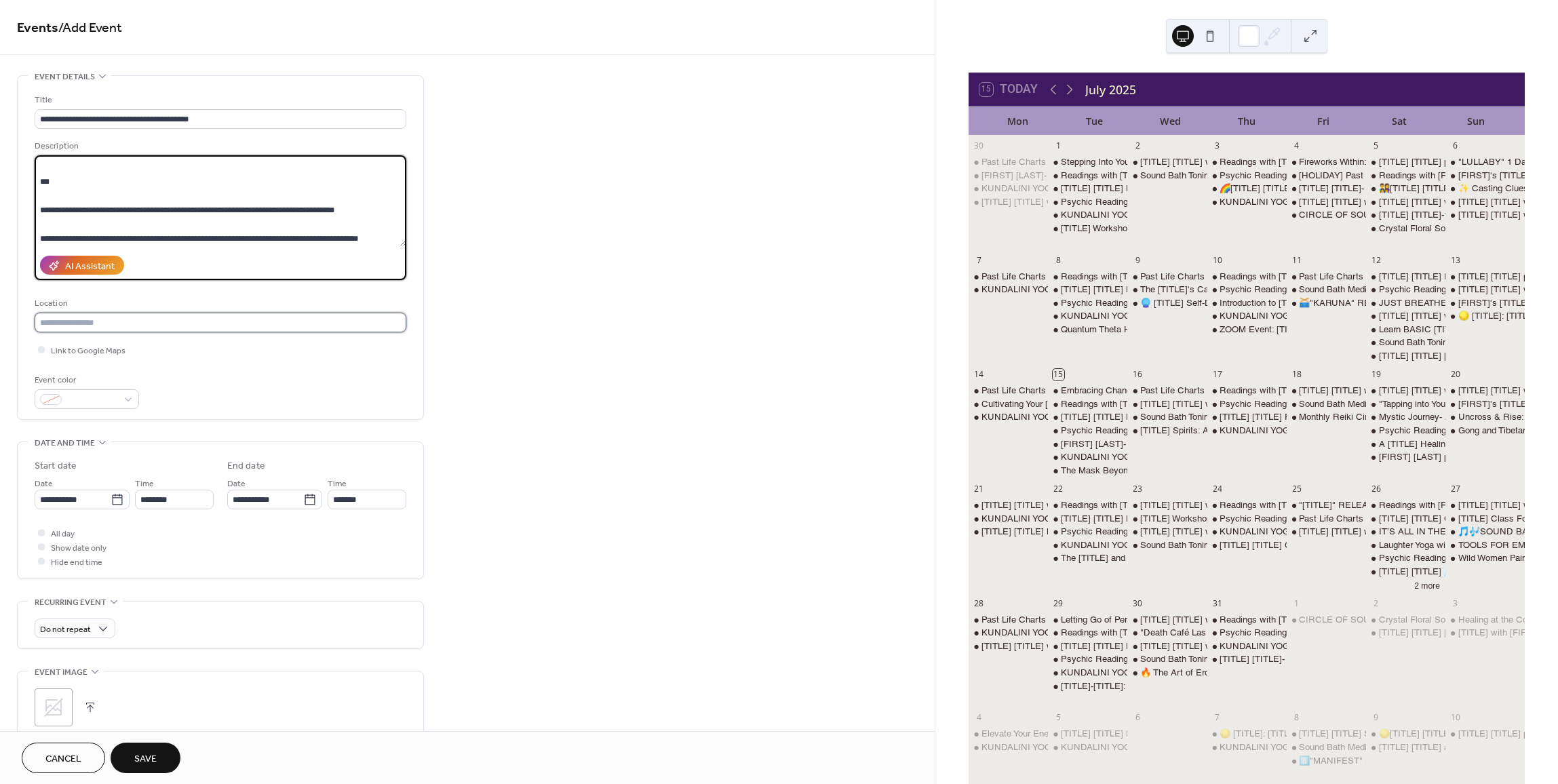click at bounding box center (220, 322) 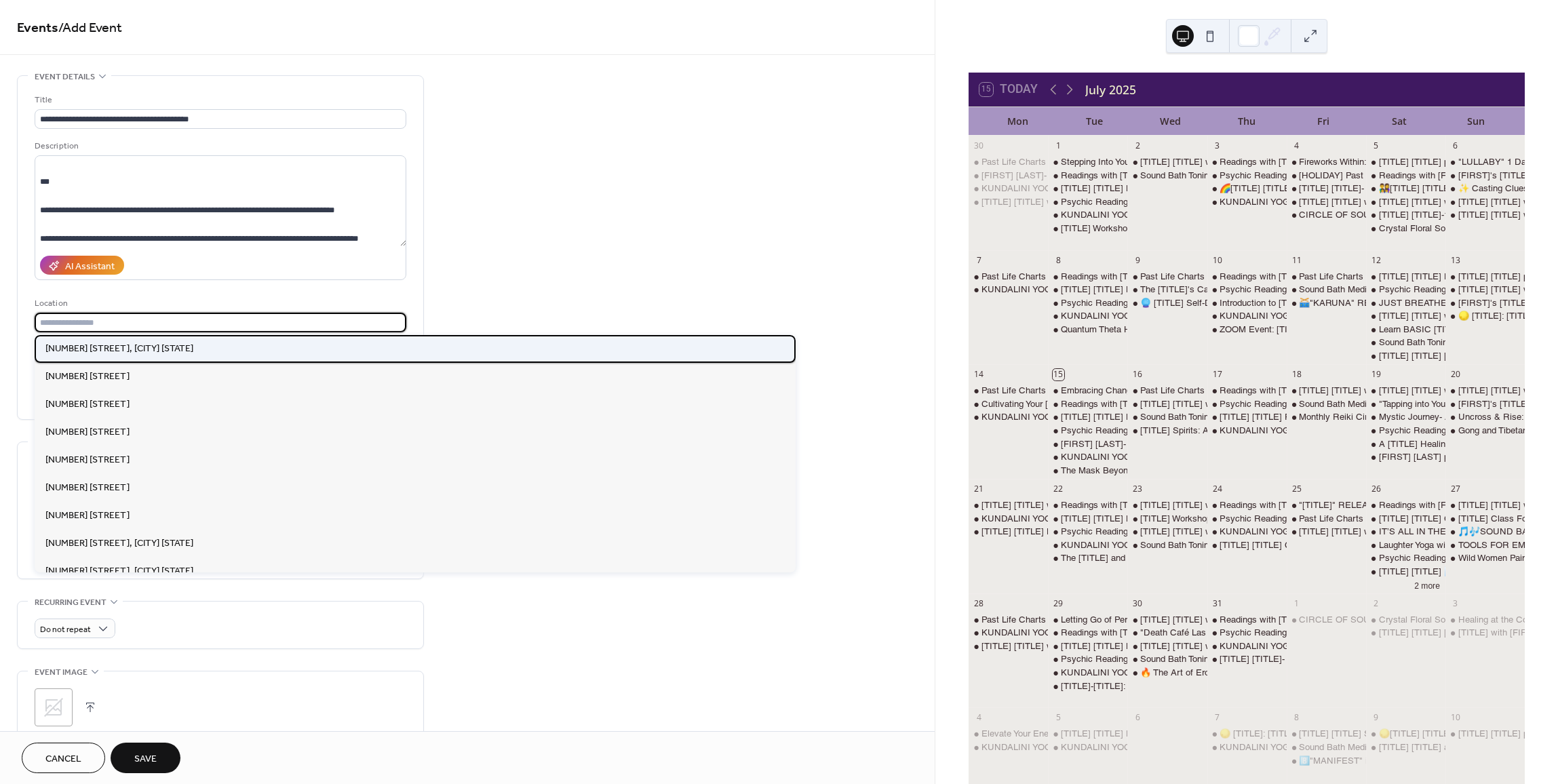 click on "2280 S Jones Blvd, Lv Nv" at bounding box center [119, 349] 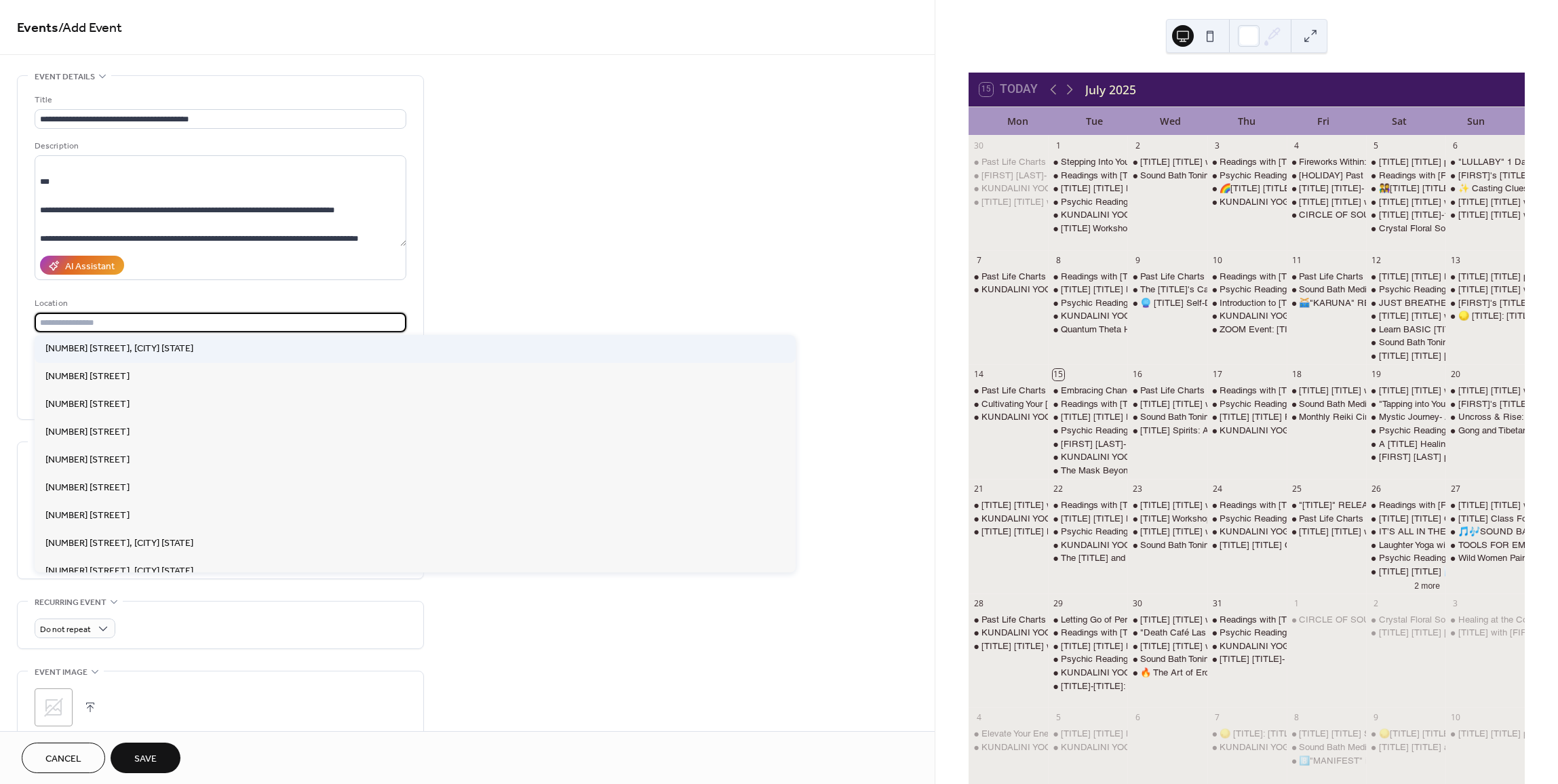 type on "**********" 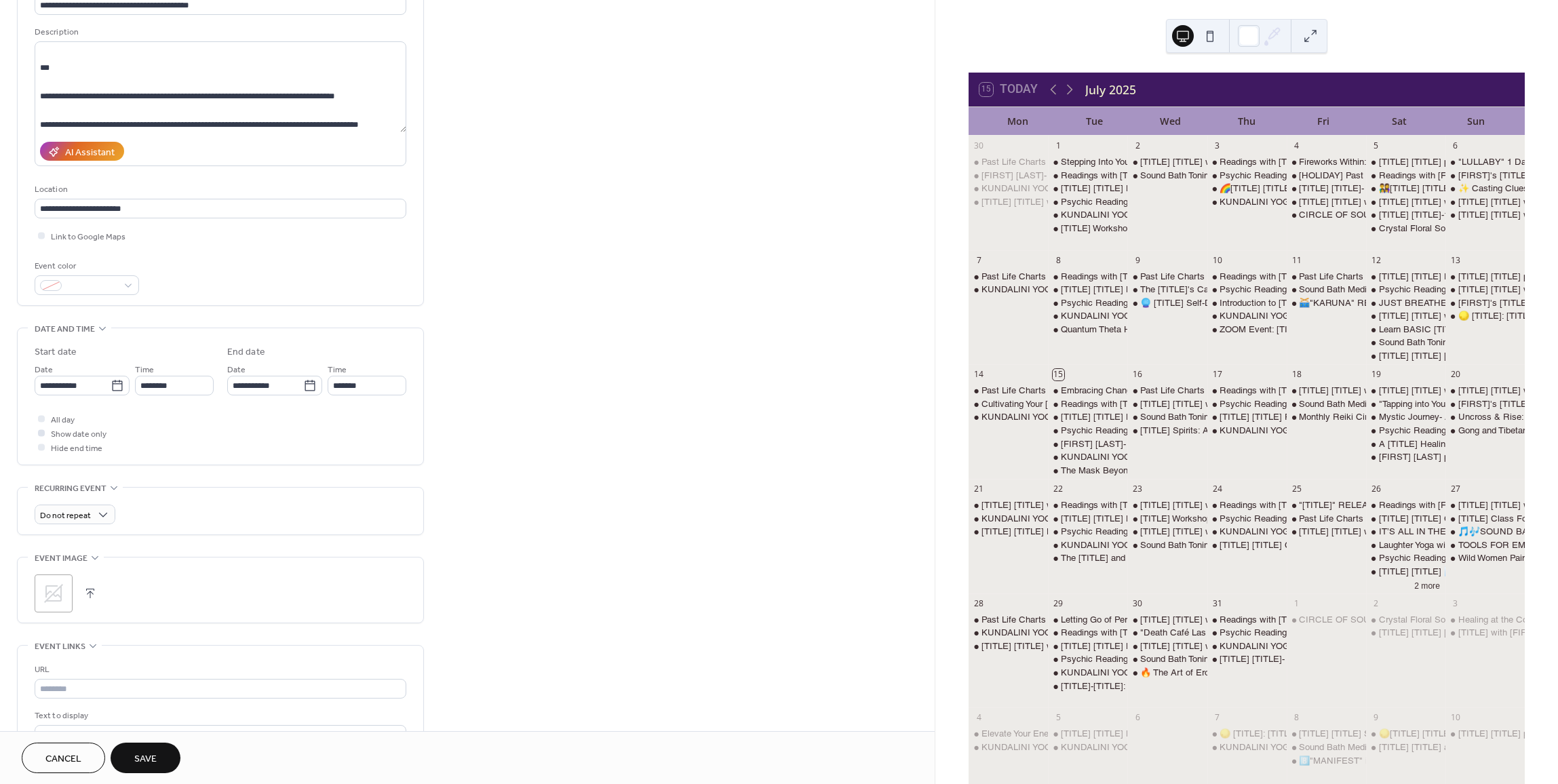 scroll, scrollTop: 136, scrollLeft: 0, axis: vertical 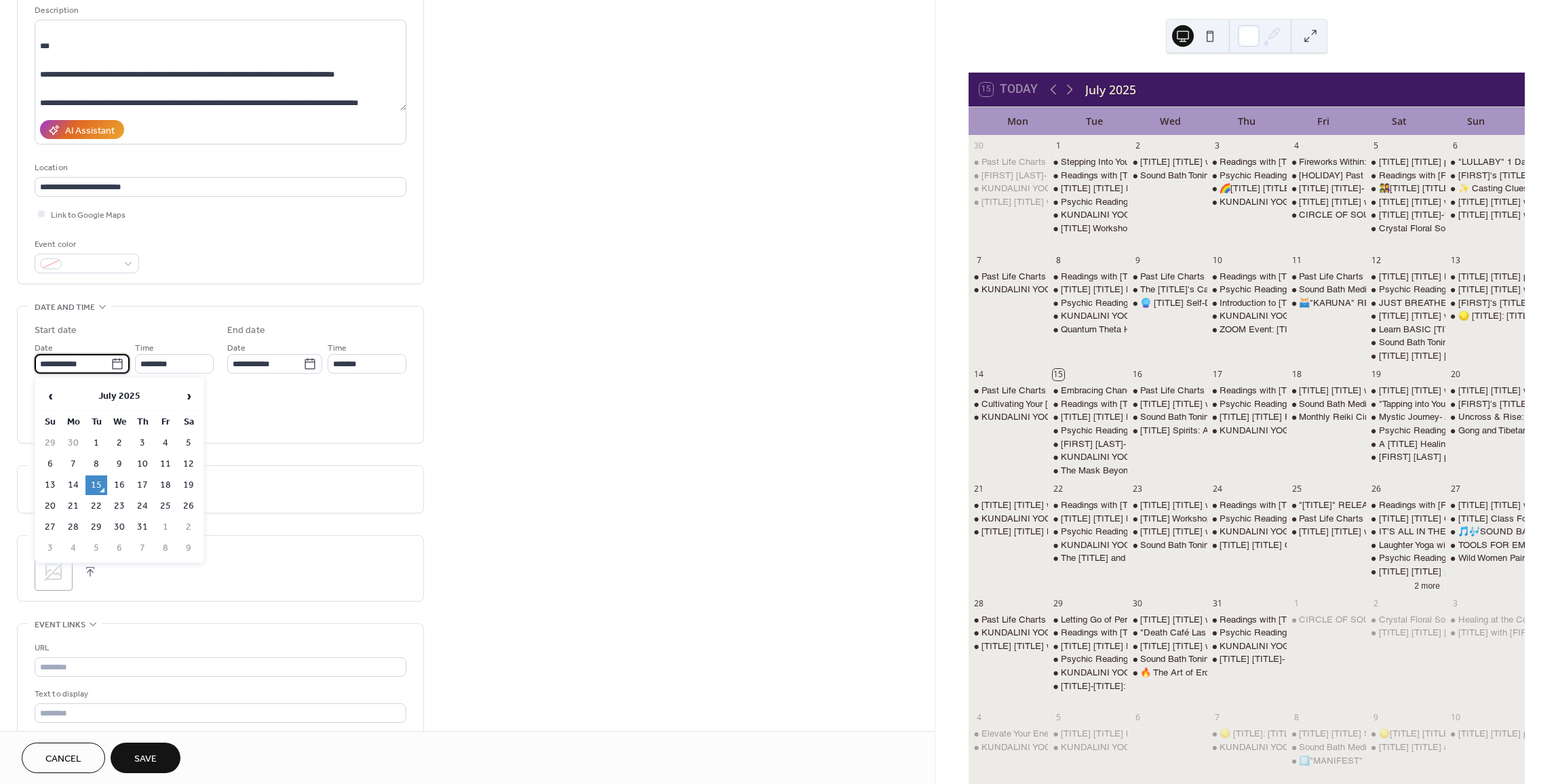 click on "**********" at bounding box center [73, 364] 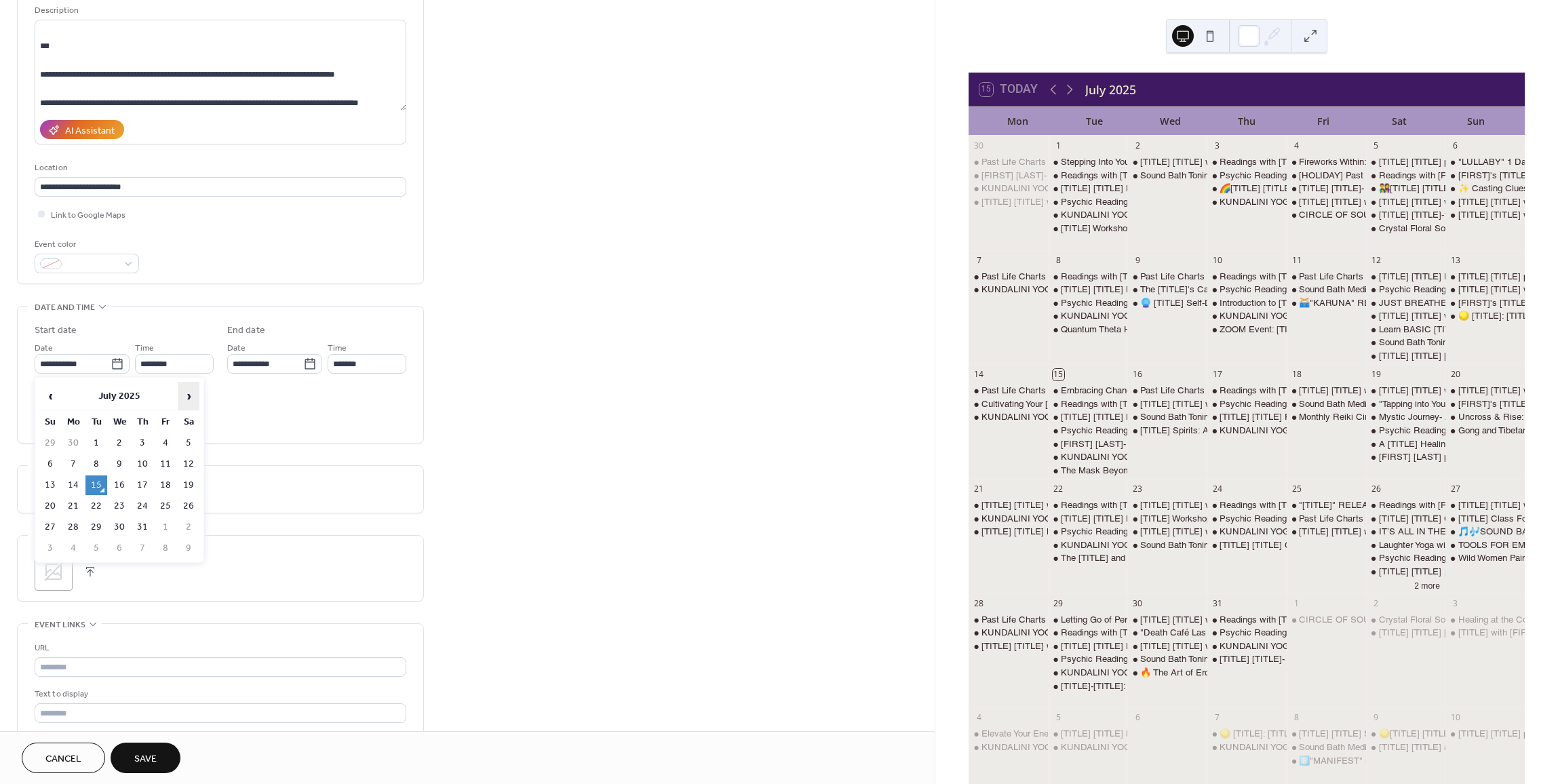 click on "›" at bounding box center [189, 396] 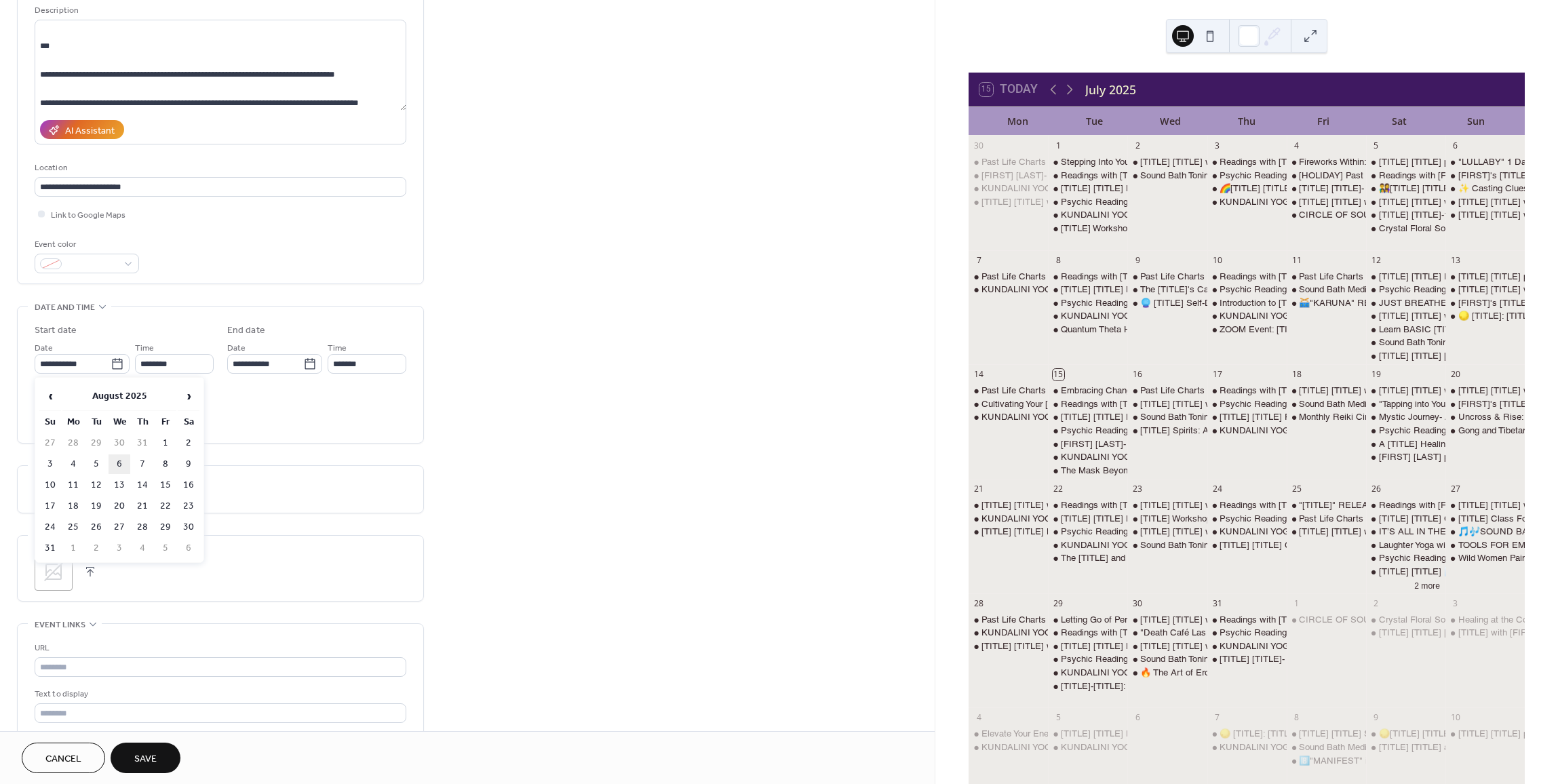 click on "6" at bounding box center [119, 464] 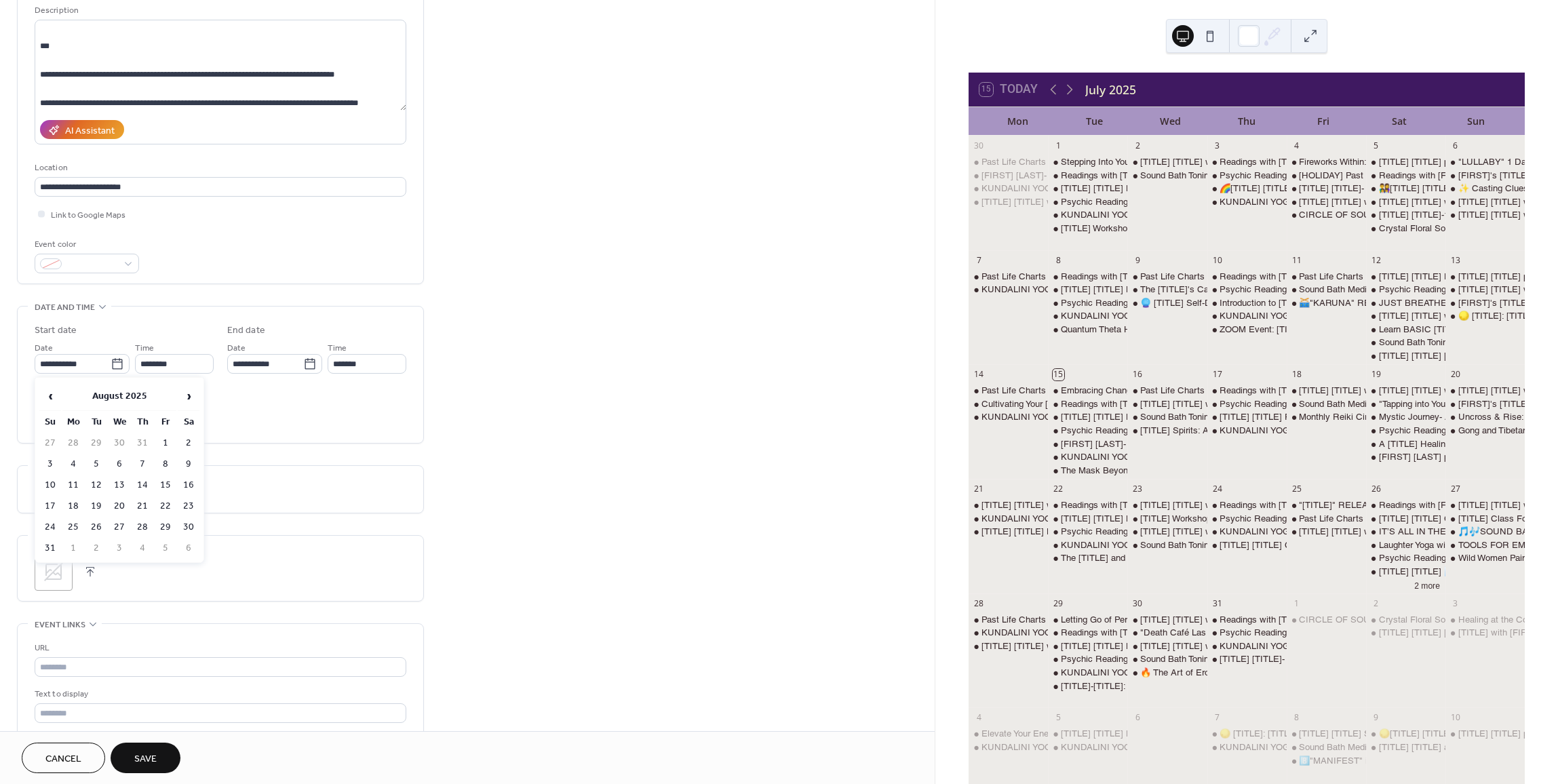 type on "**********" 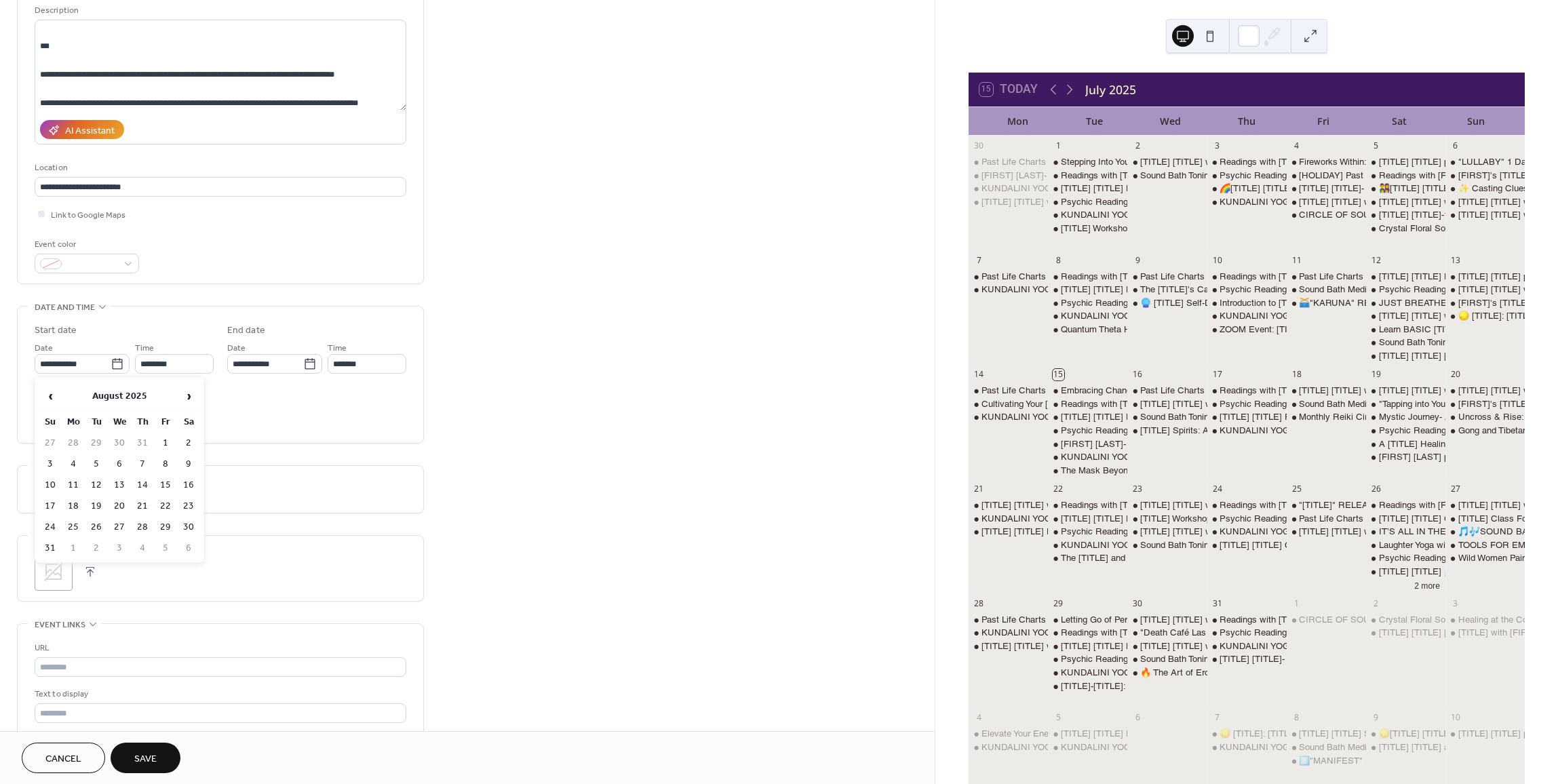 type on "**********" 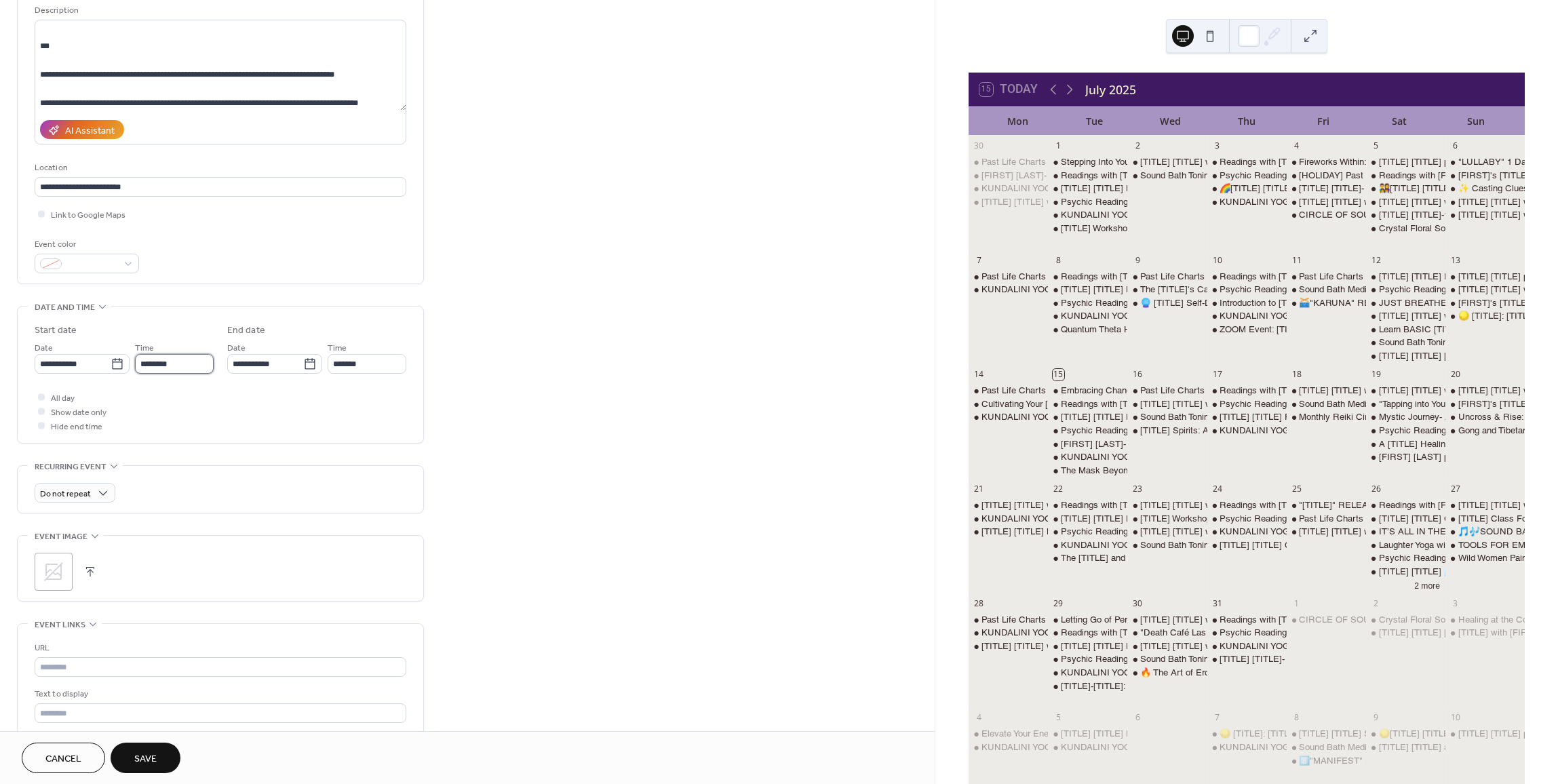 click on "********" at bounding box center [174, 364] 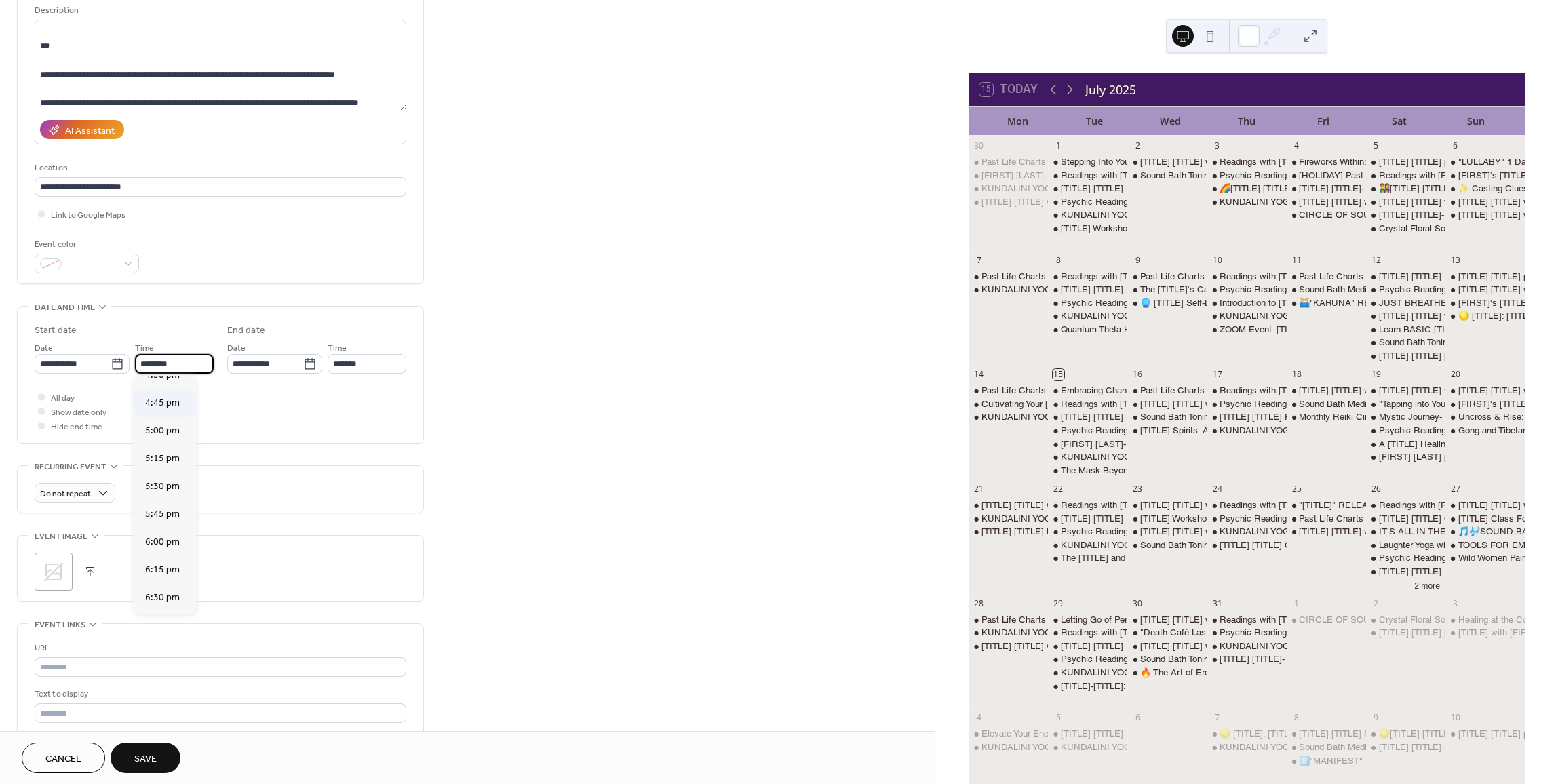 scroll, scrollTop: 1877, scrollLeft: 0, axis: vertical 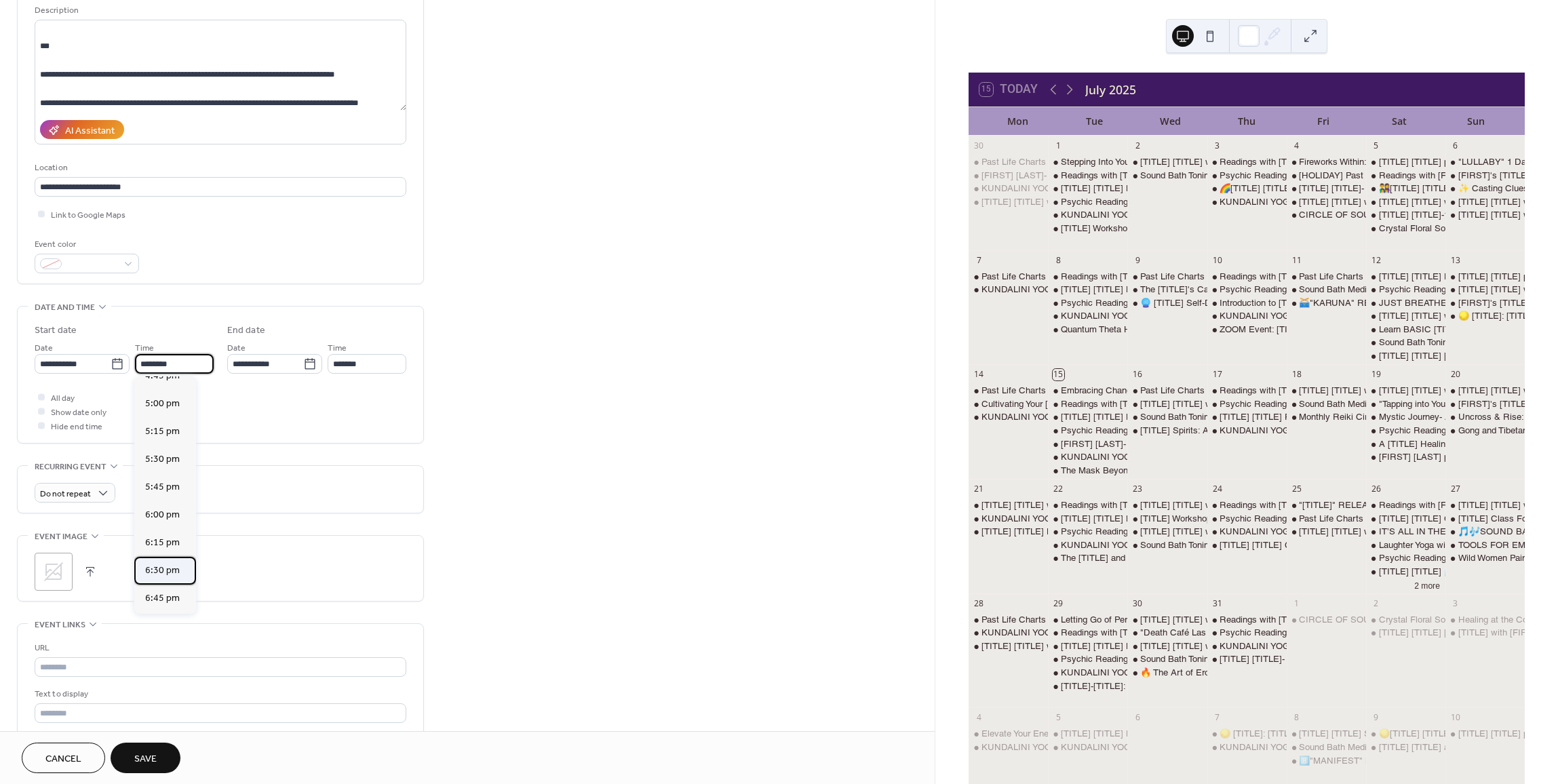 click on "6:30 pm" at bounding box center [162, 570] 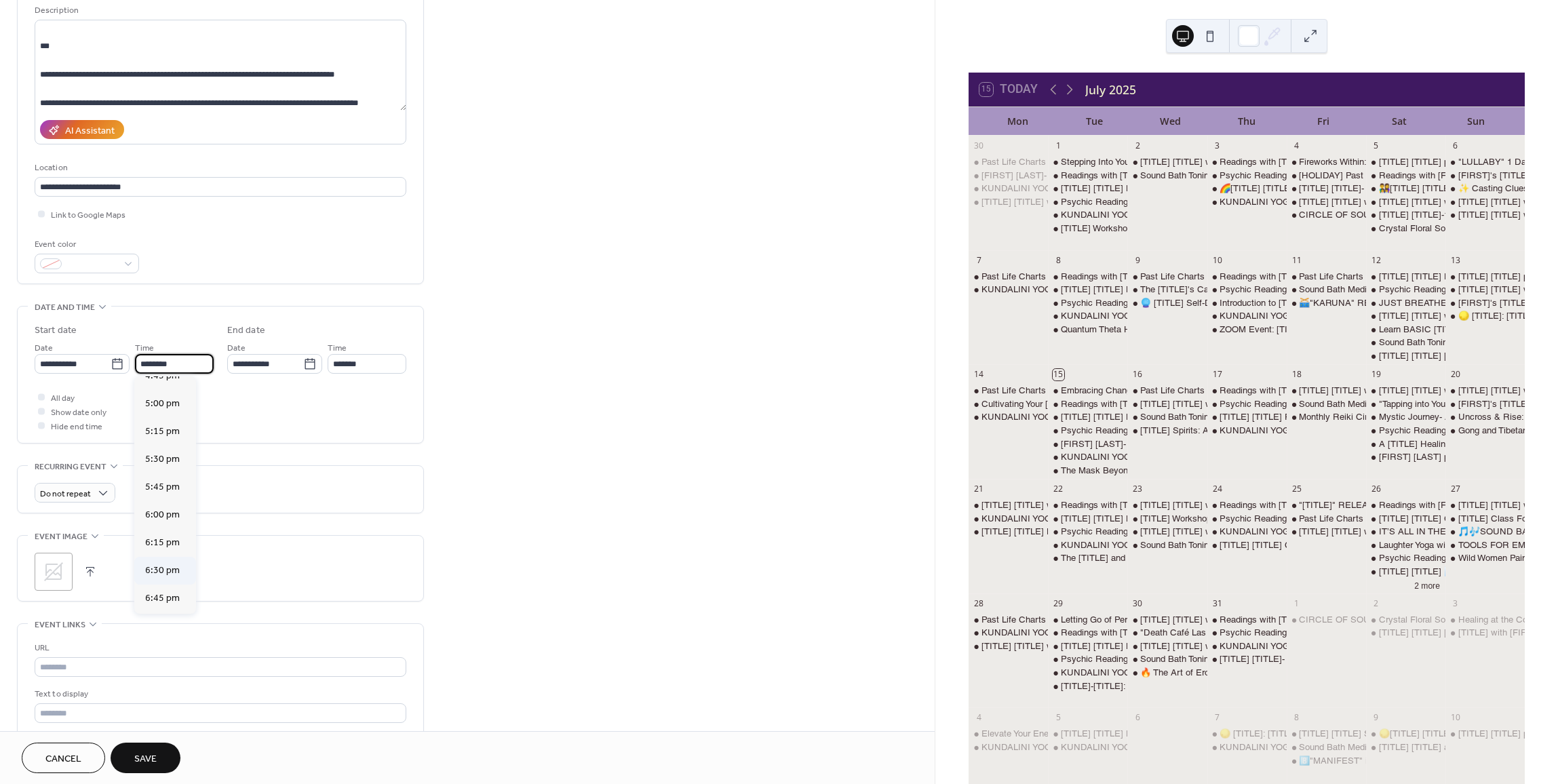 type on "*******" 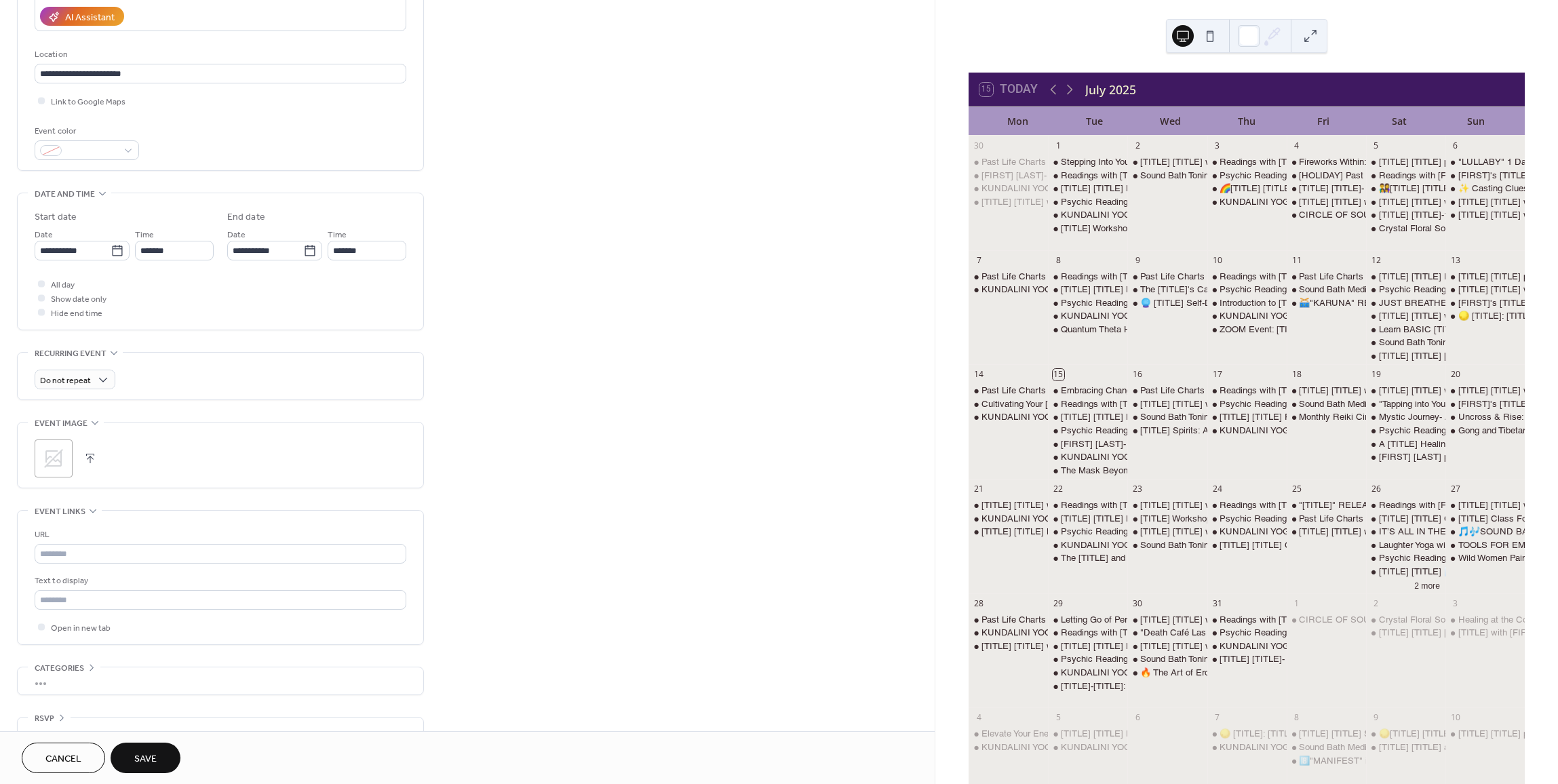 scroll, scrollTop: 271, scrollLeft: 0, axis: vertical 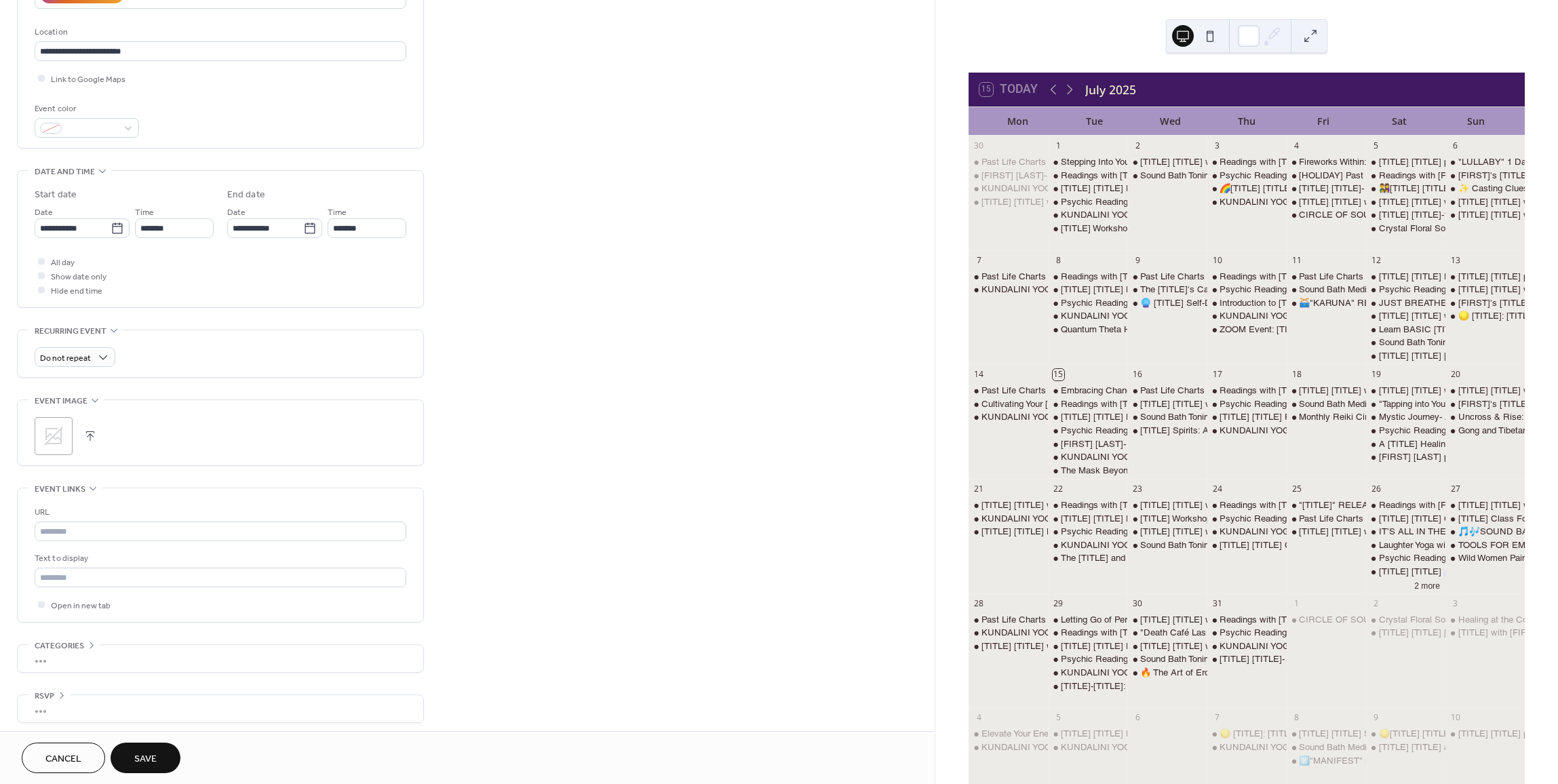 click at bounding box center (90, 436) 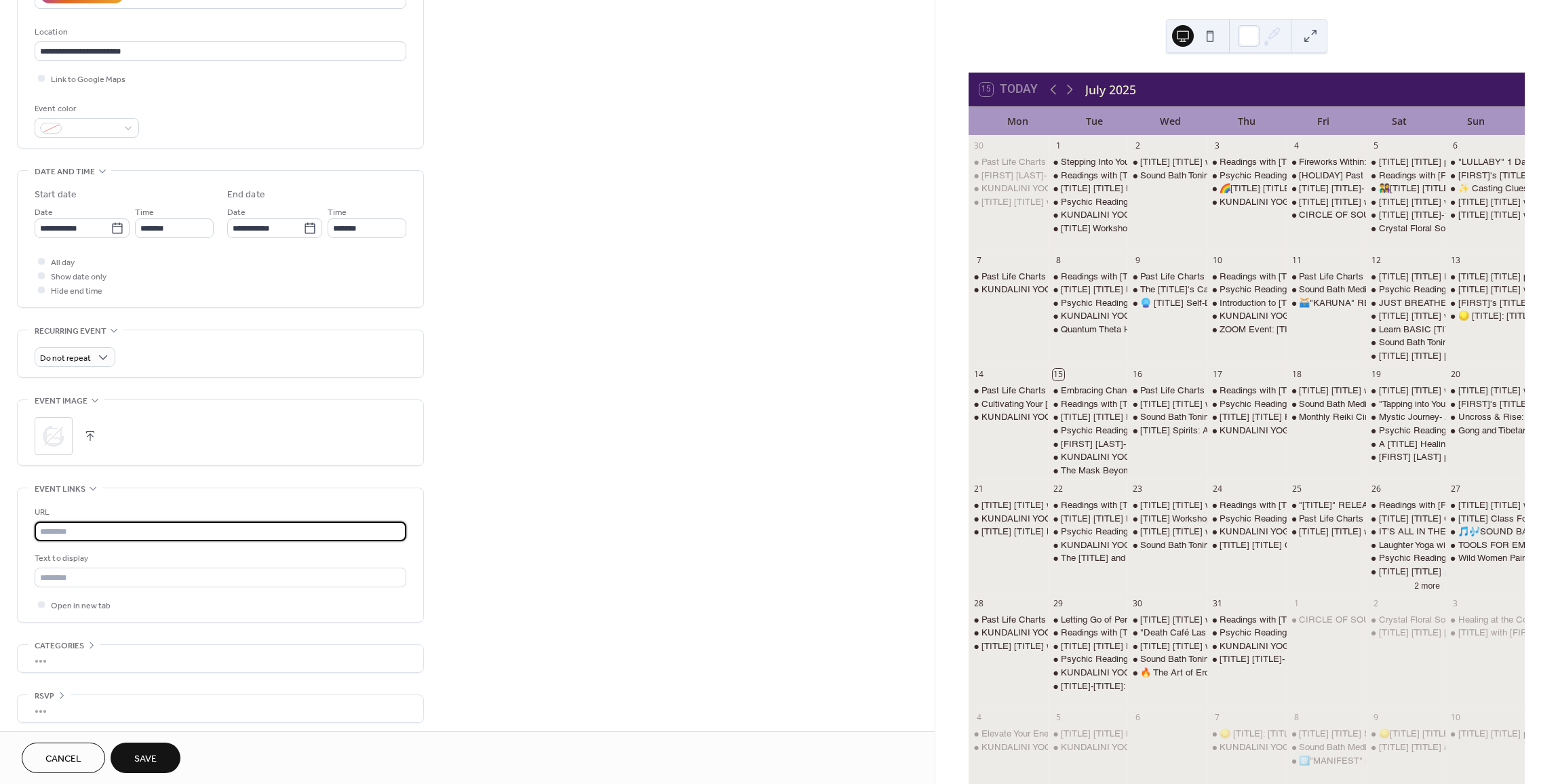 click at bounding box center [220, 531] 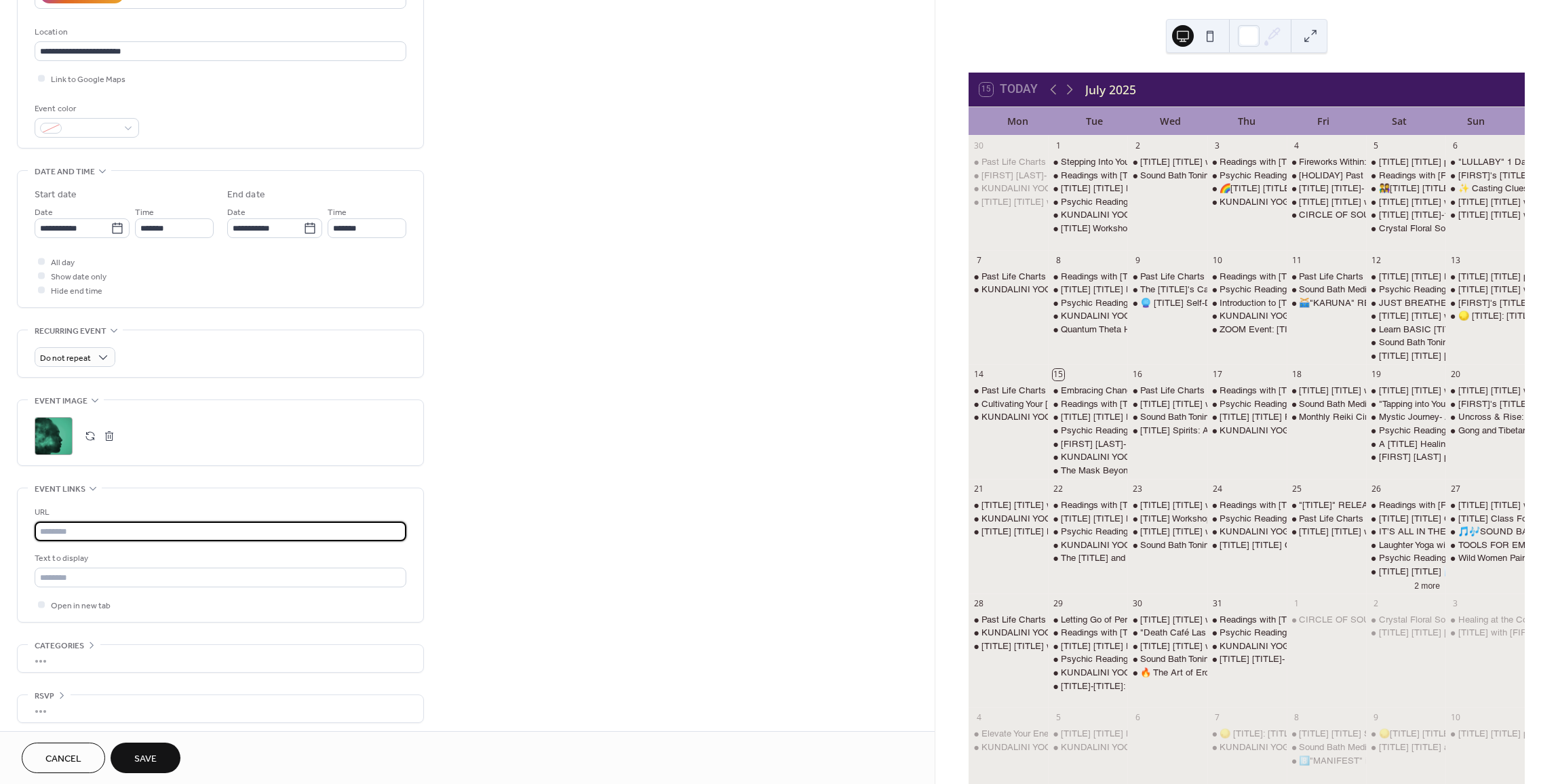 click at bounding box center (220, 531) 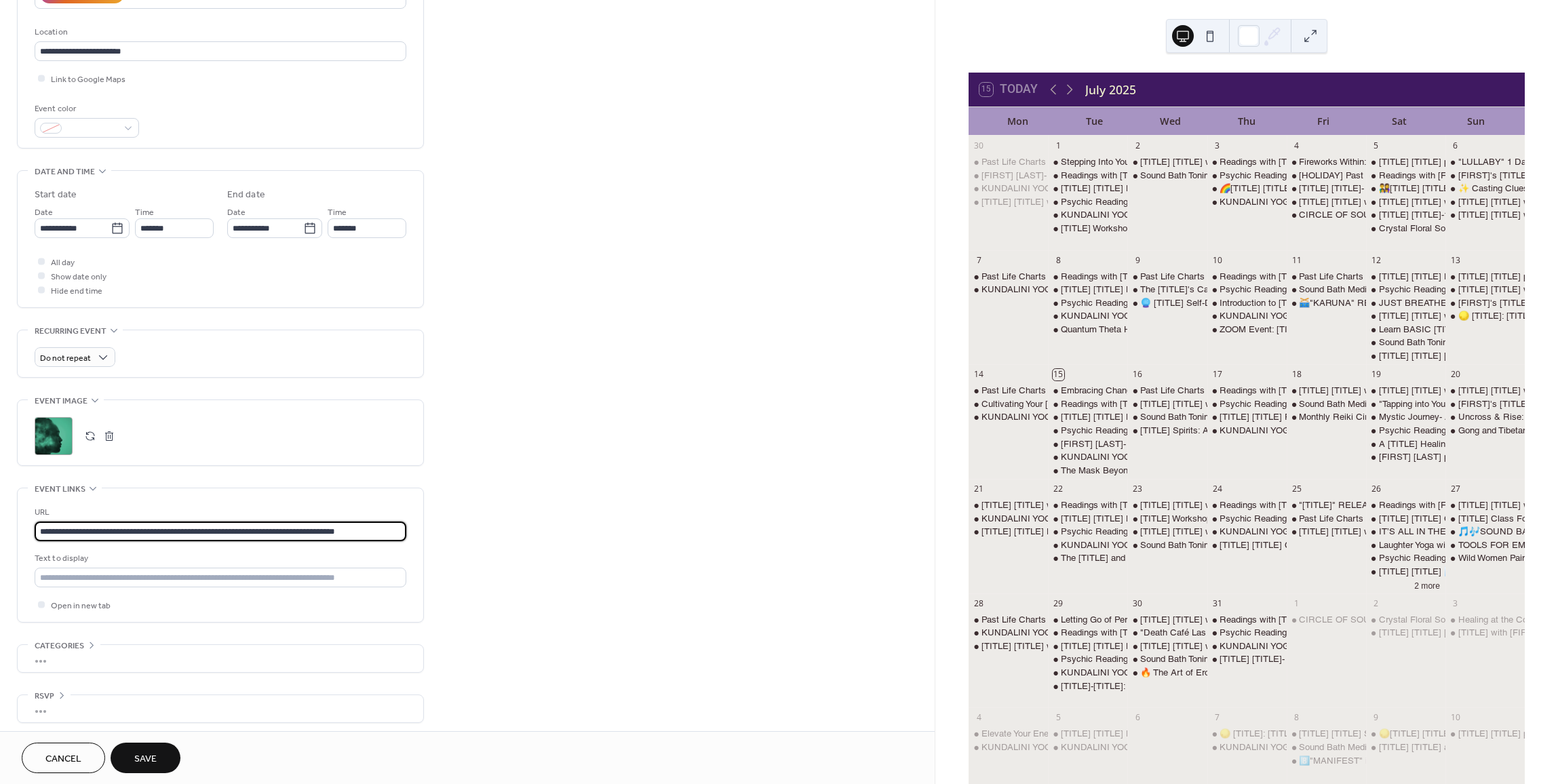 type on "**********" 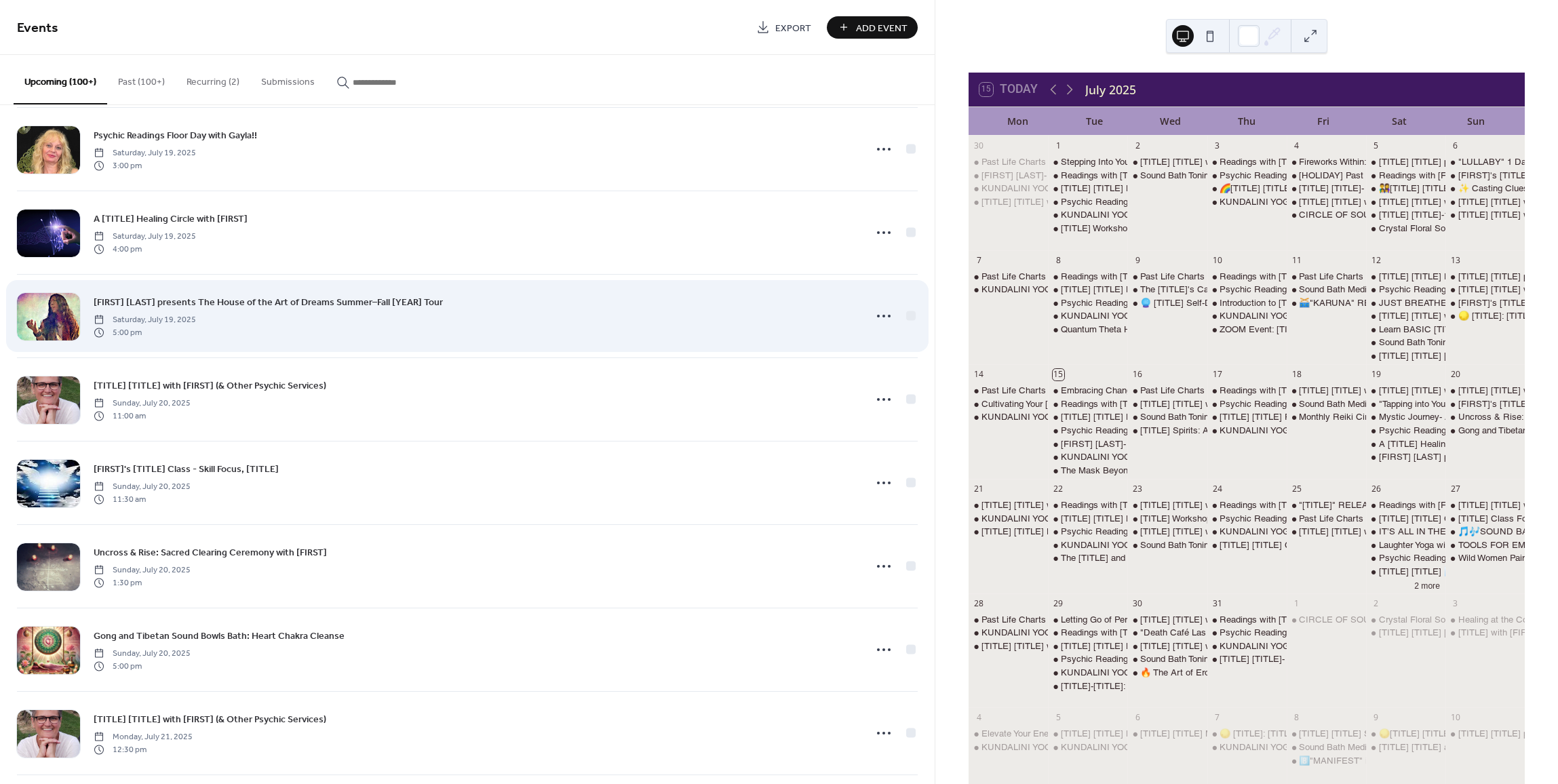 scroll, scrollTop: 1864, scrollLeft: 0, axis: vertical 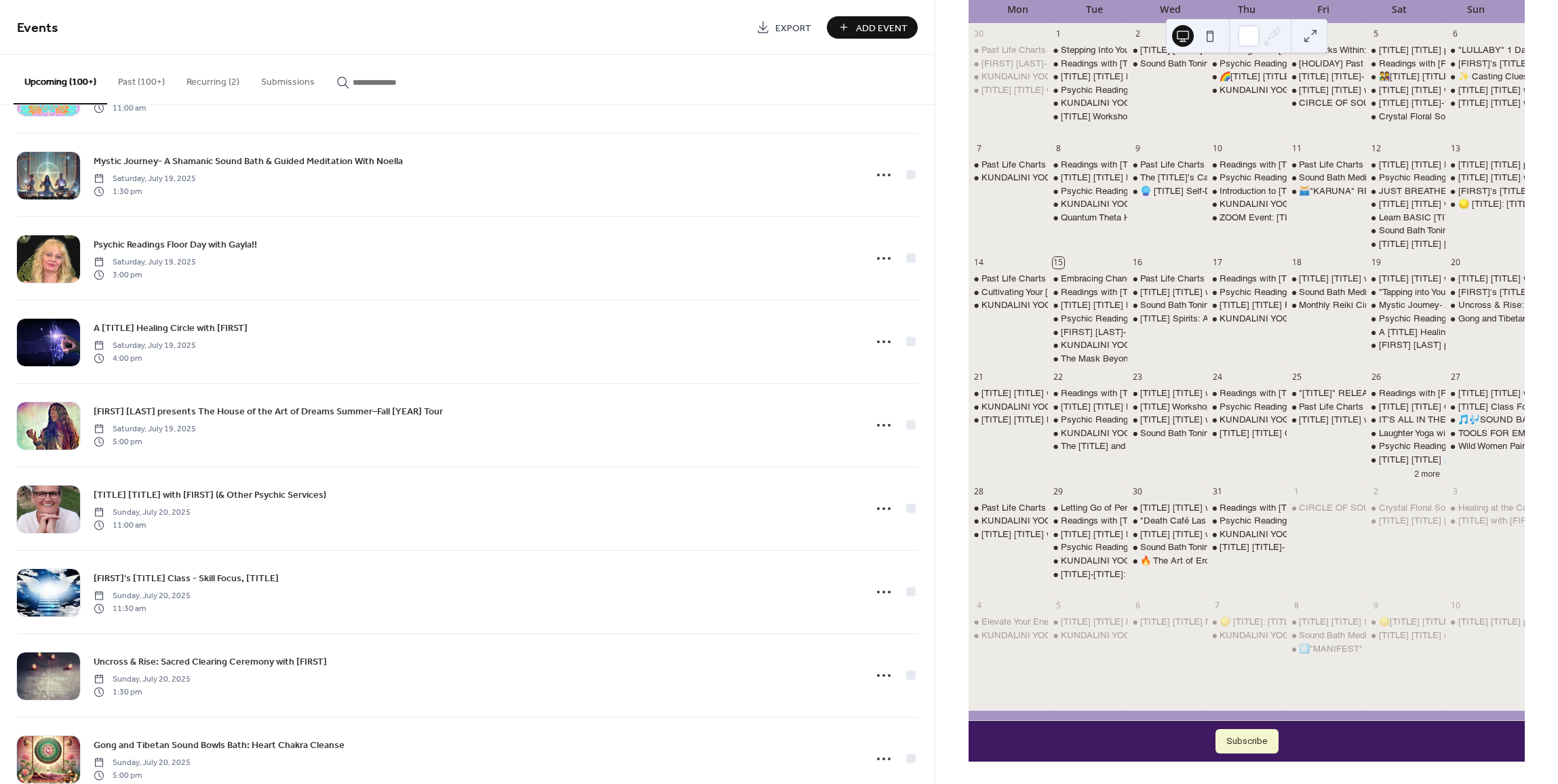 click at bounding box center [393, 82] 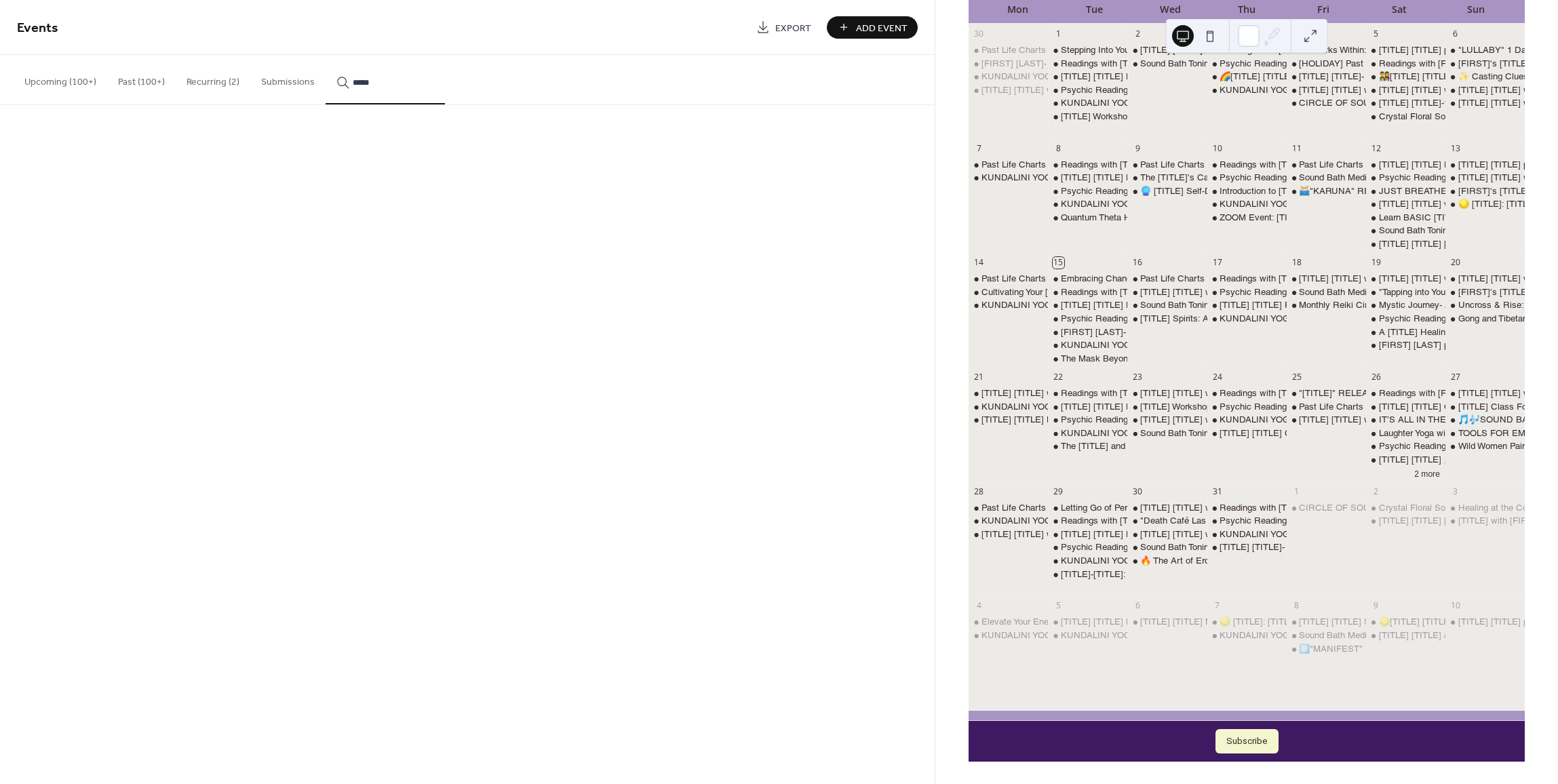 type on "*****" 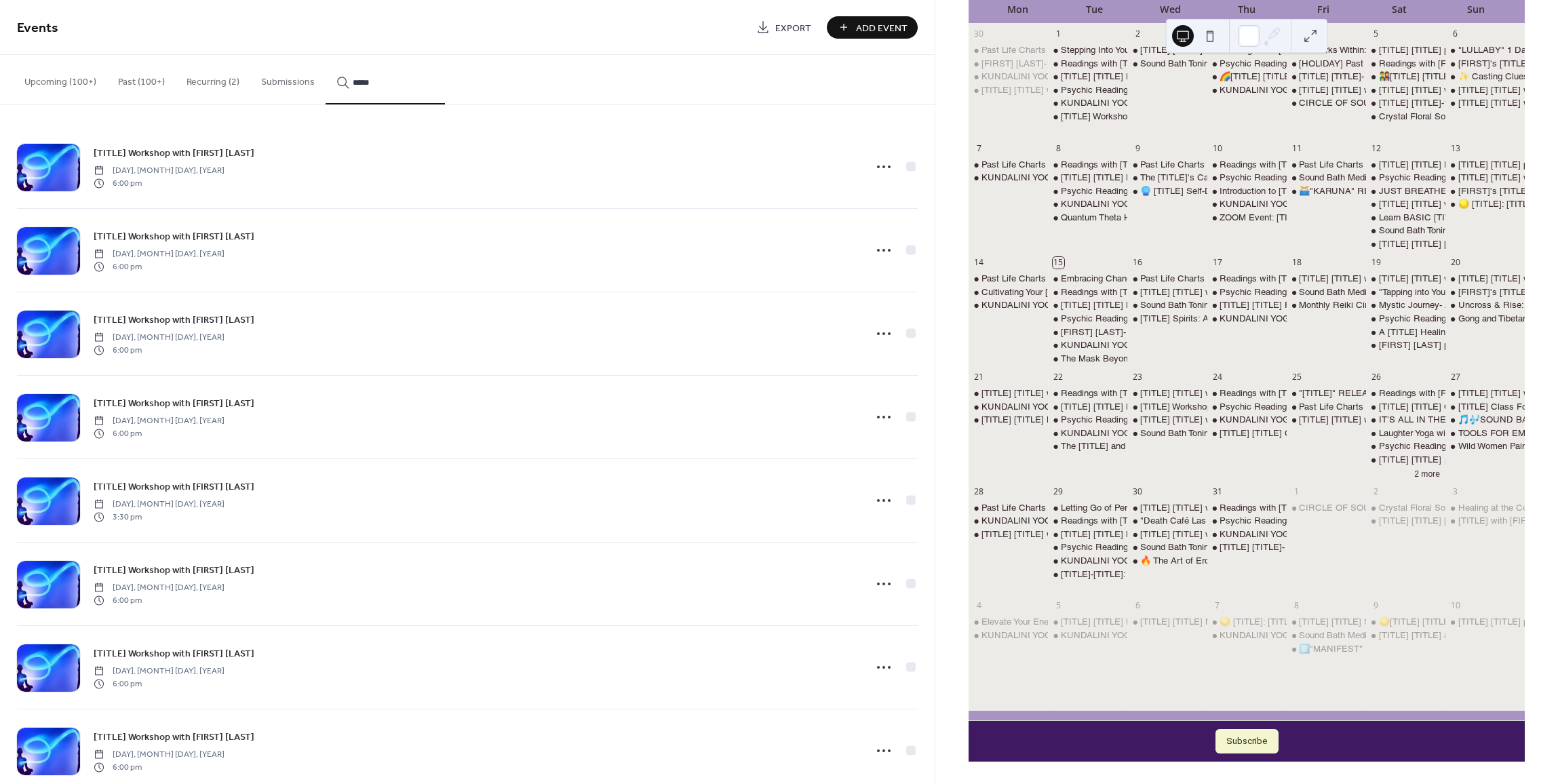 click 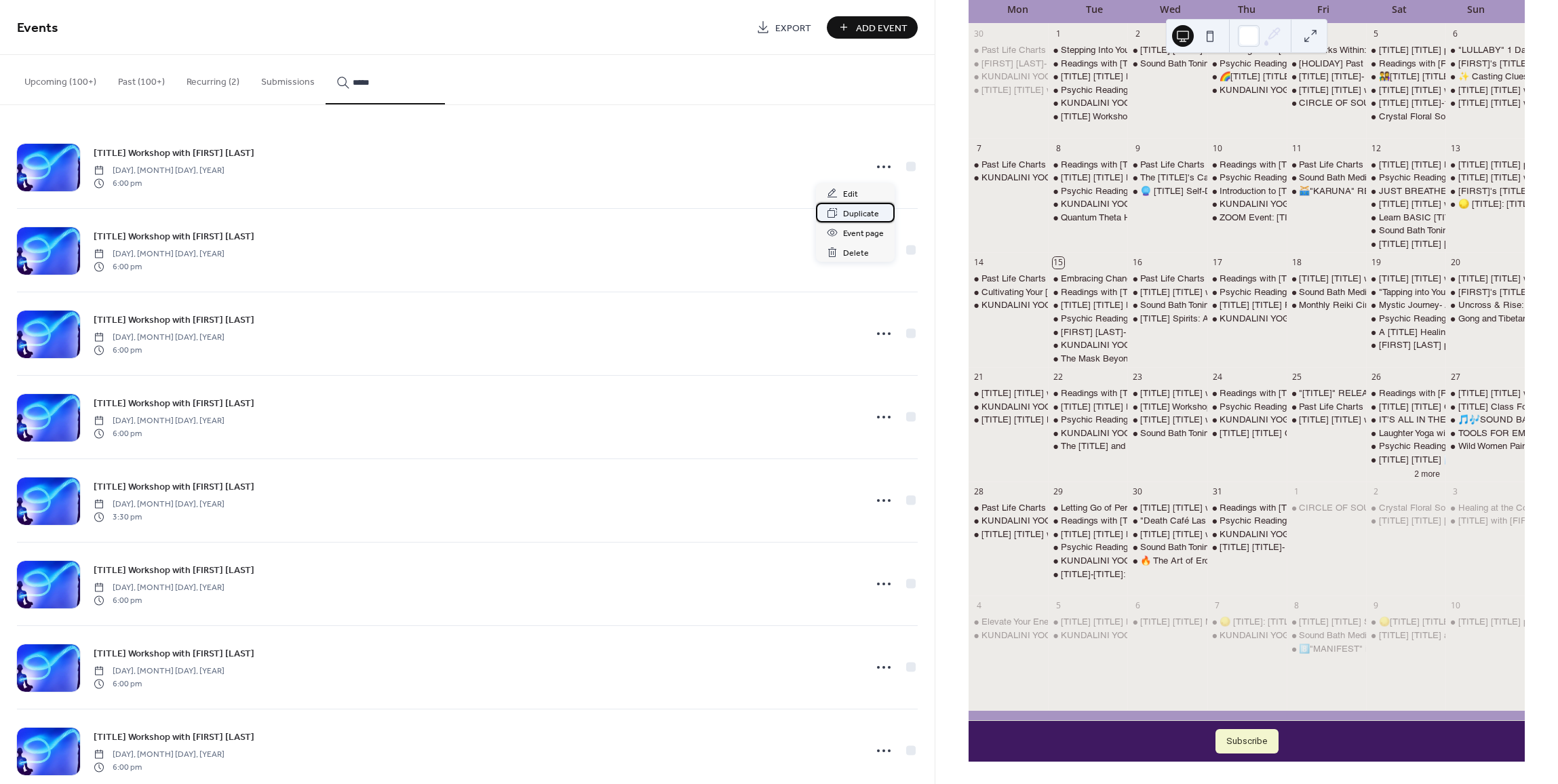click on "Duplicate" at bounding box center [861, 214] 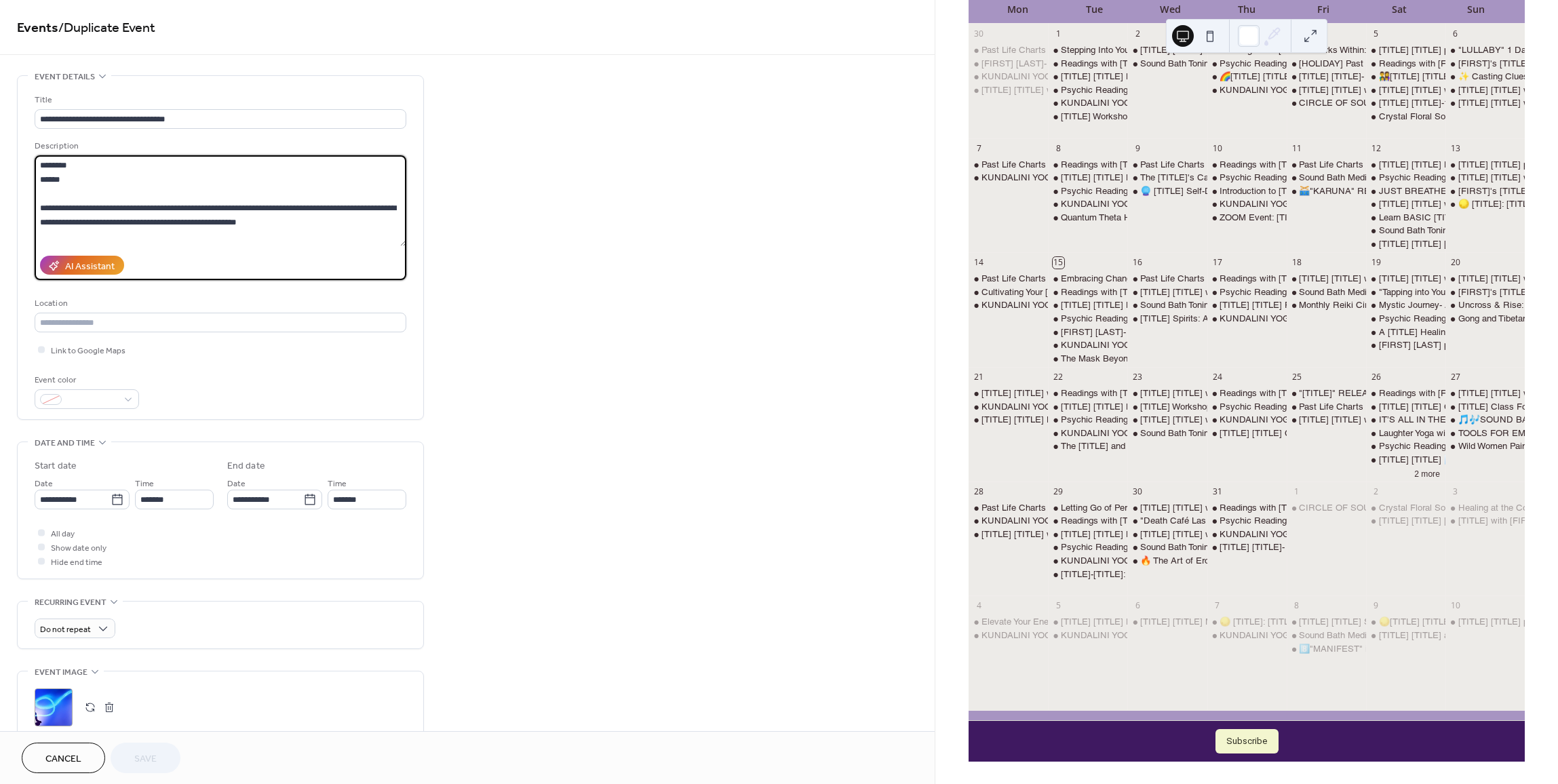 drag, startPoint x: 83, startPoint y: 186, endPoint x: 29, endPoint y: 178, distance: 54.58938 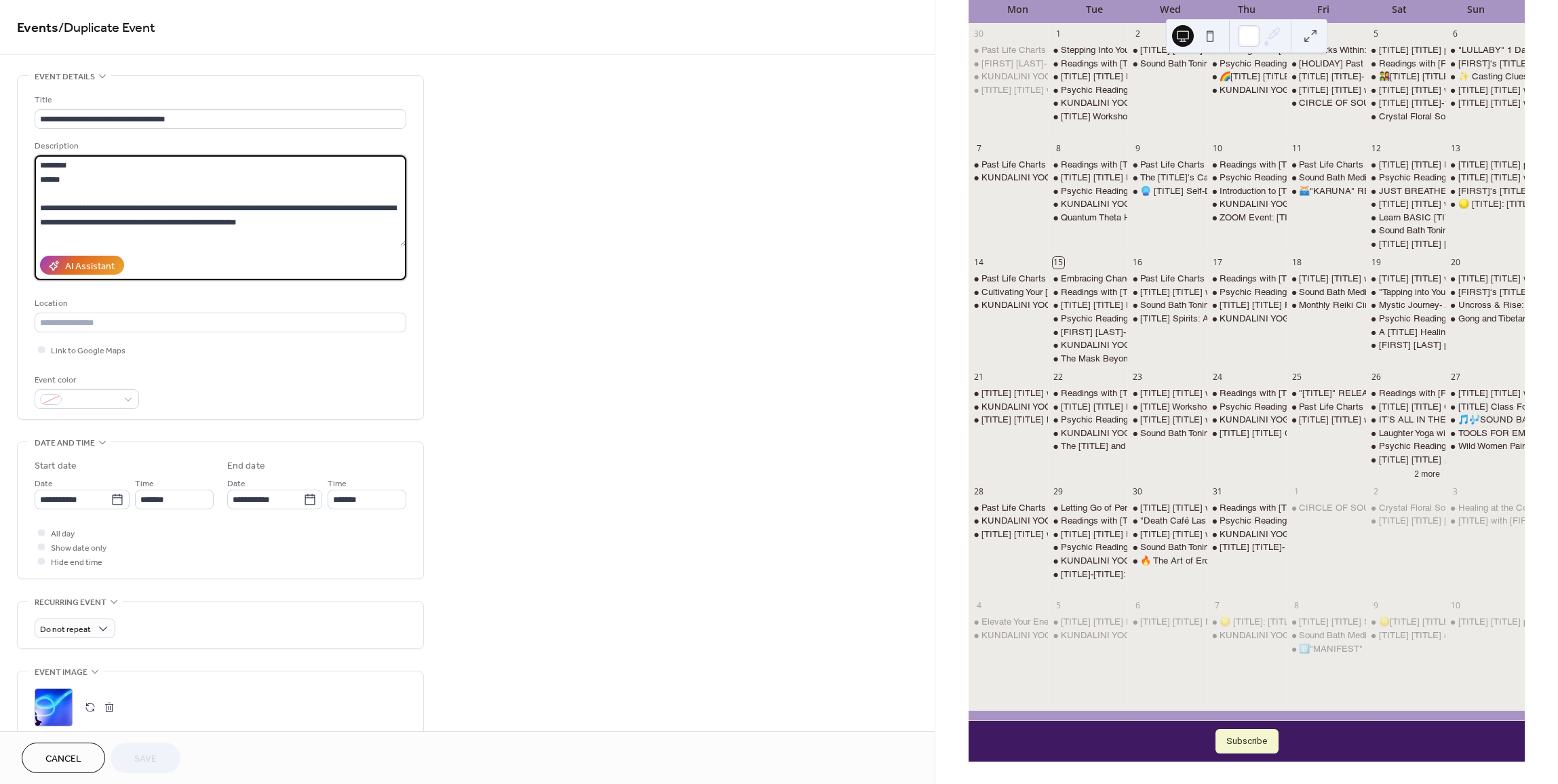 click on "**********" at bounding box center (220, 248) 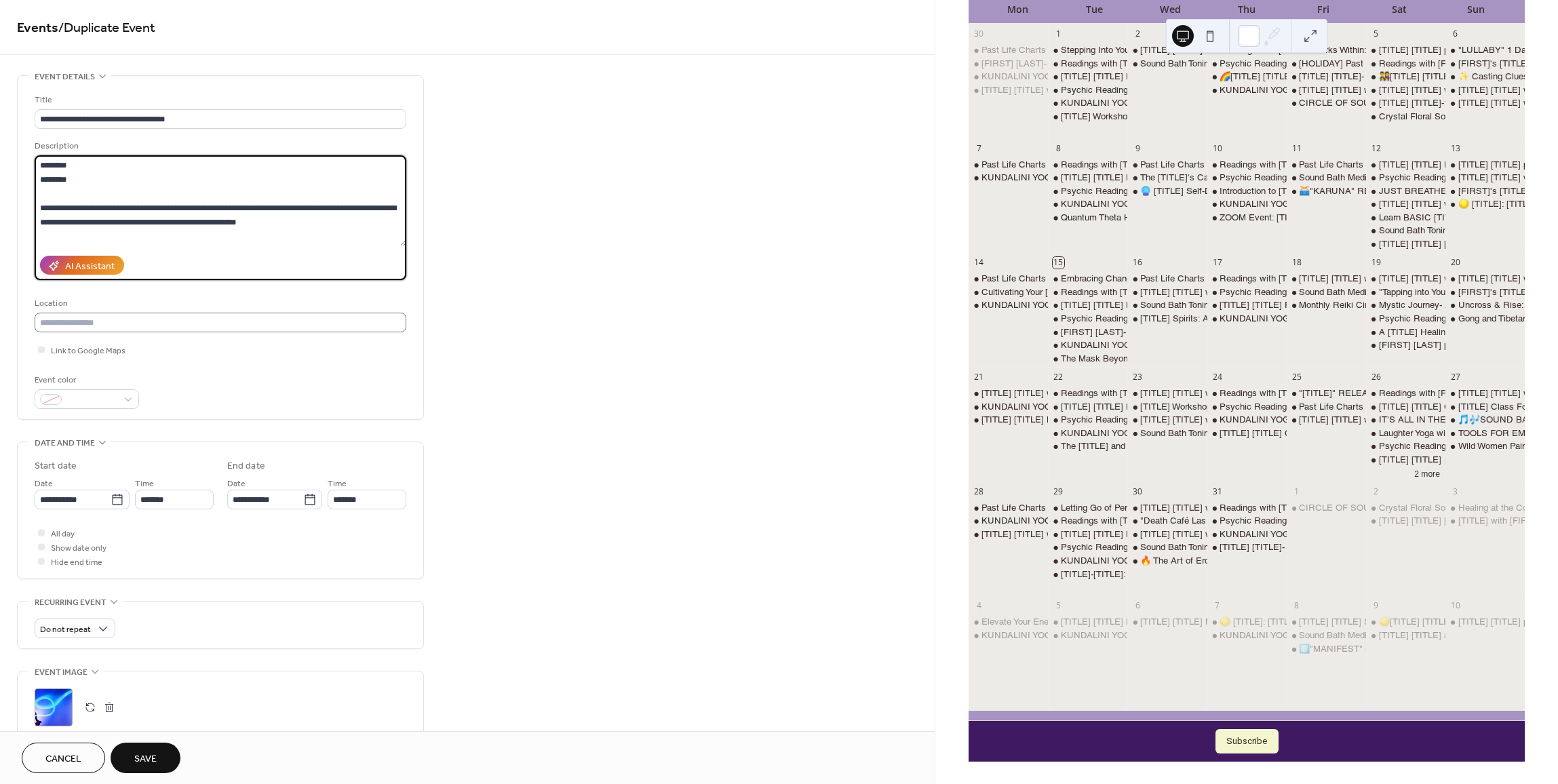 type on "**********" 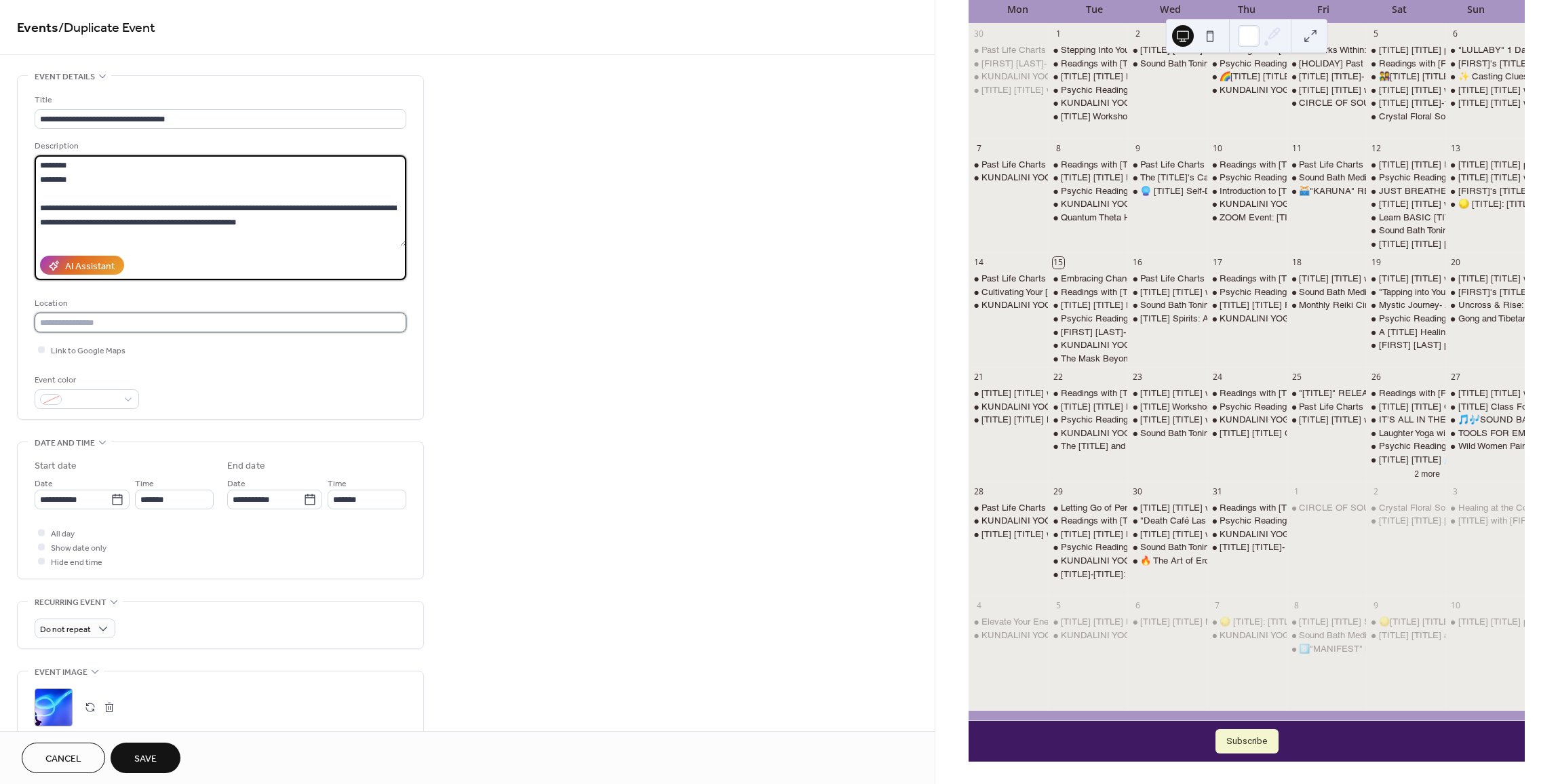 click at bounding box center [220, 322] 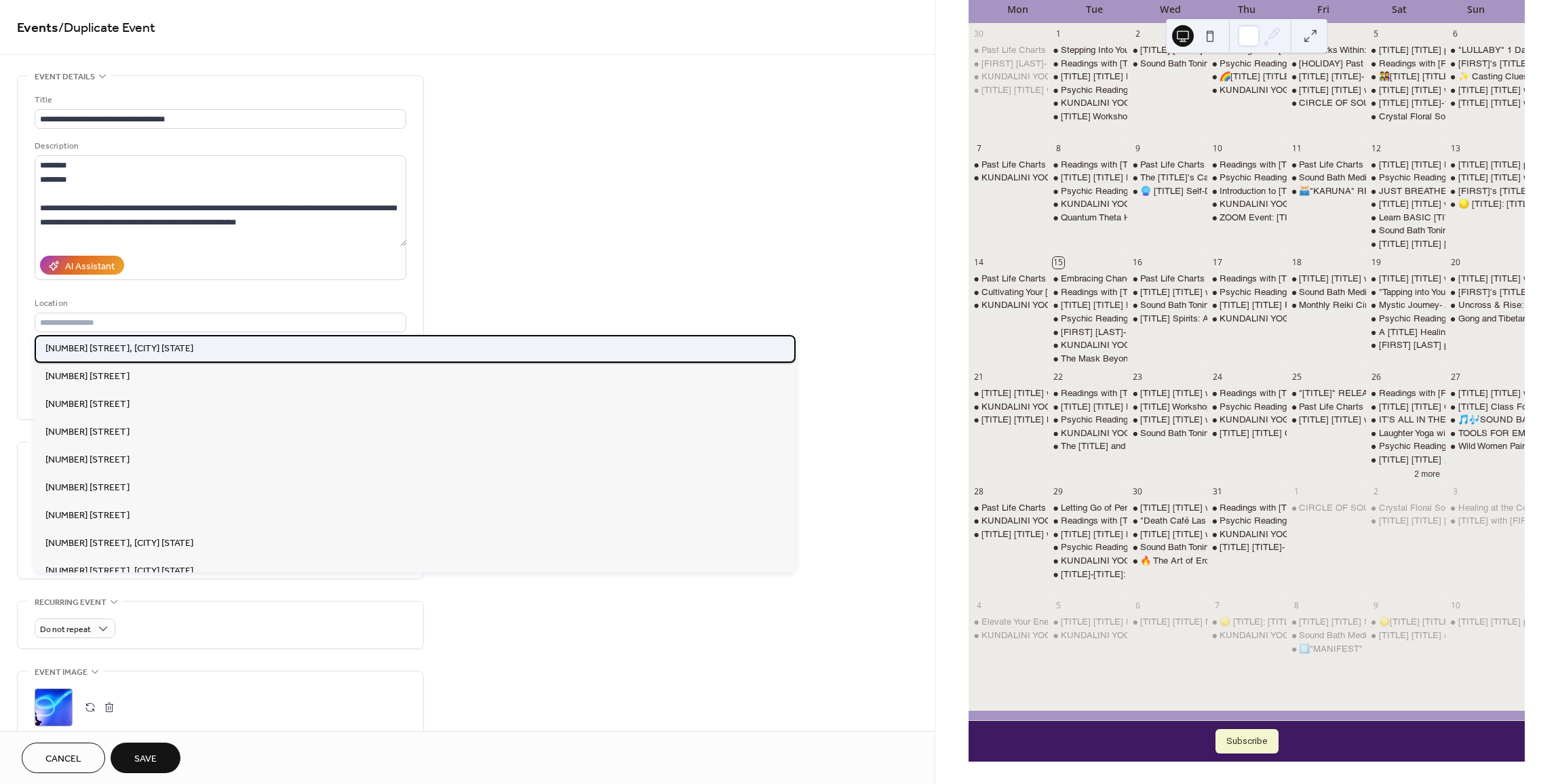 click on "2280 S Jones Blvd, Lv Nv" at bounding box center (119, 349) 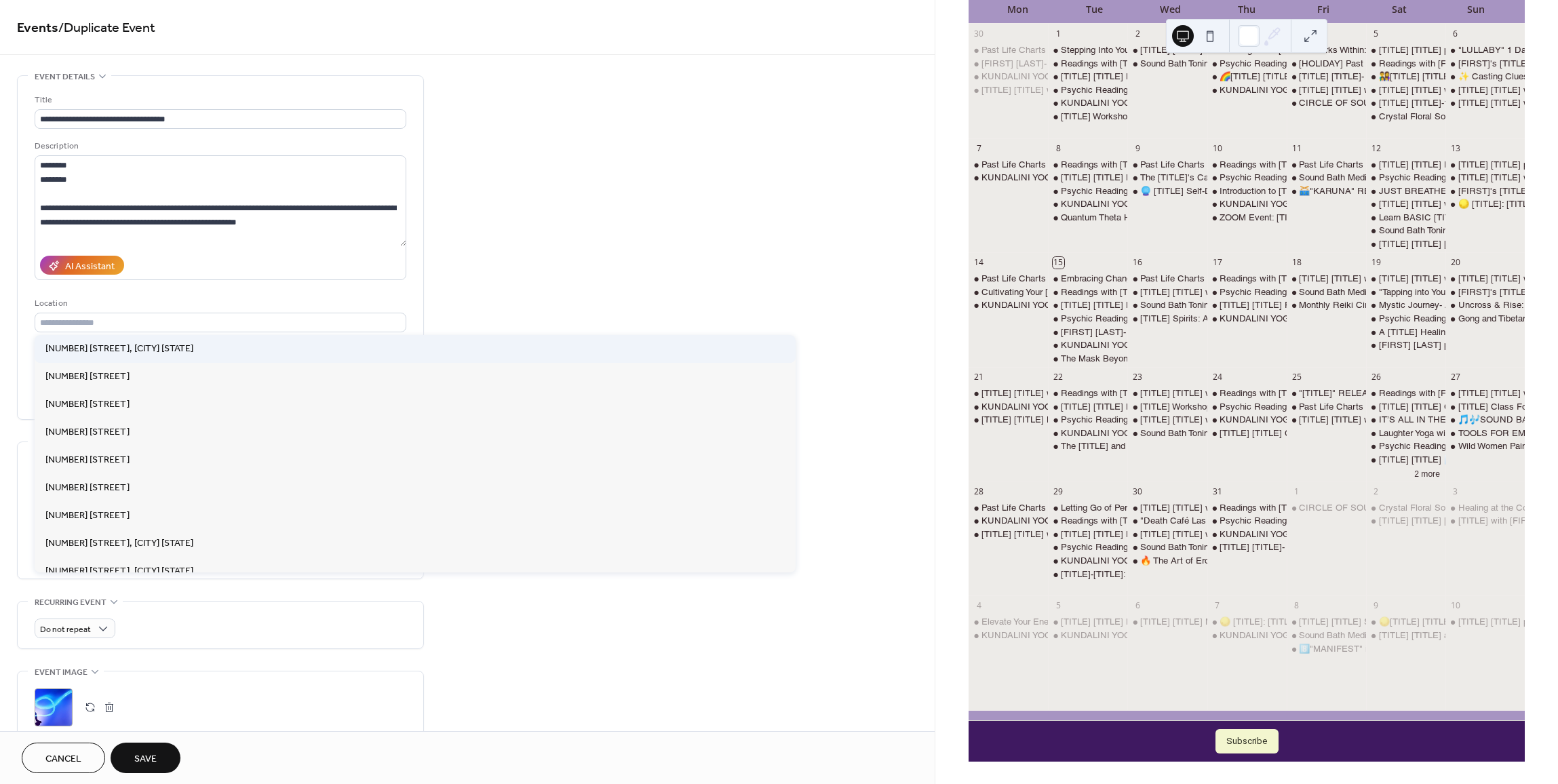 type on "**********" 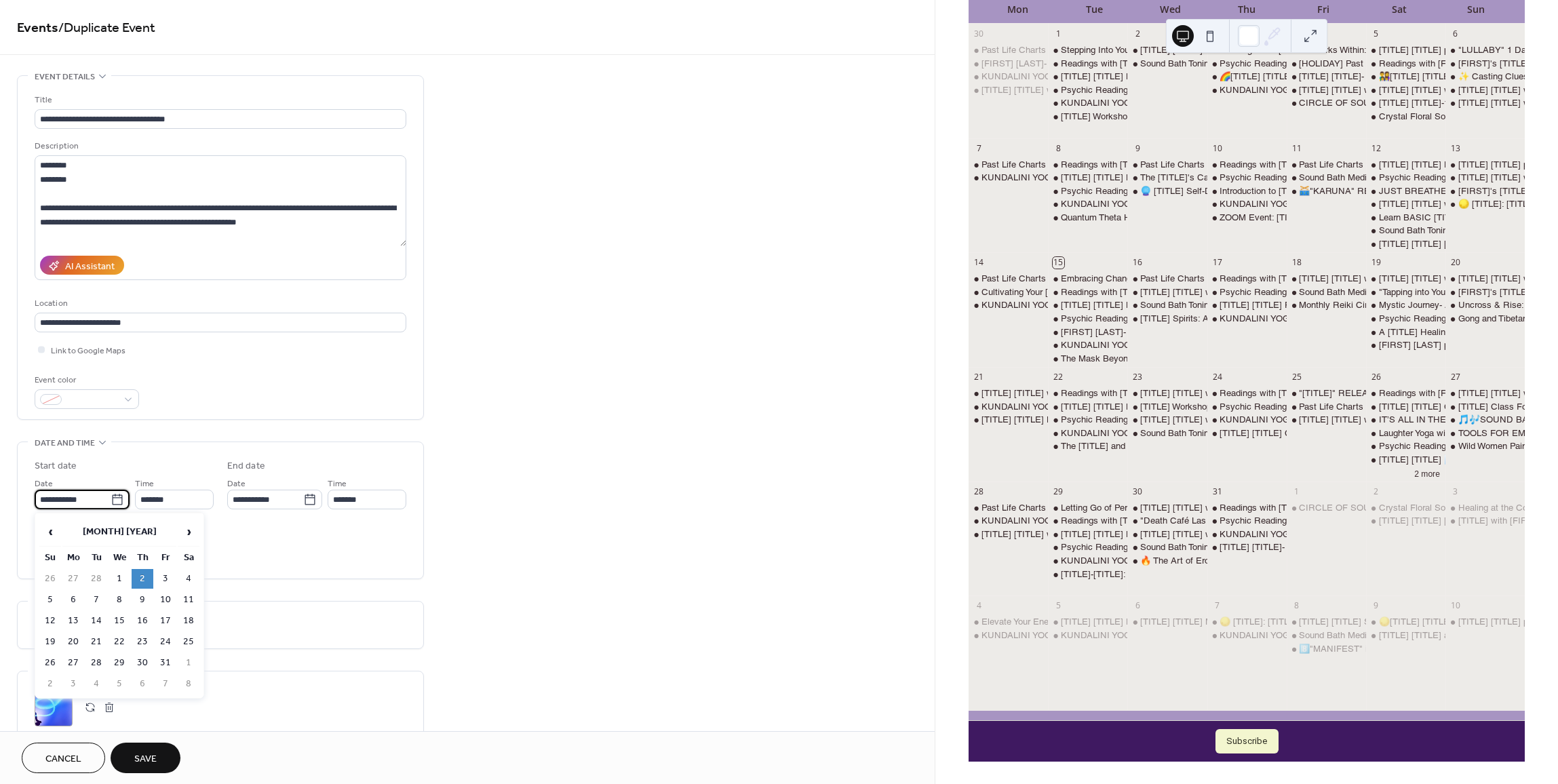 click on "**********" at bounding box center (73, 499) 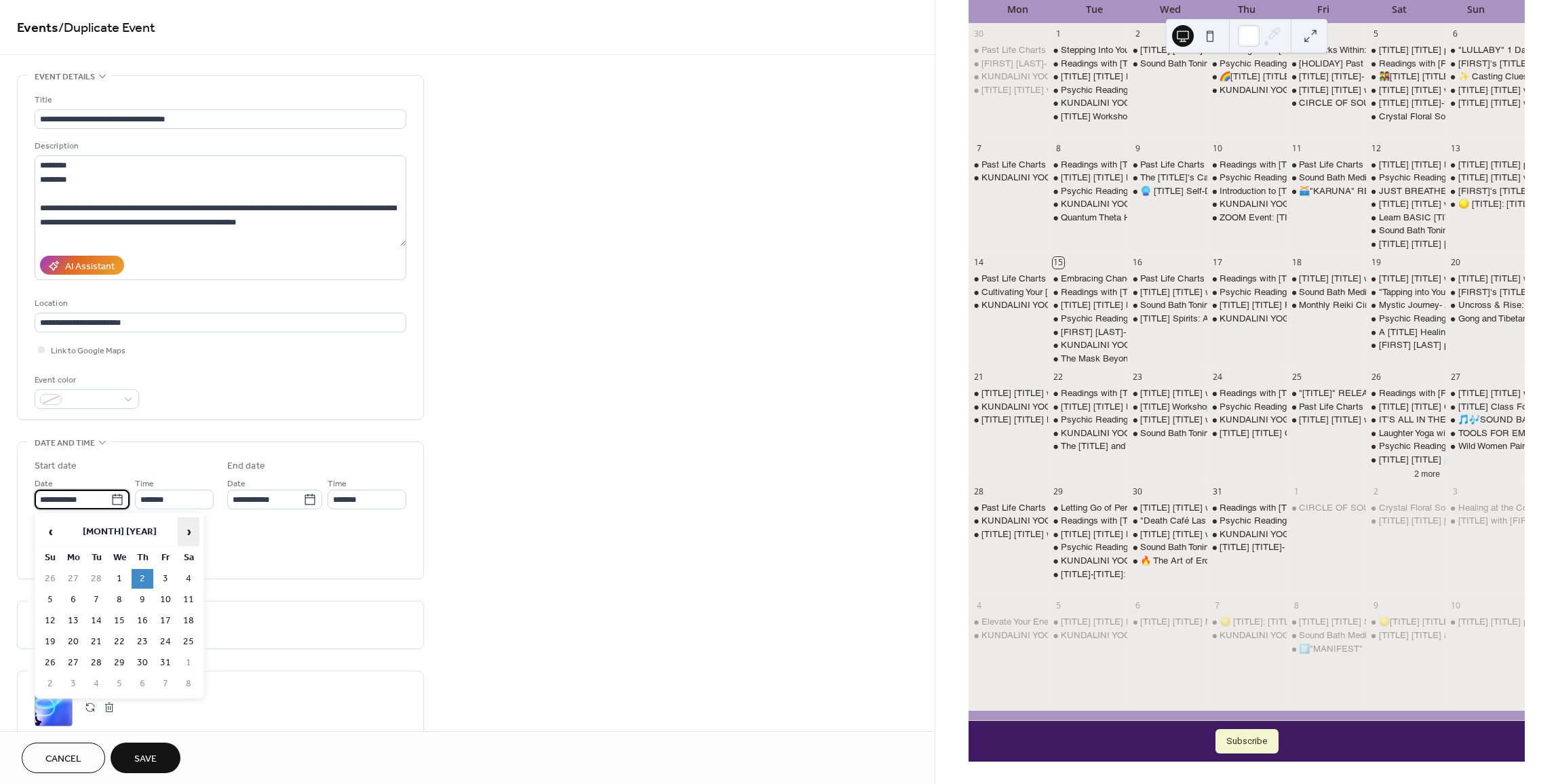 click on "›" at bounding box center (189, 532) 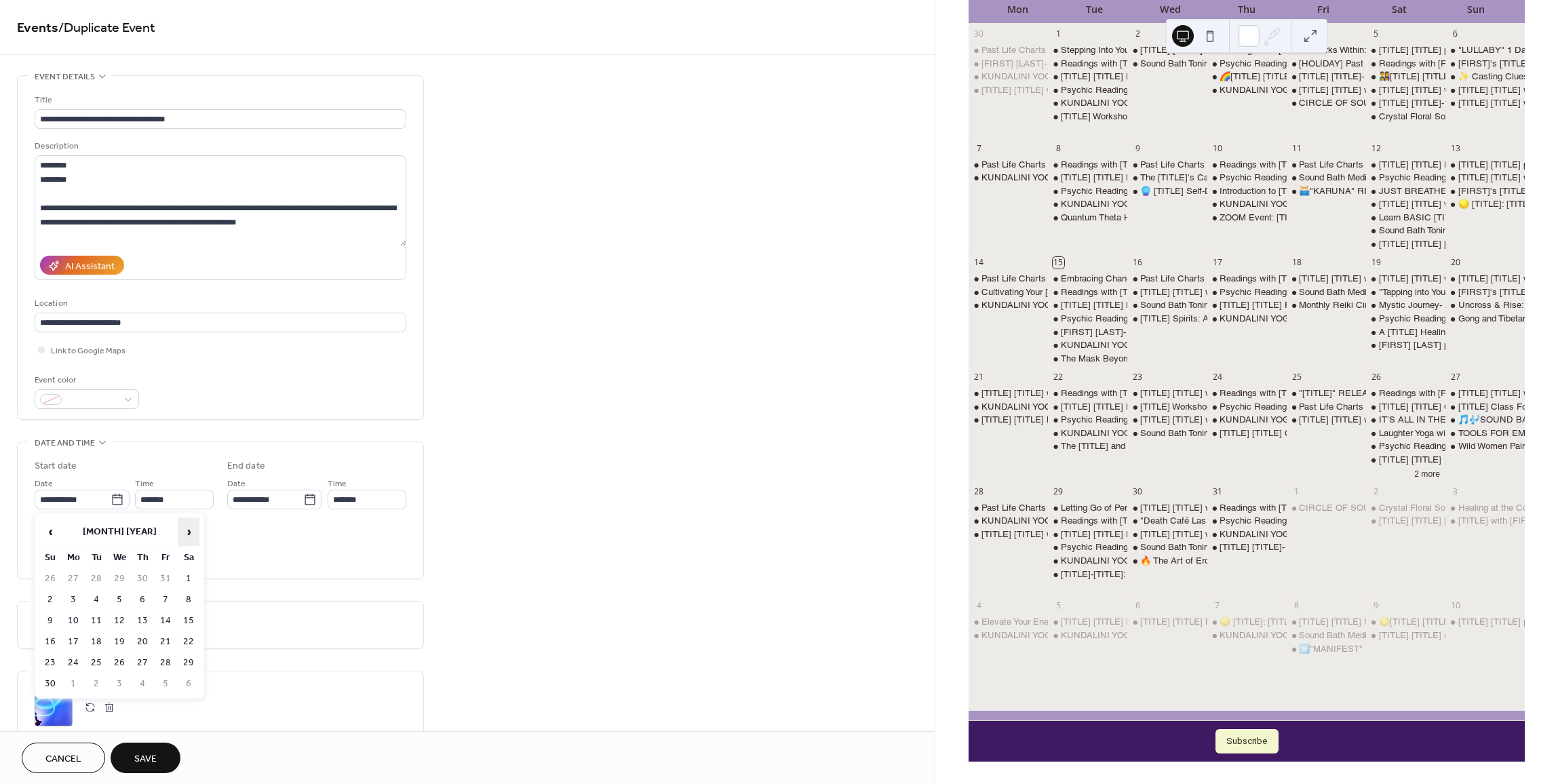 click on "›" at bounding box center (189, 532) 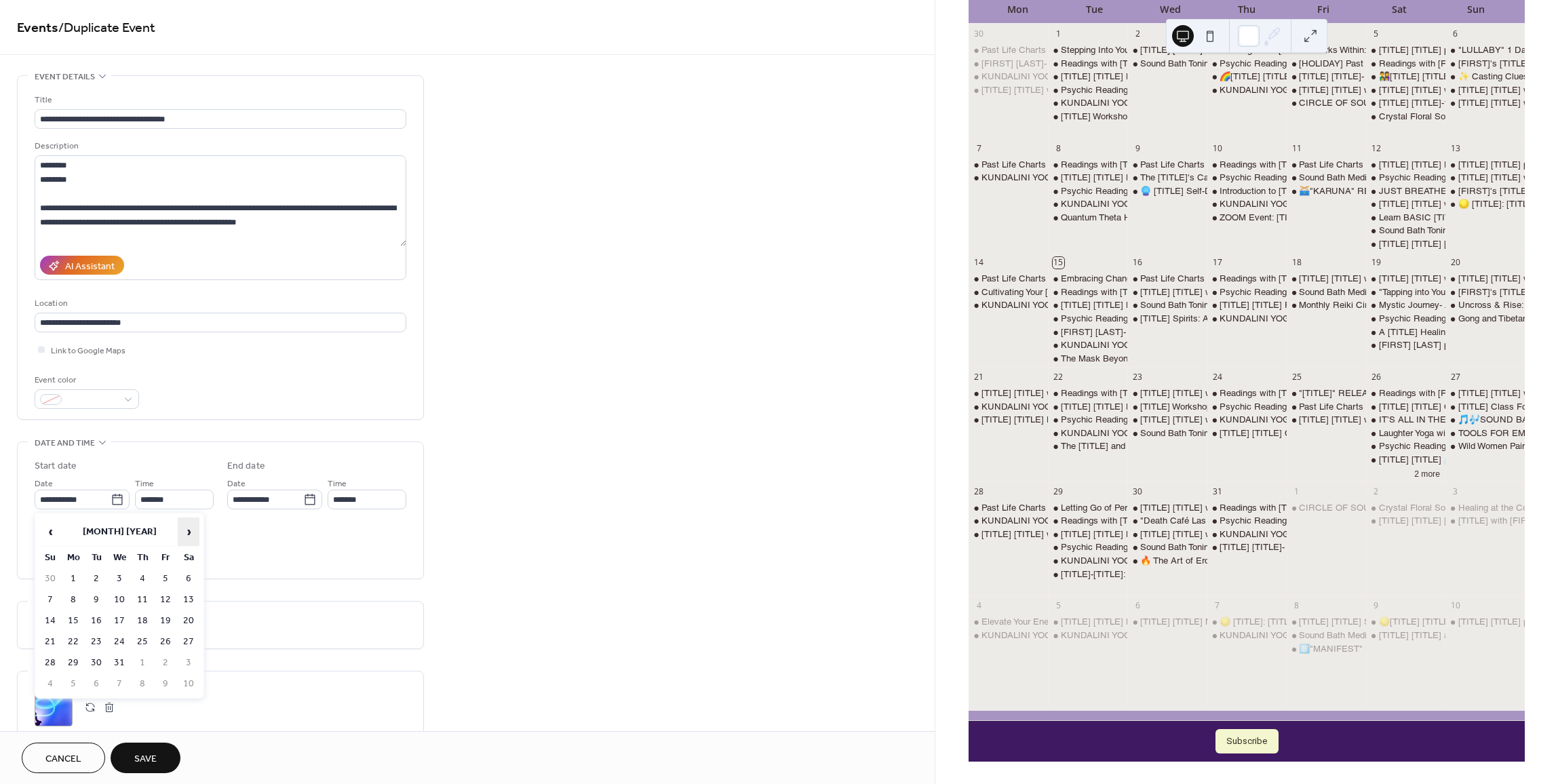 click on "›" at bounding box center (189, 532) 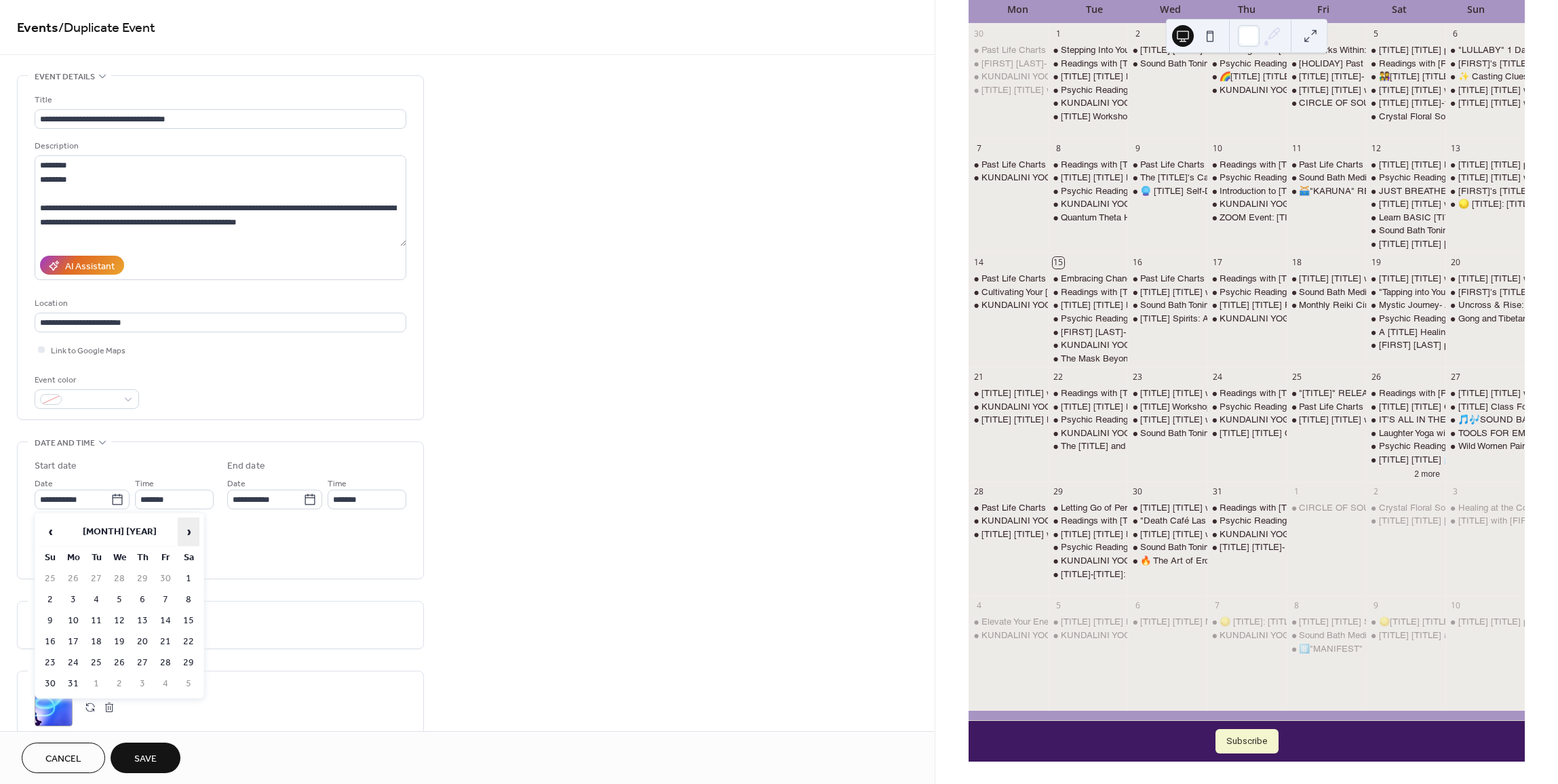 click on "›" at bounding box center [189, 532] 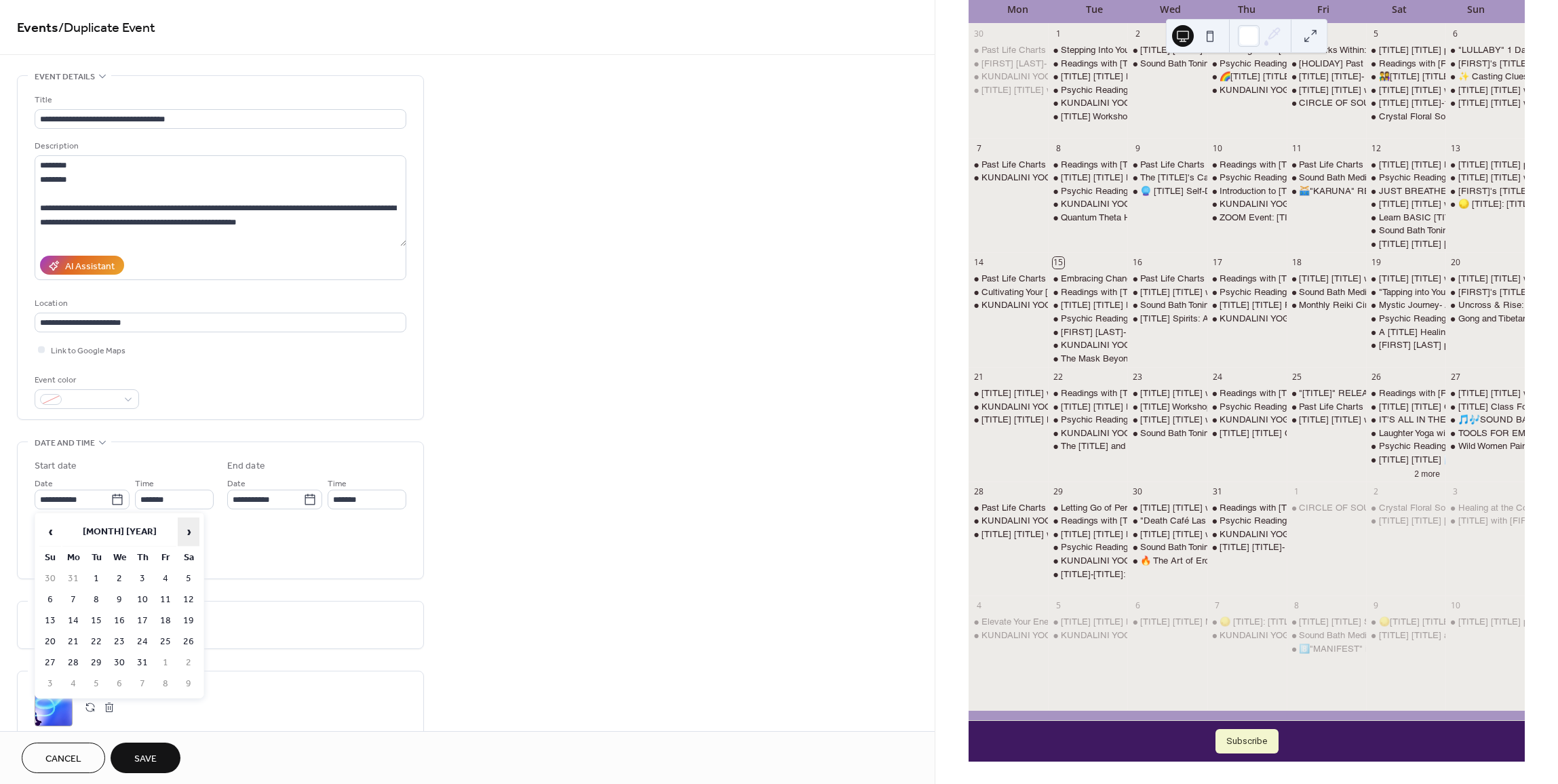 click on "›" at bounding box center (189, 532) 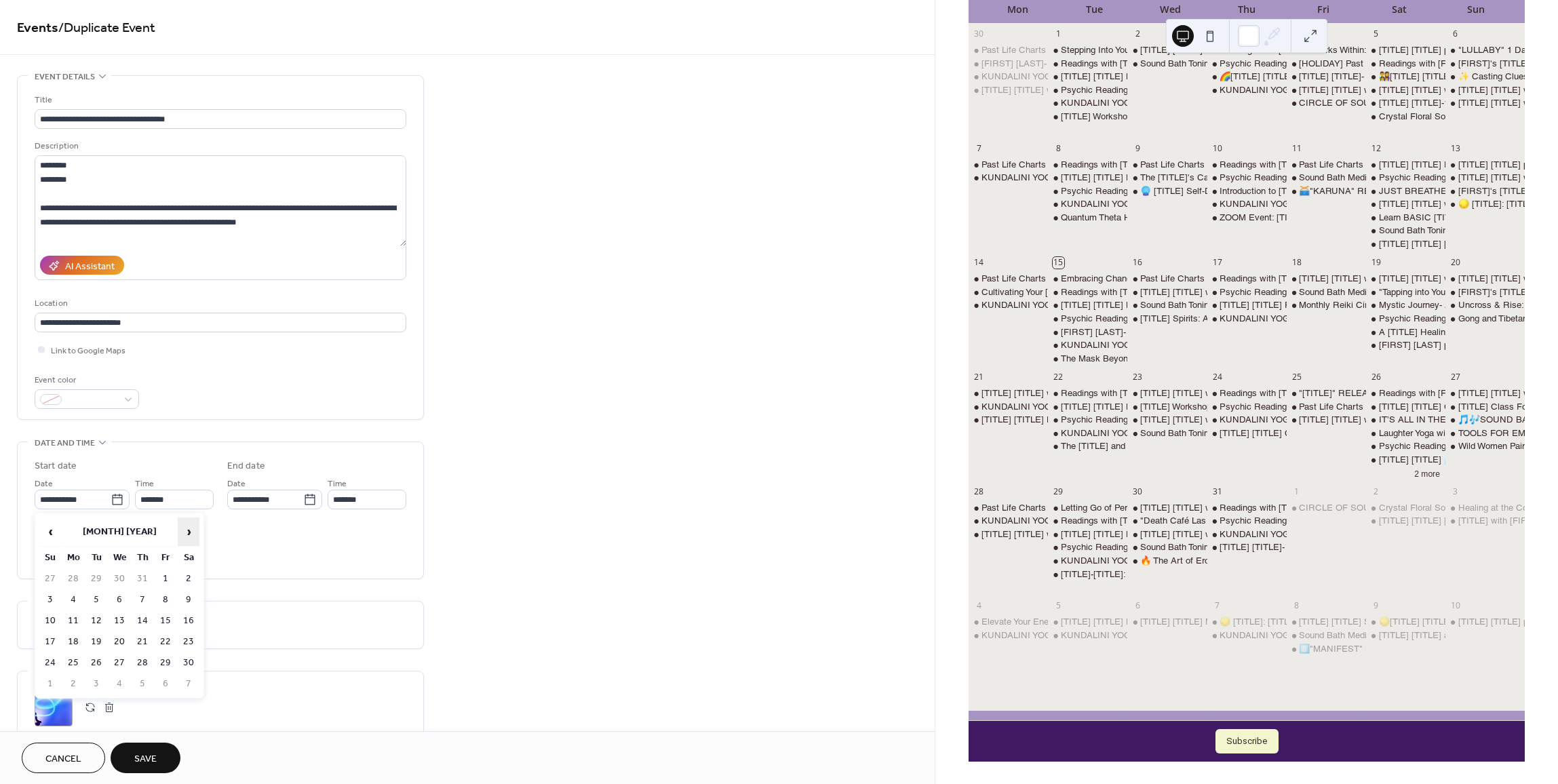 click on "›" at bounding box center (189, 532) 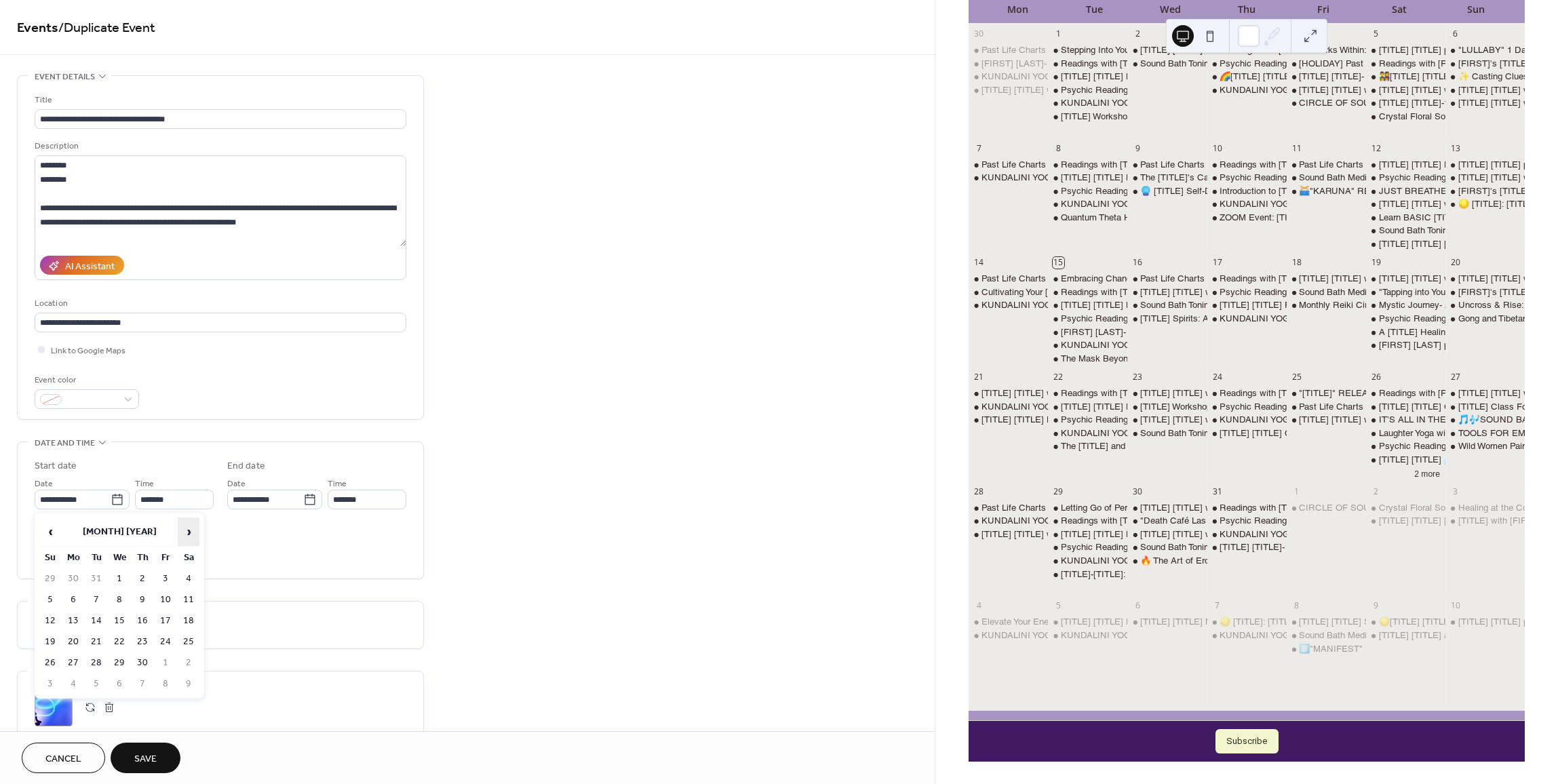 click on "›" at bounding box center [189, 532] 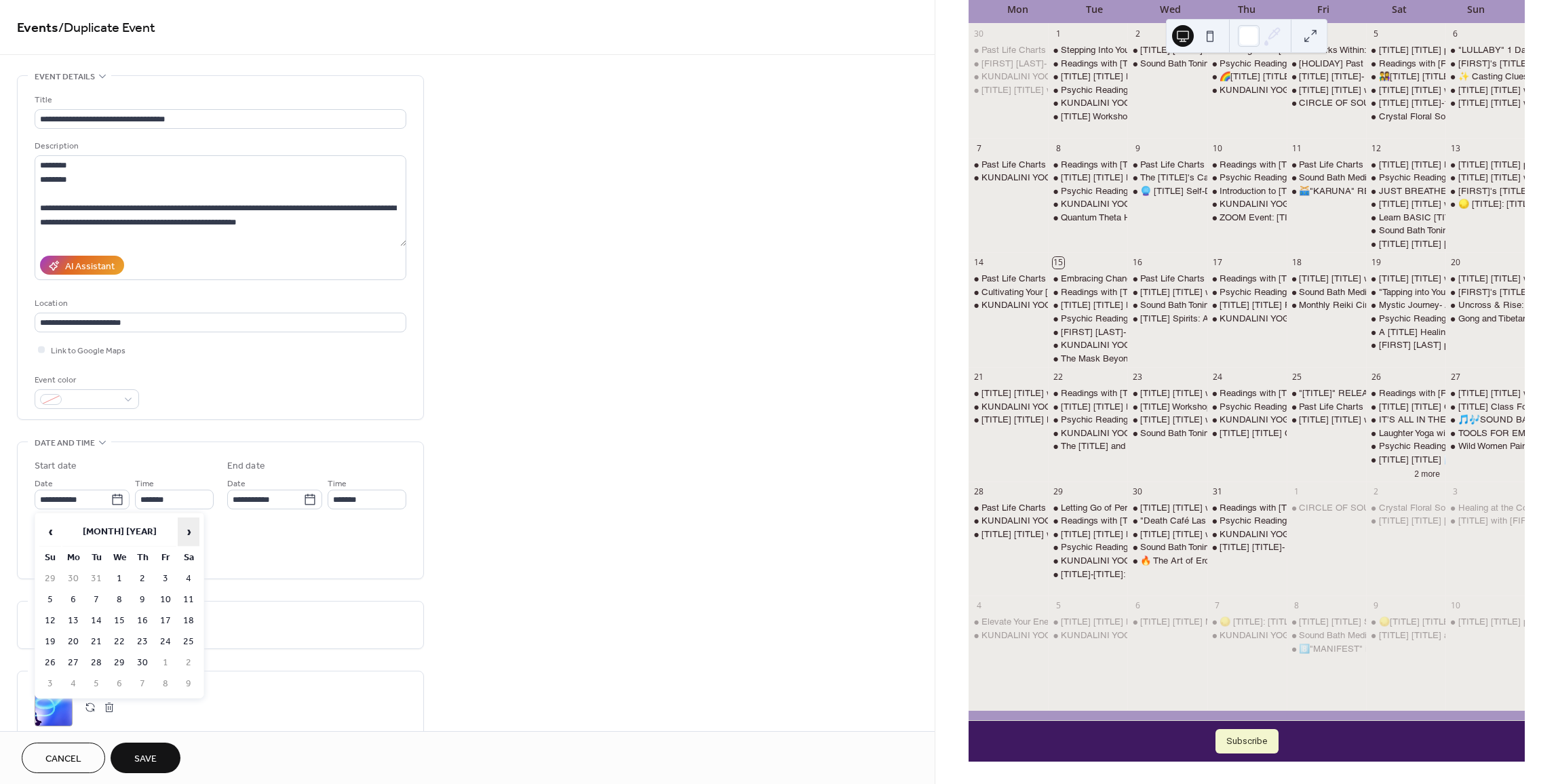 click on "›" at bounding box center [189, 532] 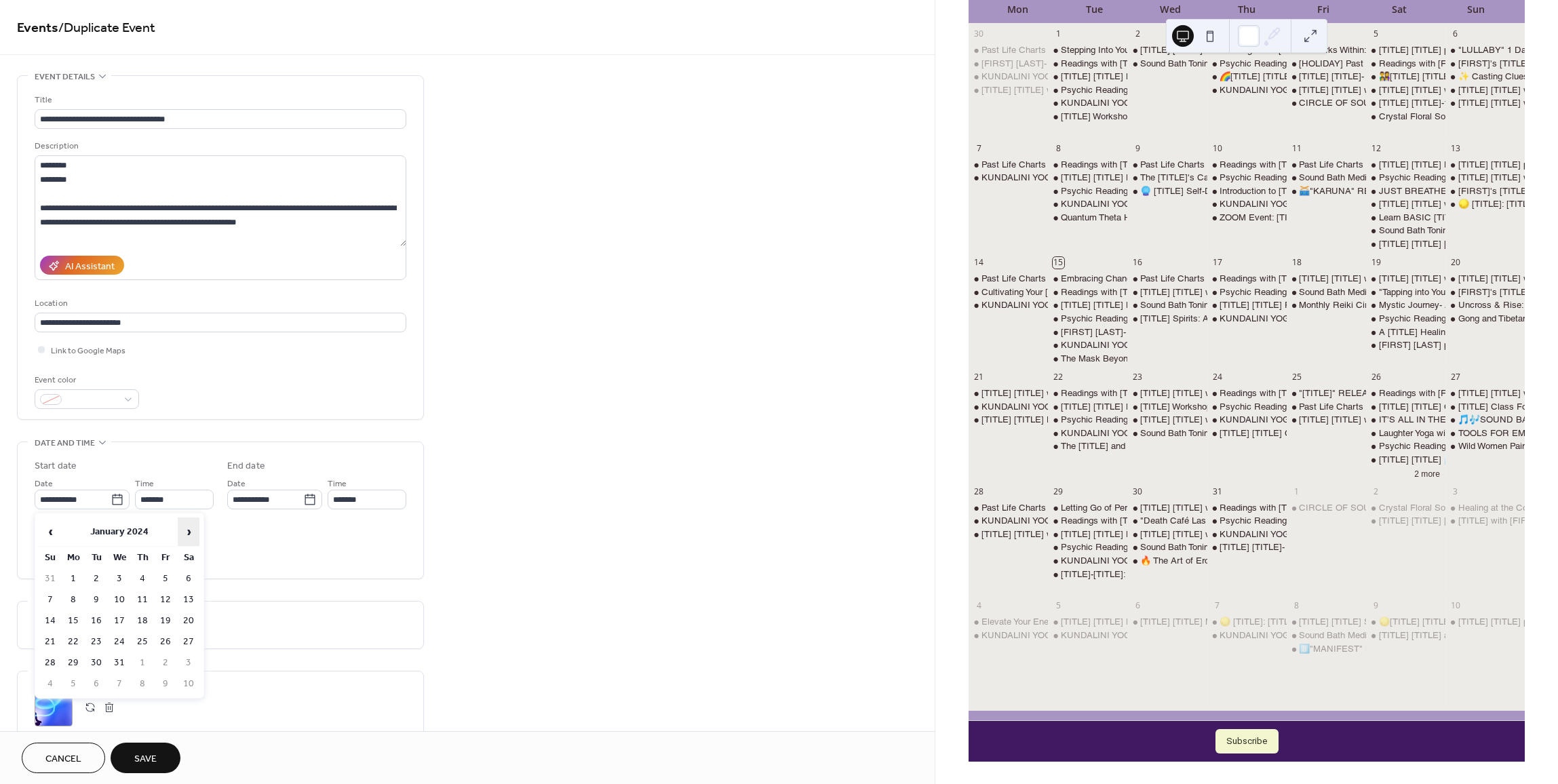 click on "›" at bounding box center (189, 532) 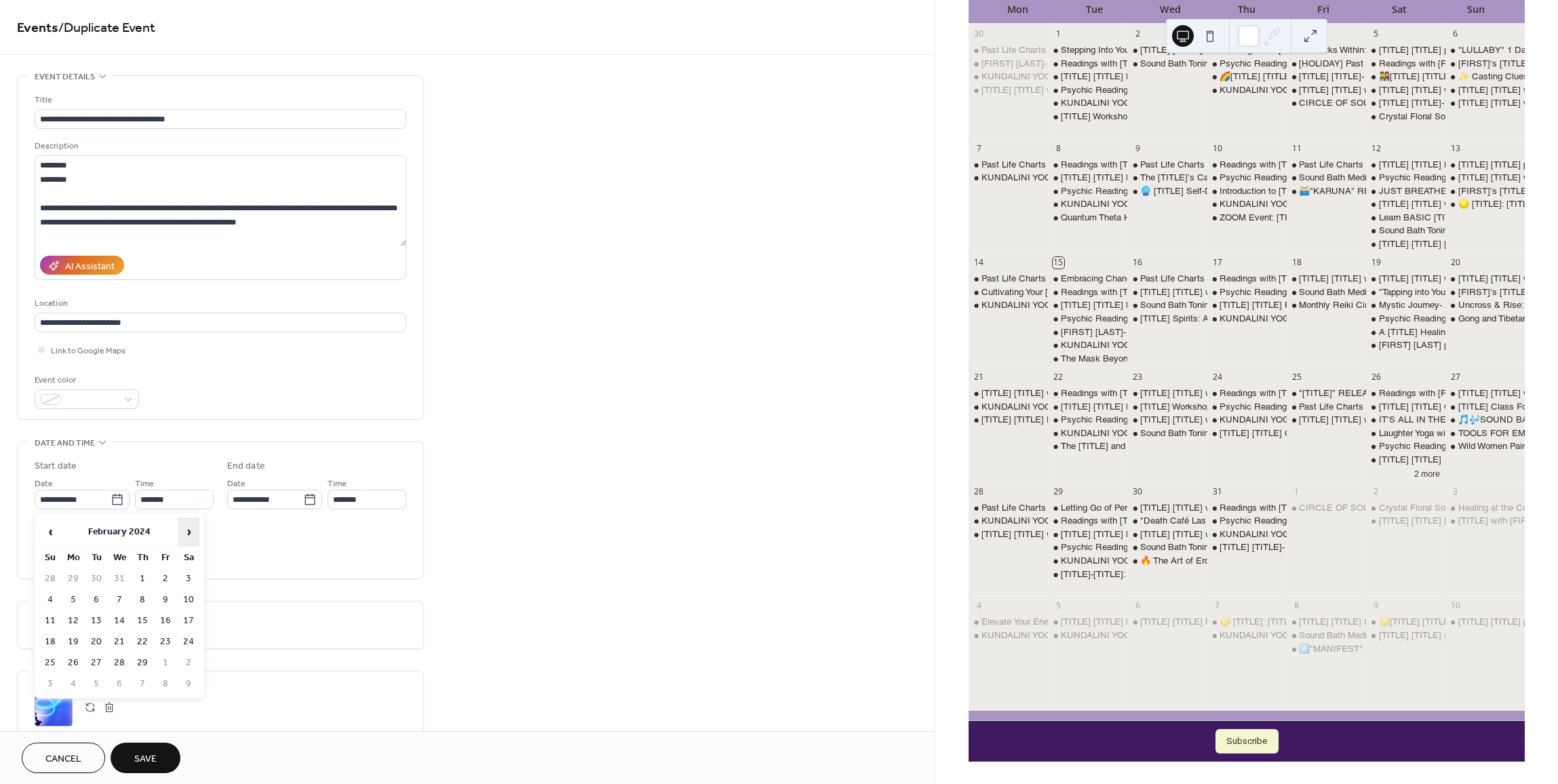 click on "›" at bounding box center (189, 532) 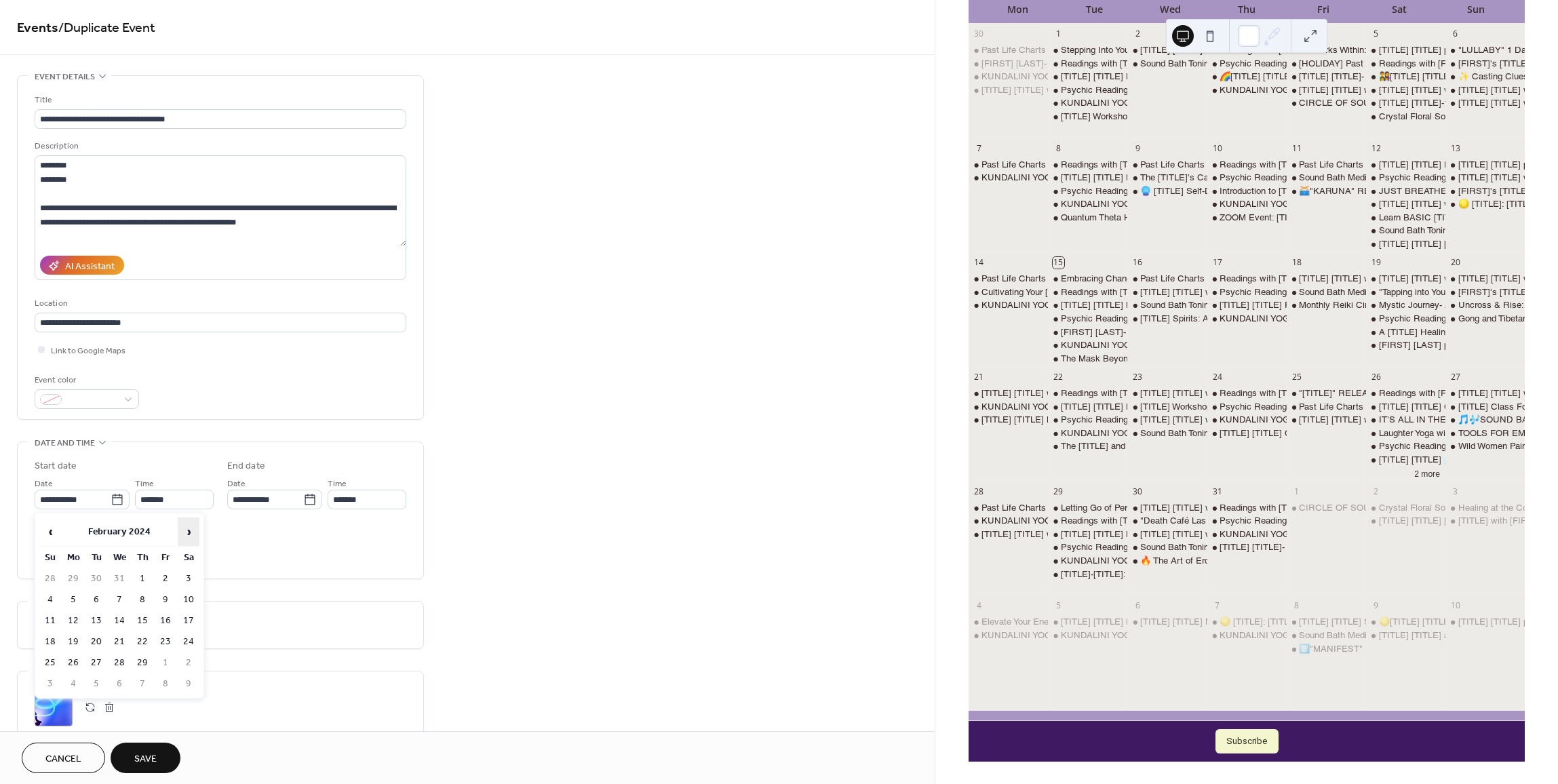 click on "›" at bounding box center [189, 532] 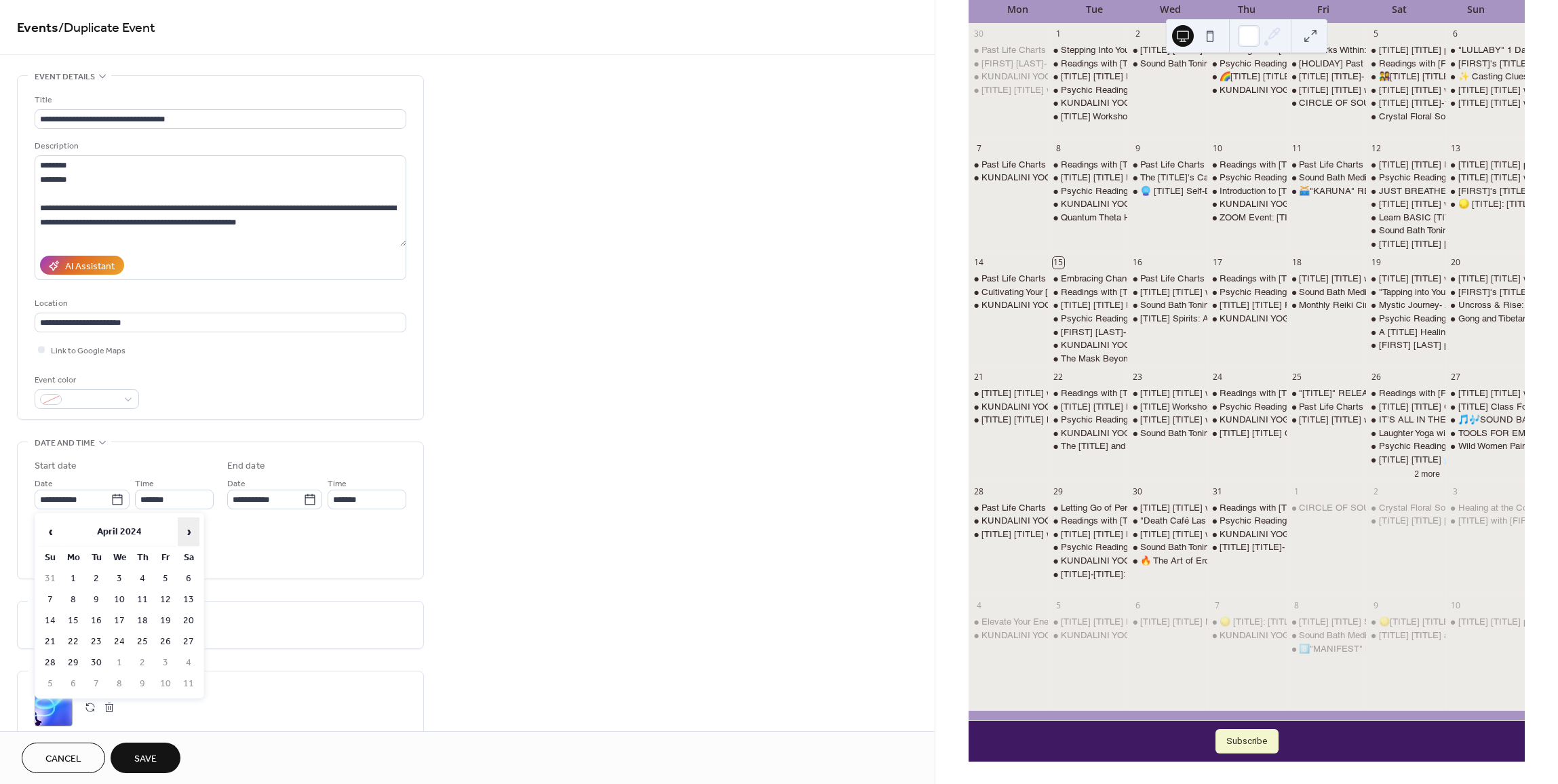 click on "›" at bounding box center [189, 532] 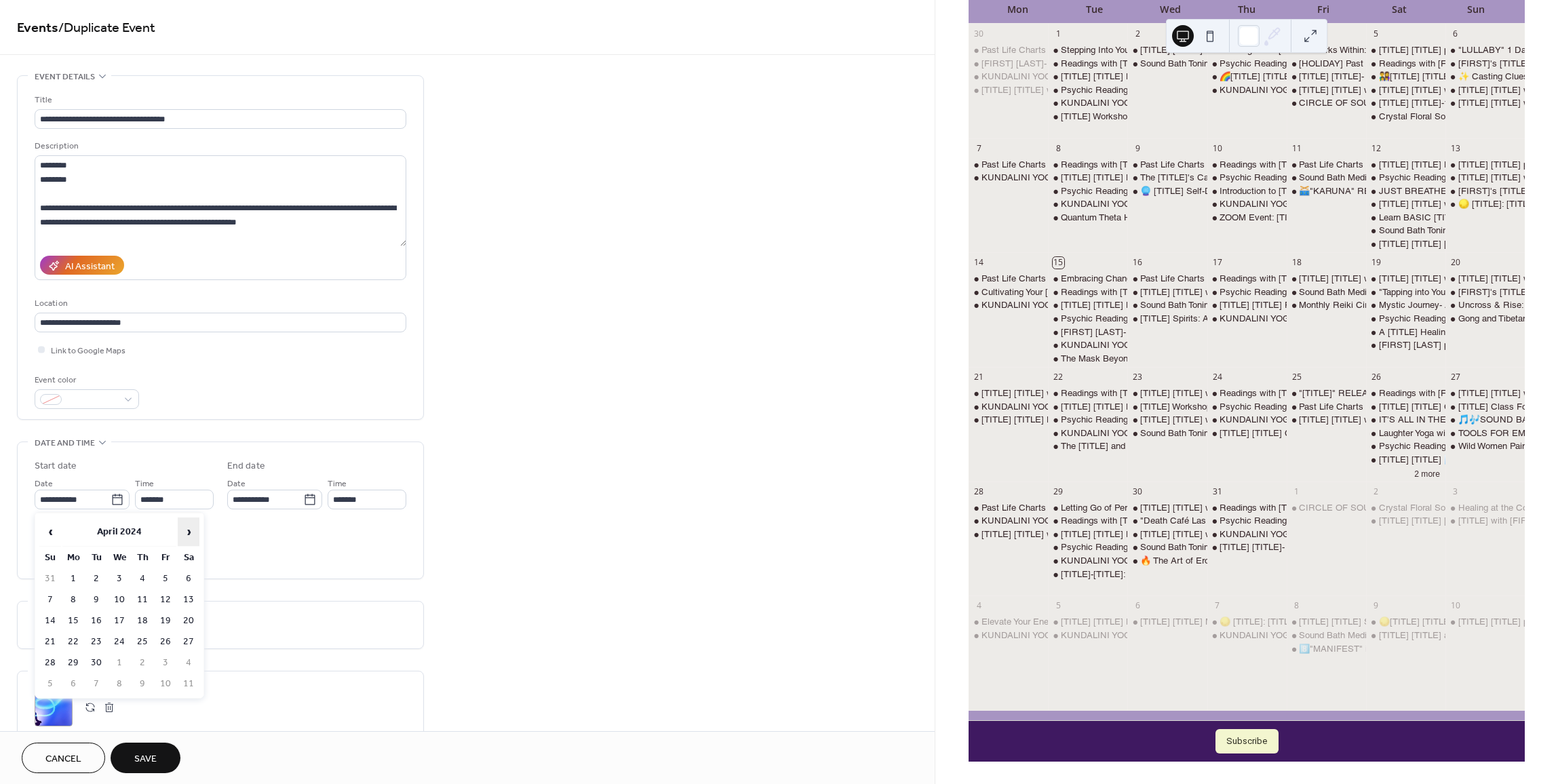 click on "›" at bounding box center [189, 532] 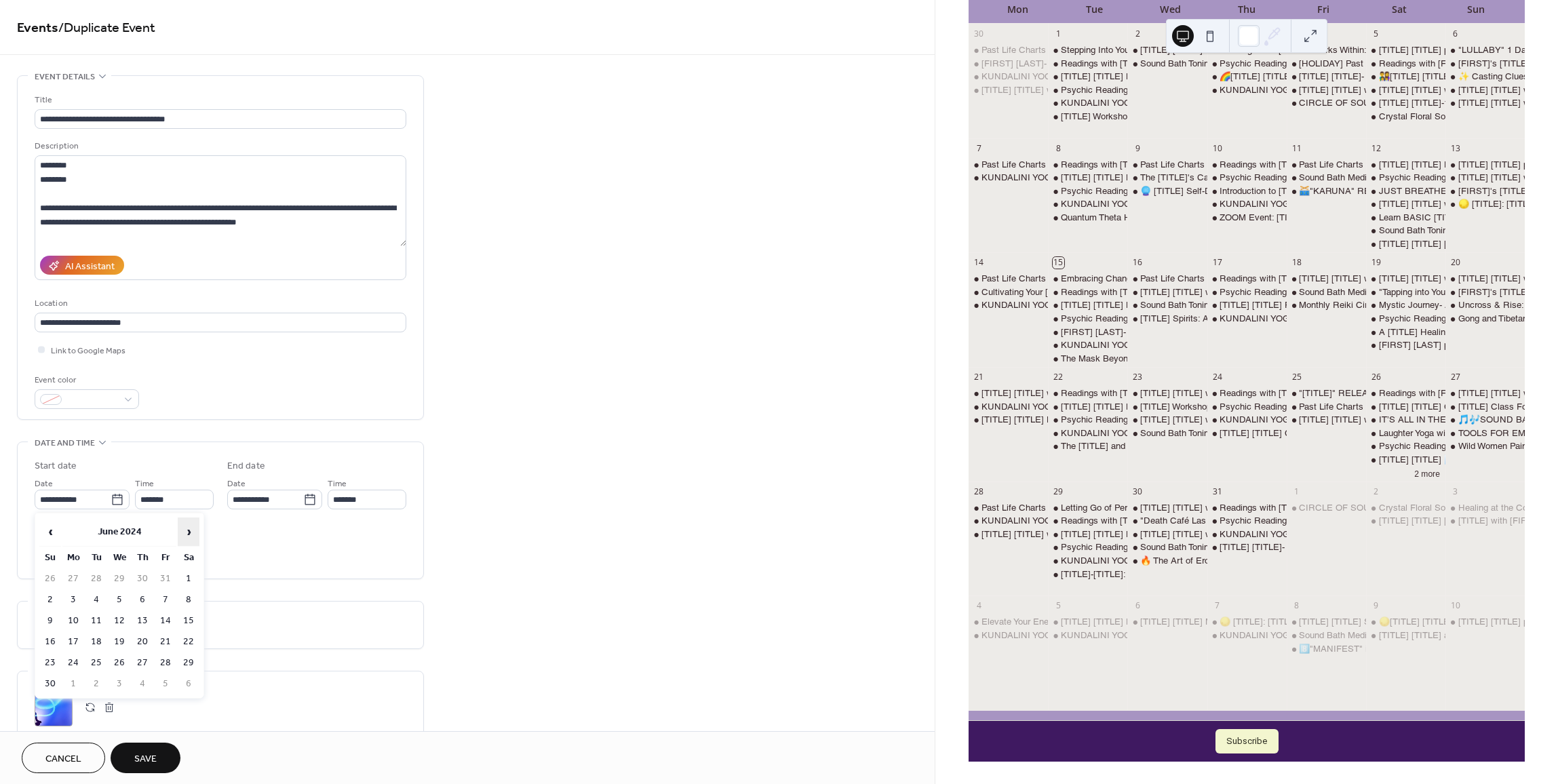 click on "›" at bounding box center (189, 532) 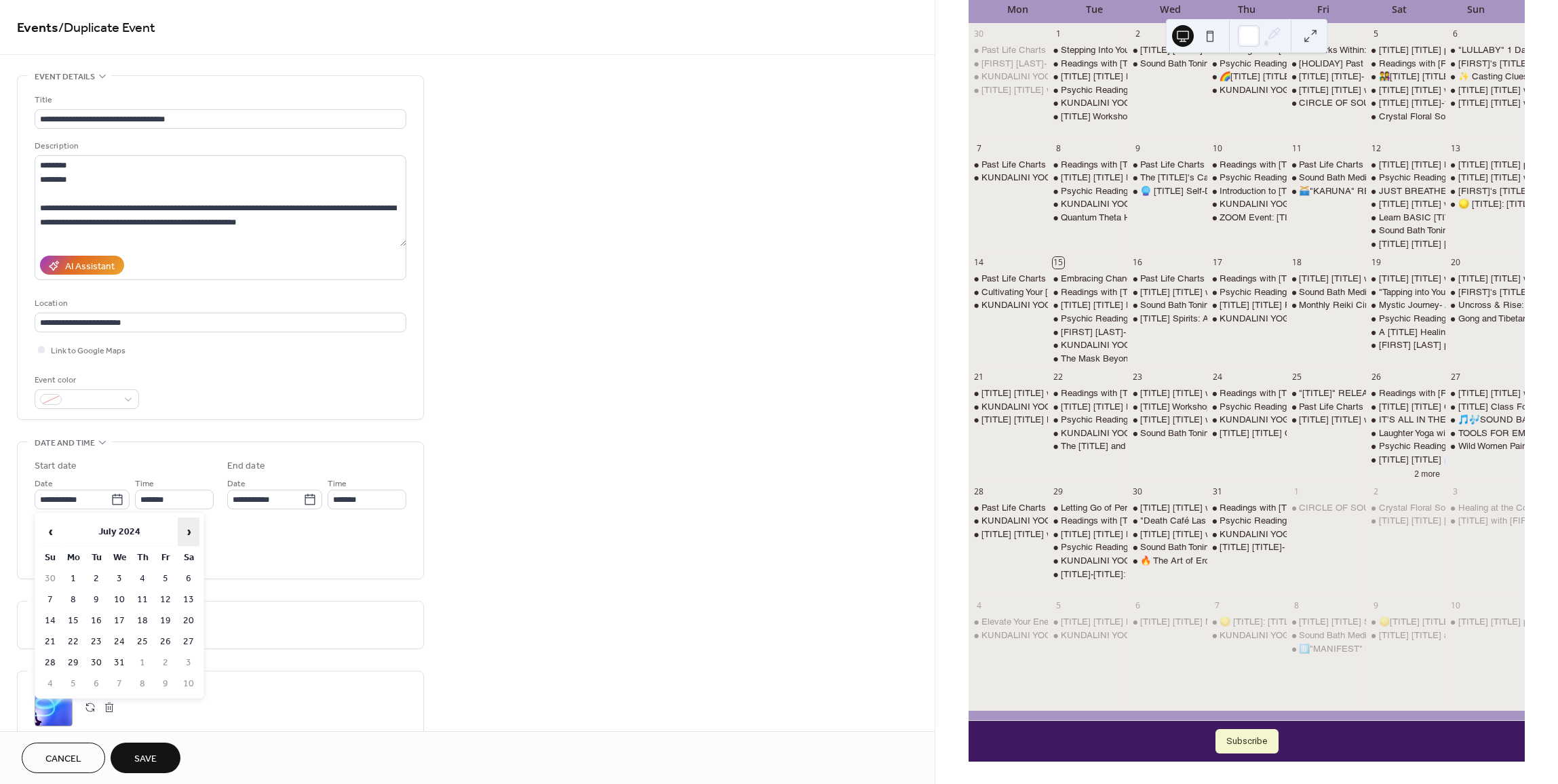 click on "›" at bounding box center (189, 532) 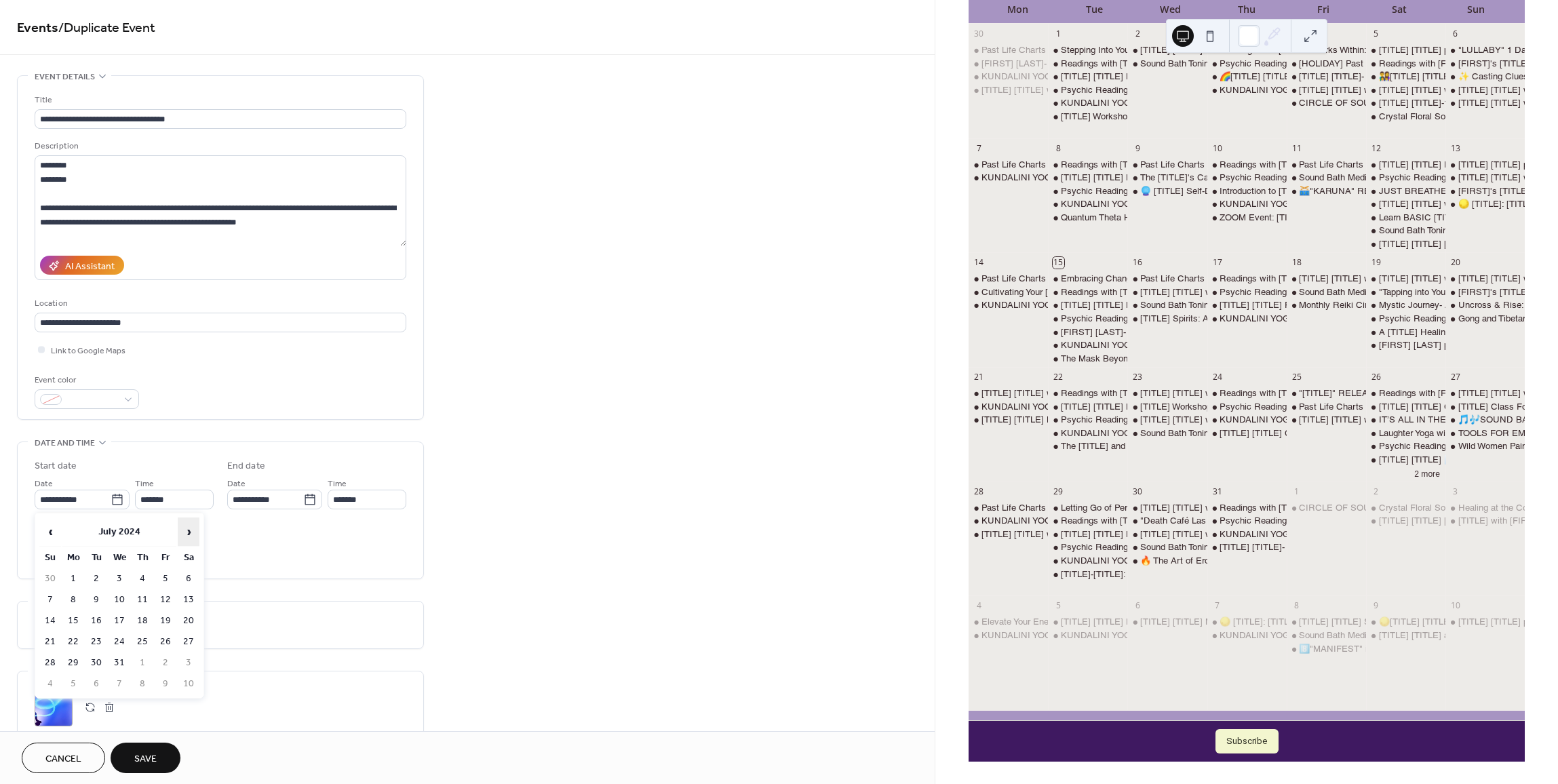 click on "›" at bounding box center (189, 532) 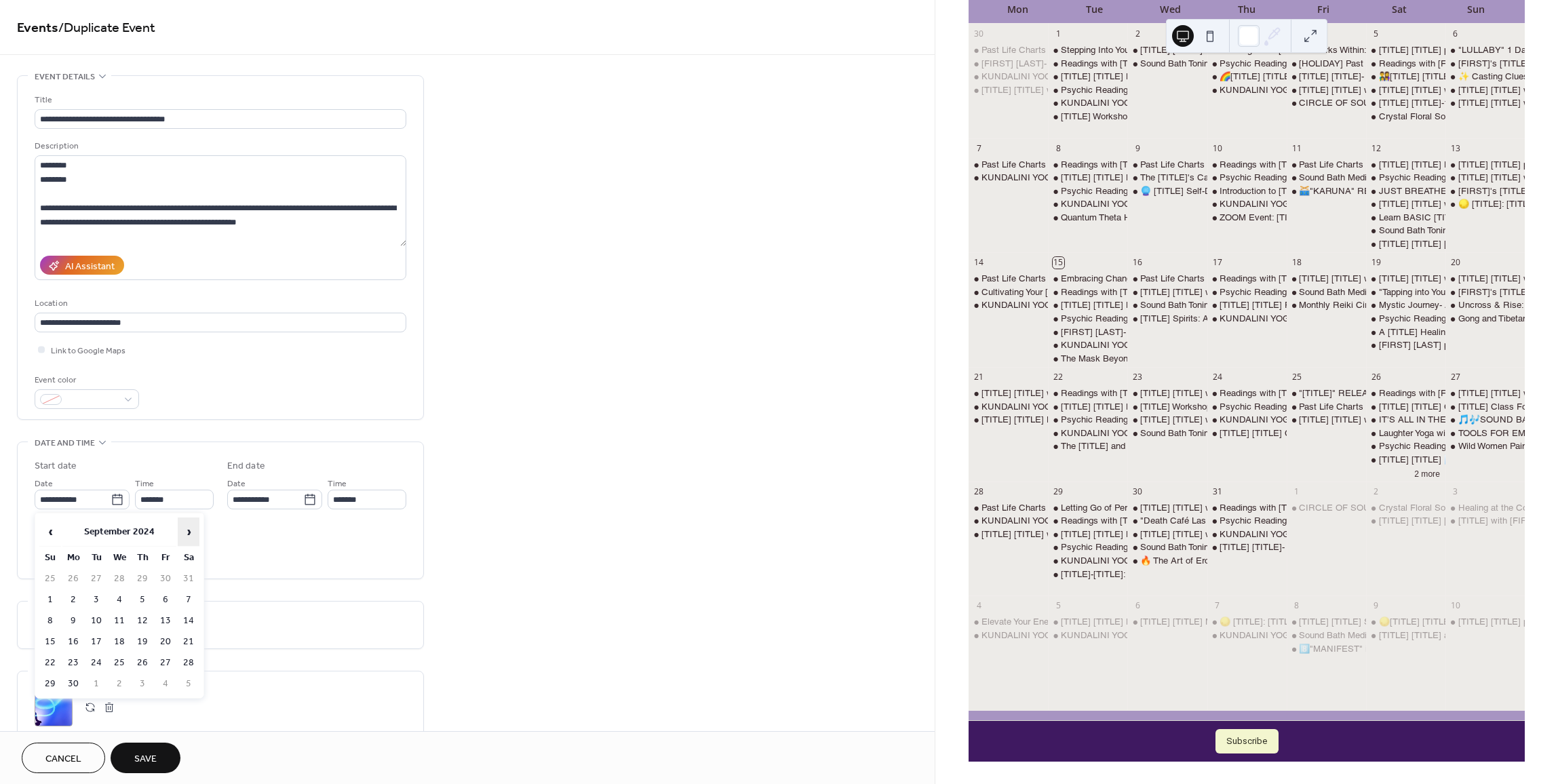 click on "›" at bounding box center [189, 532] 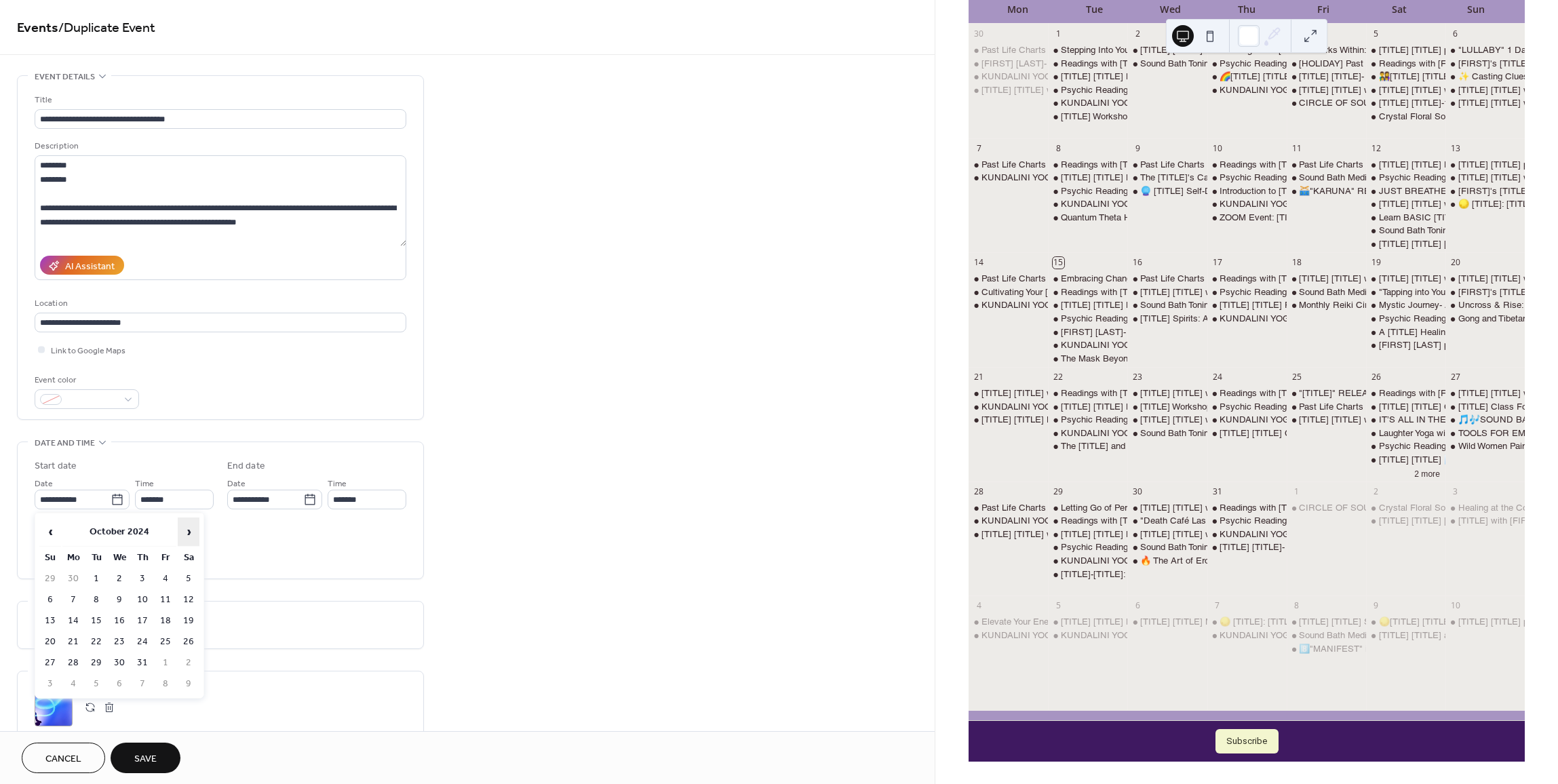 click on "›" at bounding box center (189, 532) 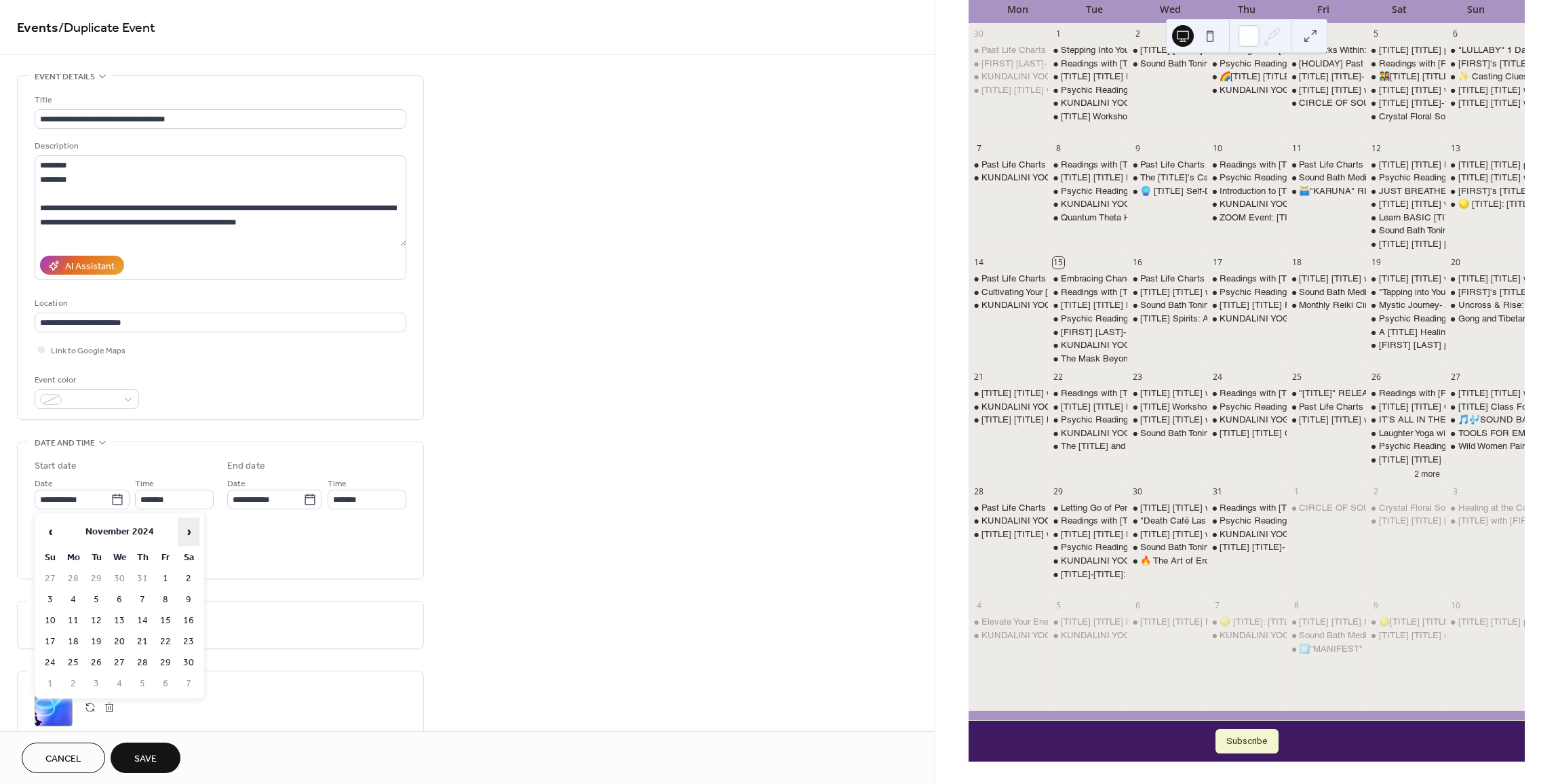 click on "›" at bounding box center (189, 532) 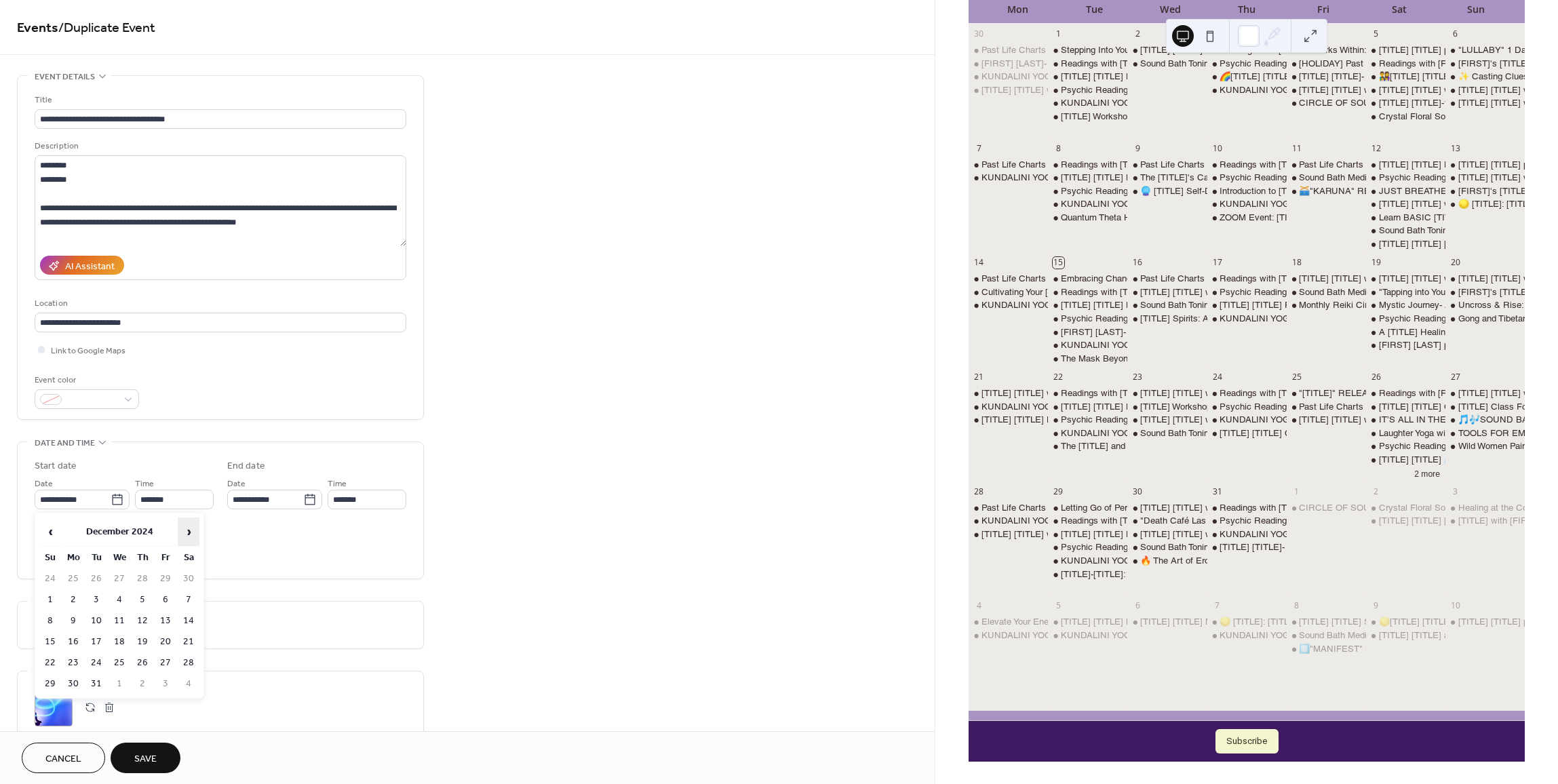 click on "›" at bounding box center (189, 532) 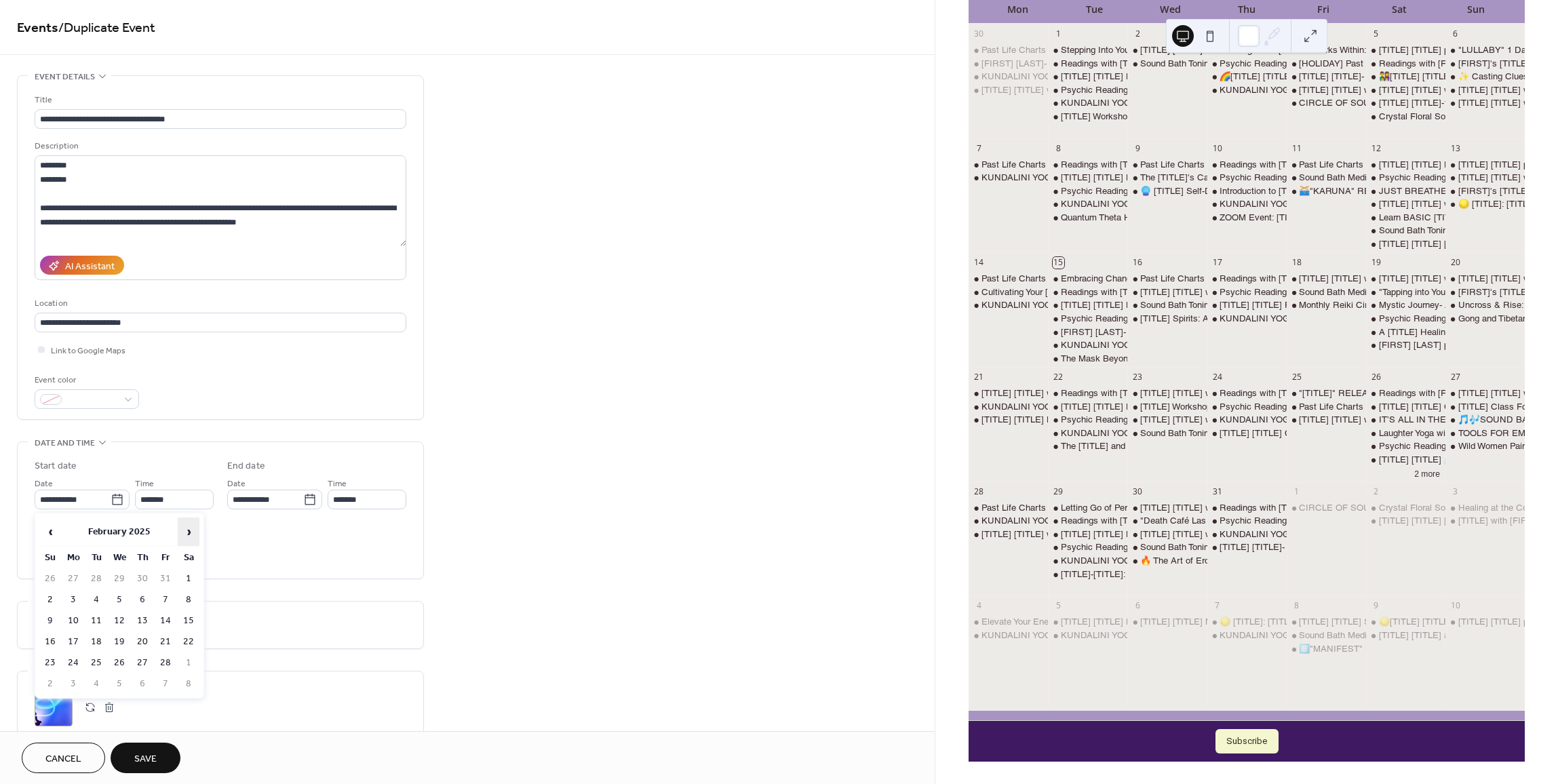 click on "›" at bounding box center [189, 532] 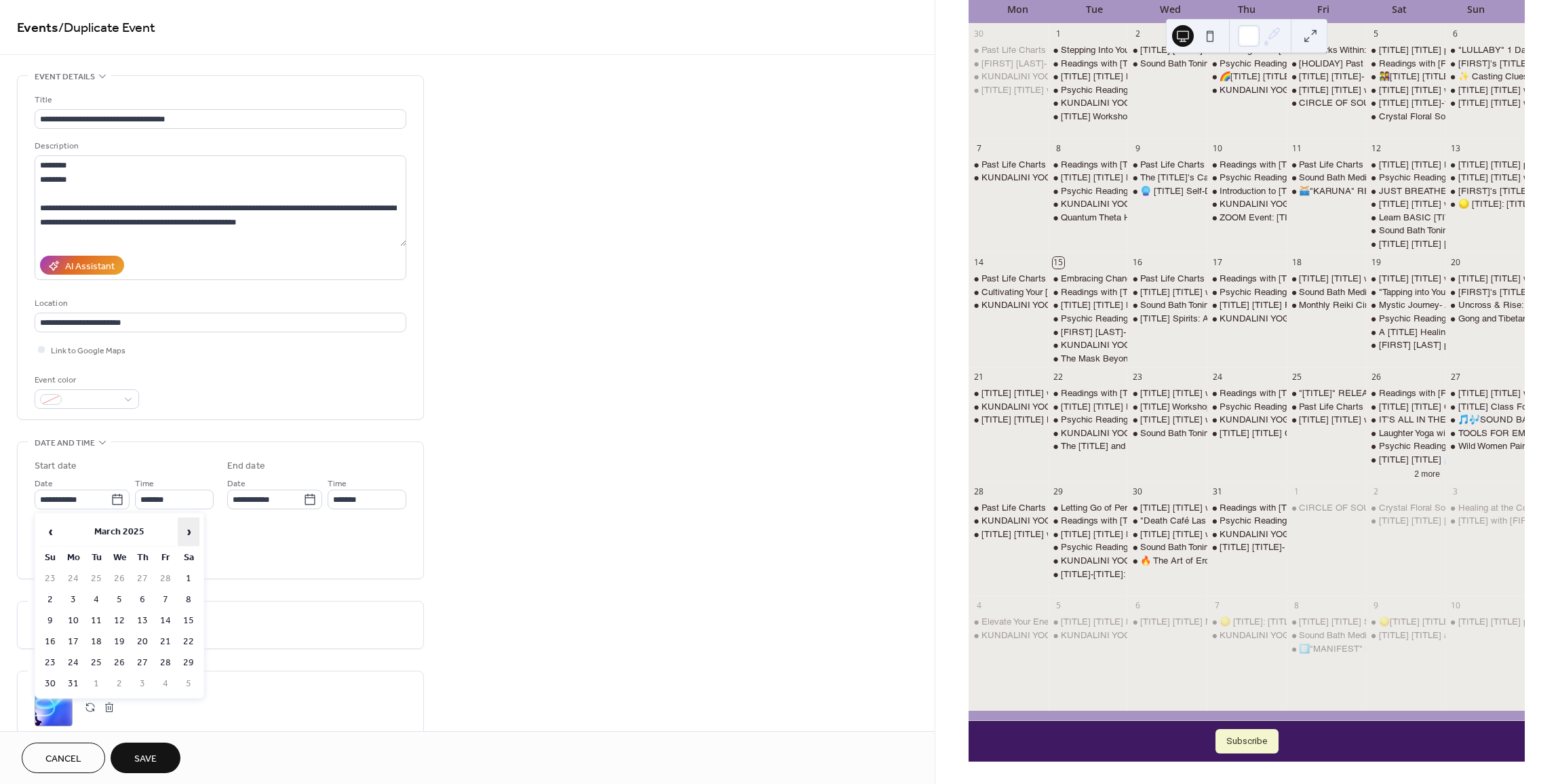 click on "›" at bounding box center [189, 532] 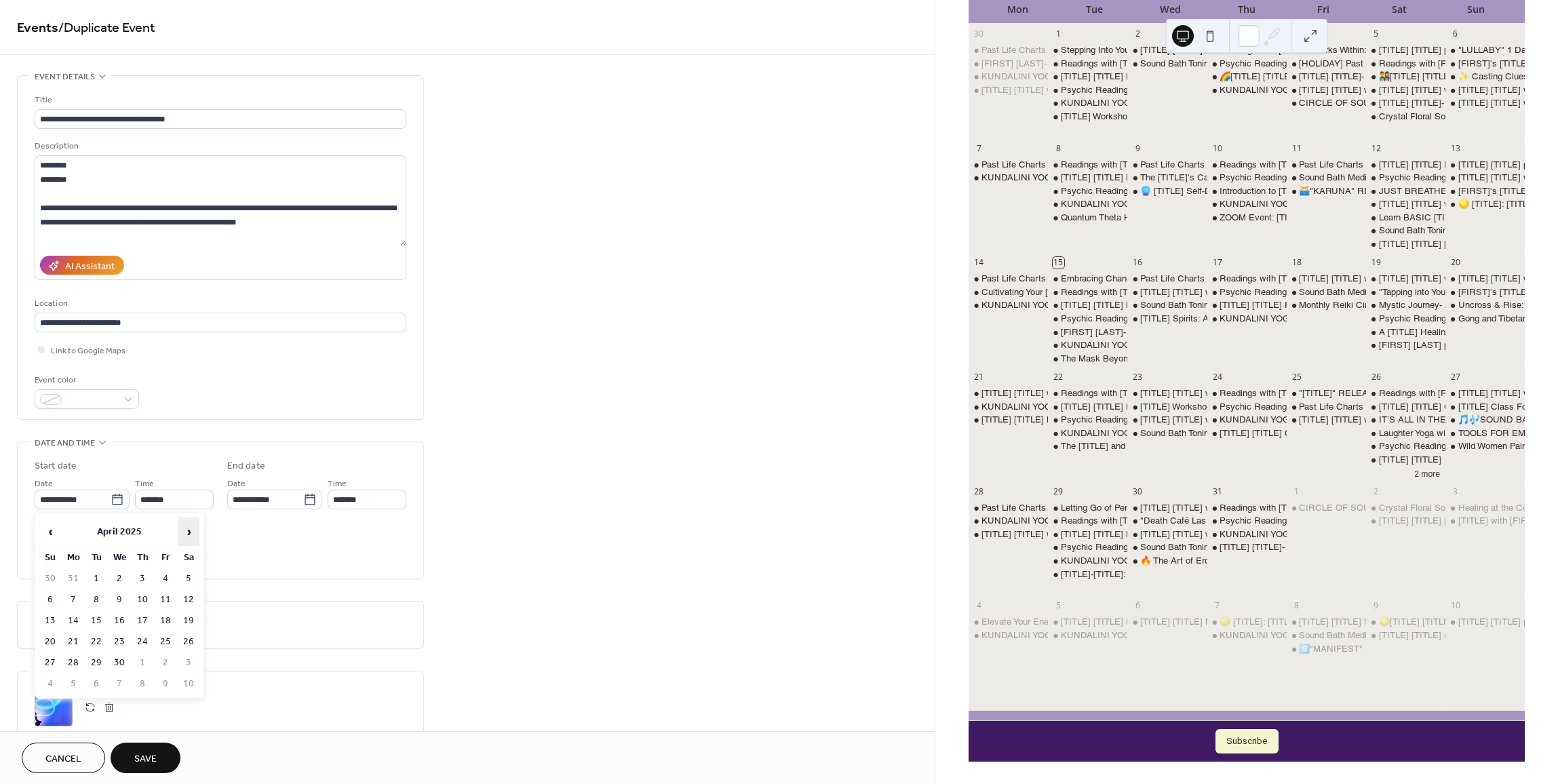 click on "›" at bounding box center (189, 532) 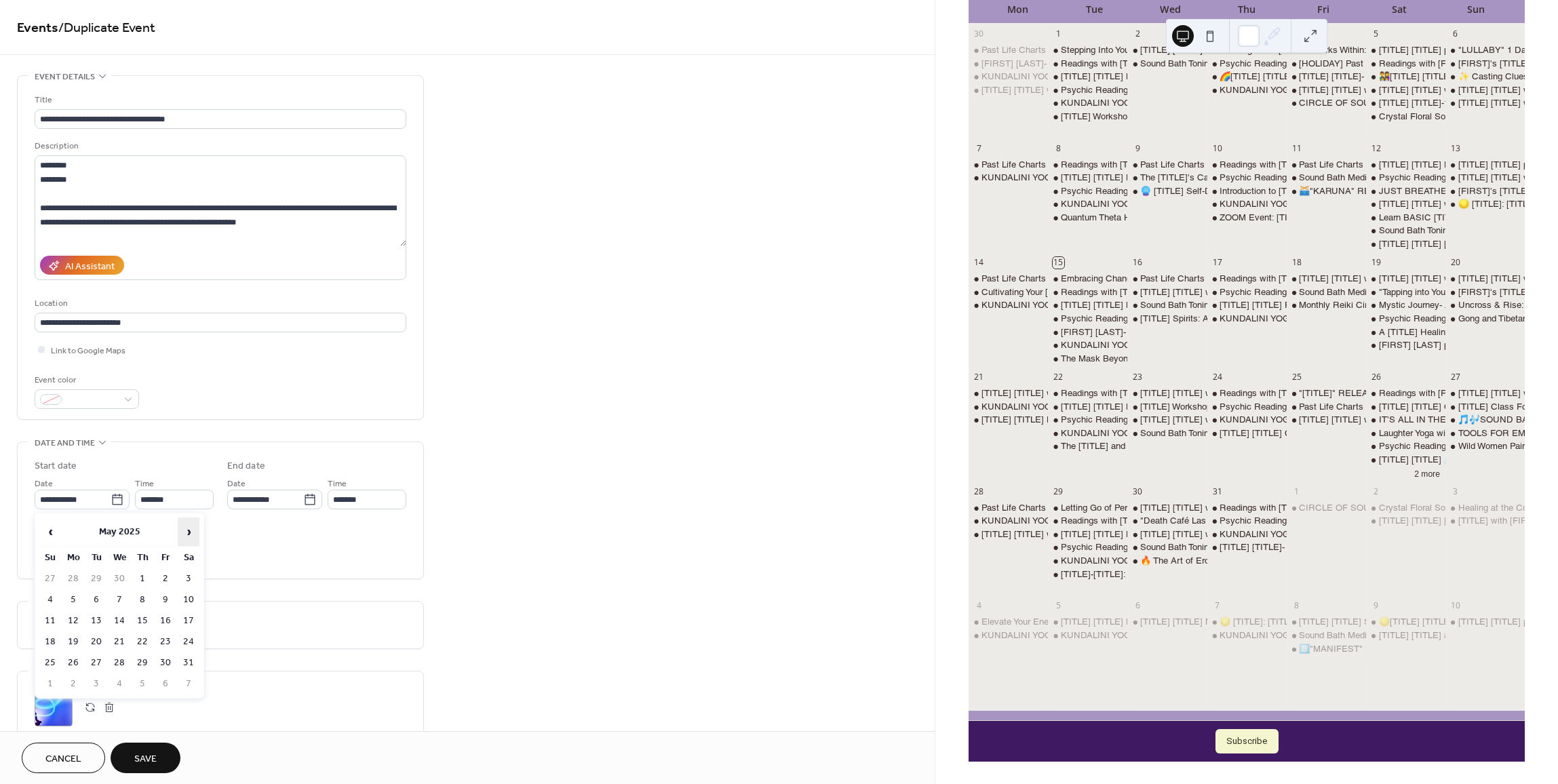 click on "›" at bounding box center [189, 532] 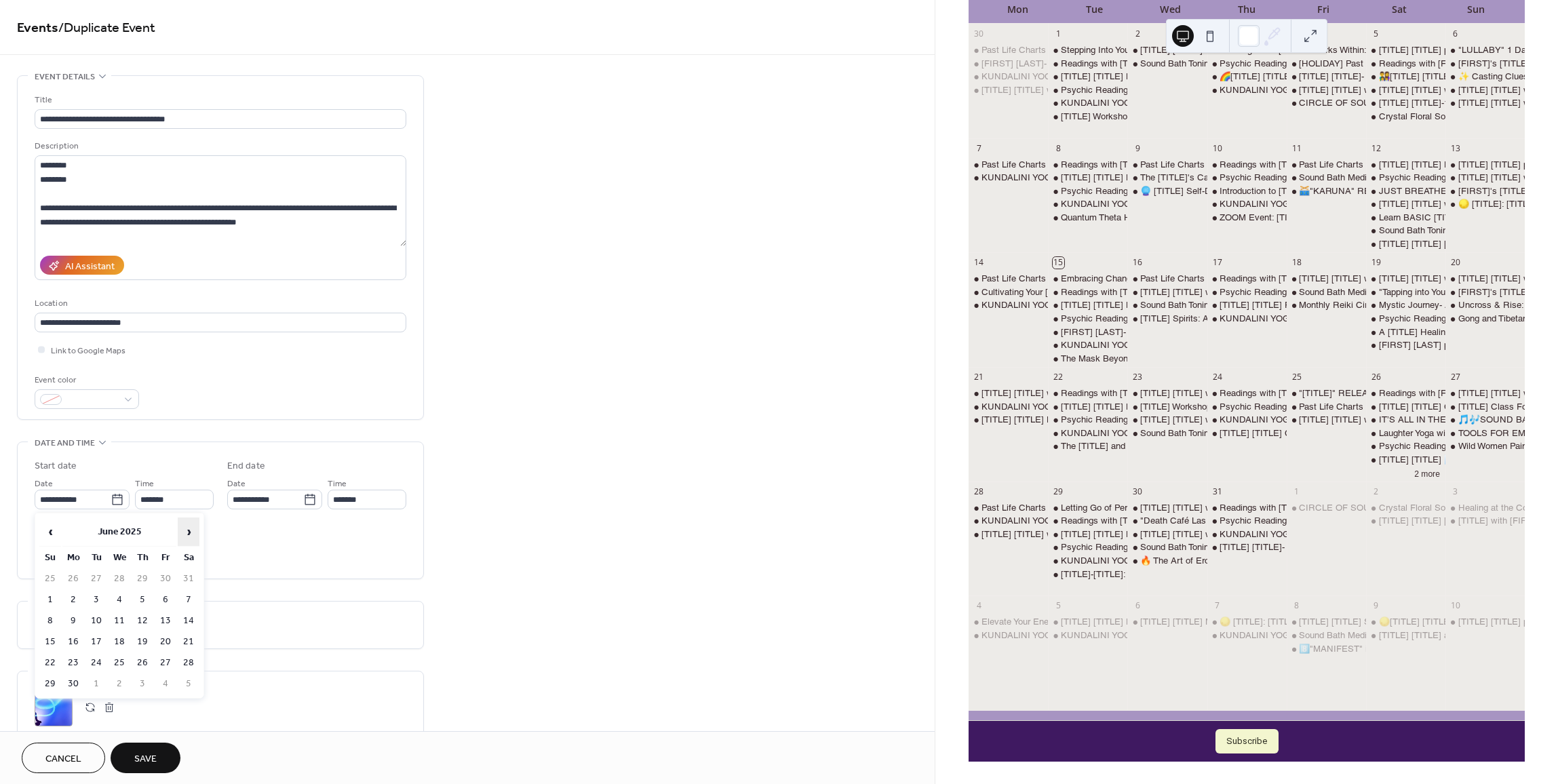 click on "›" at bounding box center (189, 532) 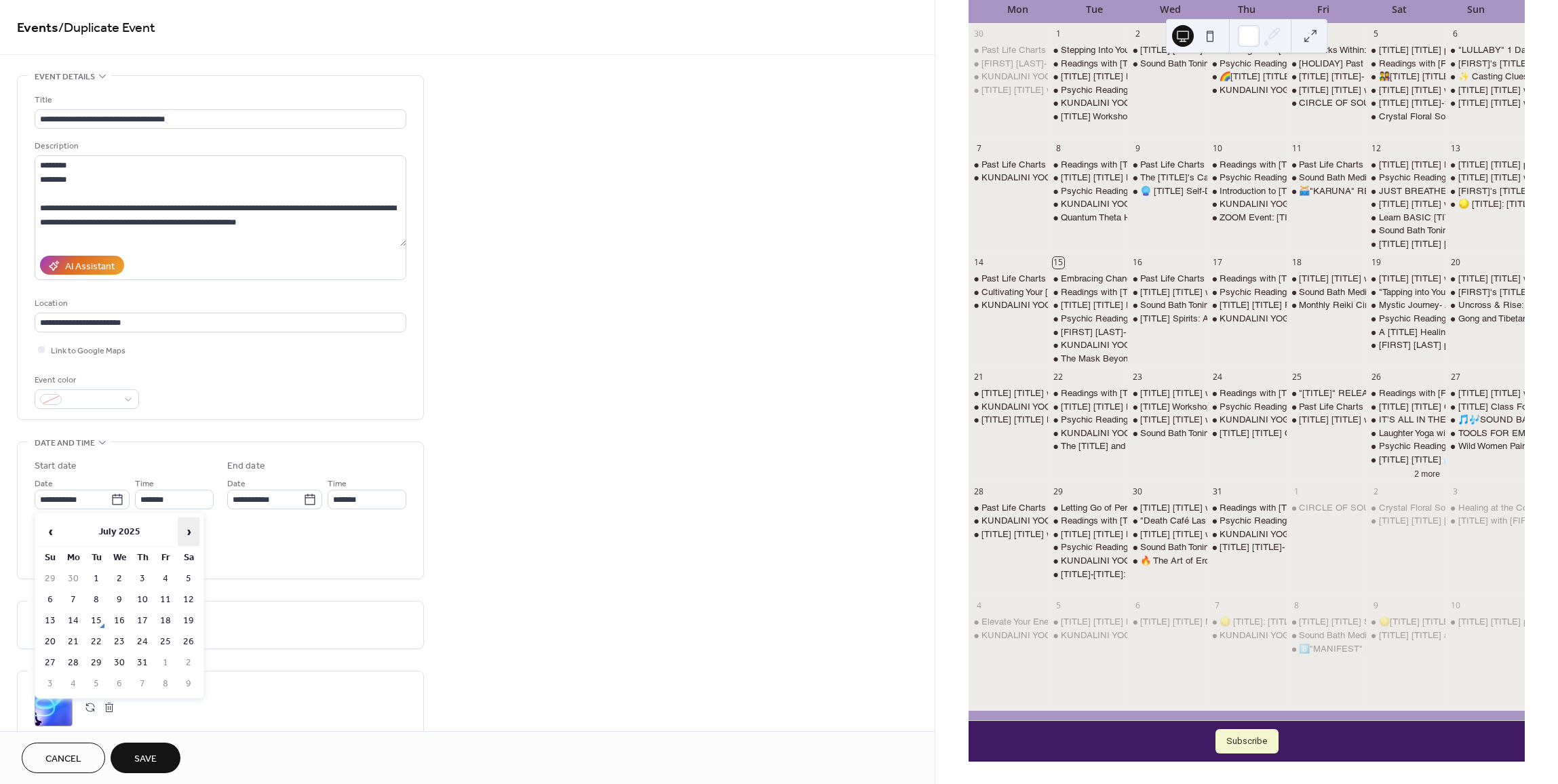 click on "›" at bounding box center [189, 532] 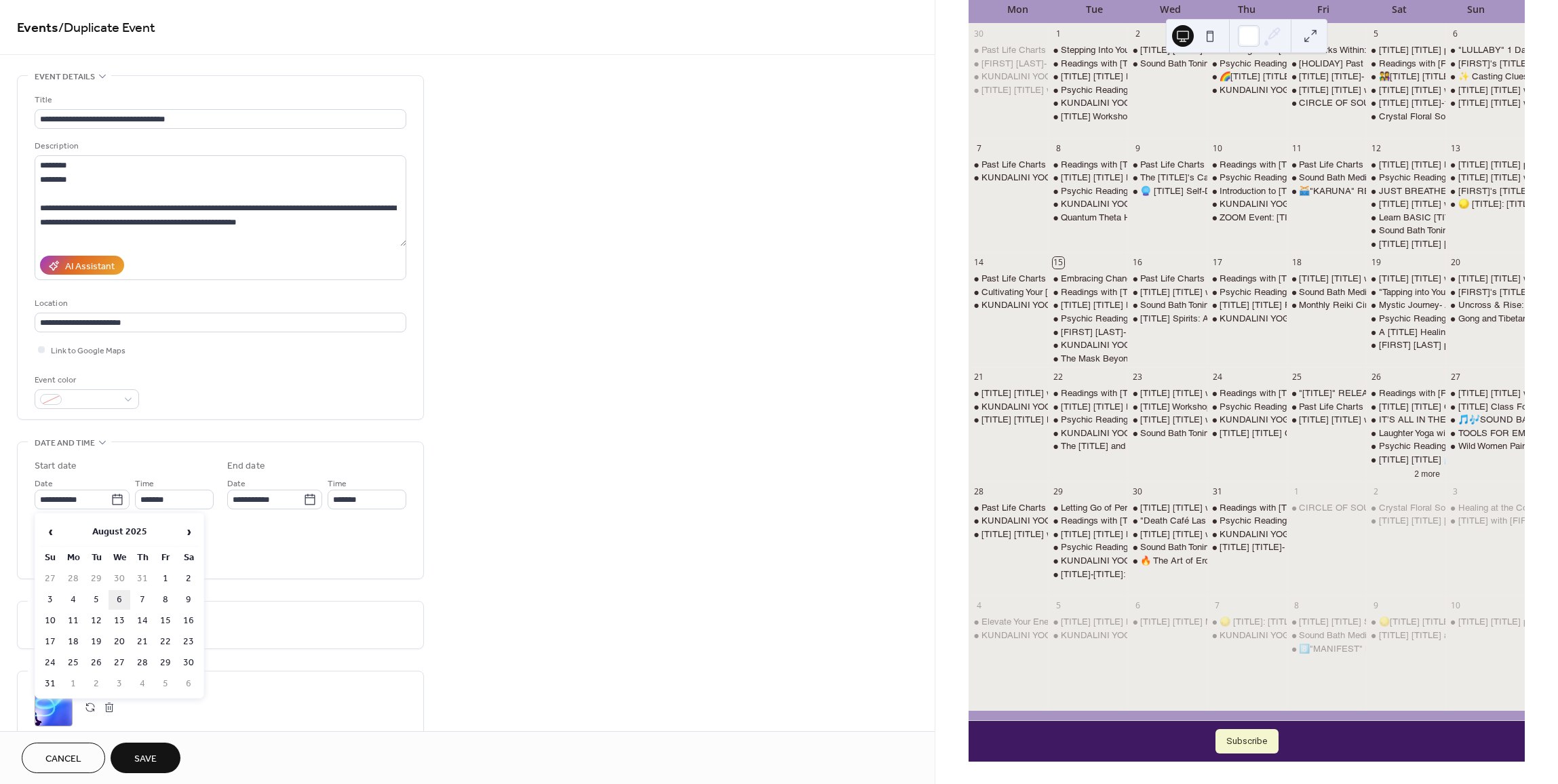 click on "6" at bounding box center (119, 600) 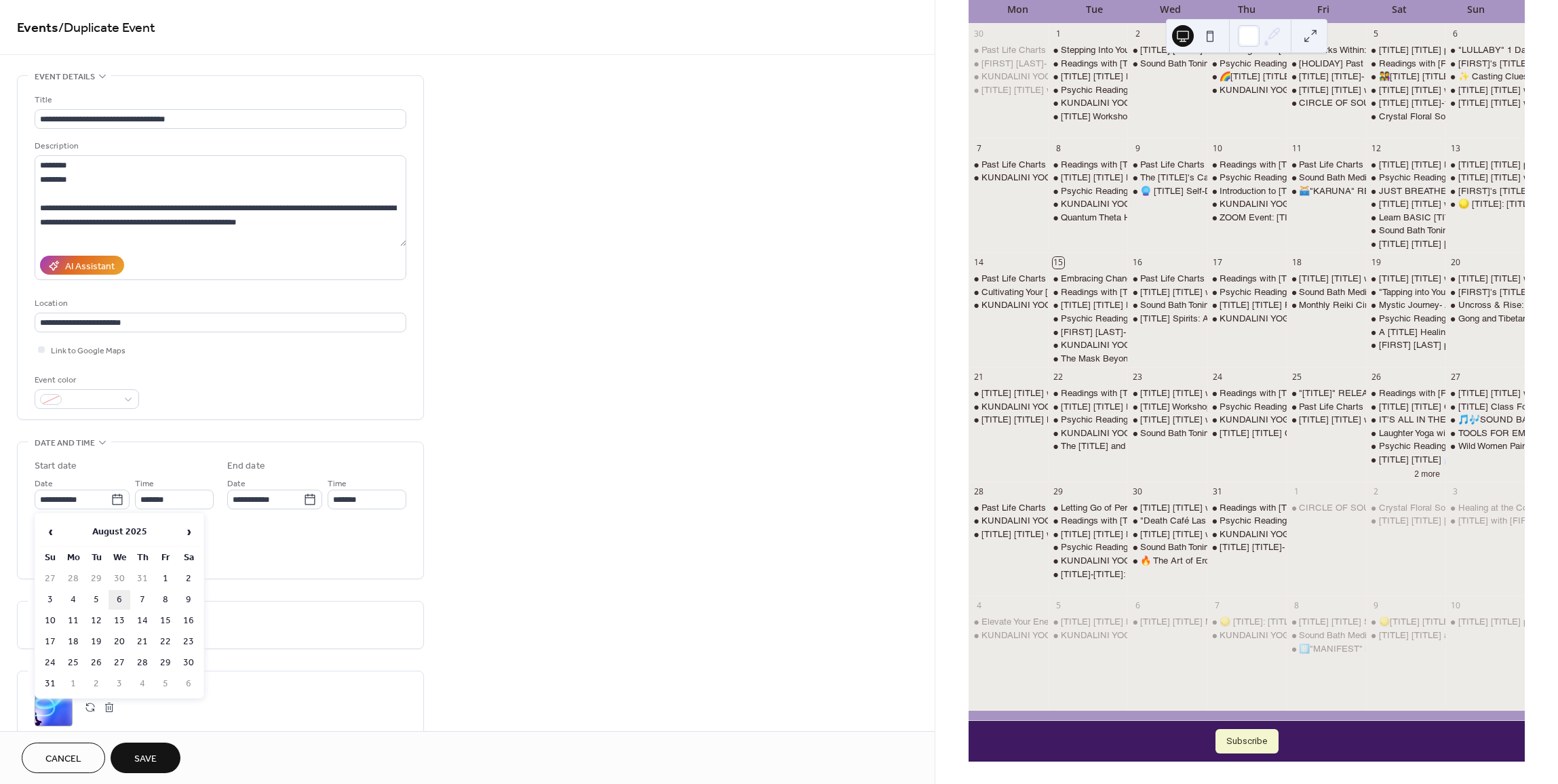 type on "**********" 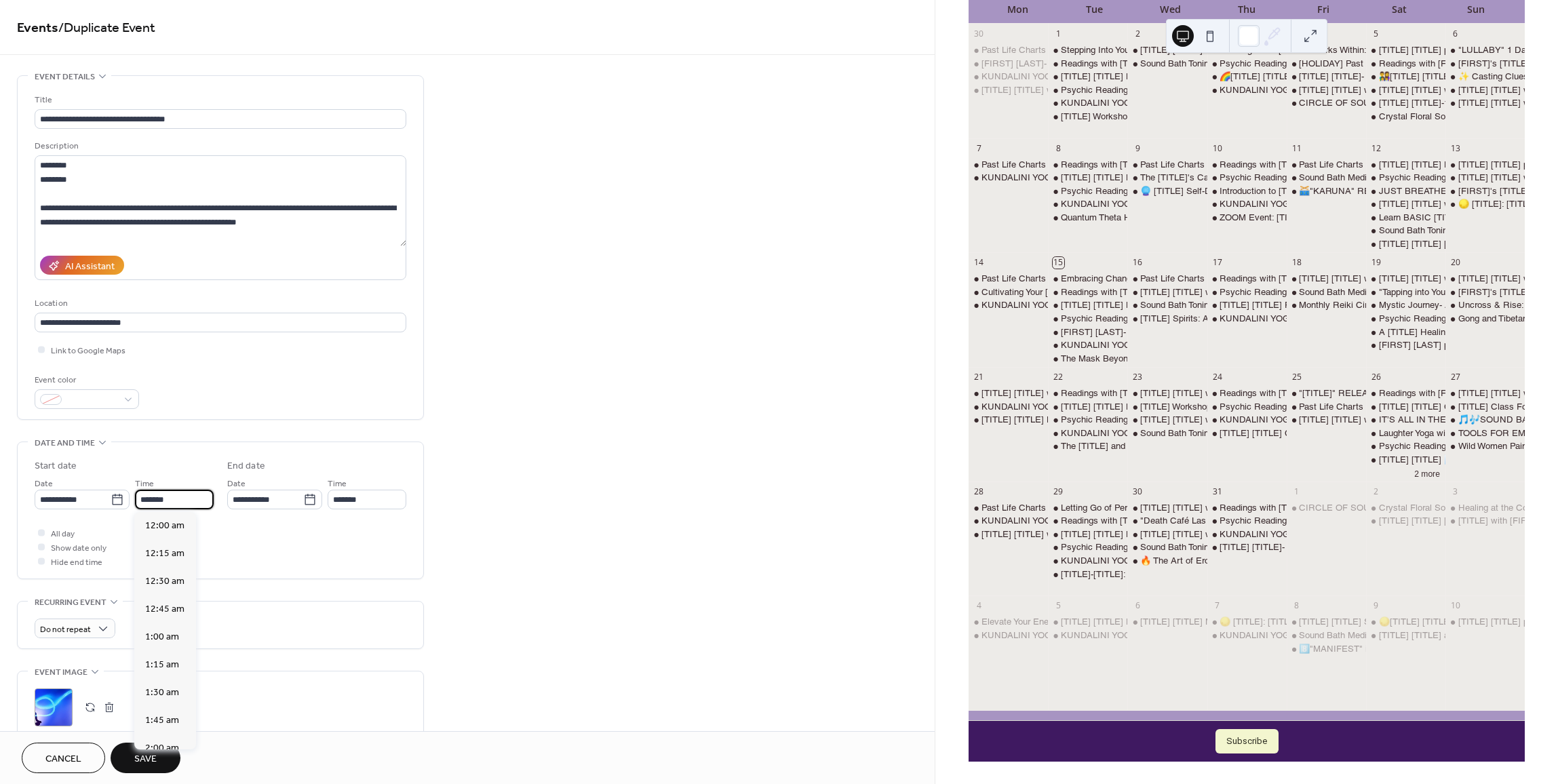 click on "*******" at bounding box center [174, 499] 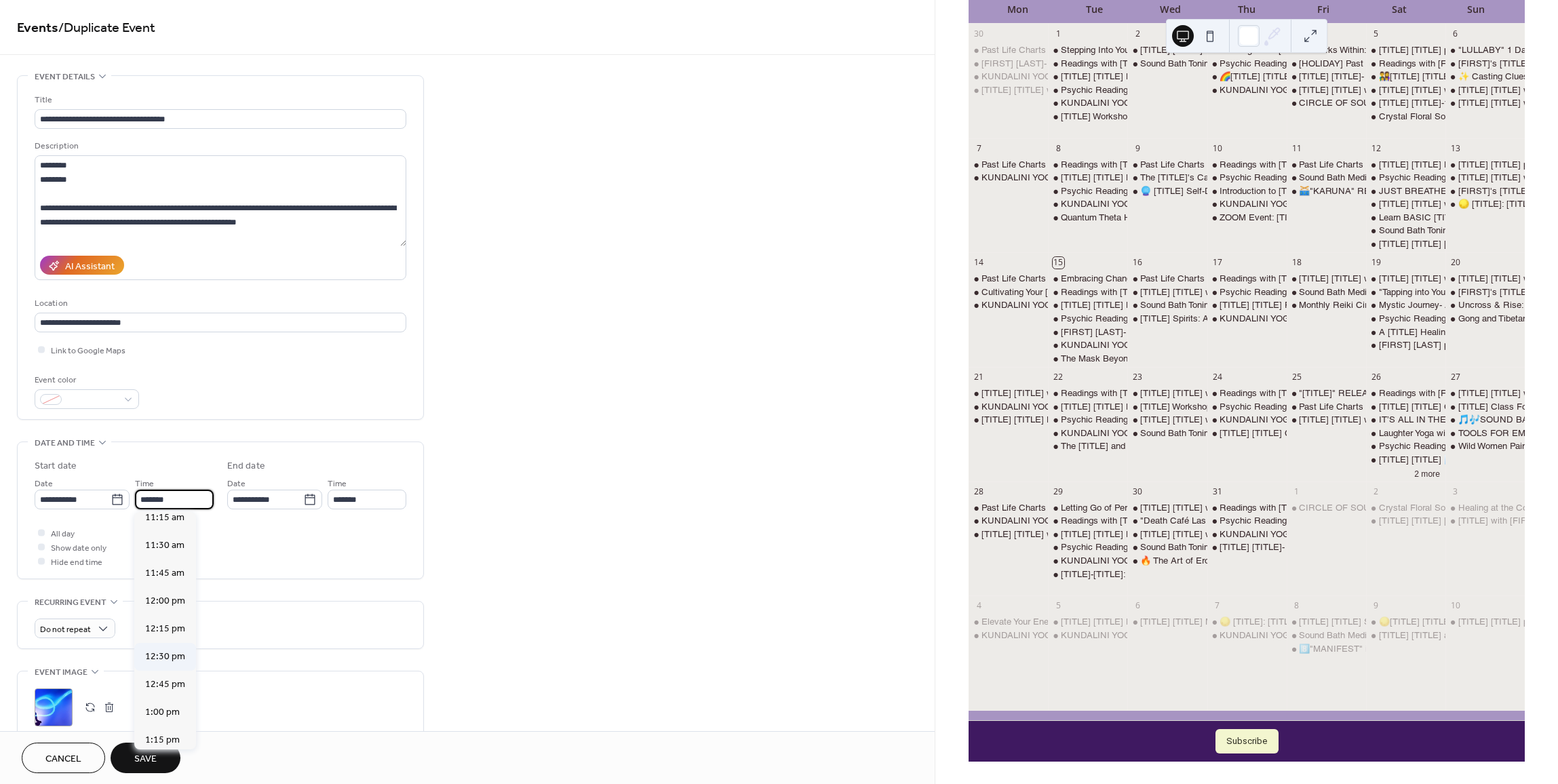 scroll, scrollTop: 1256, scrollLeft: 0, axis: vertical 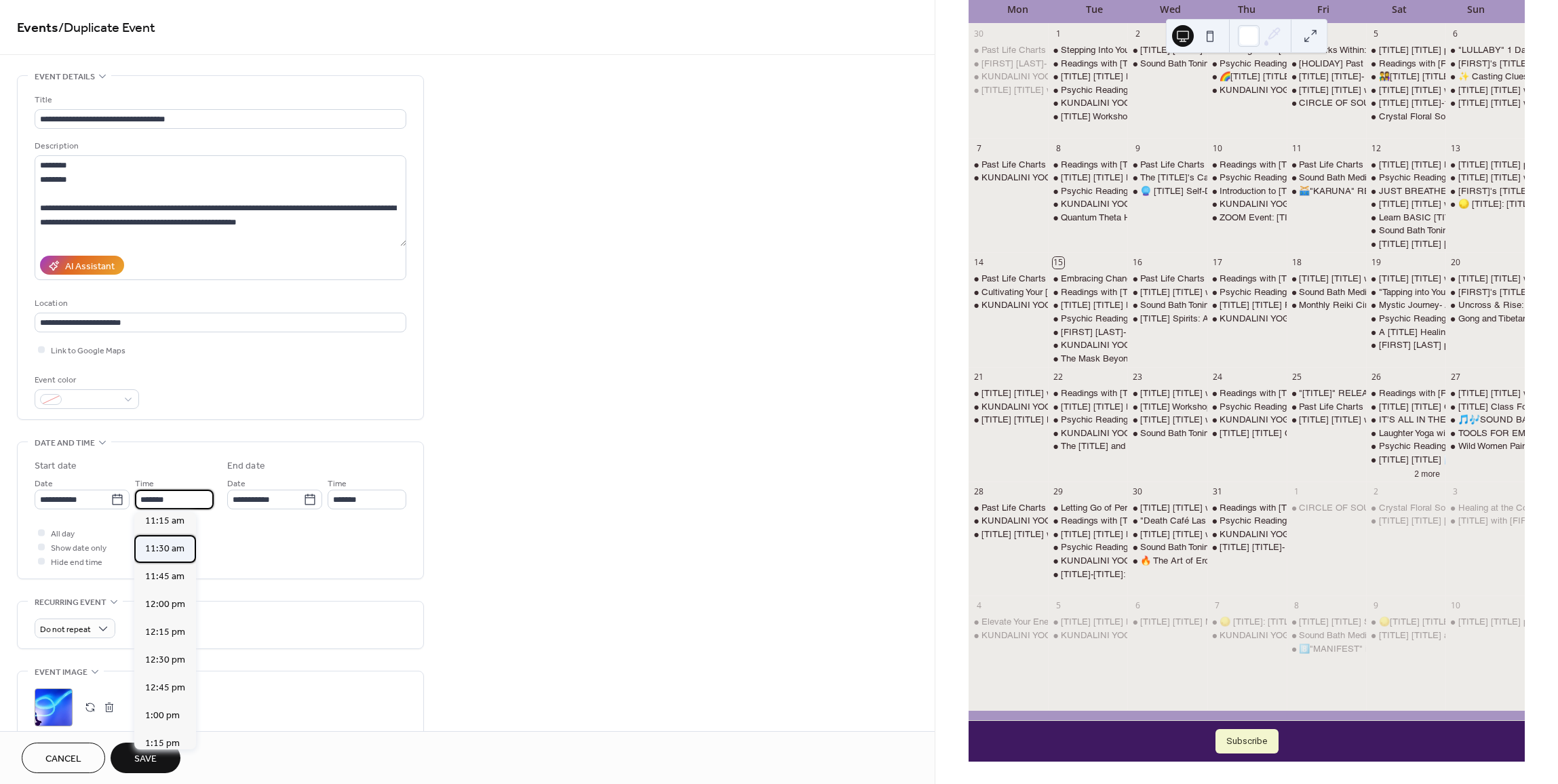 click on "11:30 am" at bounding box center (165, 549) 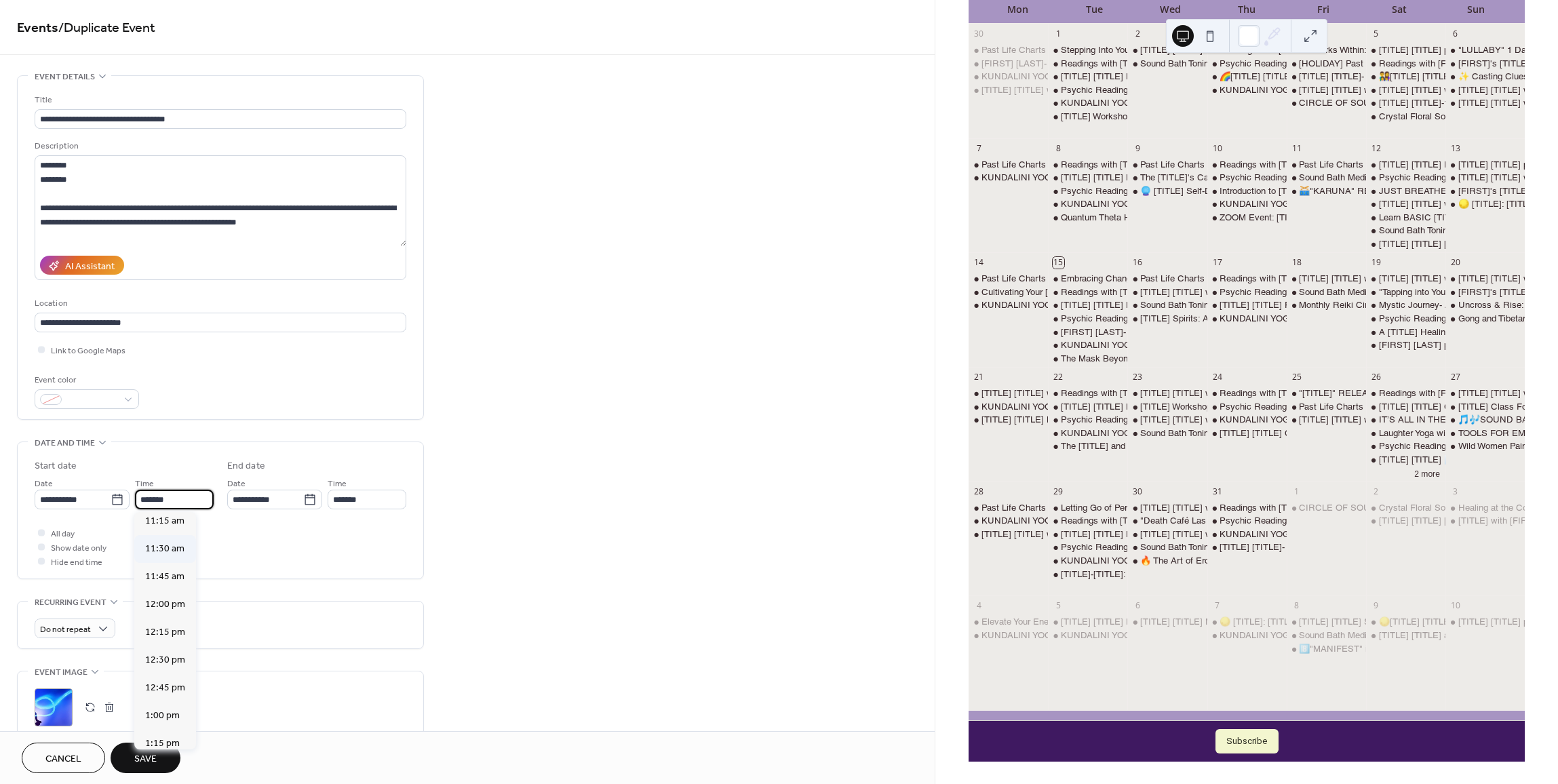 type on "********" 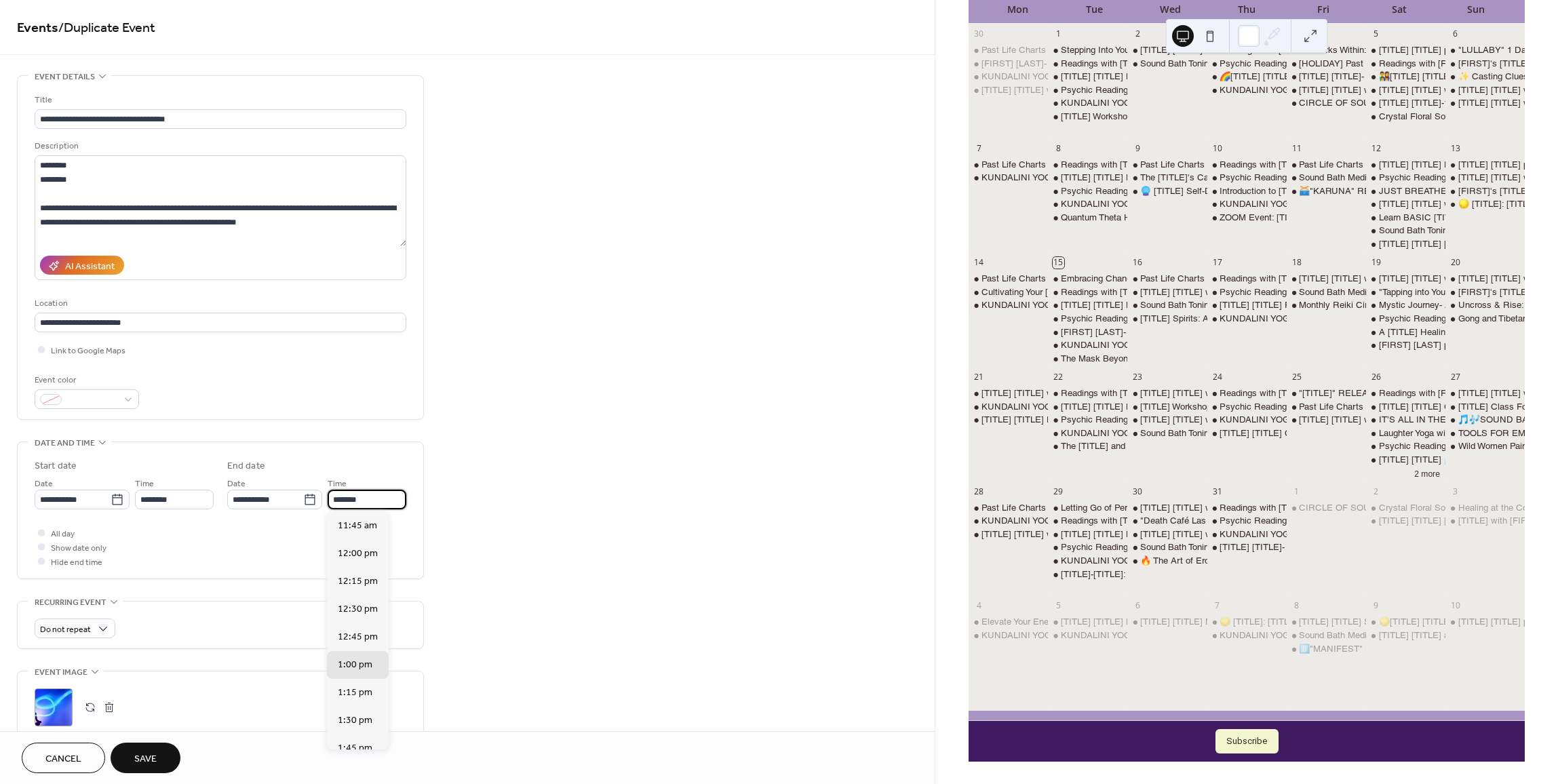 click on "*******" at bounding box center [367, 499] 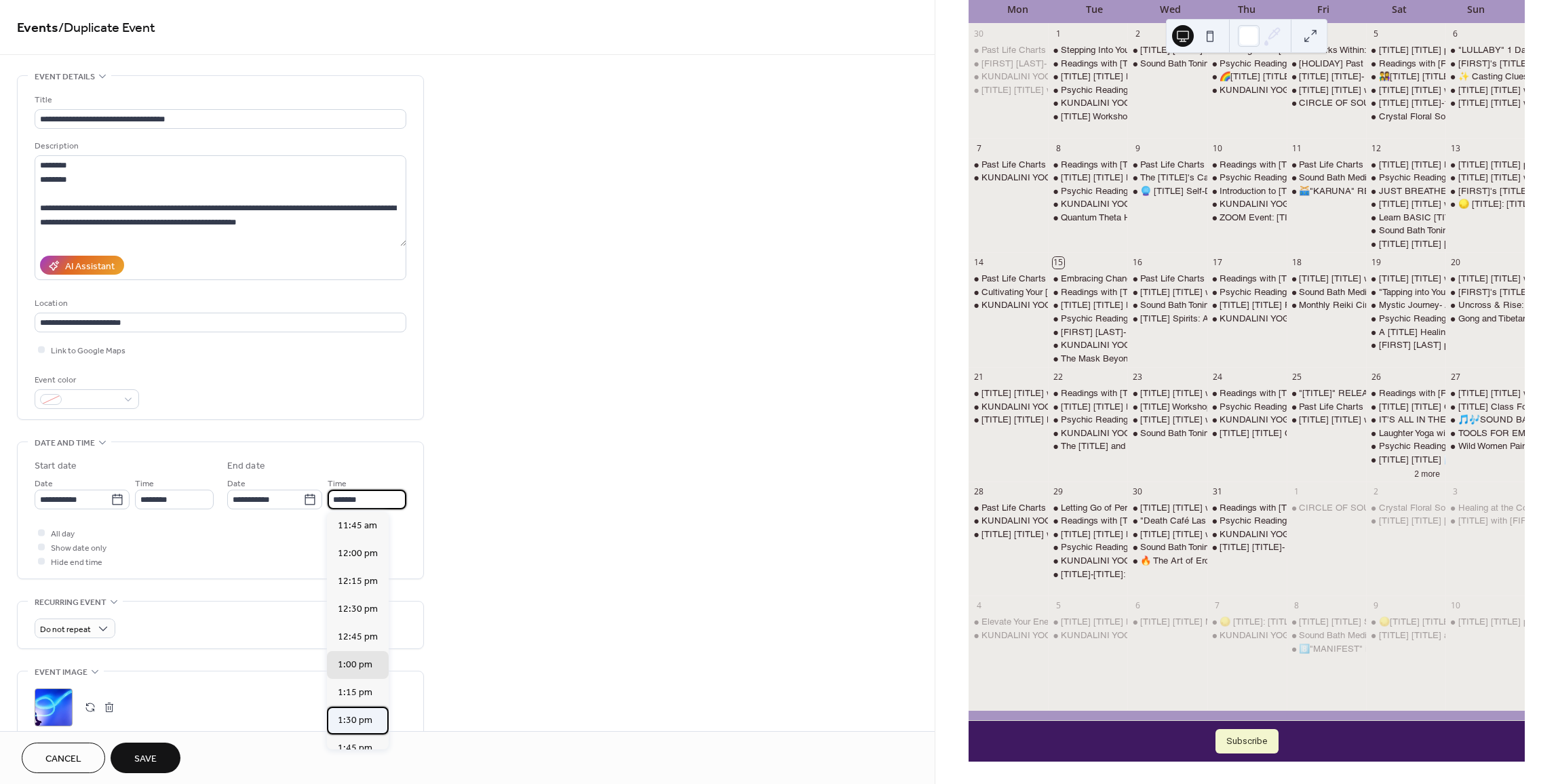 click on "1:30 pm" at bounding box center (355, 720) 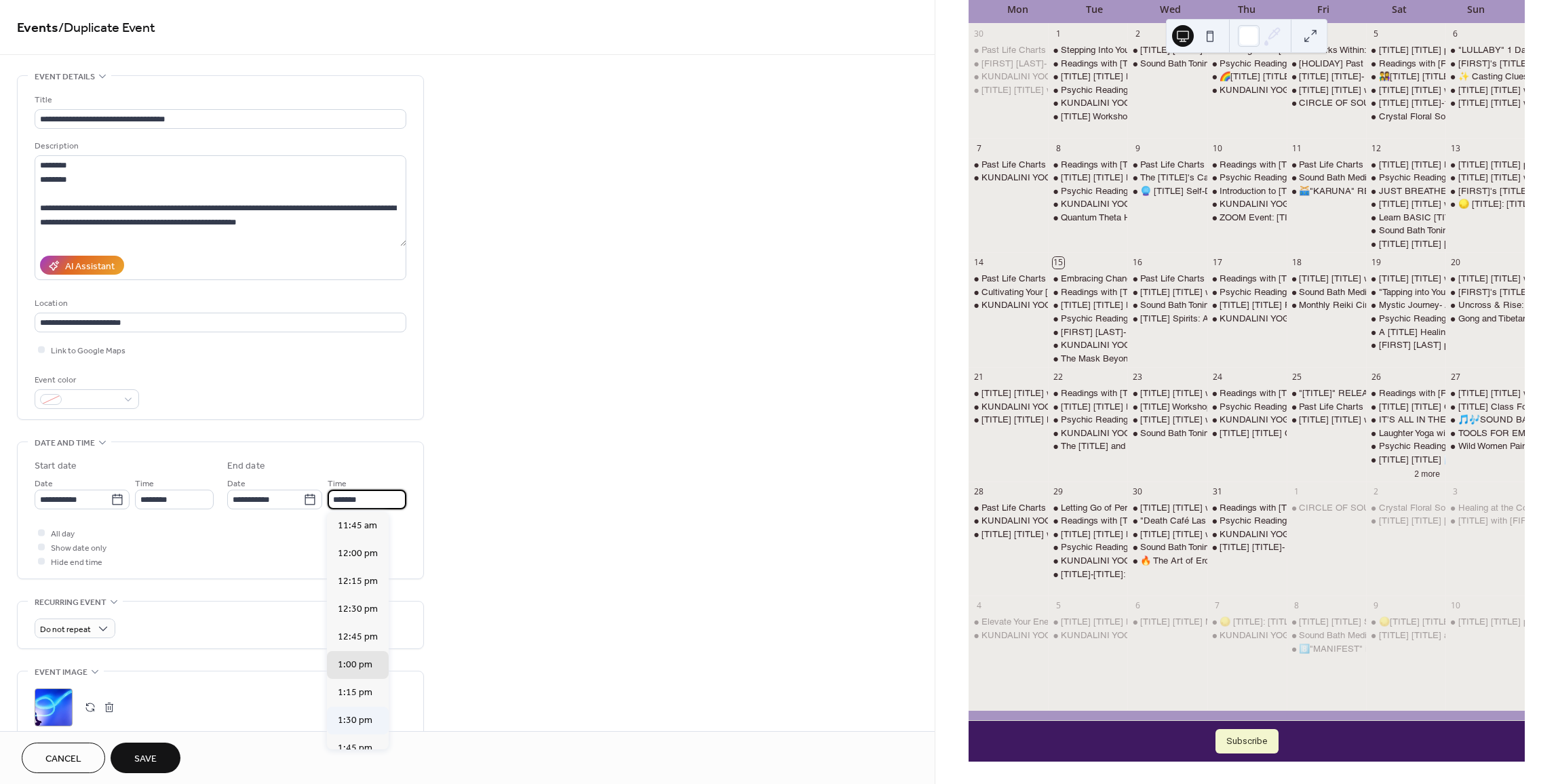 type on "*******" 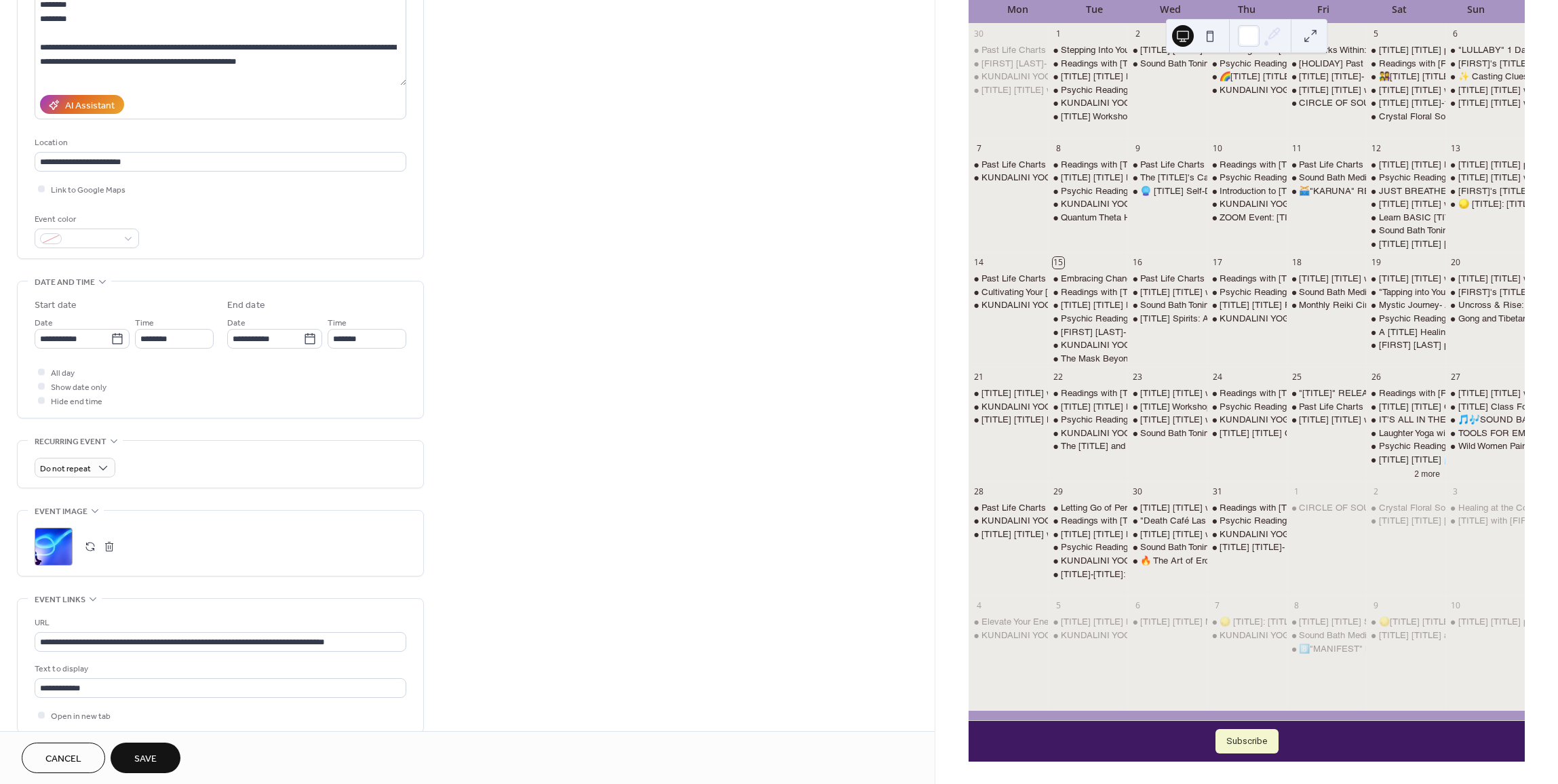scroll, scrollTop: 203, scrollLeft: 0, axis: vertical 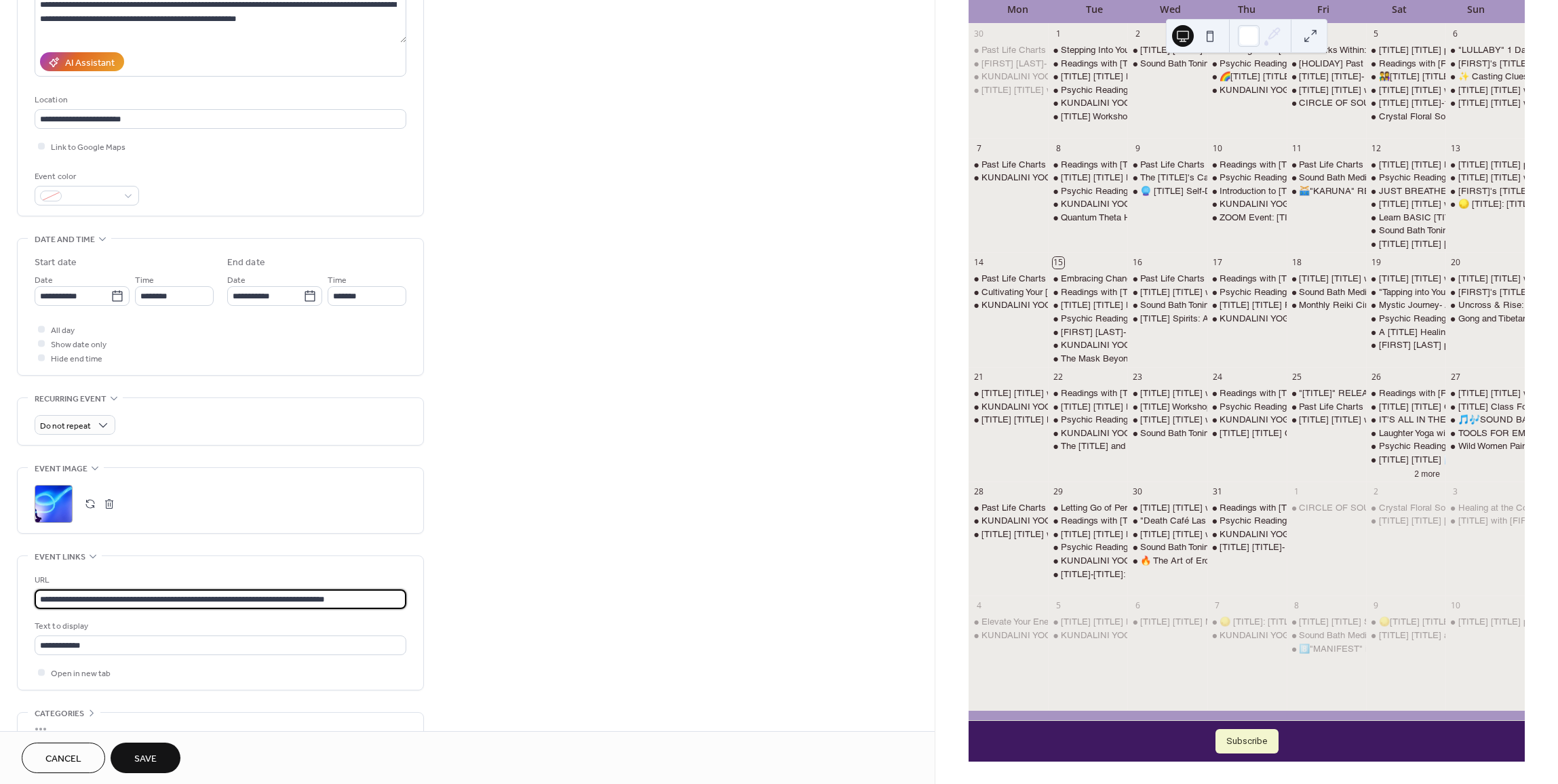 drag, startPoint x: 404, startPoint y: 606, endPoint x: -41, endPoint y: 597, distance: 445.091 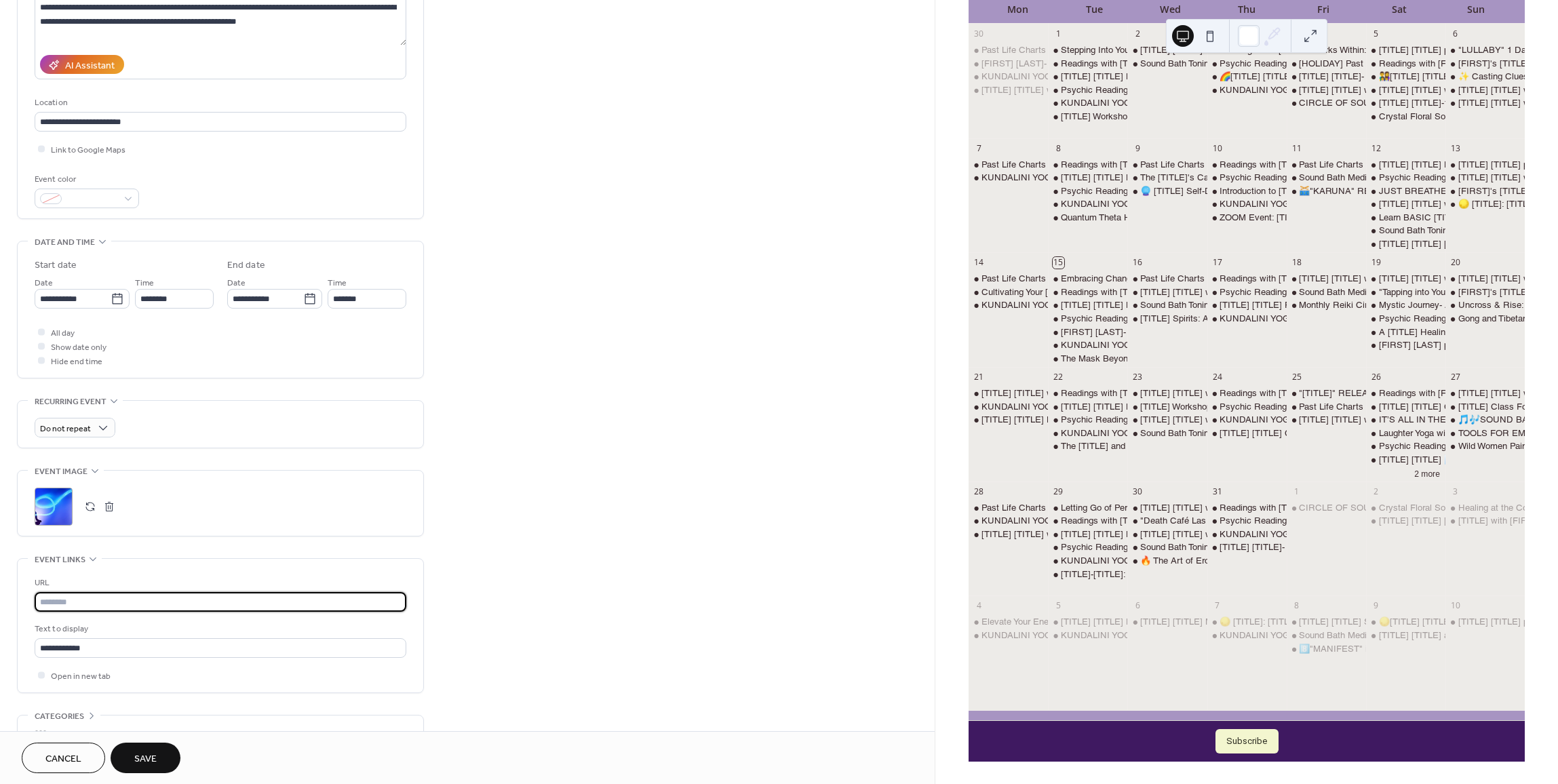 scroll, scrollTop: 203, scrollLeft: 0, axis: vertical 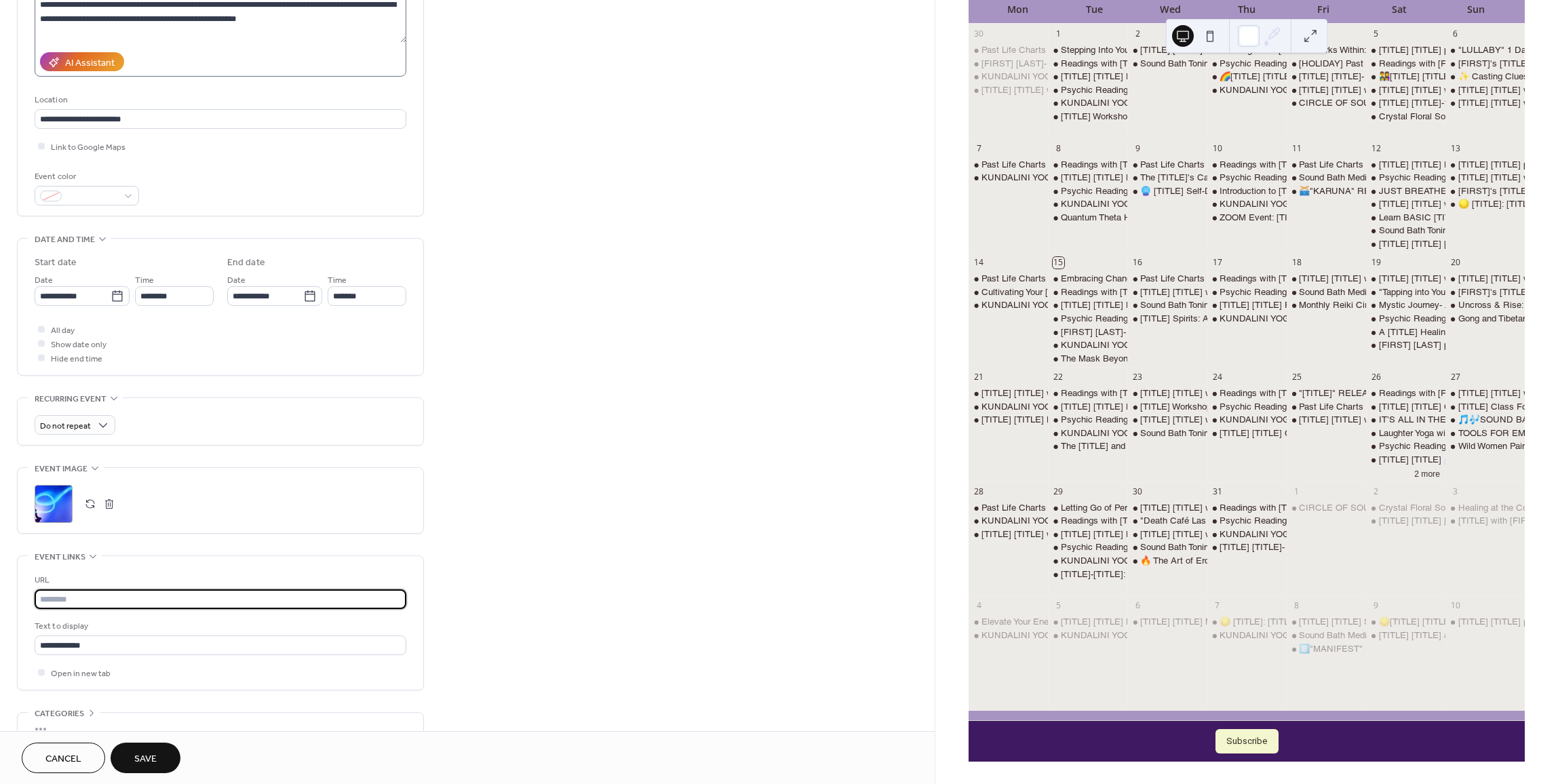 type 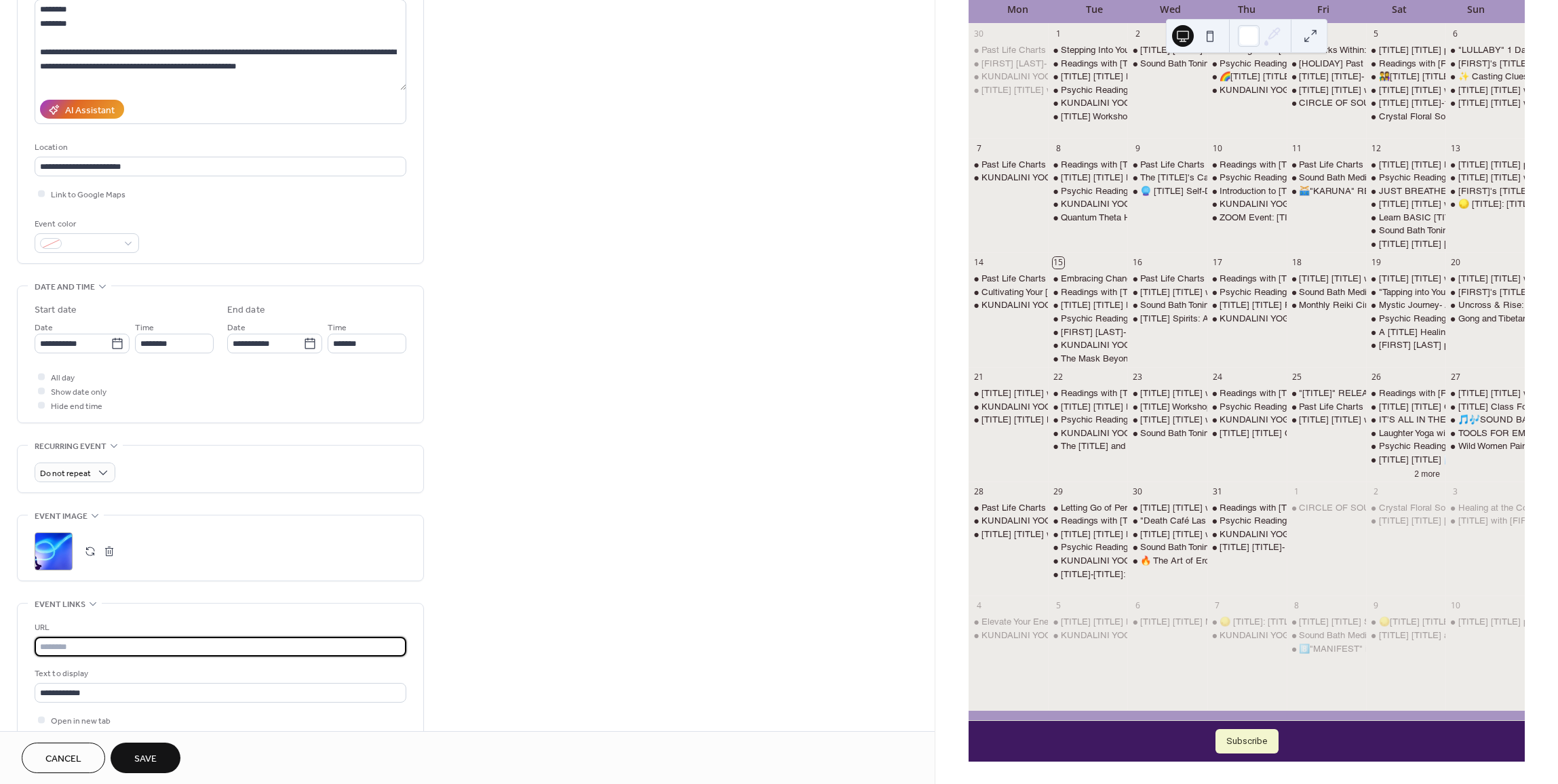 scroll, scrollTop: 0, scrollLeft: 0, axis: both 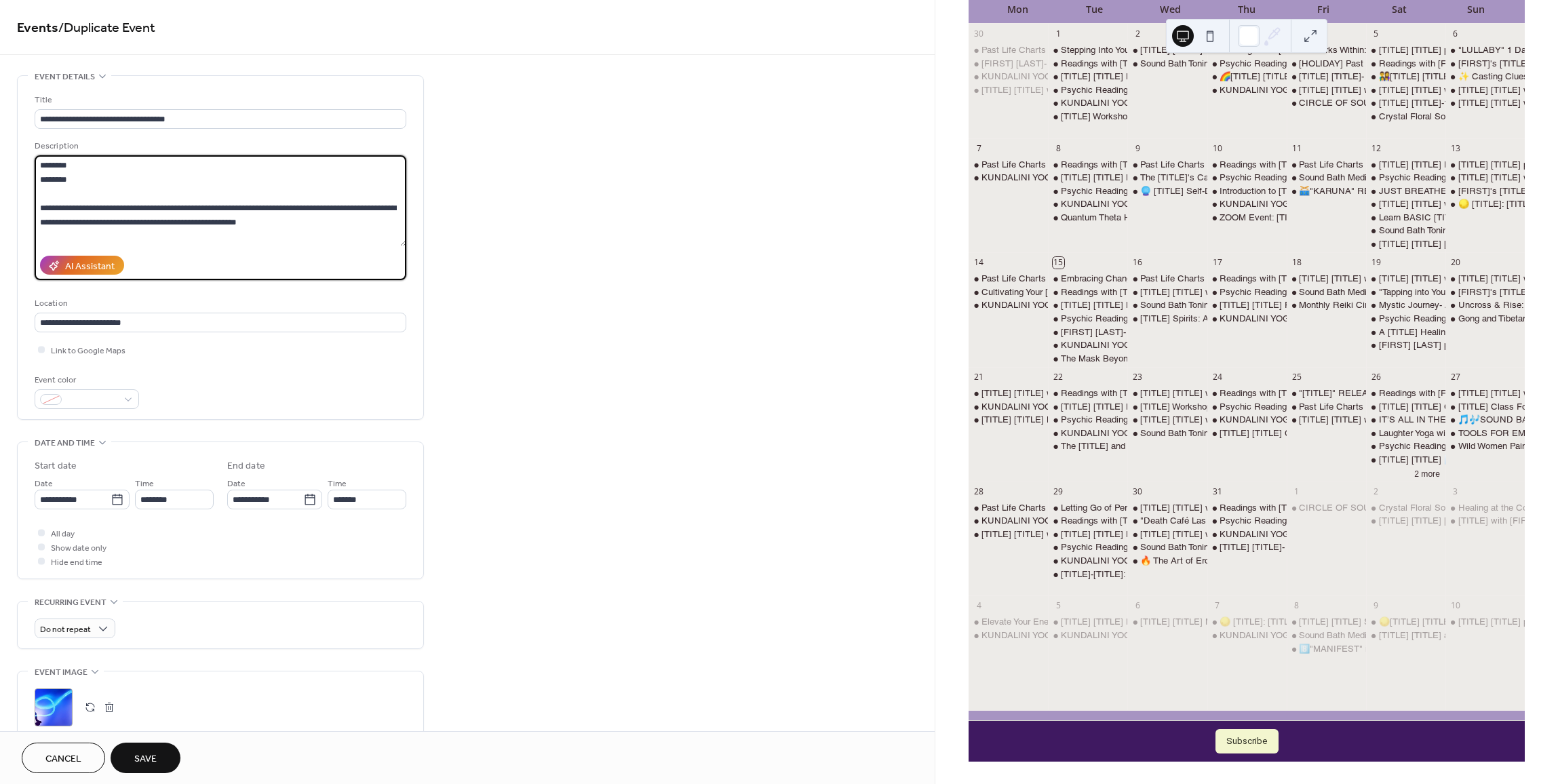 click on "**********" at bounding box center [220, 201] 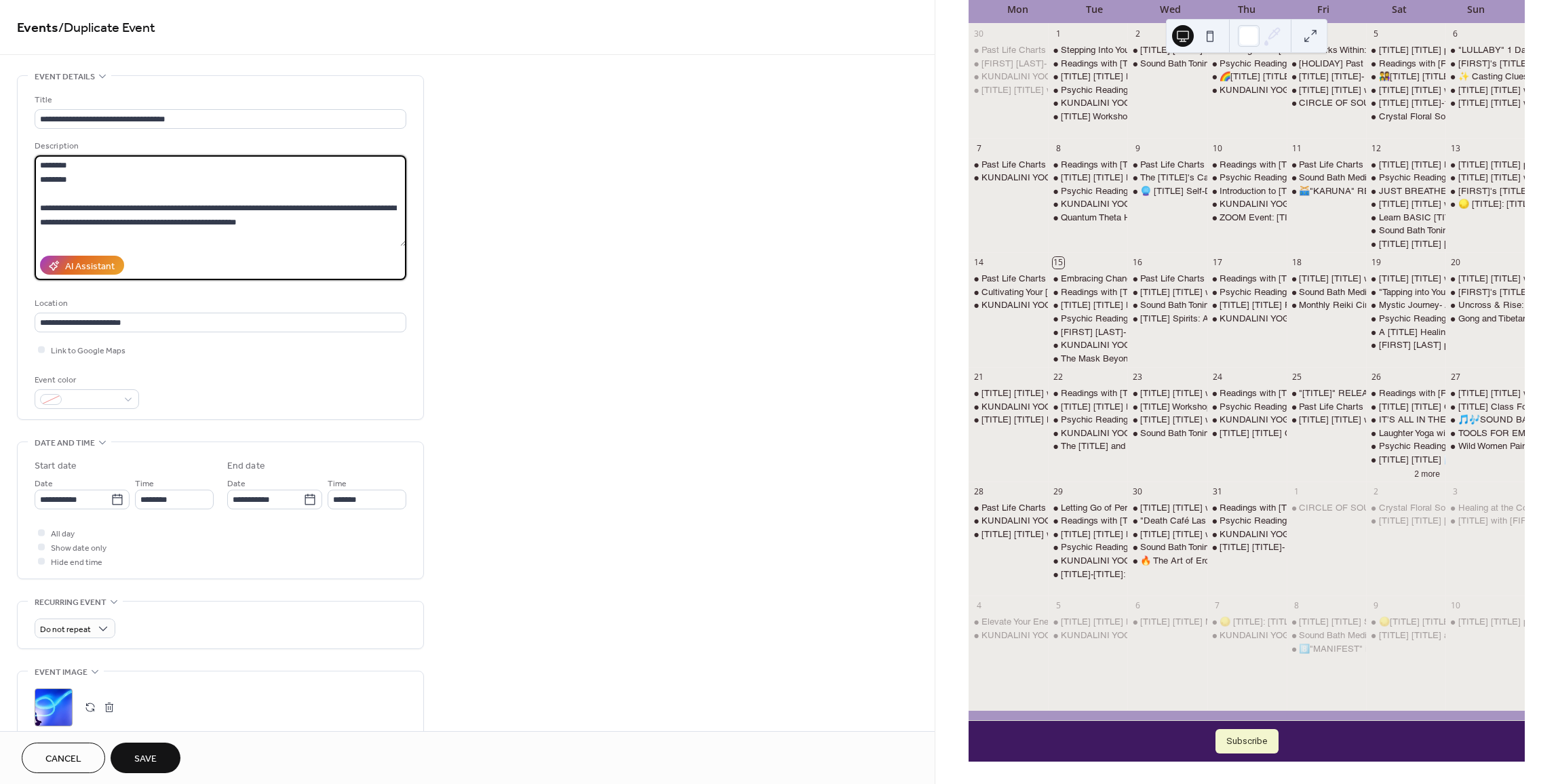 scroll, scrollTop: 12, scrollLeft: 0, axis: vertical 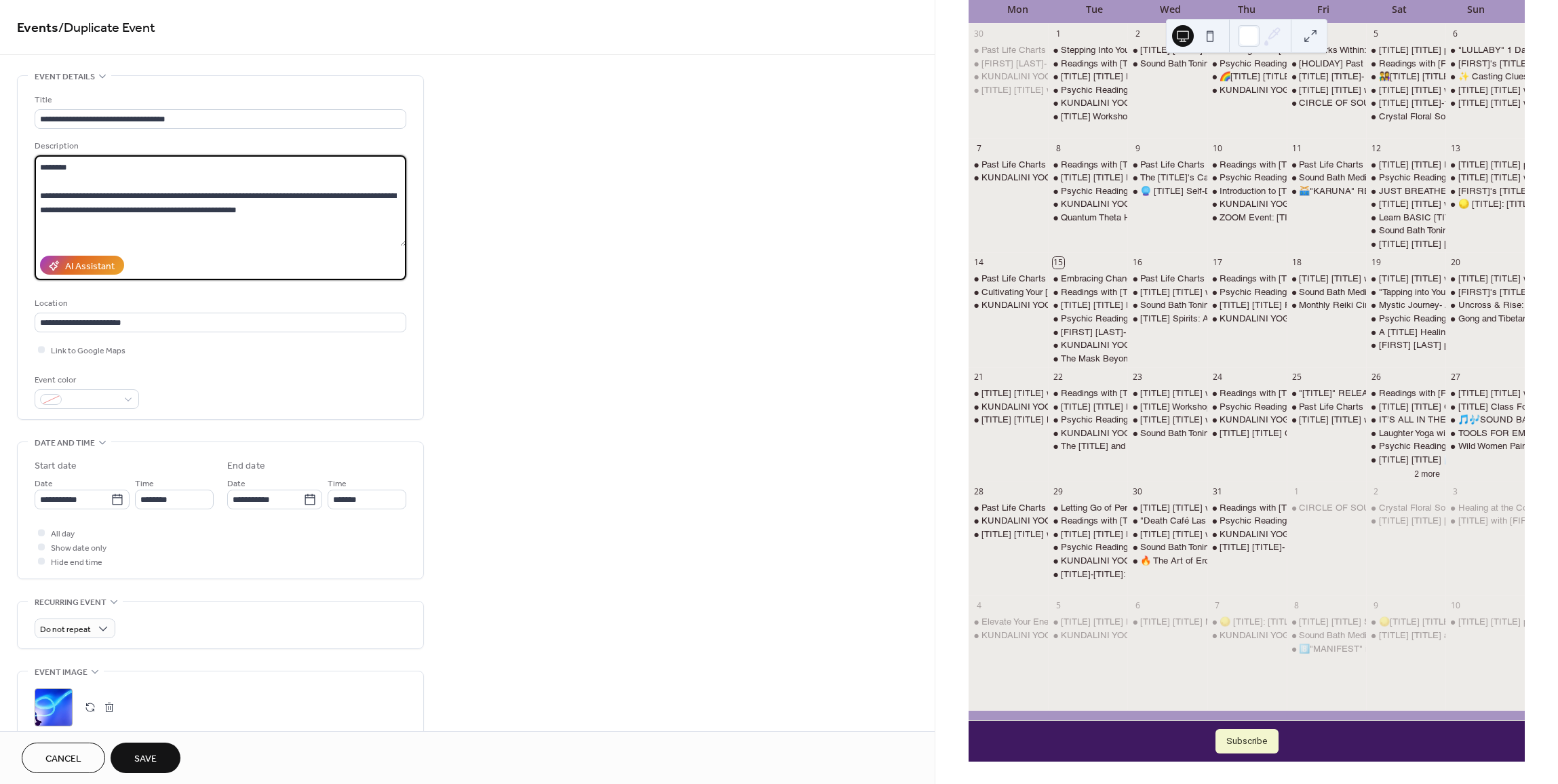 paste on "**********" 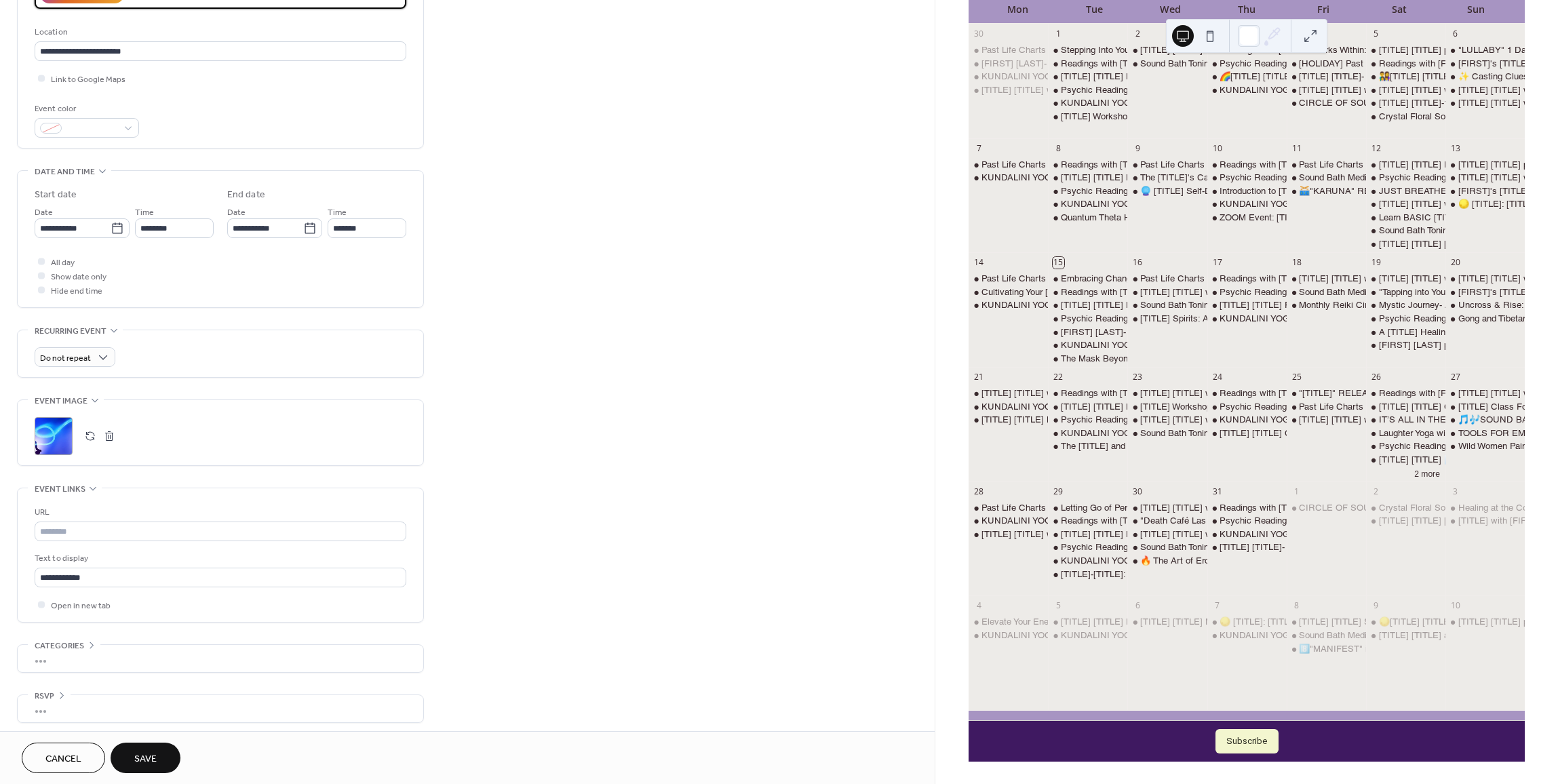 scroll, scrollTop: 277, scrollLeft: 0, axis: vertical 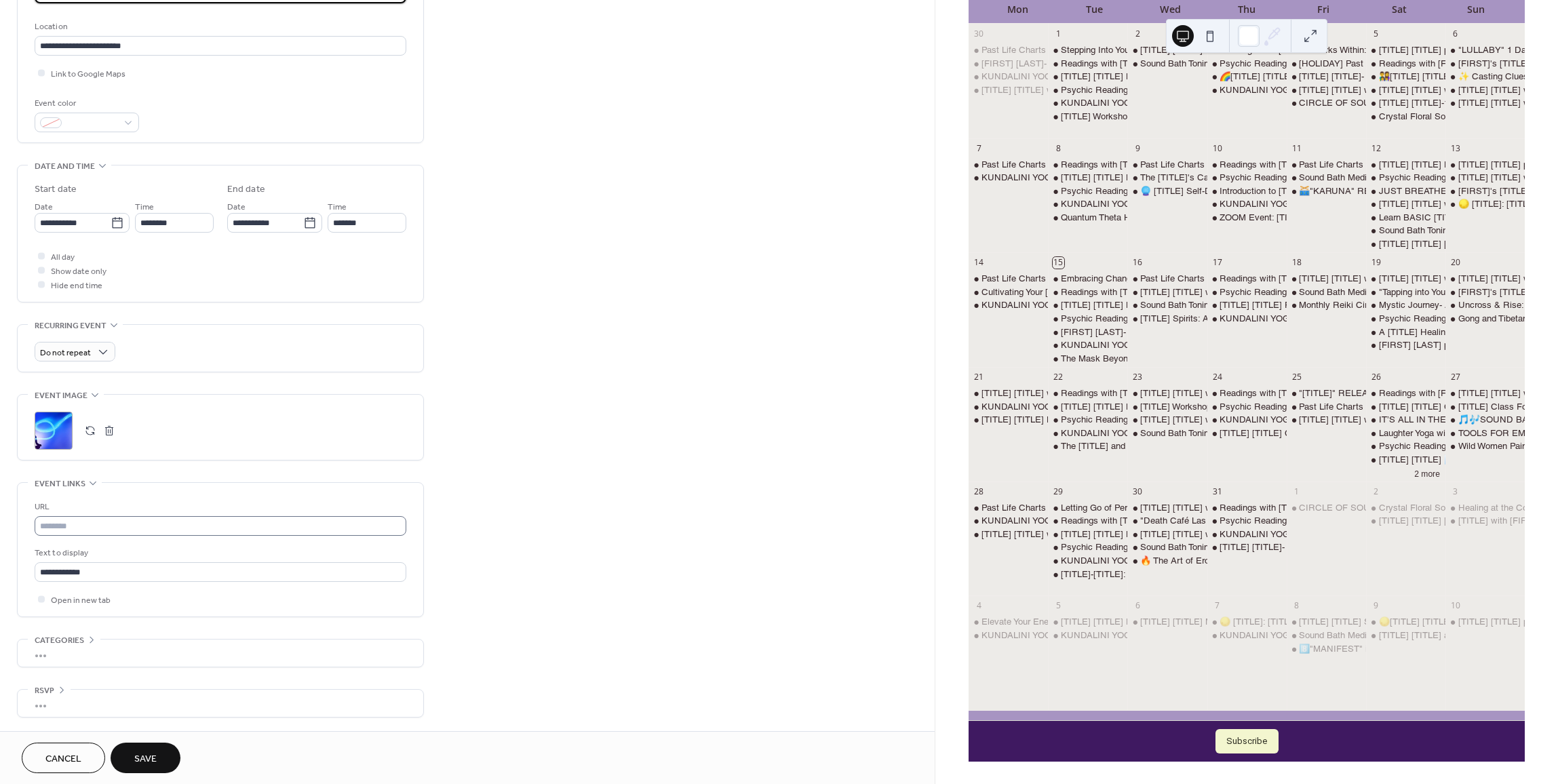 type on "**********" 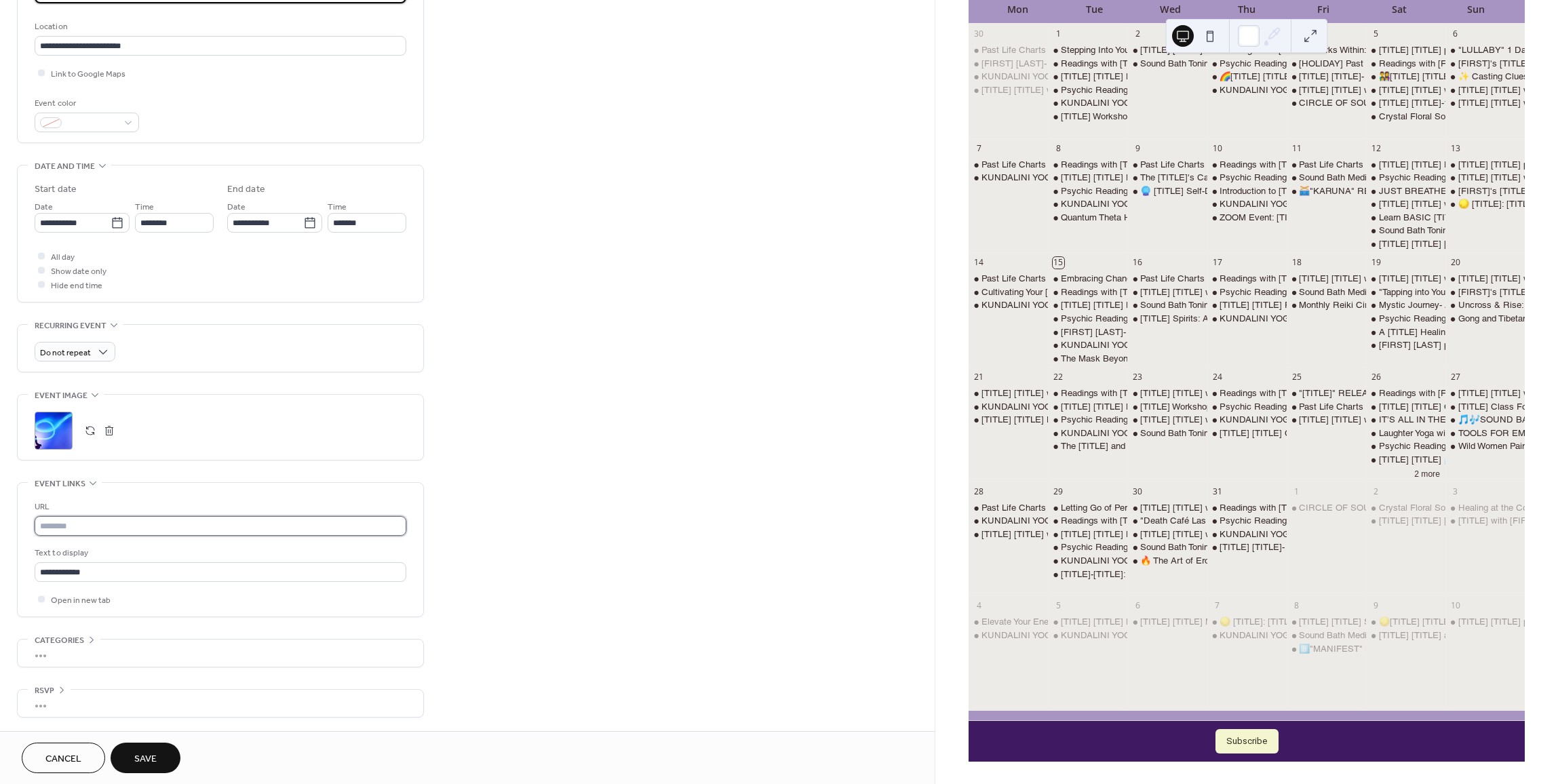 click at bounding box center (220, 526) 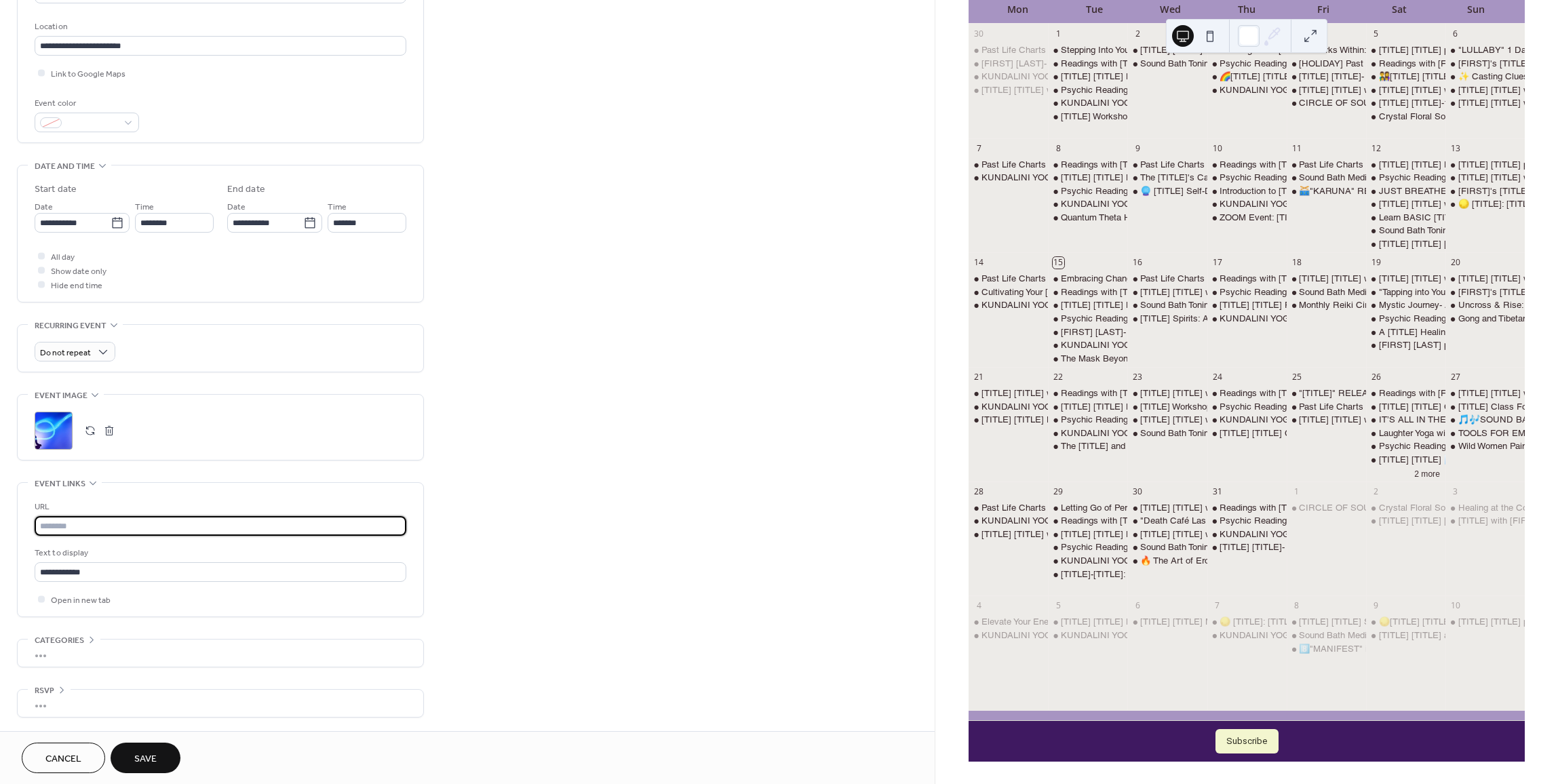 click at bounding box center (220, 526) 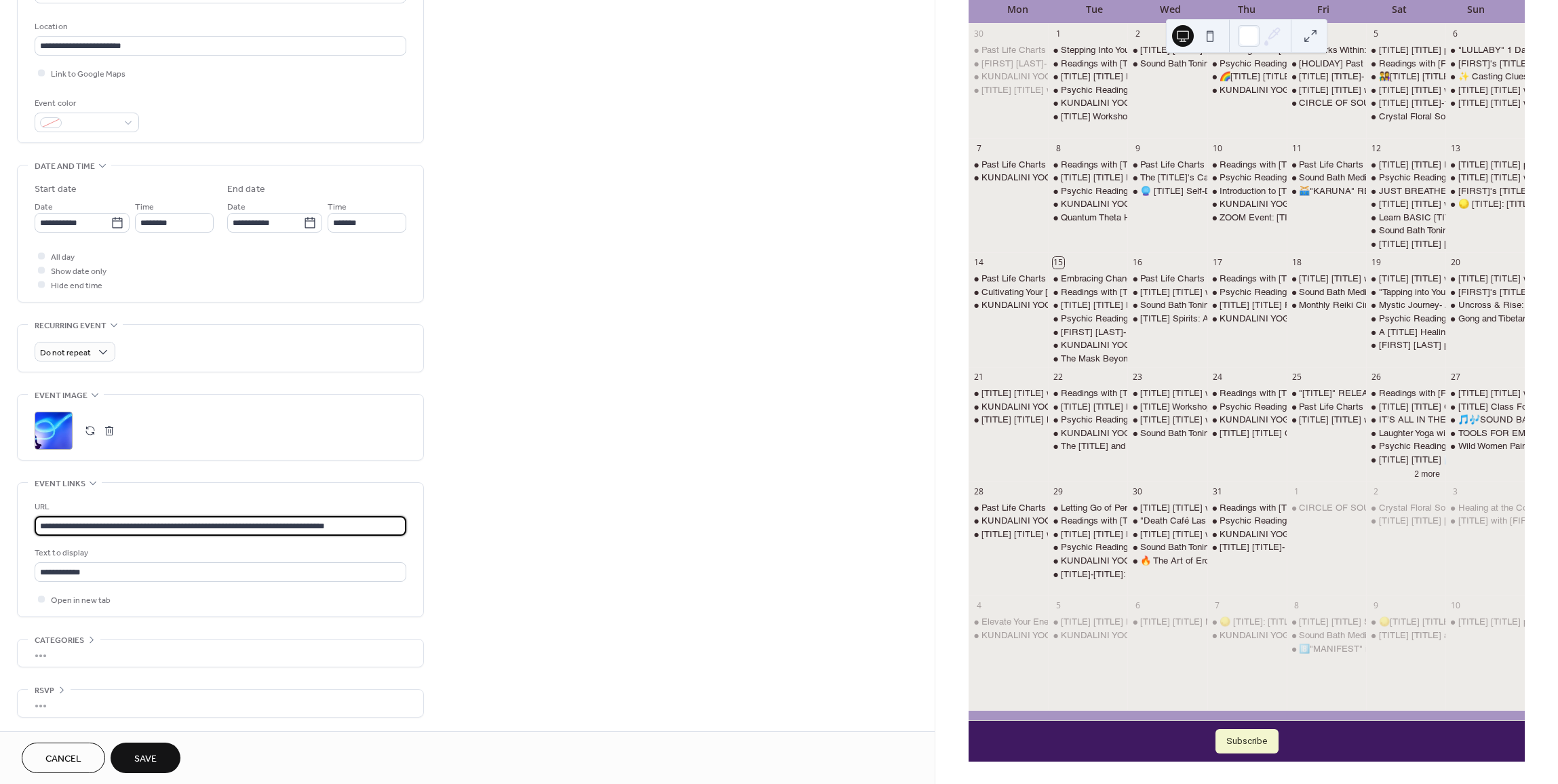 type on "**********" 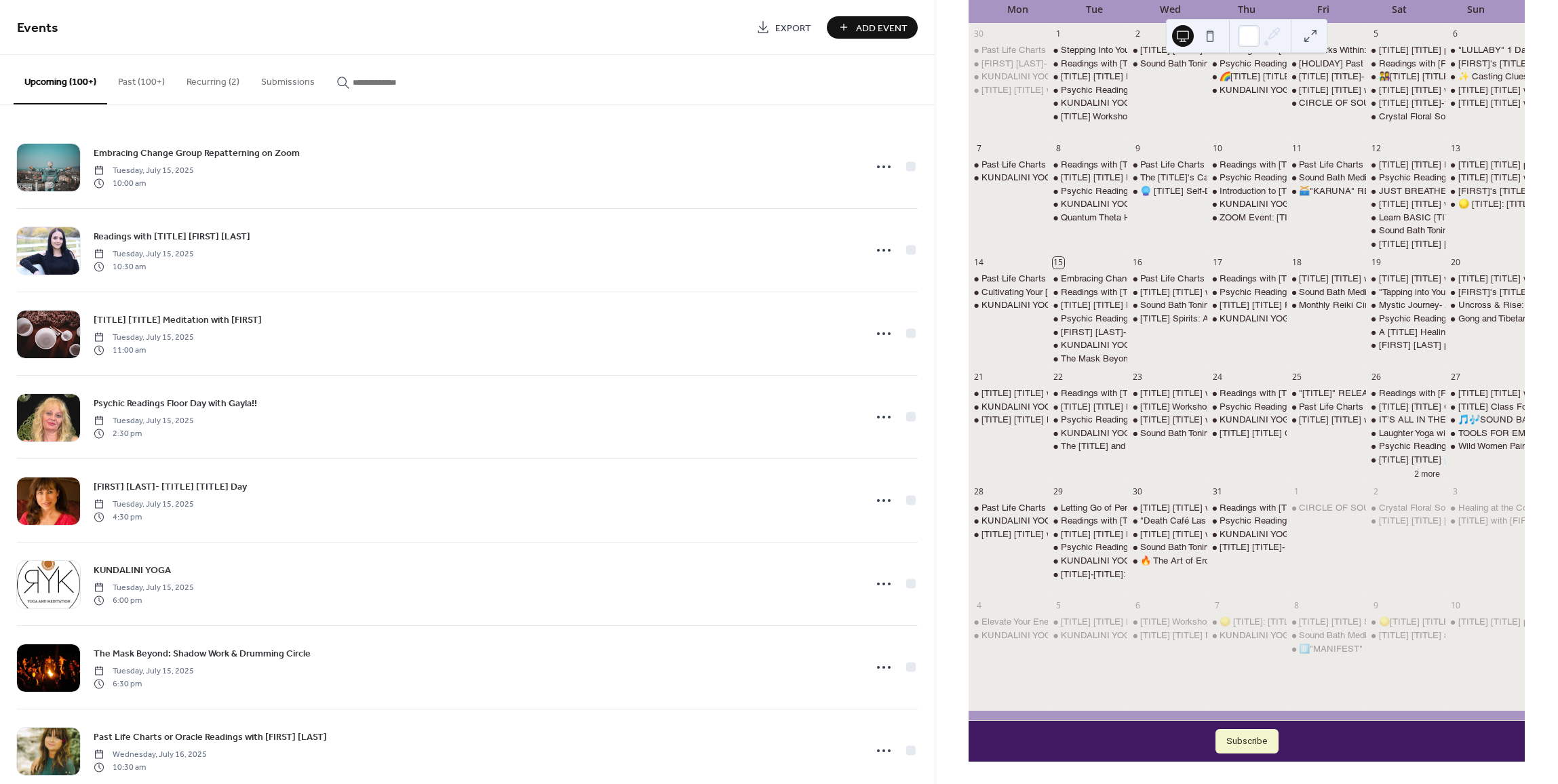 click at bounding box center [393, 82] 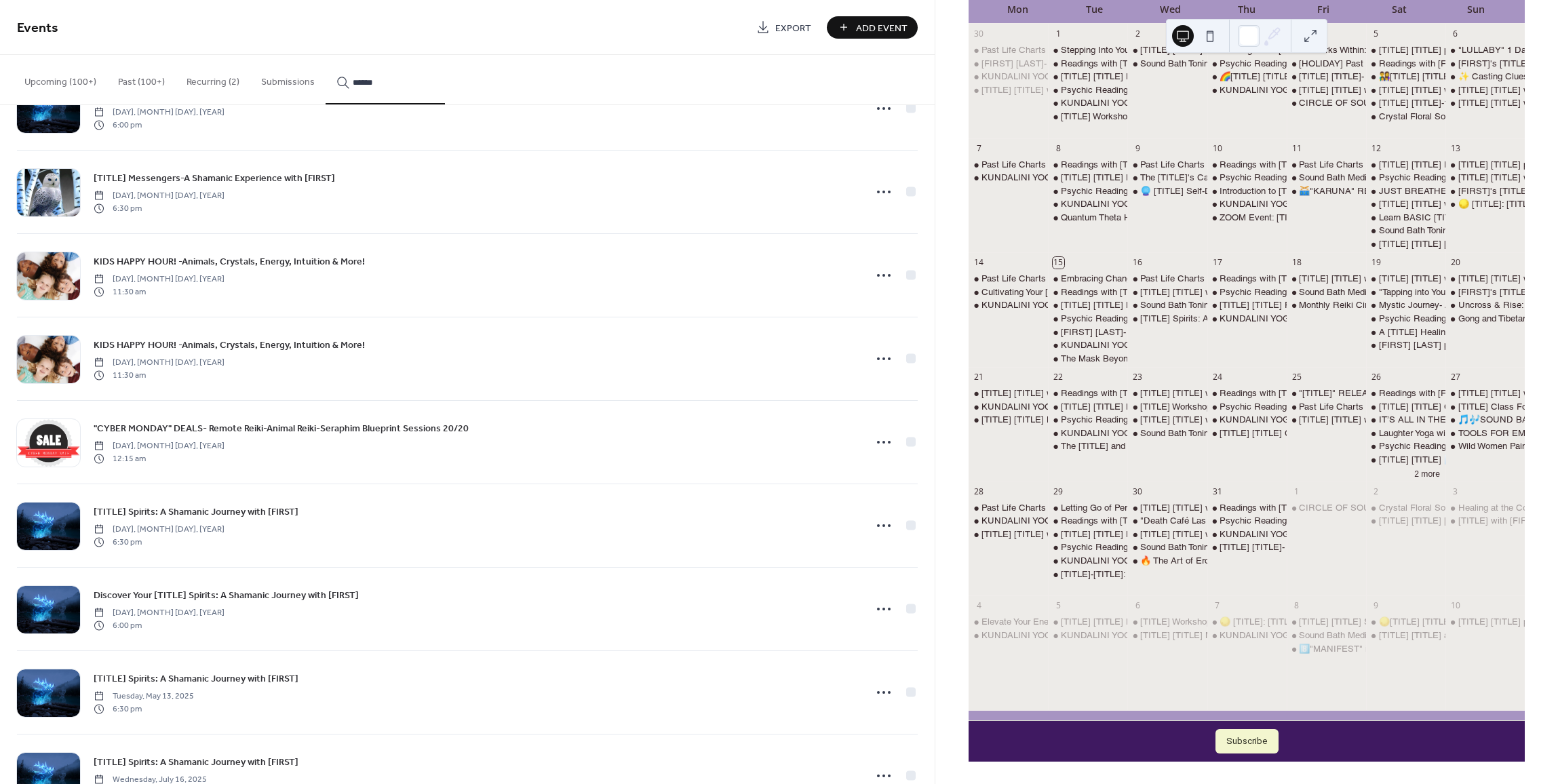 scroll, scrollTop: 1780, scrollLeft: 0, axis: vertical 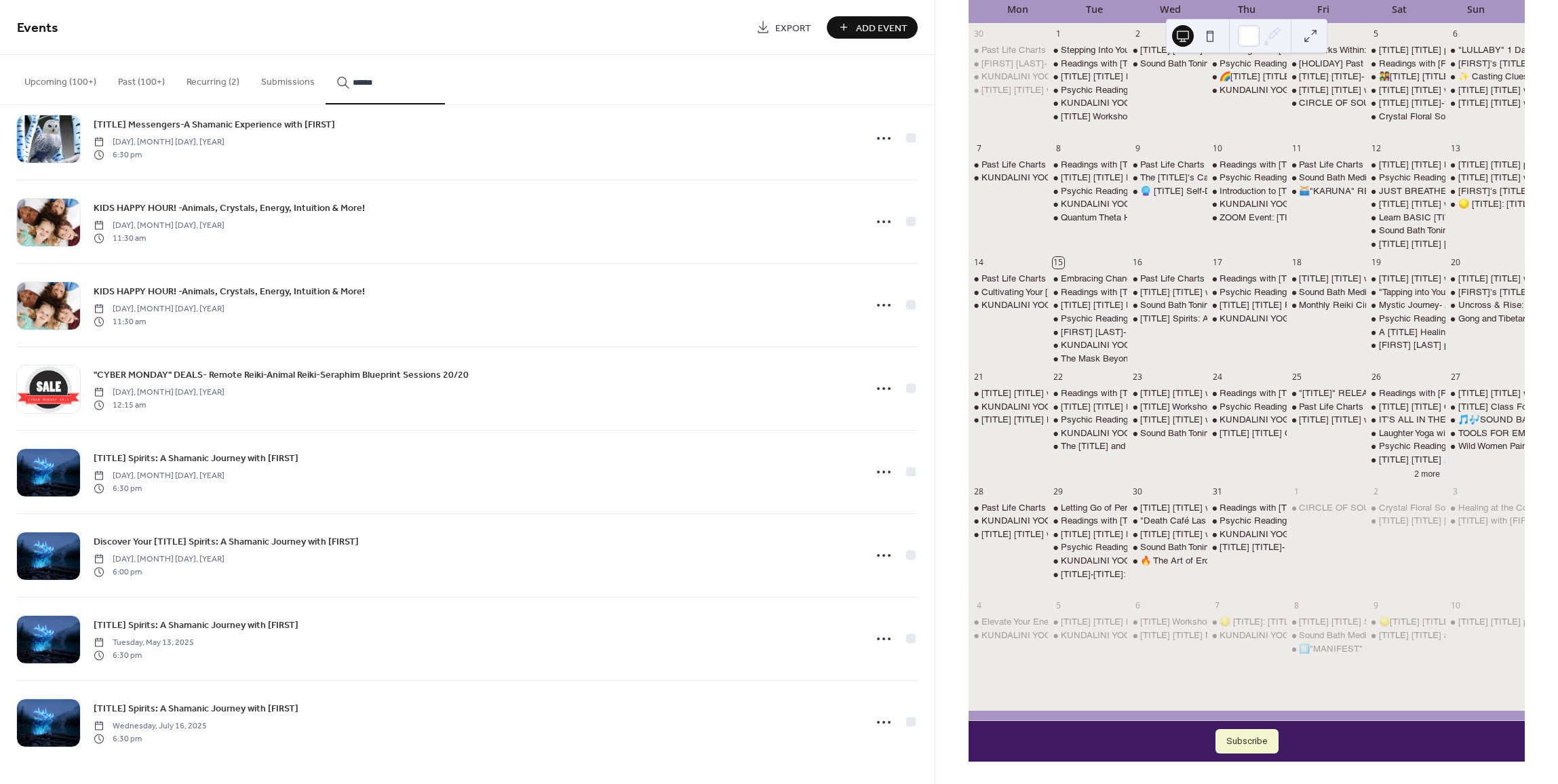 type on "******" 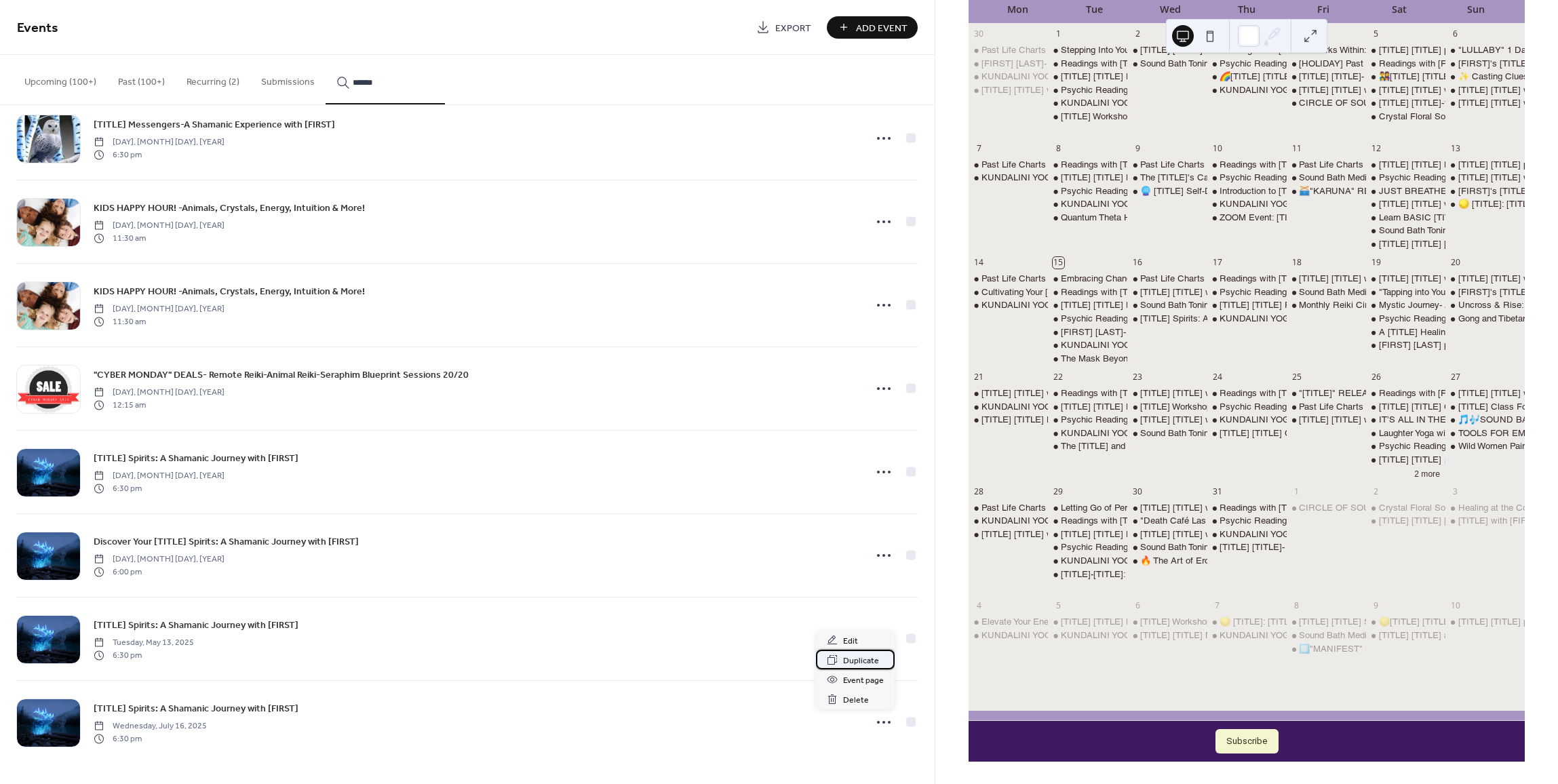 click on "Duplicate" at bounding box center [861, 661] 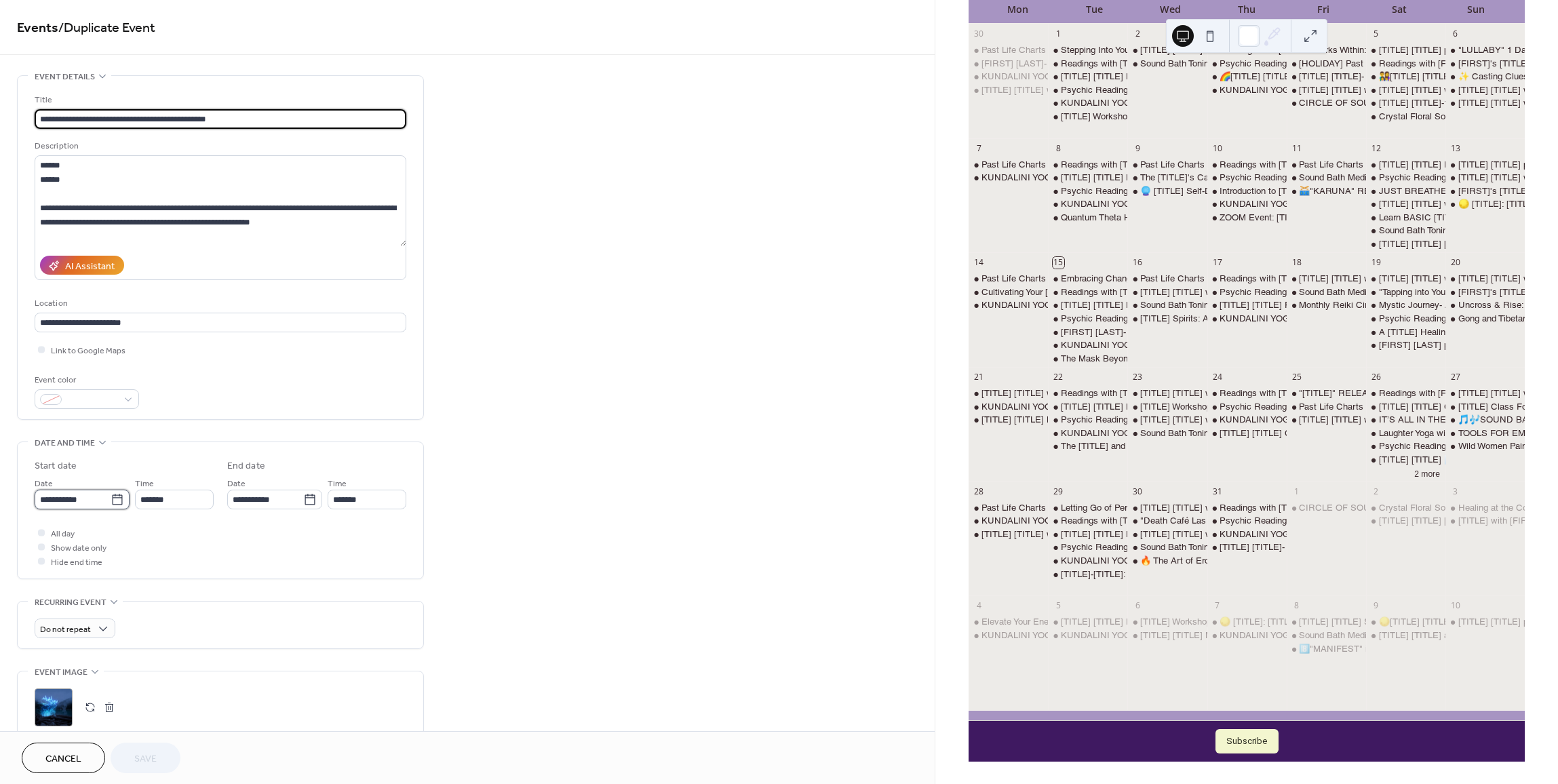 click on "**********" at bounding box center [73, 499] 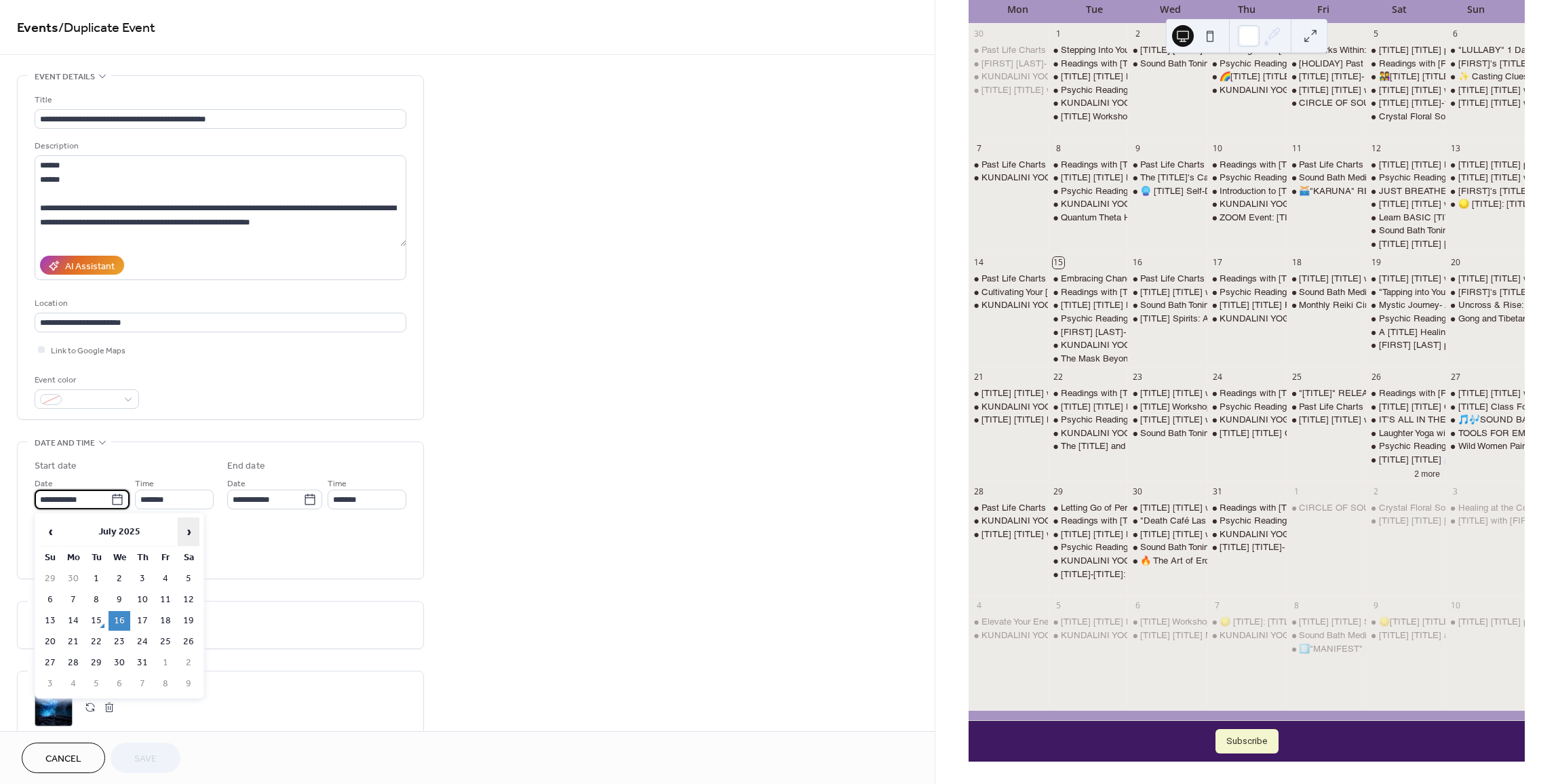 click on "›" at bounding box center [189, 532] 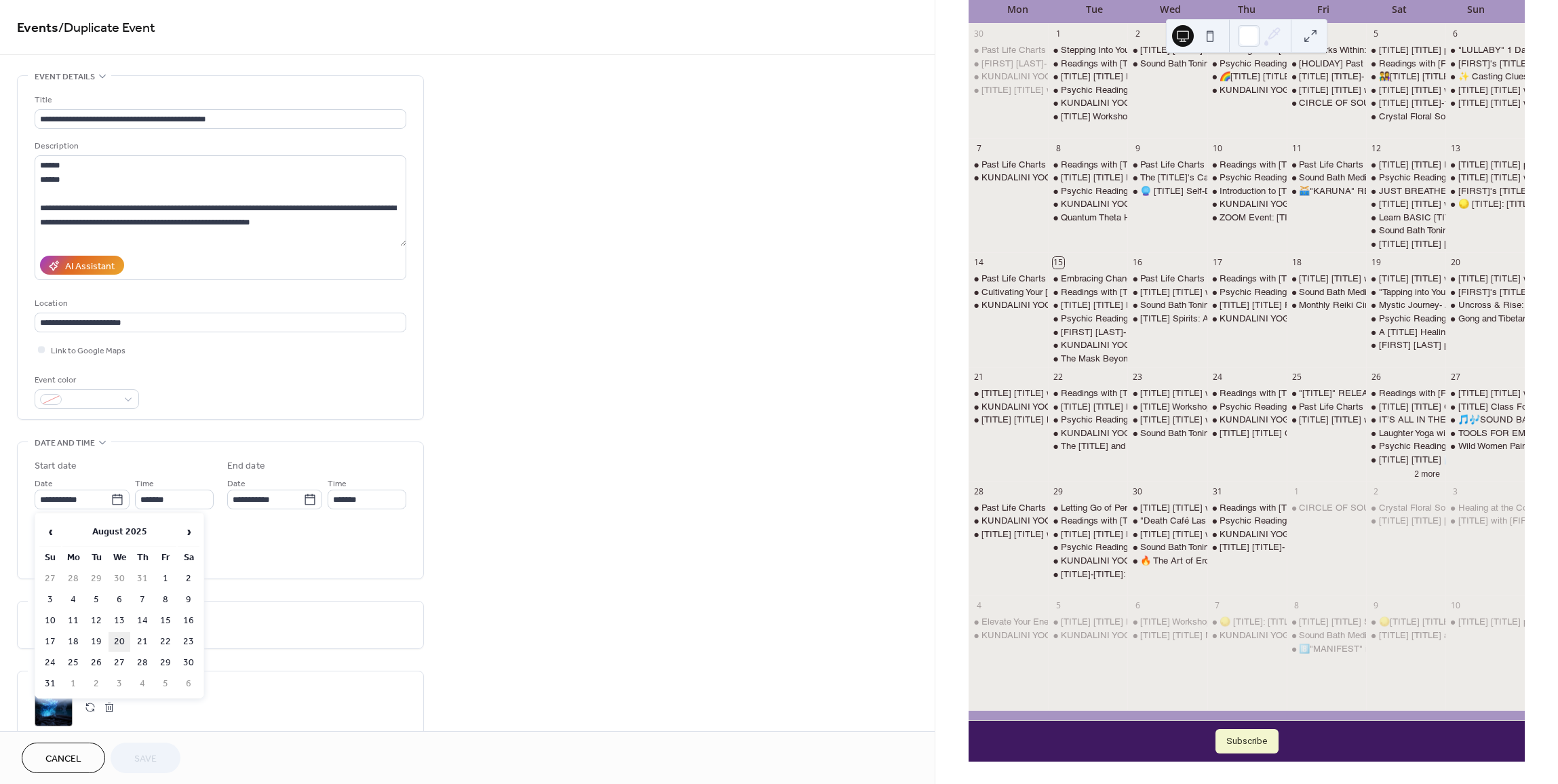 click on "20" at bounding box center (119, 642) 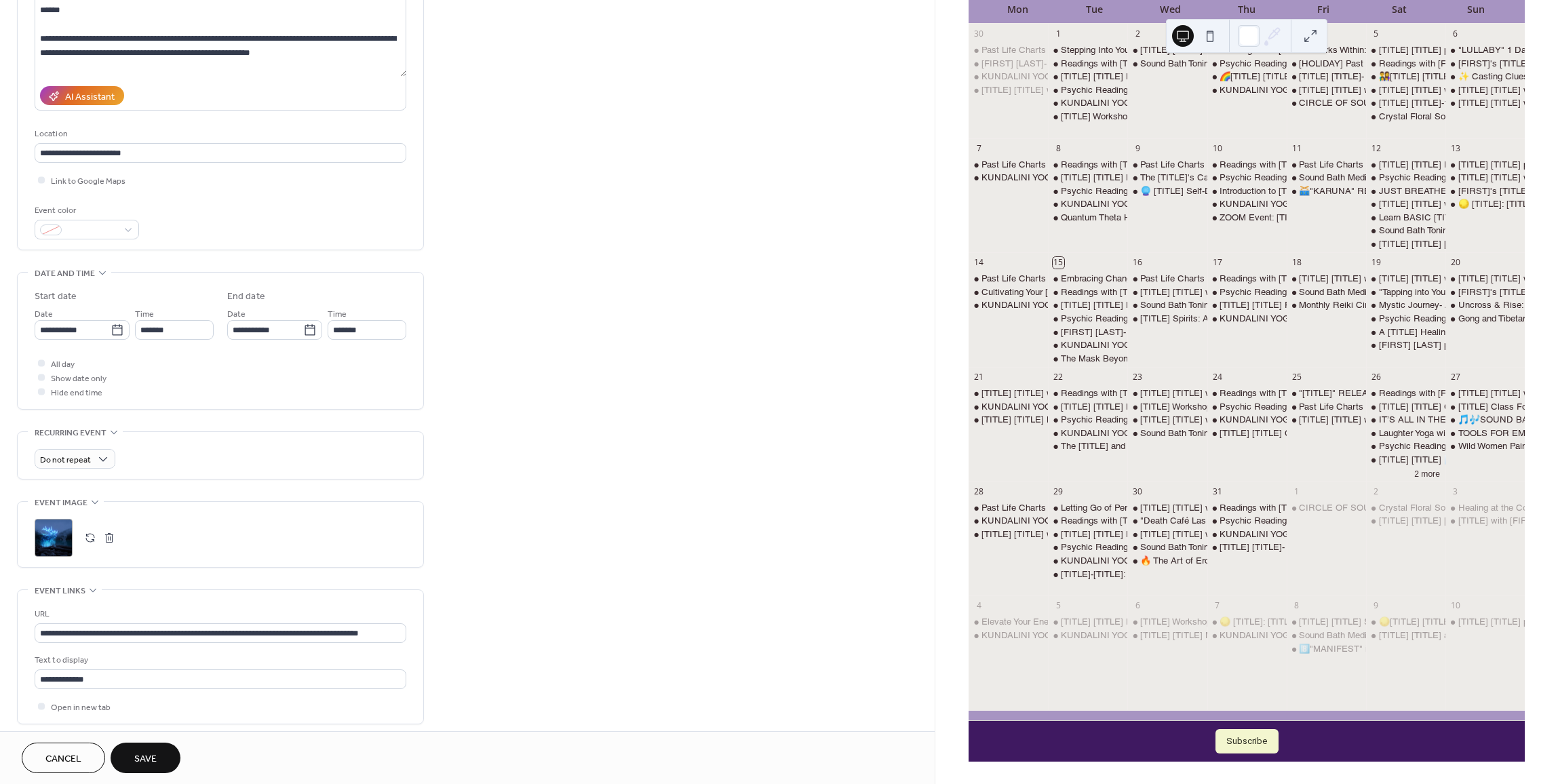 scroll, scrollTop: 203, scrollLeft: 0, axis: vertical 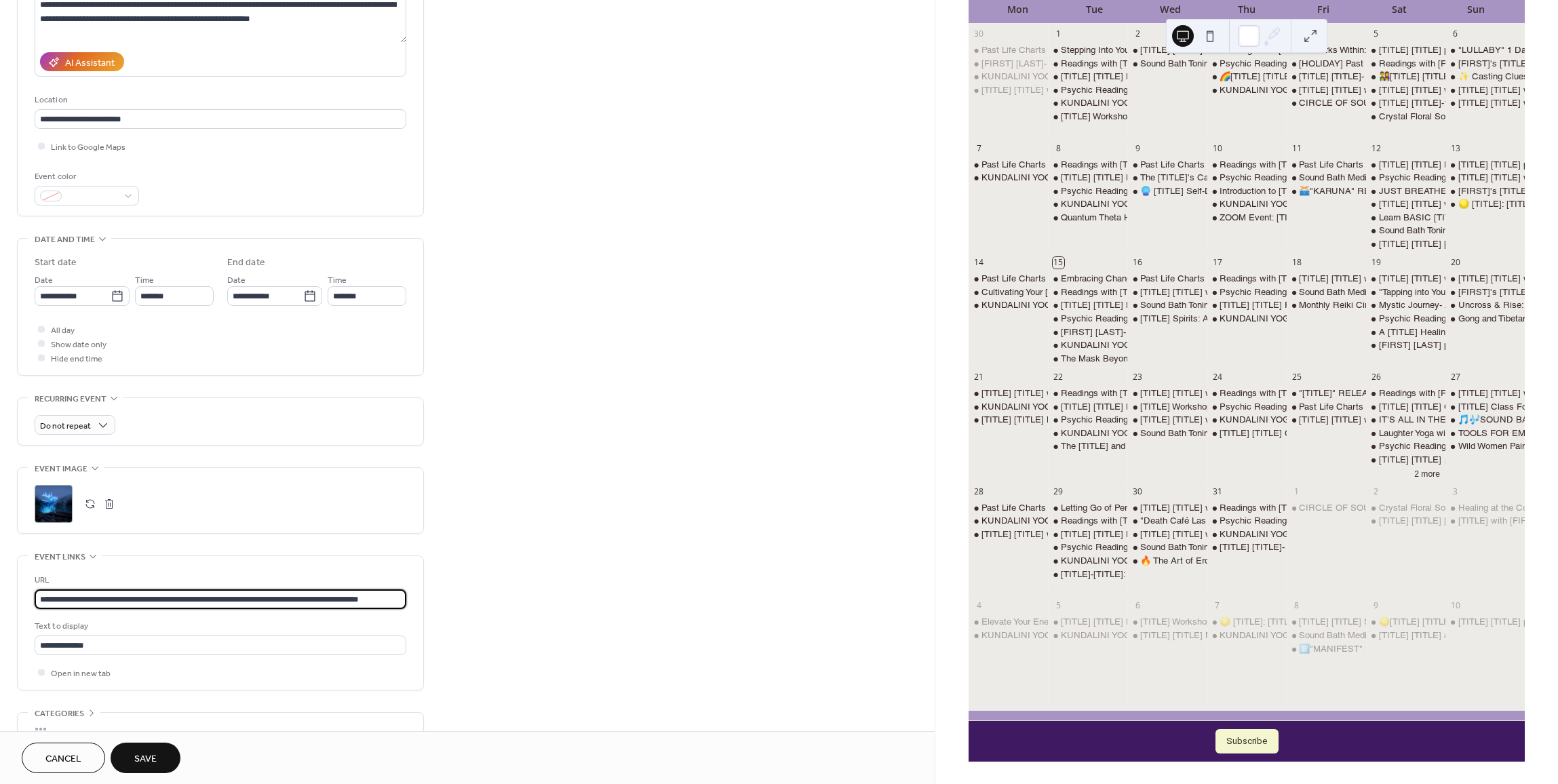 drag, startPoint x: 35, startPoint y: 595, endPoint x: 499, endPoint y: 646, distance: 466.79439 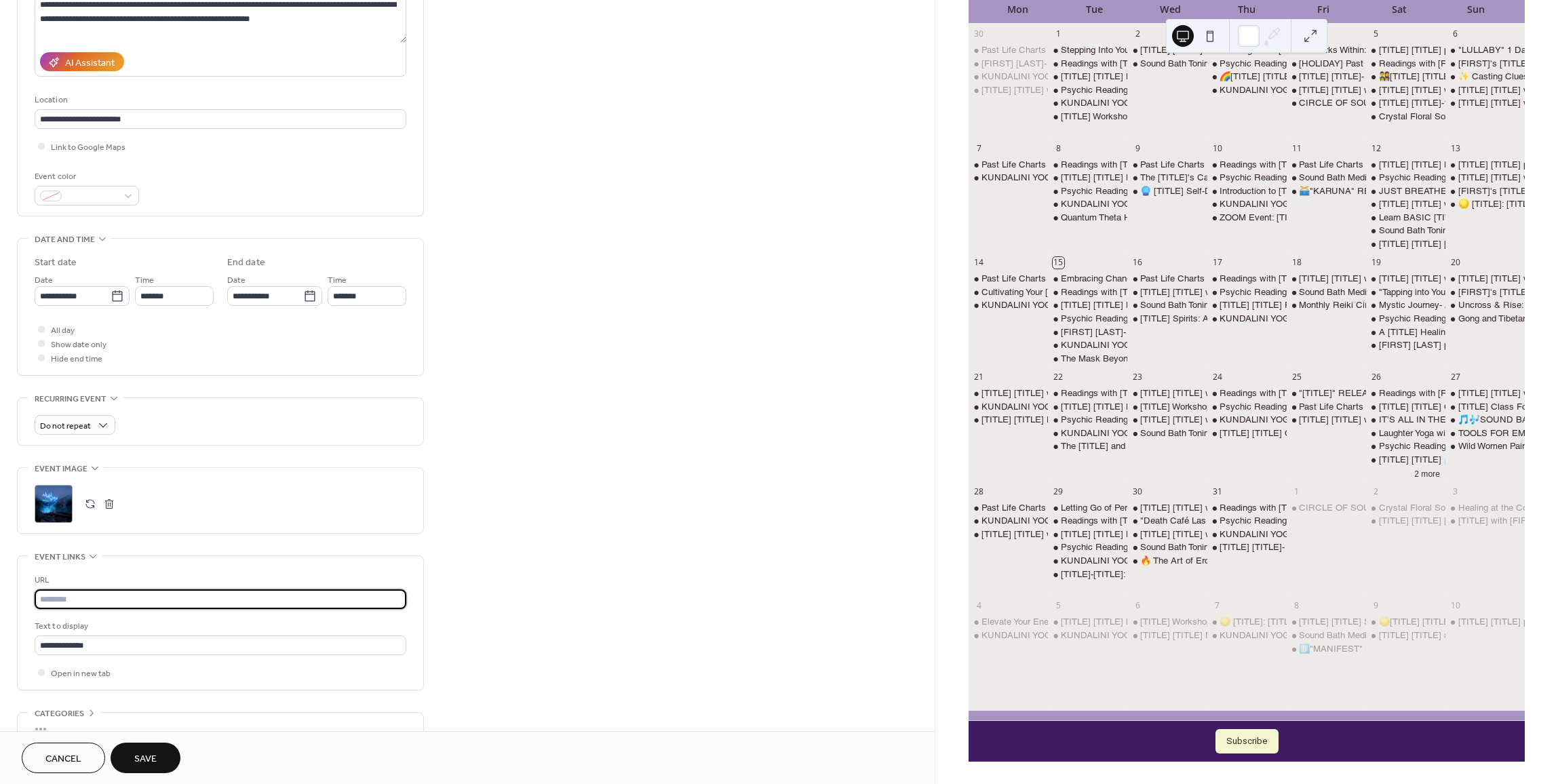 scroll, scrollTop: 0, scrollLeft: 0, axis: both 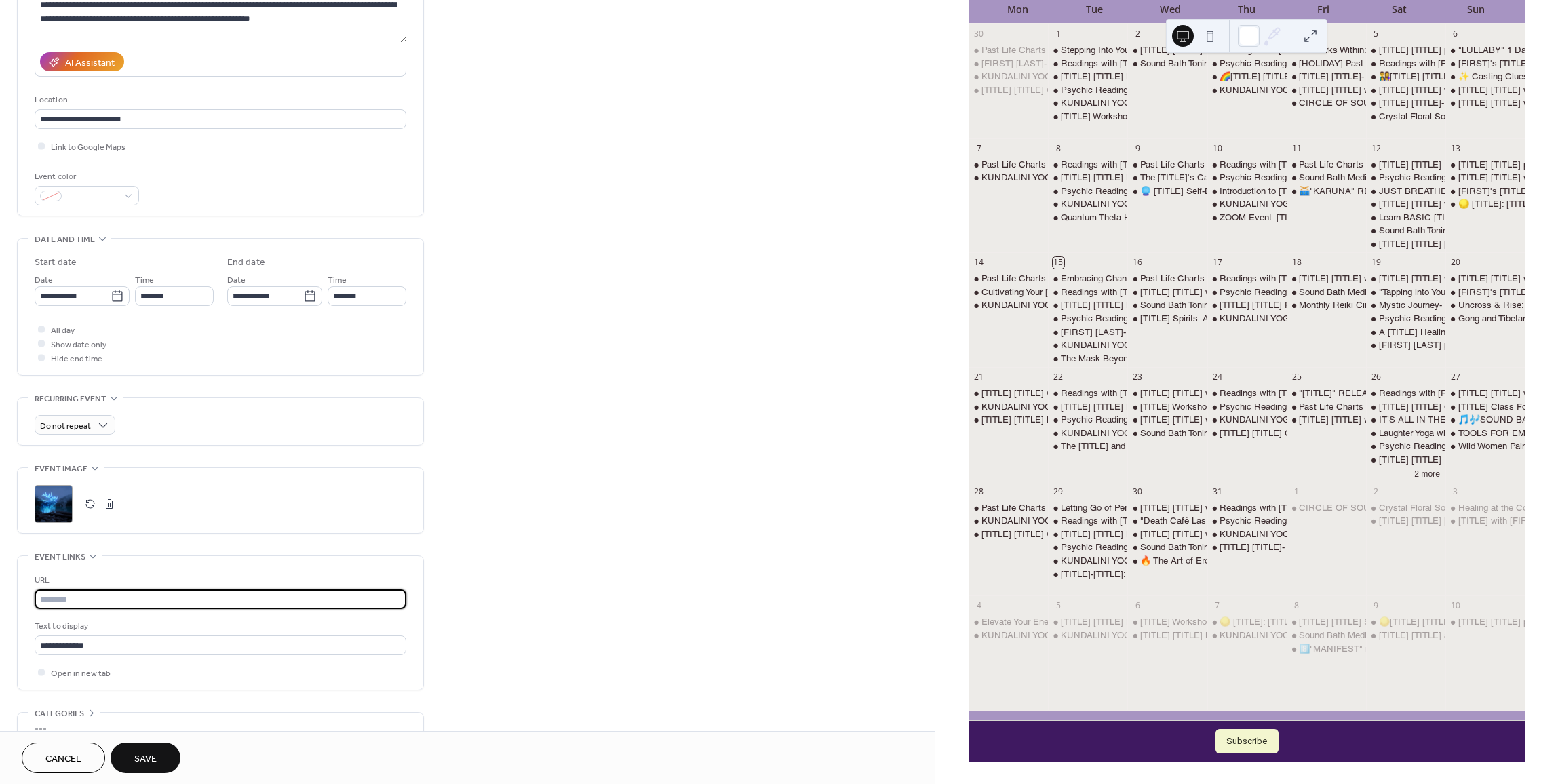 click at bounding box center [220, 599] 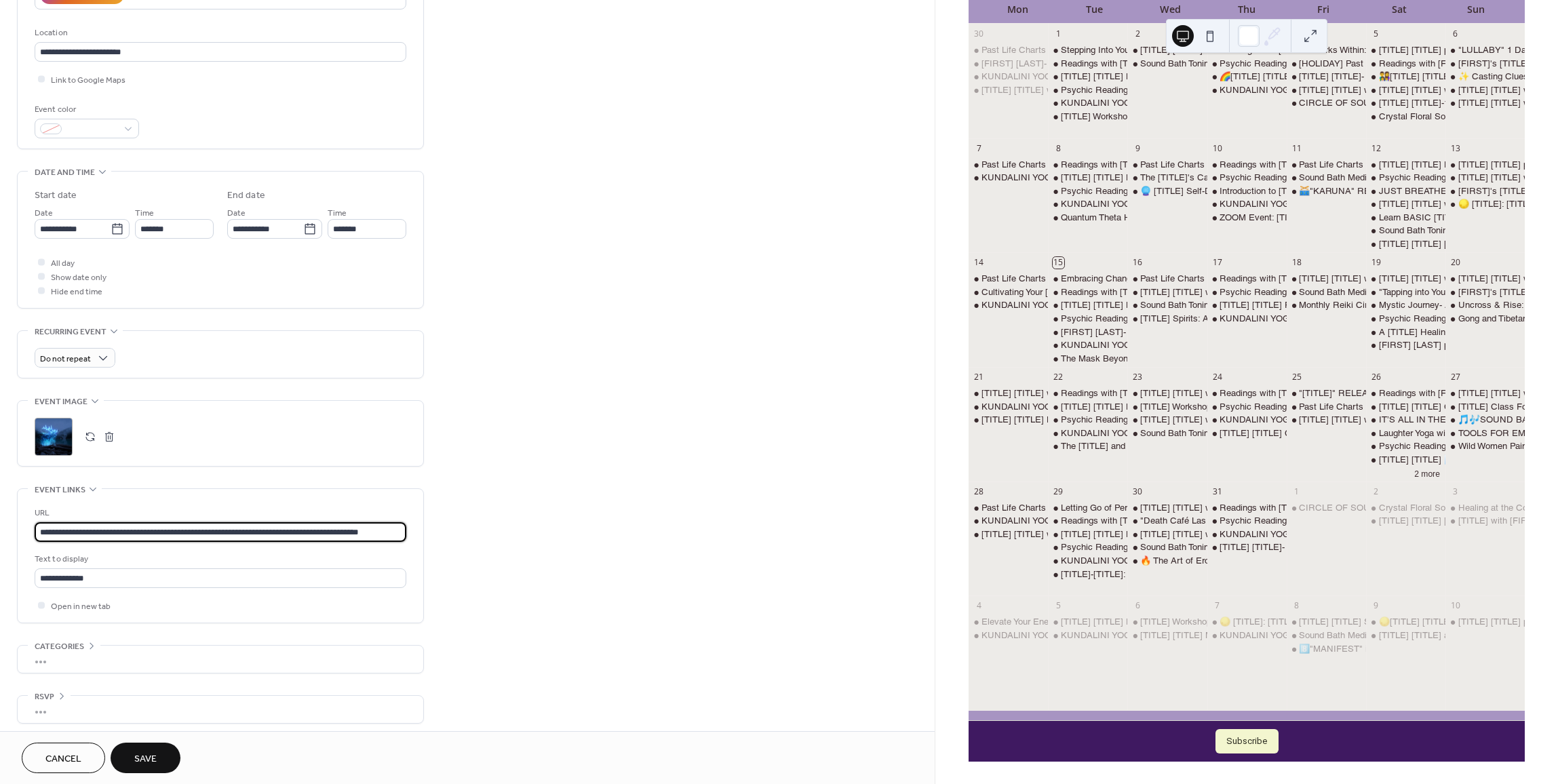 scroll, scrollTop: 277, scrollLeft: 0, axis: vertical 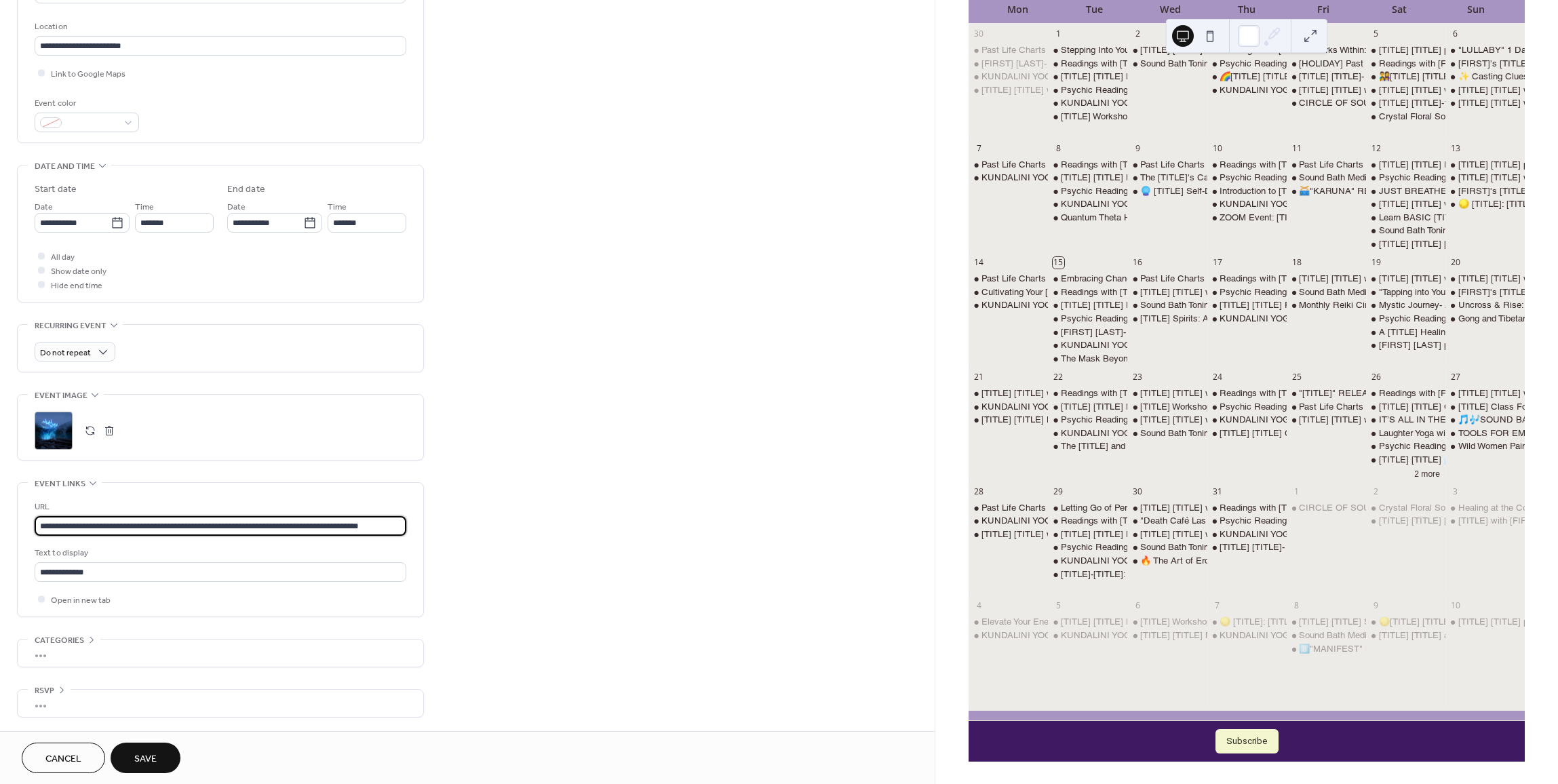 type on "**********" 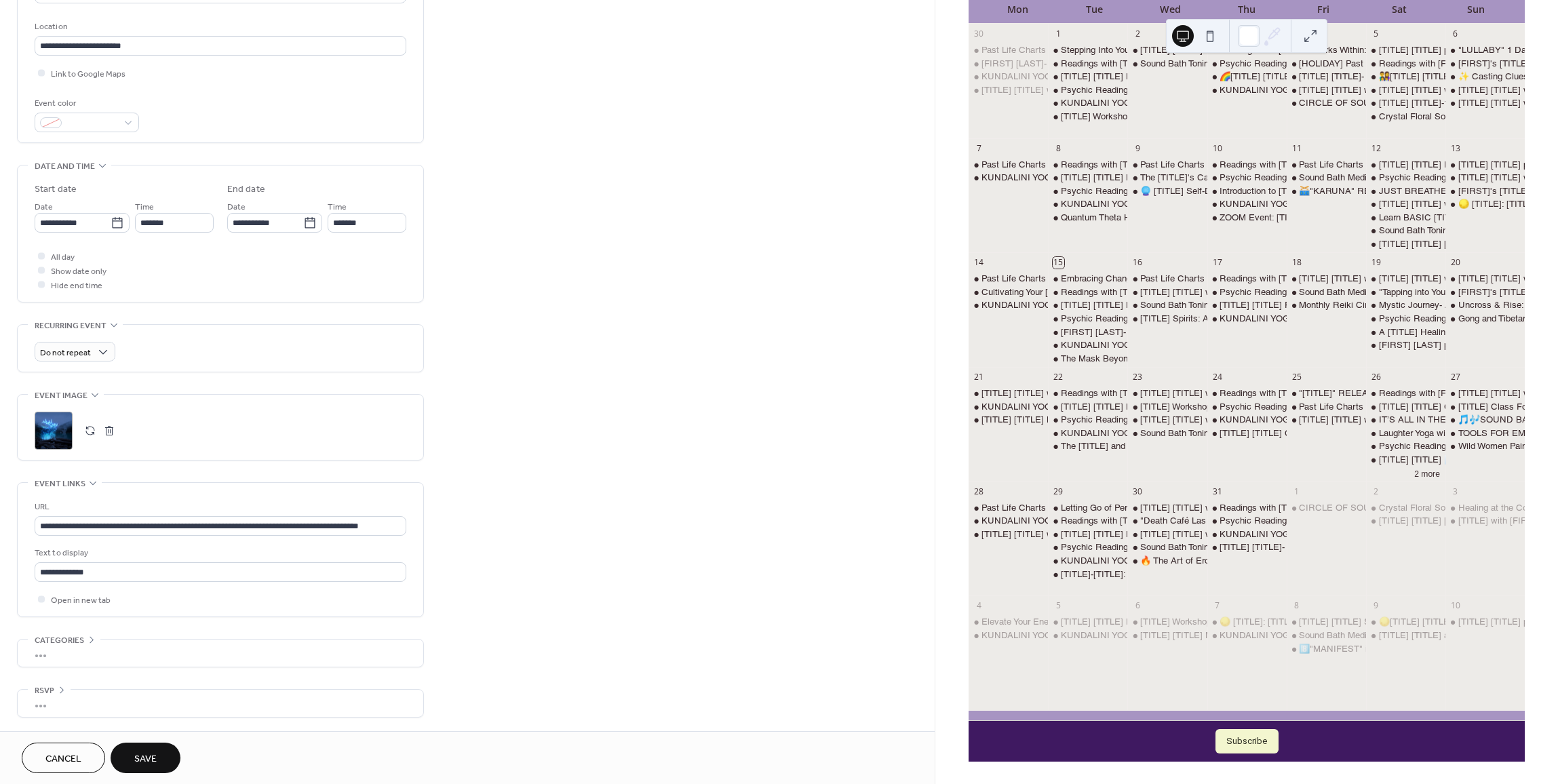 click on "Save" at bounding box center (145, 759) 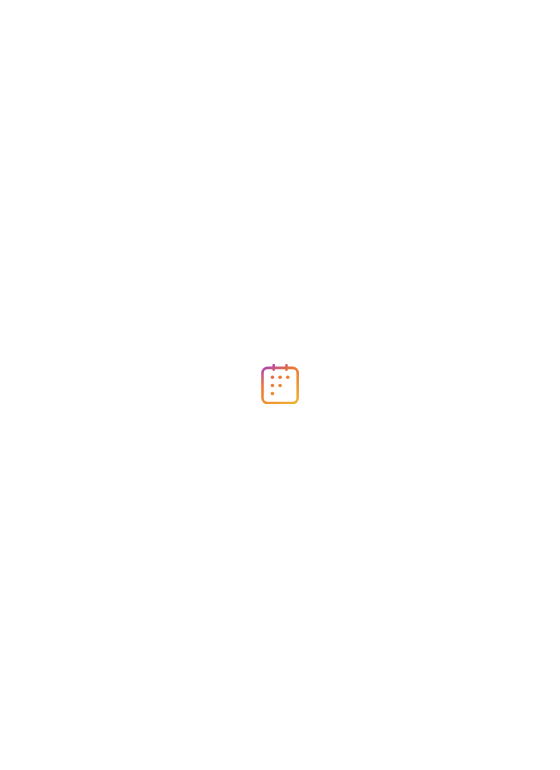 scroll, scrollTop: 0, scrollLeft: 0, axis: both 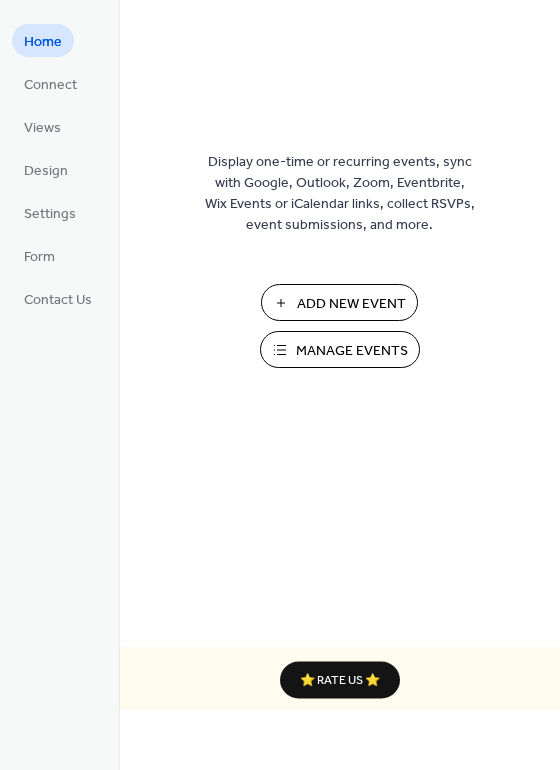 click on "Manage Events" at bounding box center (352, 351) 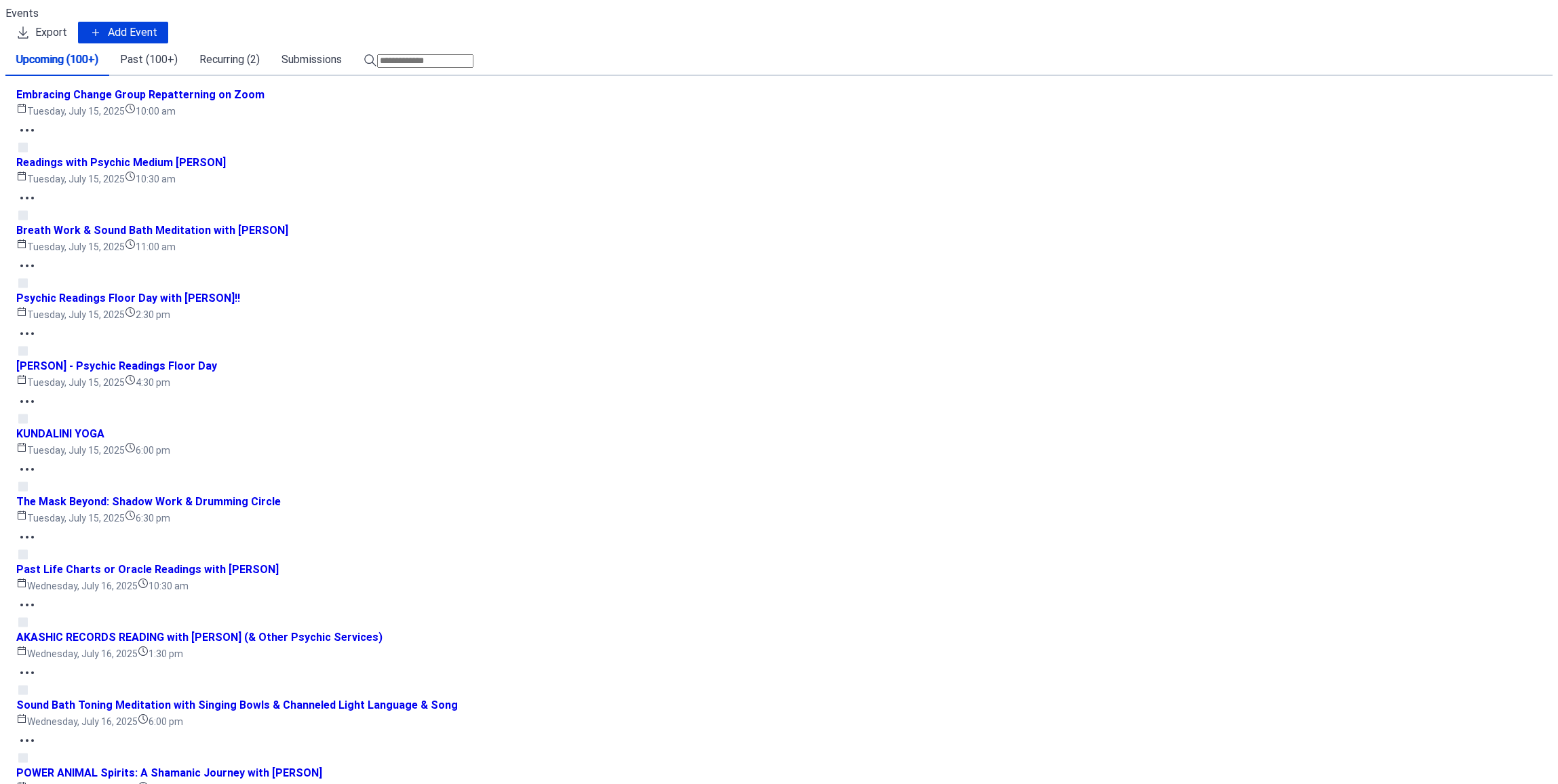scroll, scrollTop: 0, scrollLeft: 0, axis: both 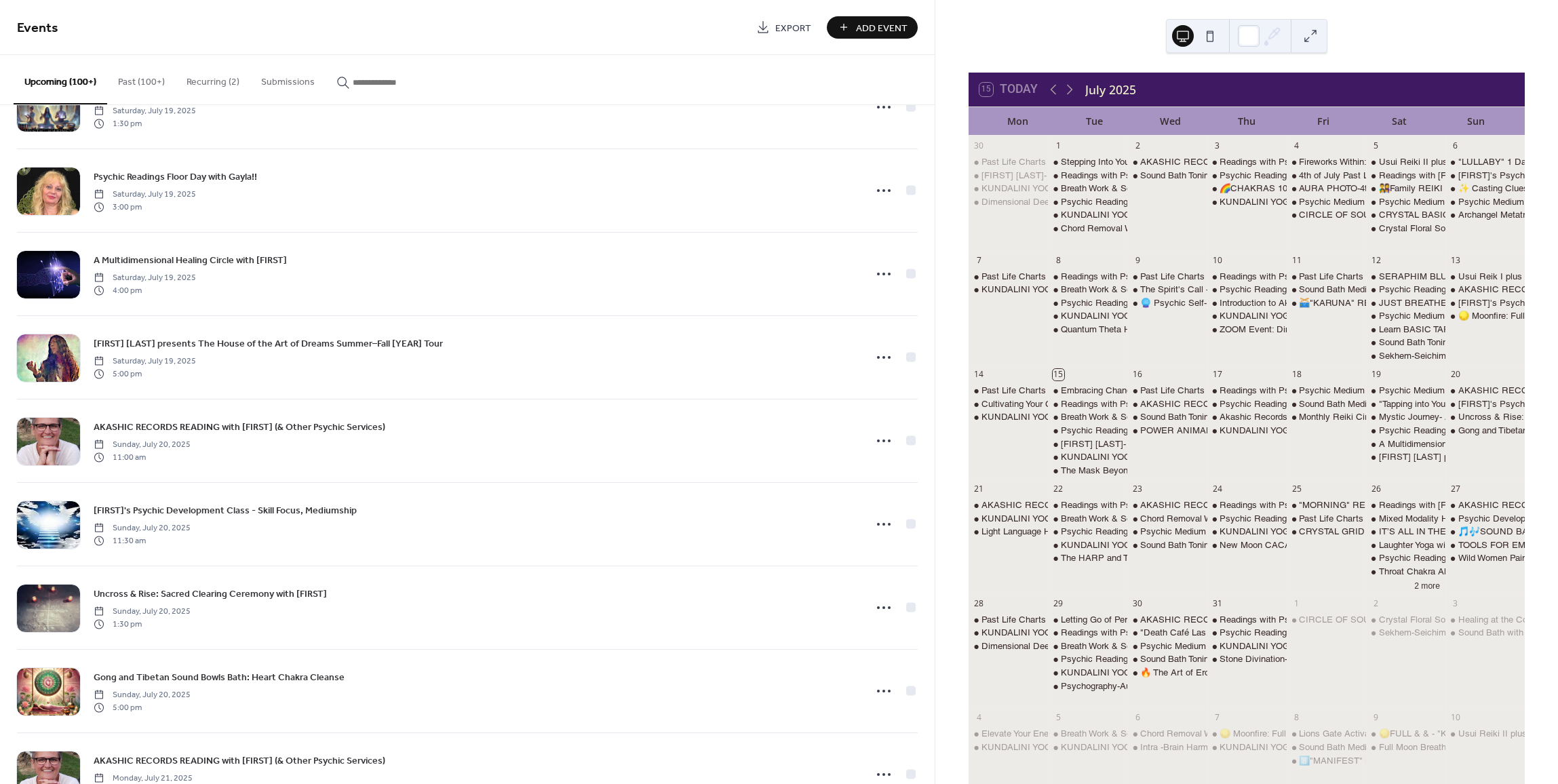 click at bounding box center [393, 82] 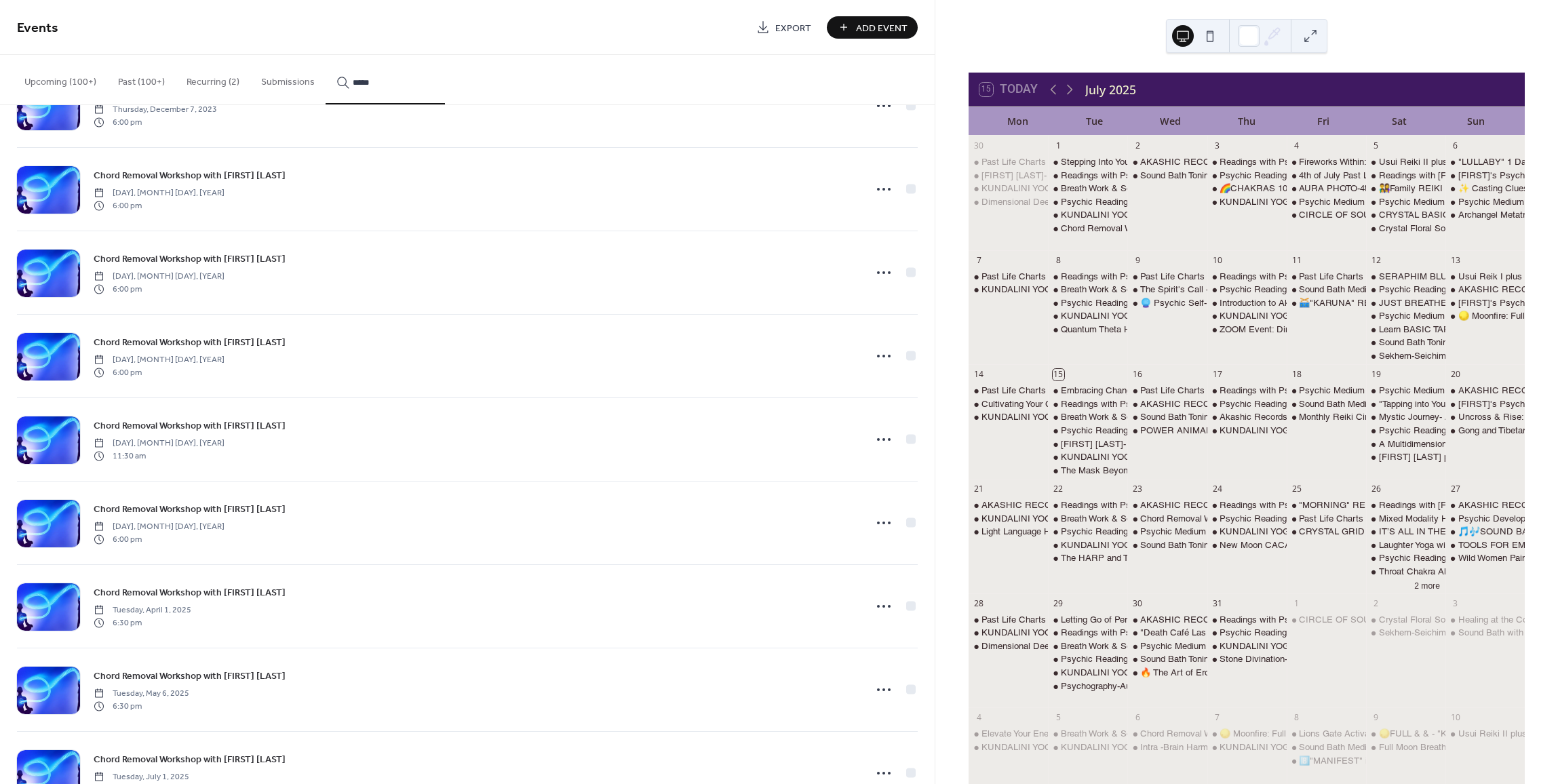 scroll, scrollTop: 863, scrollLeft: 0, axis: vertical 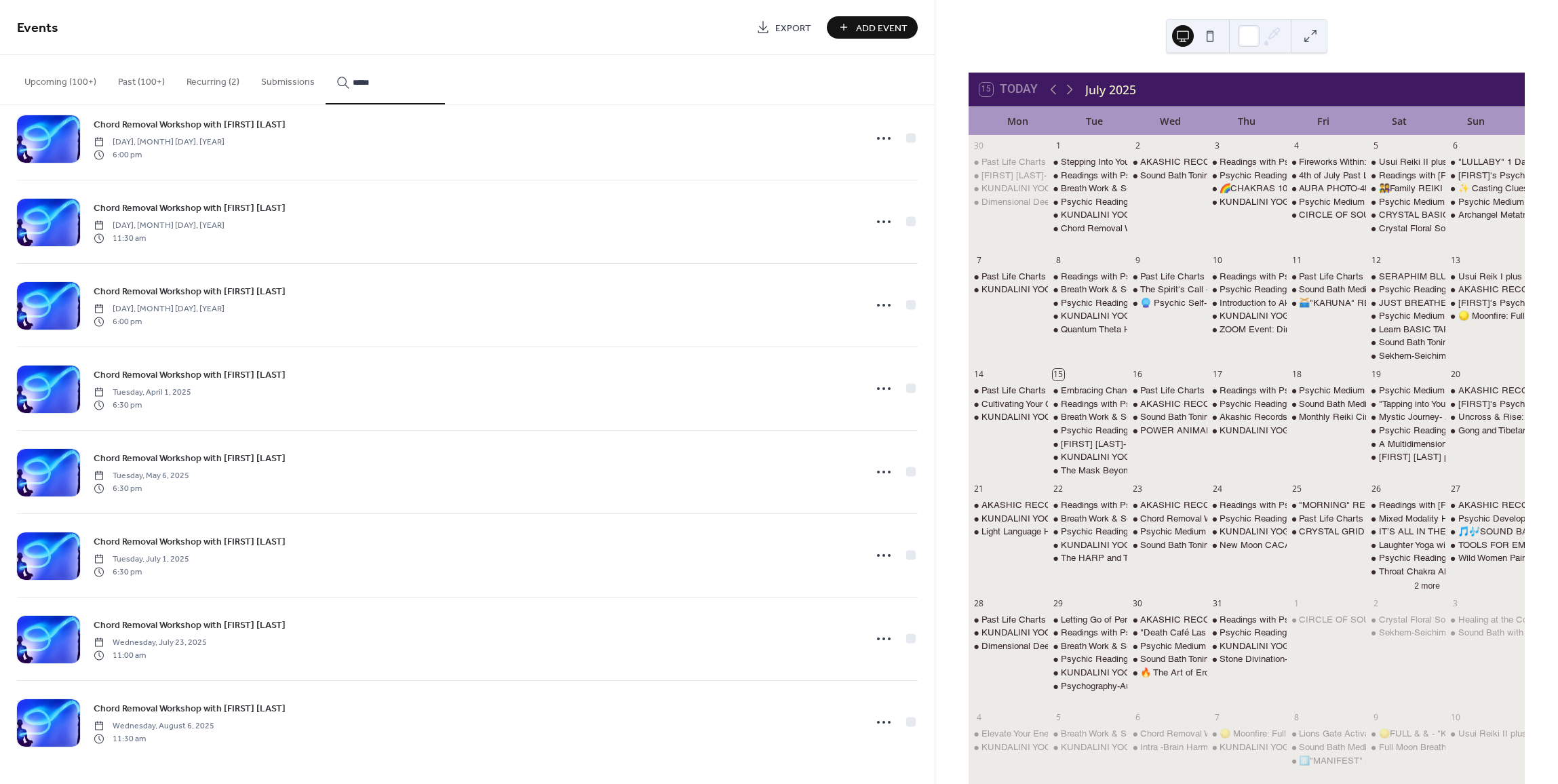 type on "*****" 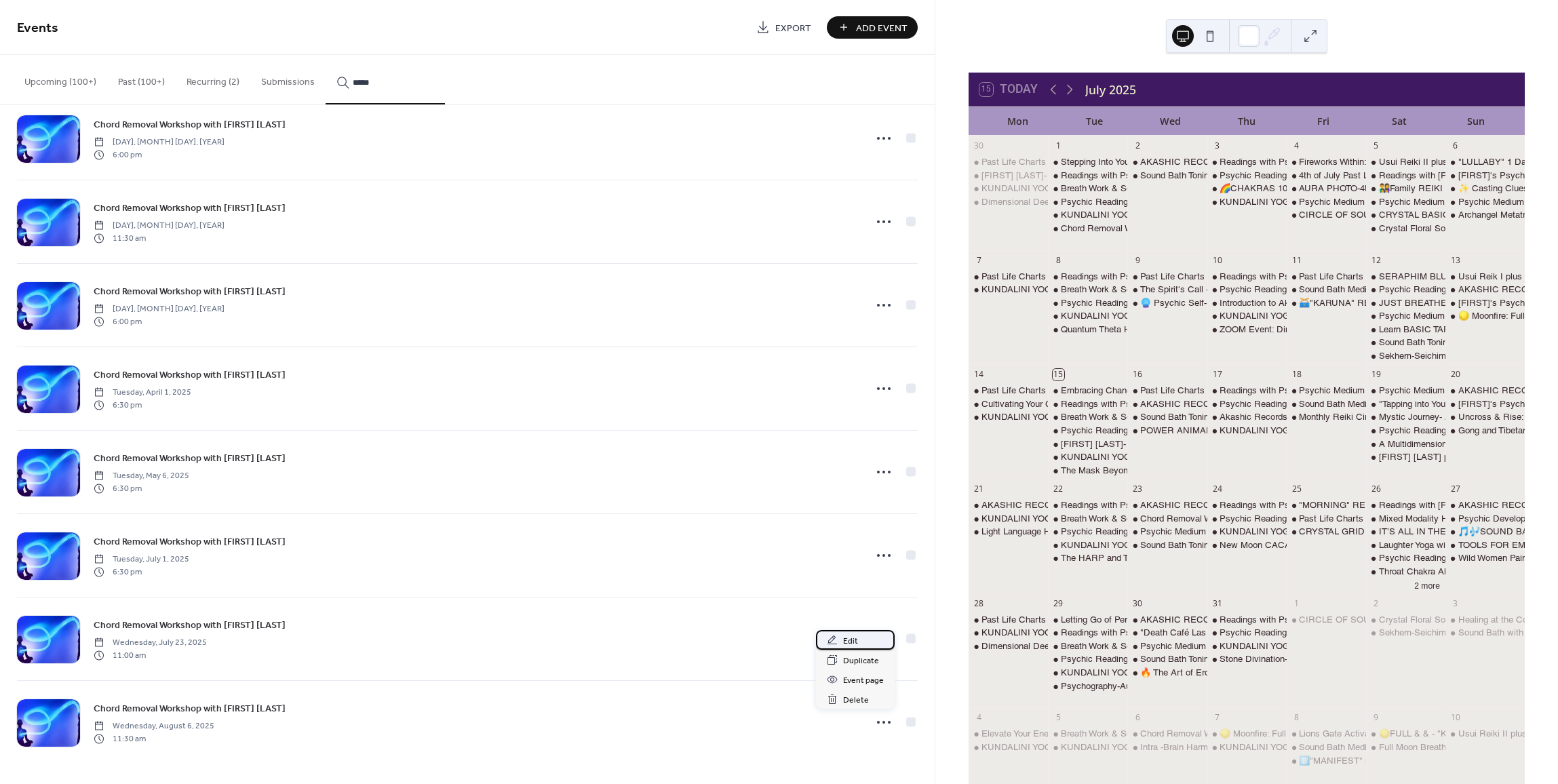 click on "Edit" at bounding box center (851, 641) 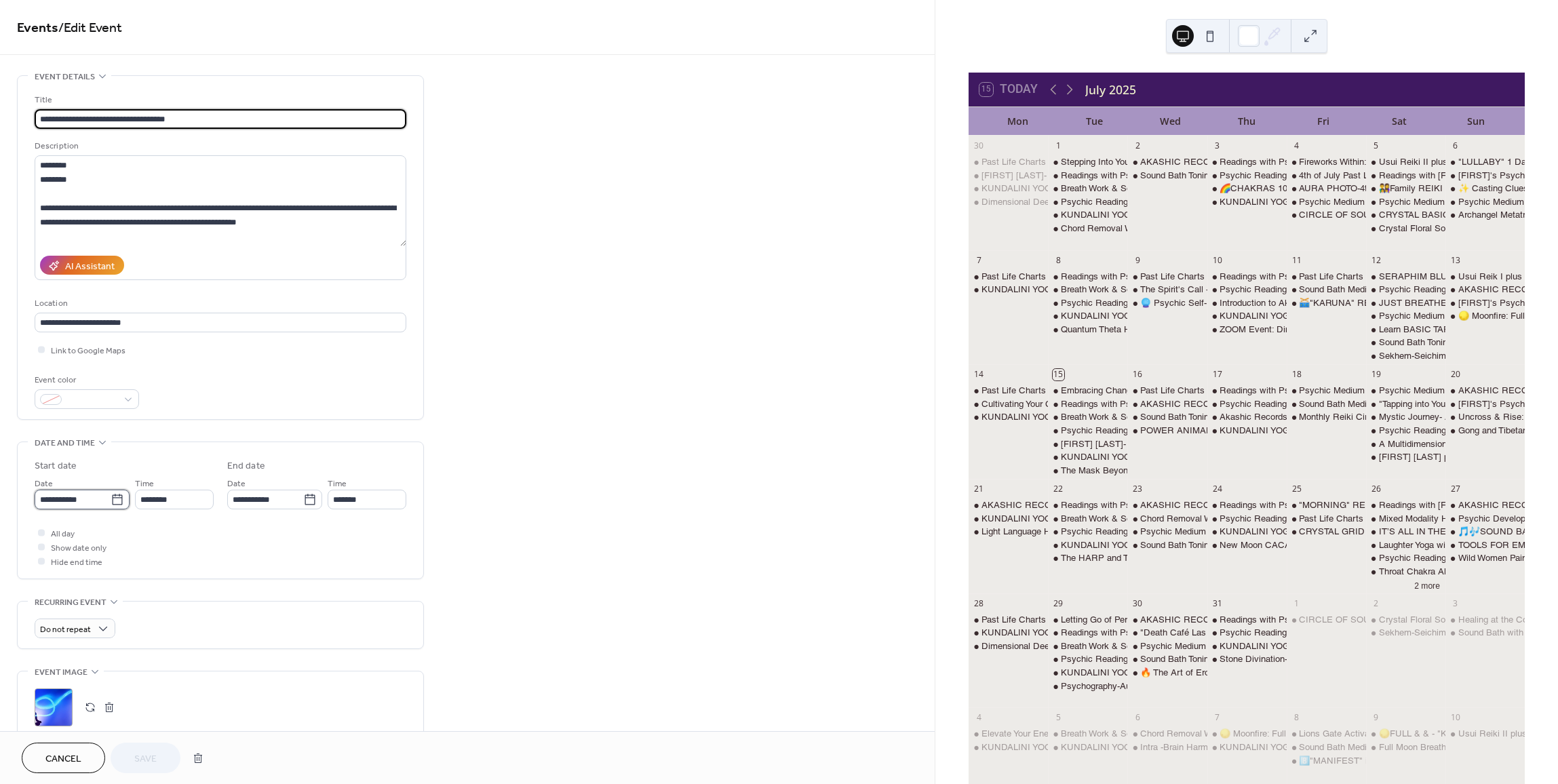 click on "**********" at bounding box center (73, 499) 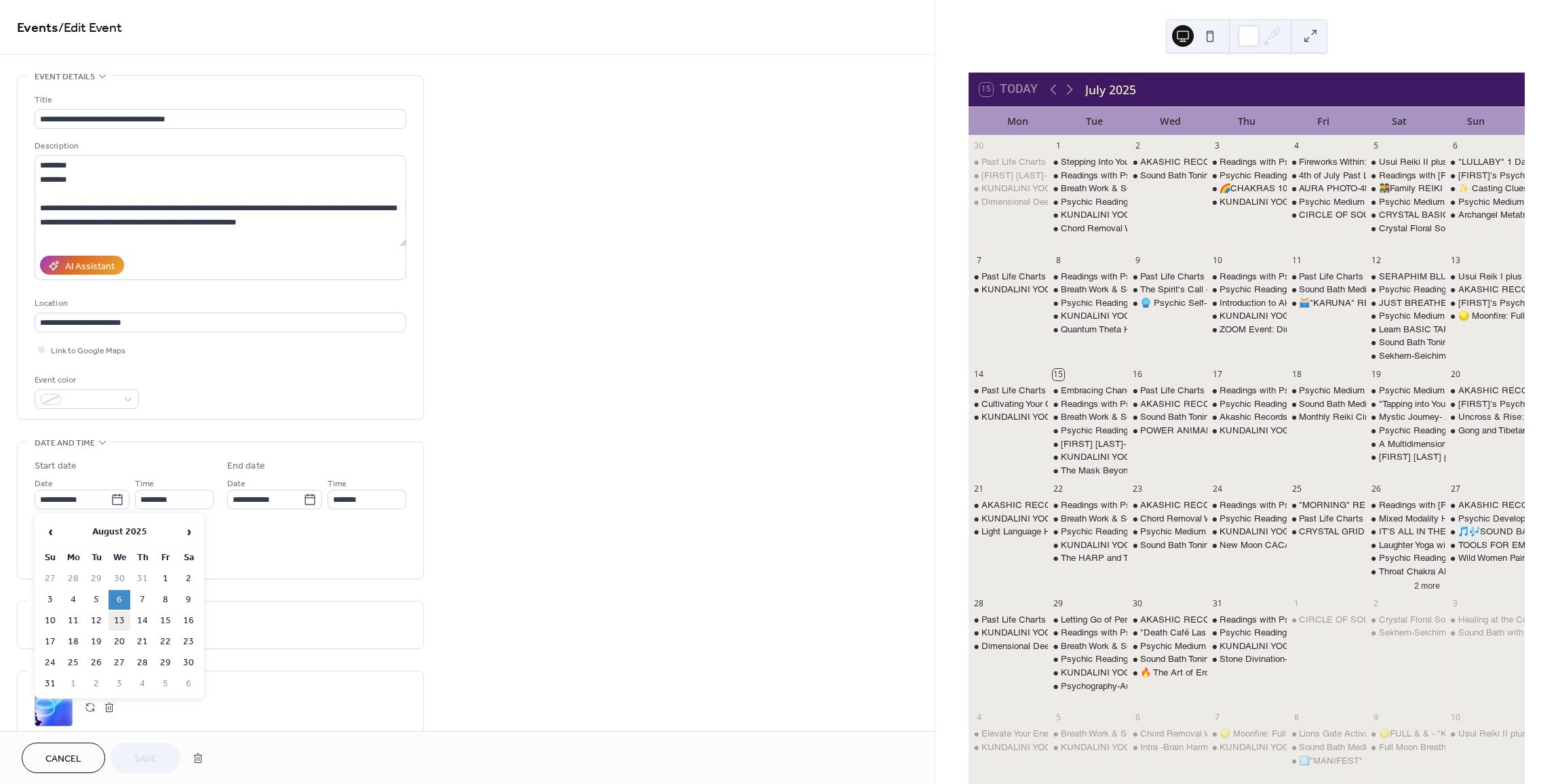 click on "13" at bounding box center (119, 621) 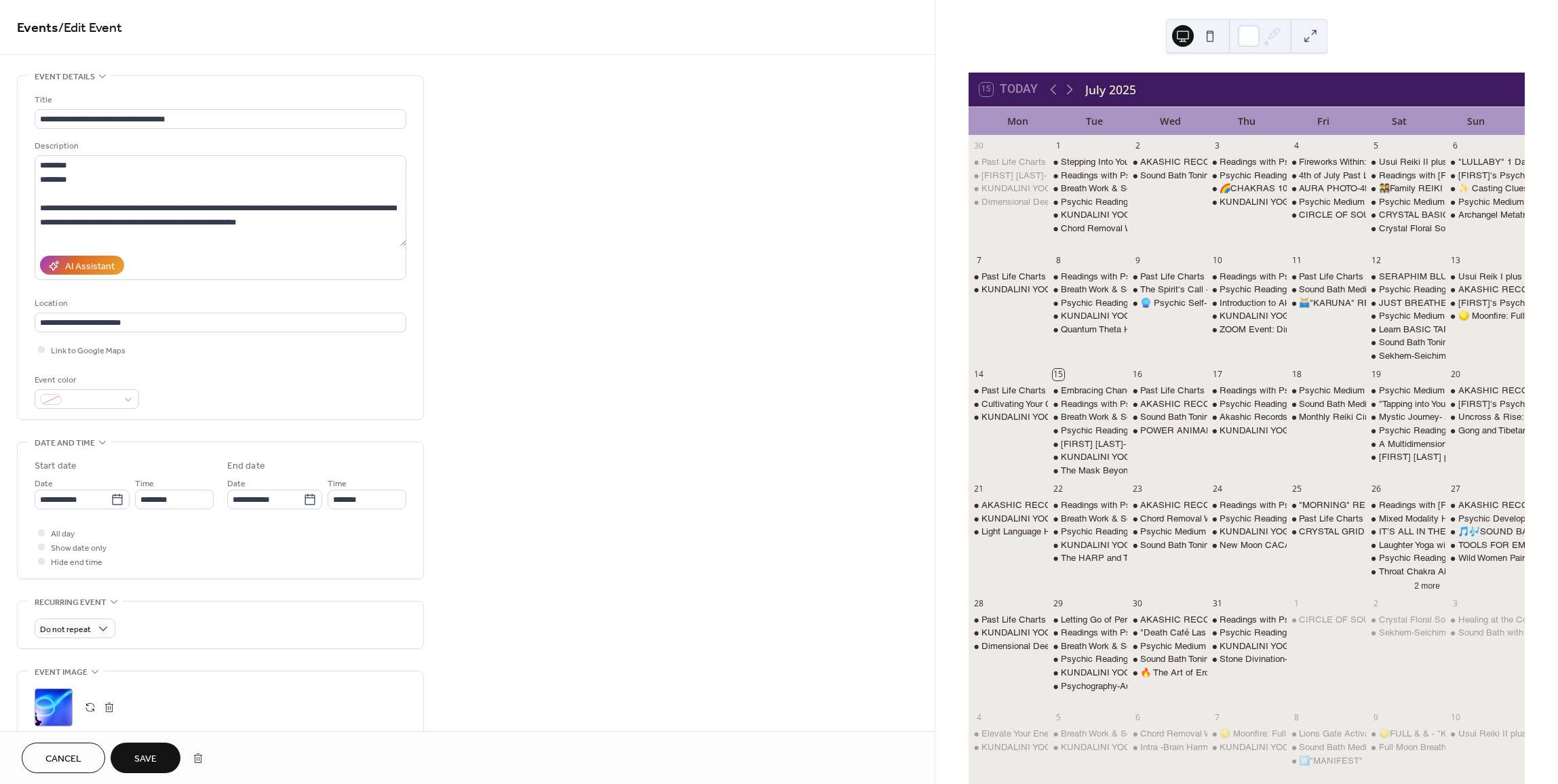 click on "Save" at bounding box center [145, 759] 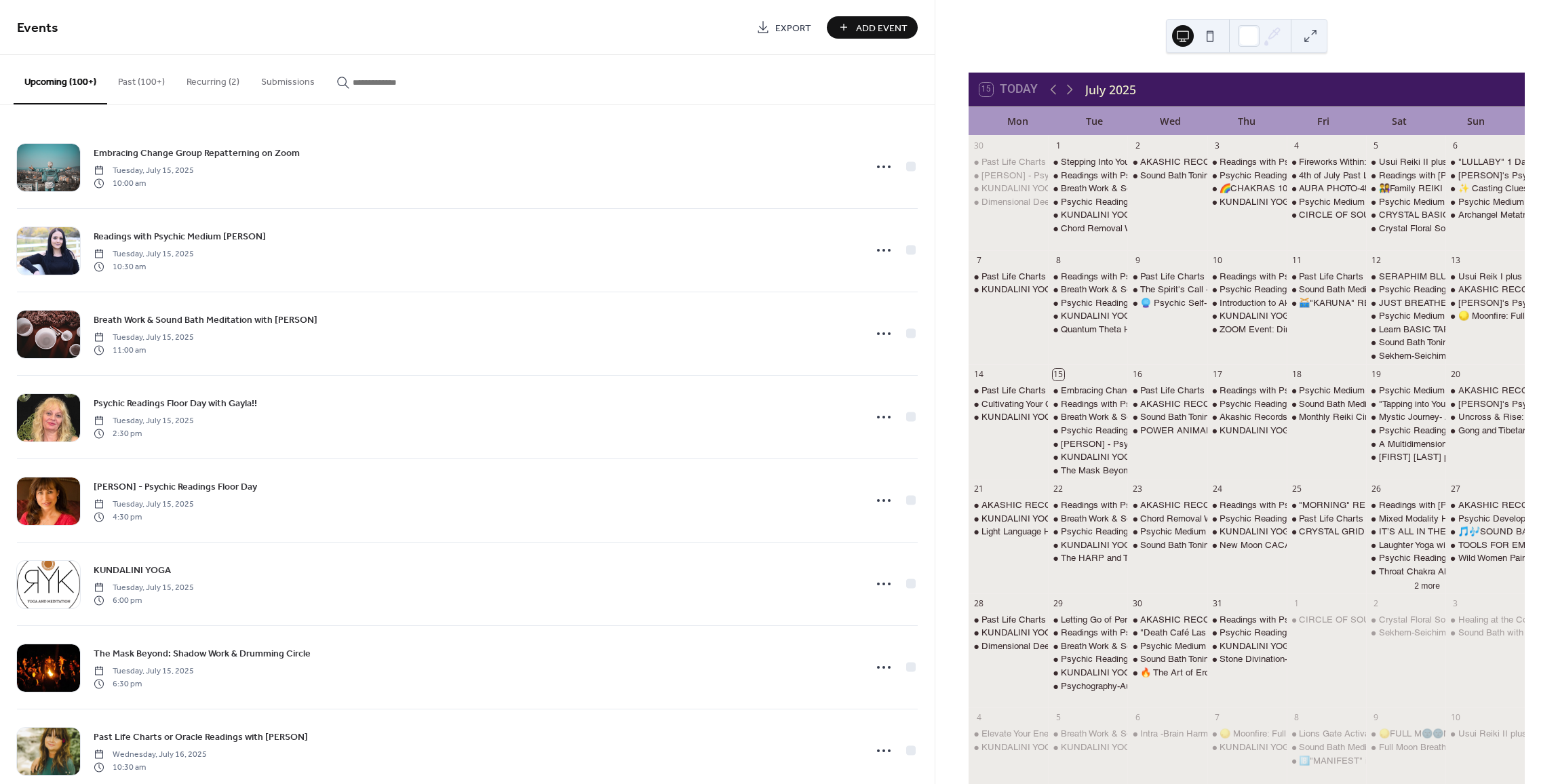 scroll, scrollTop: 0, scrollLeft: 0, axis: both 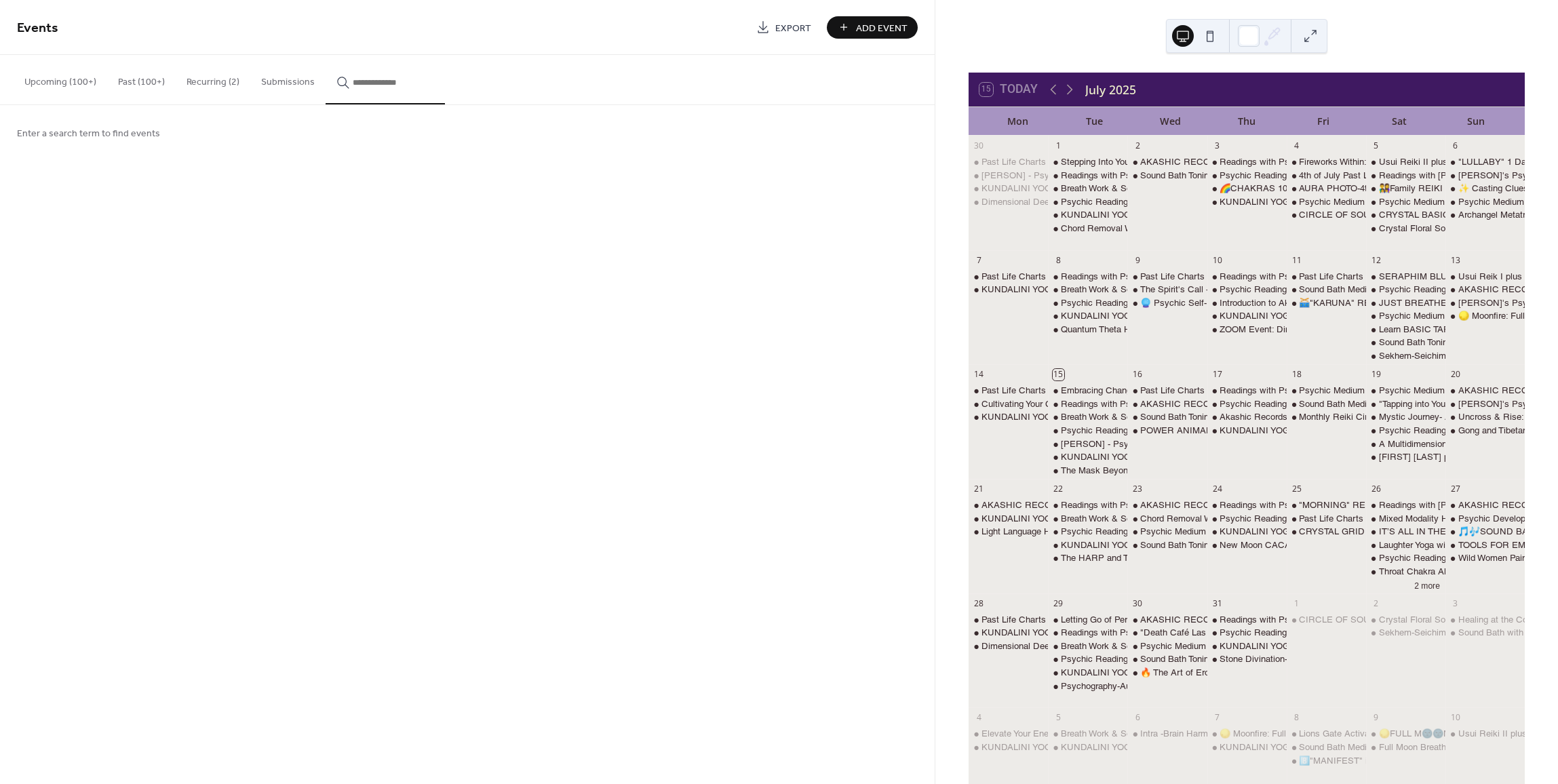 click on "Past (100+)" at bounding box center [141, 79] 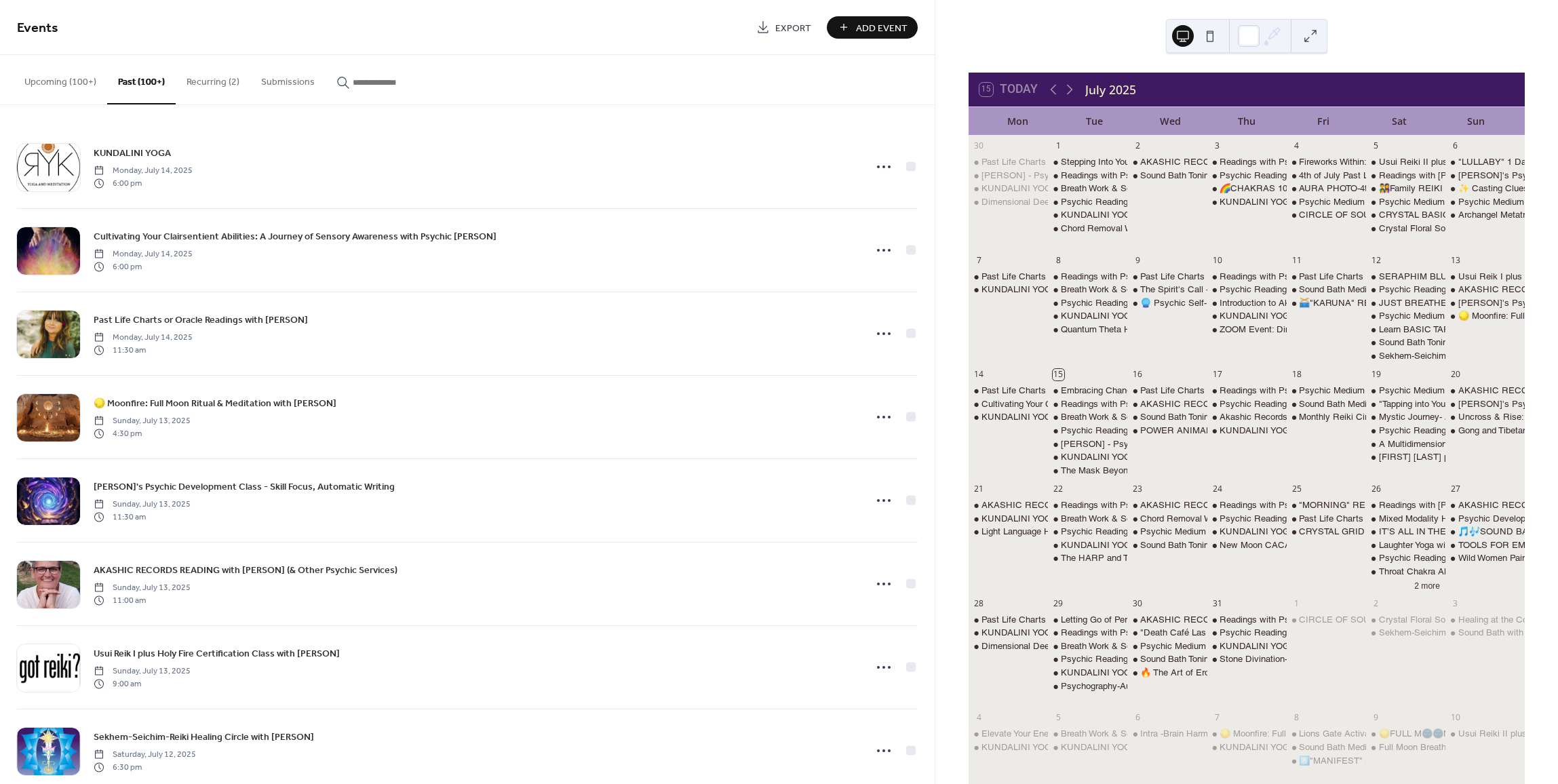click at bounding box center (393, 82) 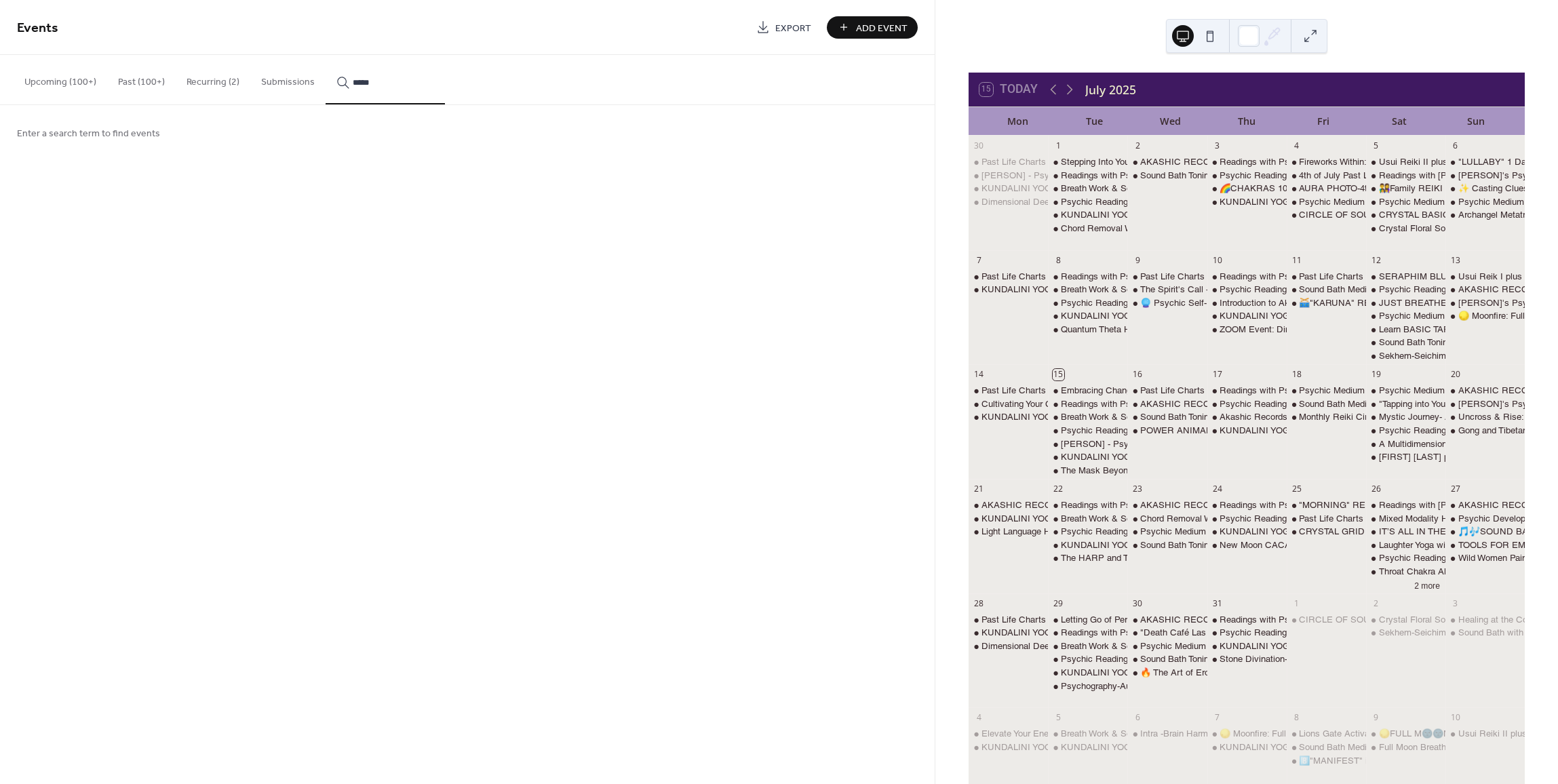 click on "*****" at bounding box center (385, 79) 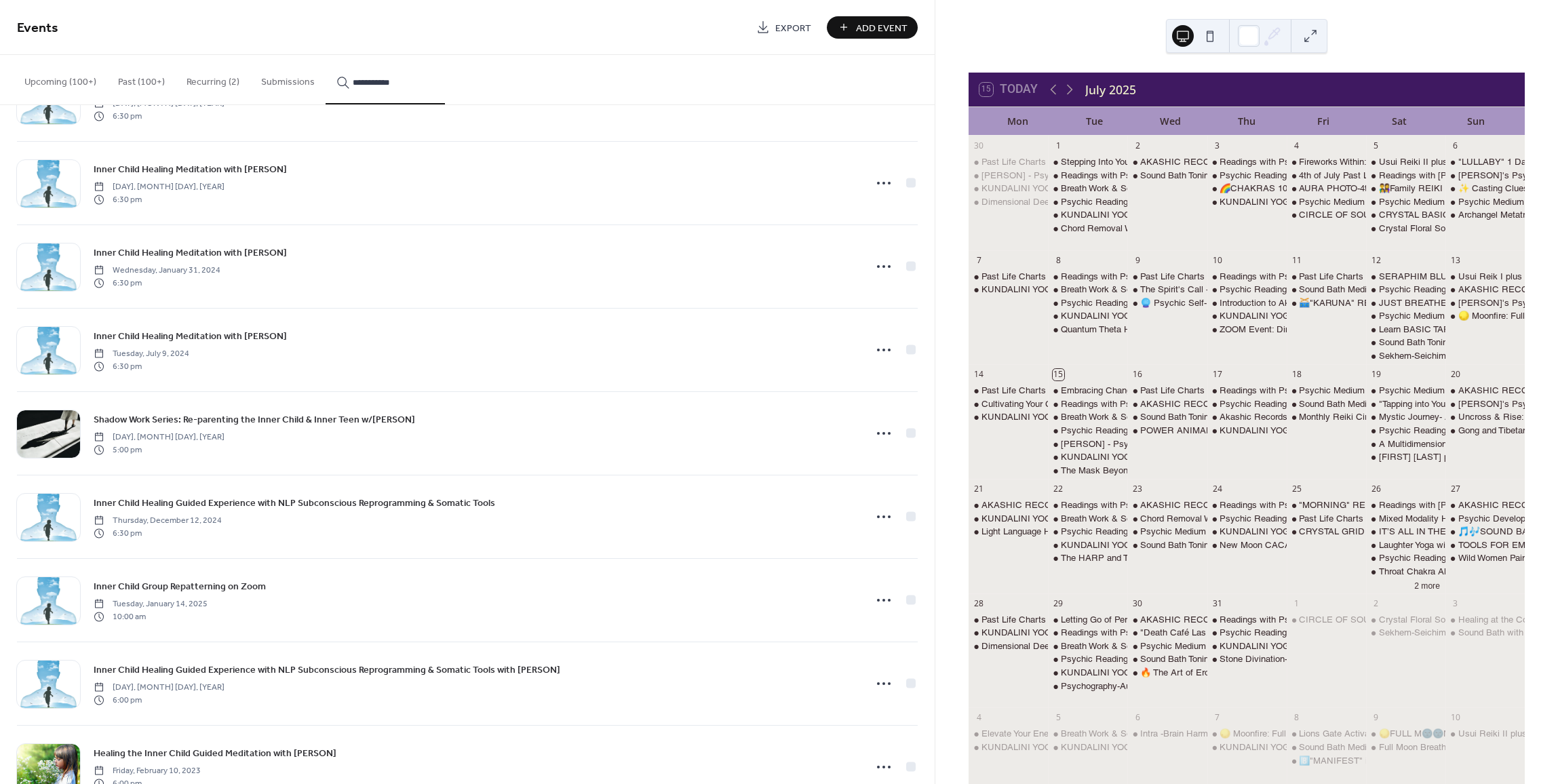 scroll, scrollTop: 136, scrollLeft: 0, axis: vertical 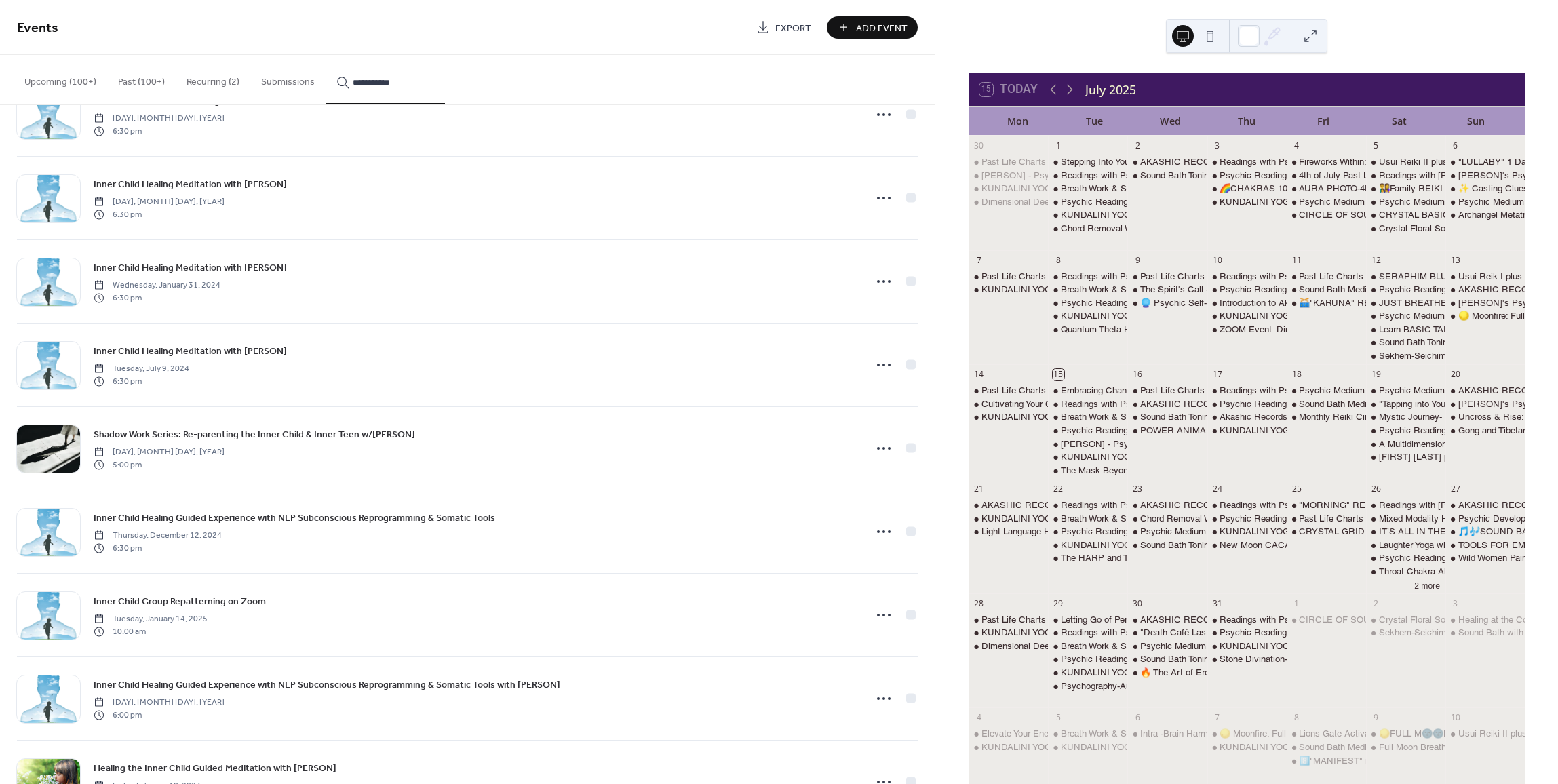 type on "**********" 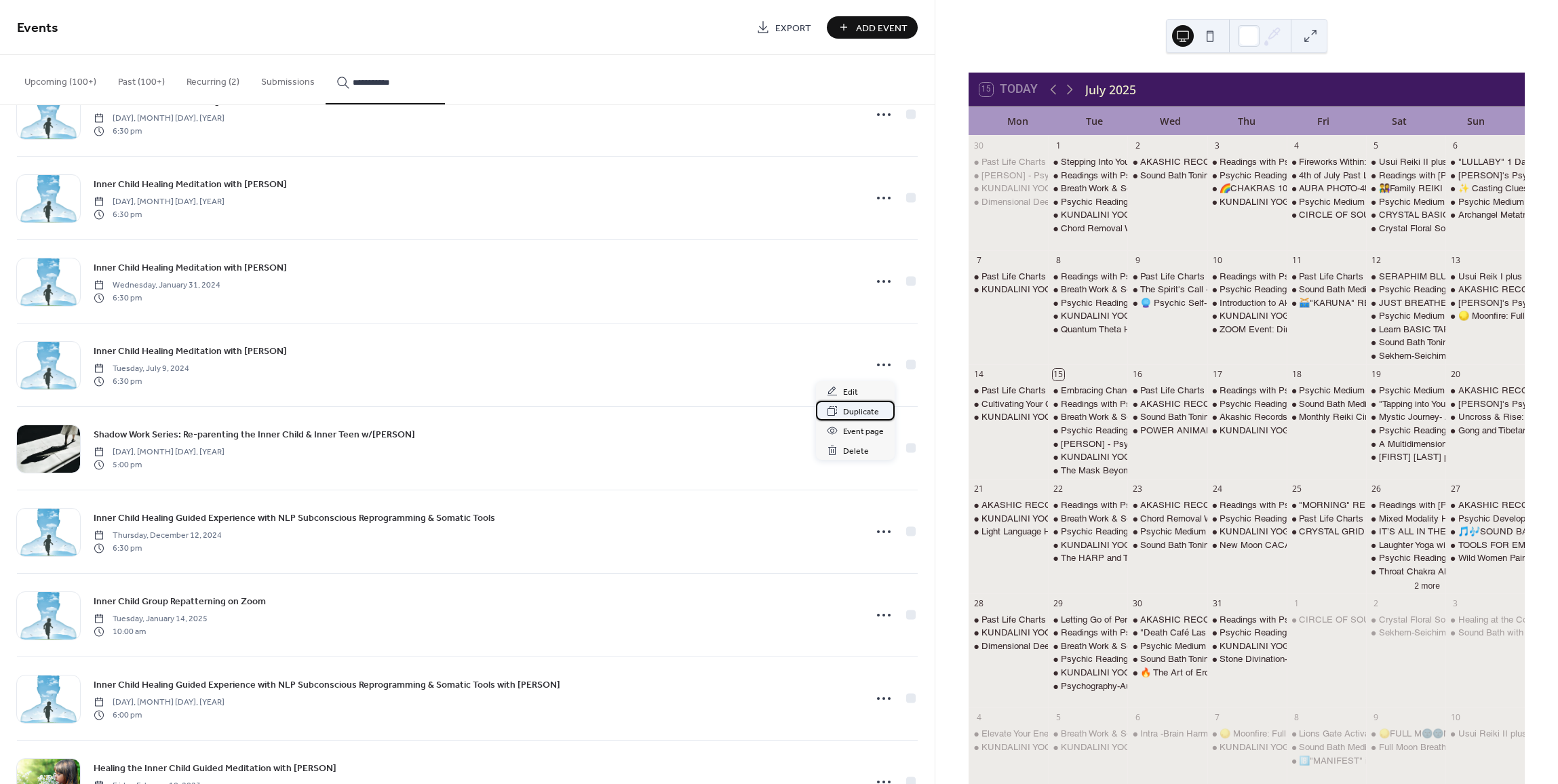 click on "Duplicate" at bounding box center [861, 412] 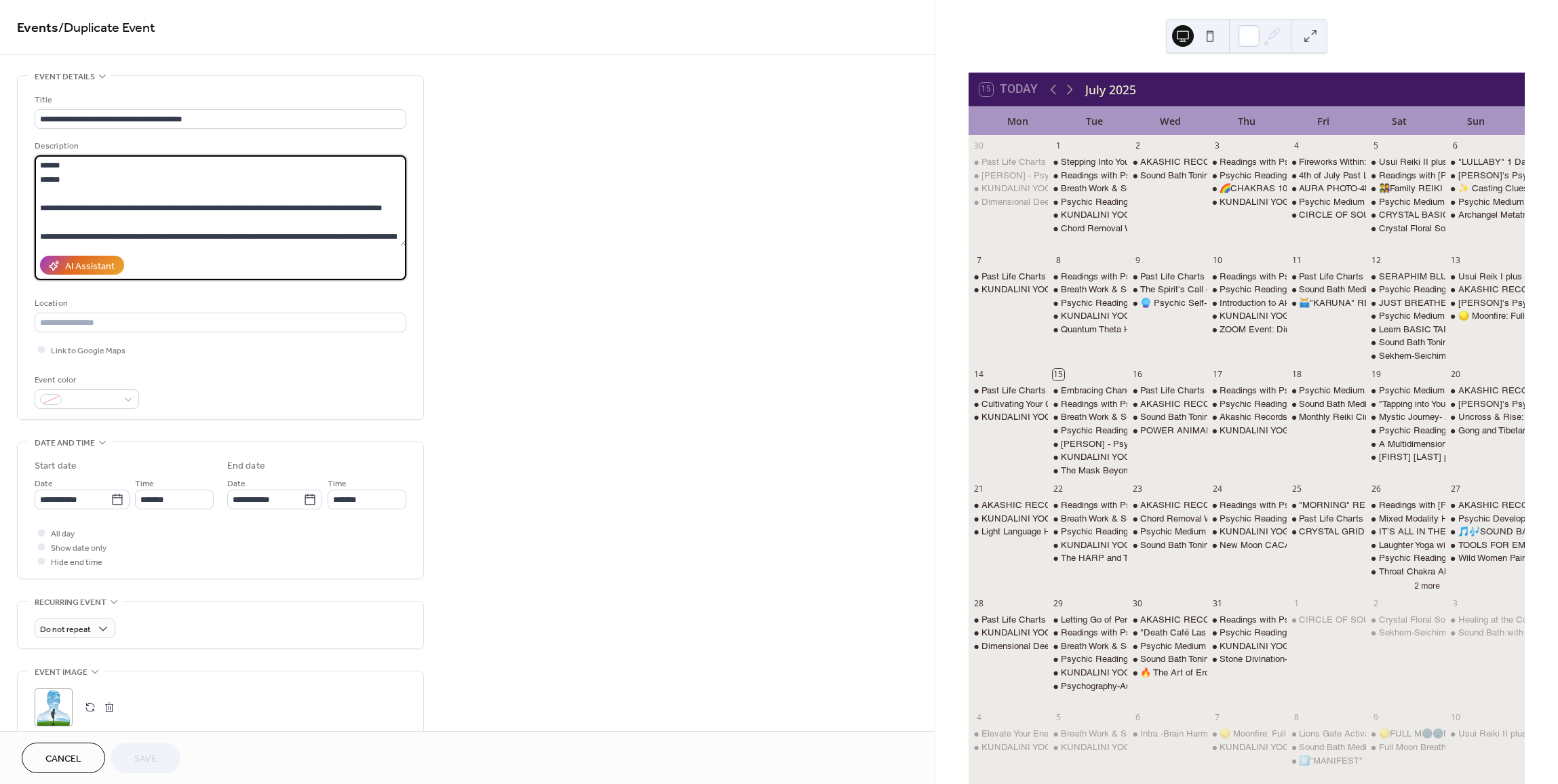 drag, startPoint x: 71, startPoint y: 168, endPoint x: 37, endPoint y: 163, distance: 34.365681 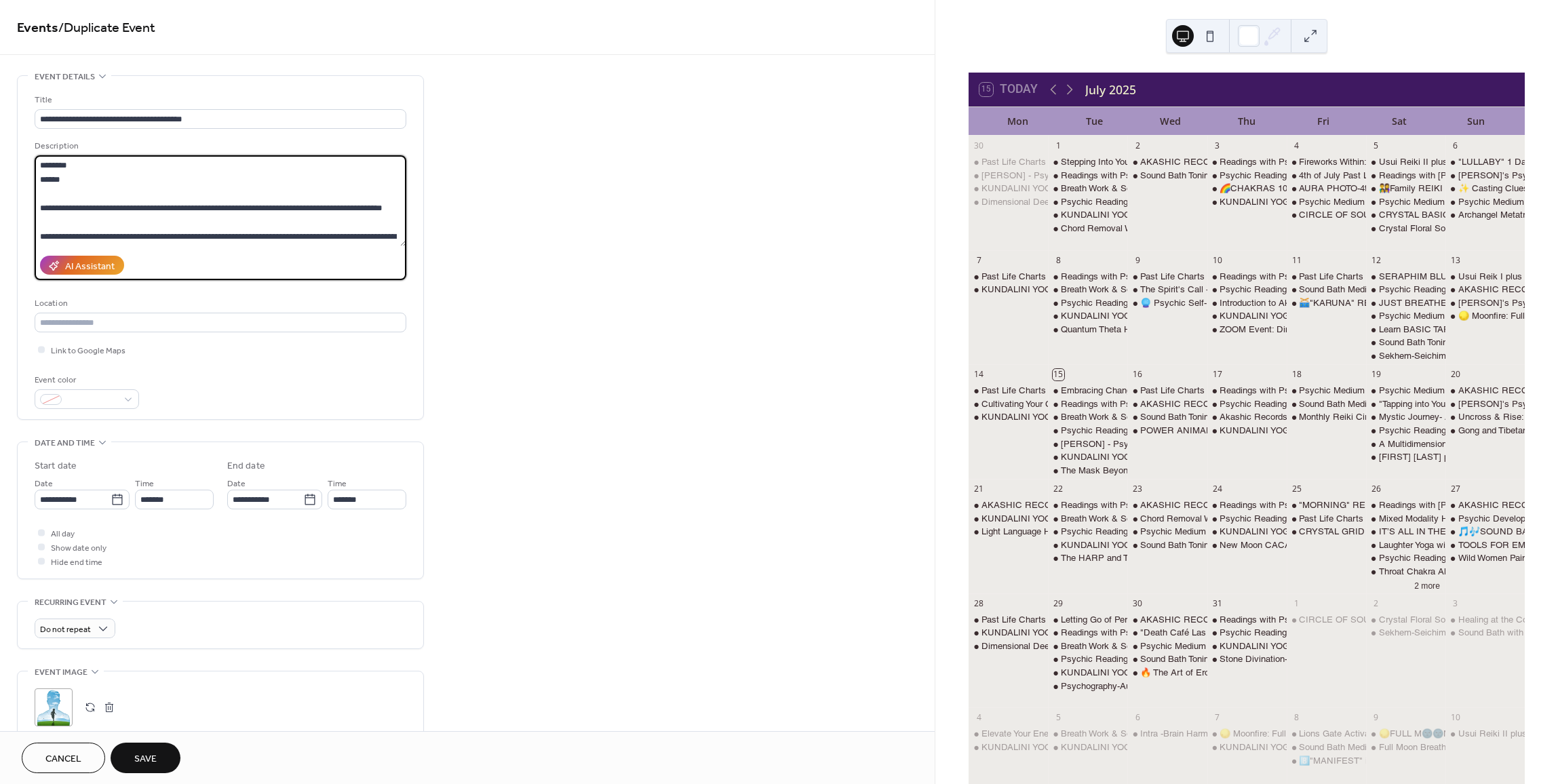 click on "**********" at bounding box center [220, 201] 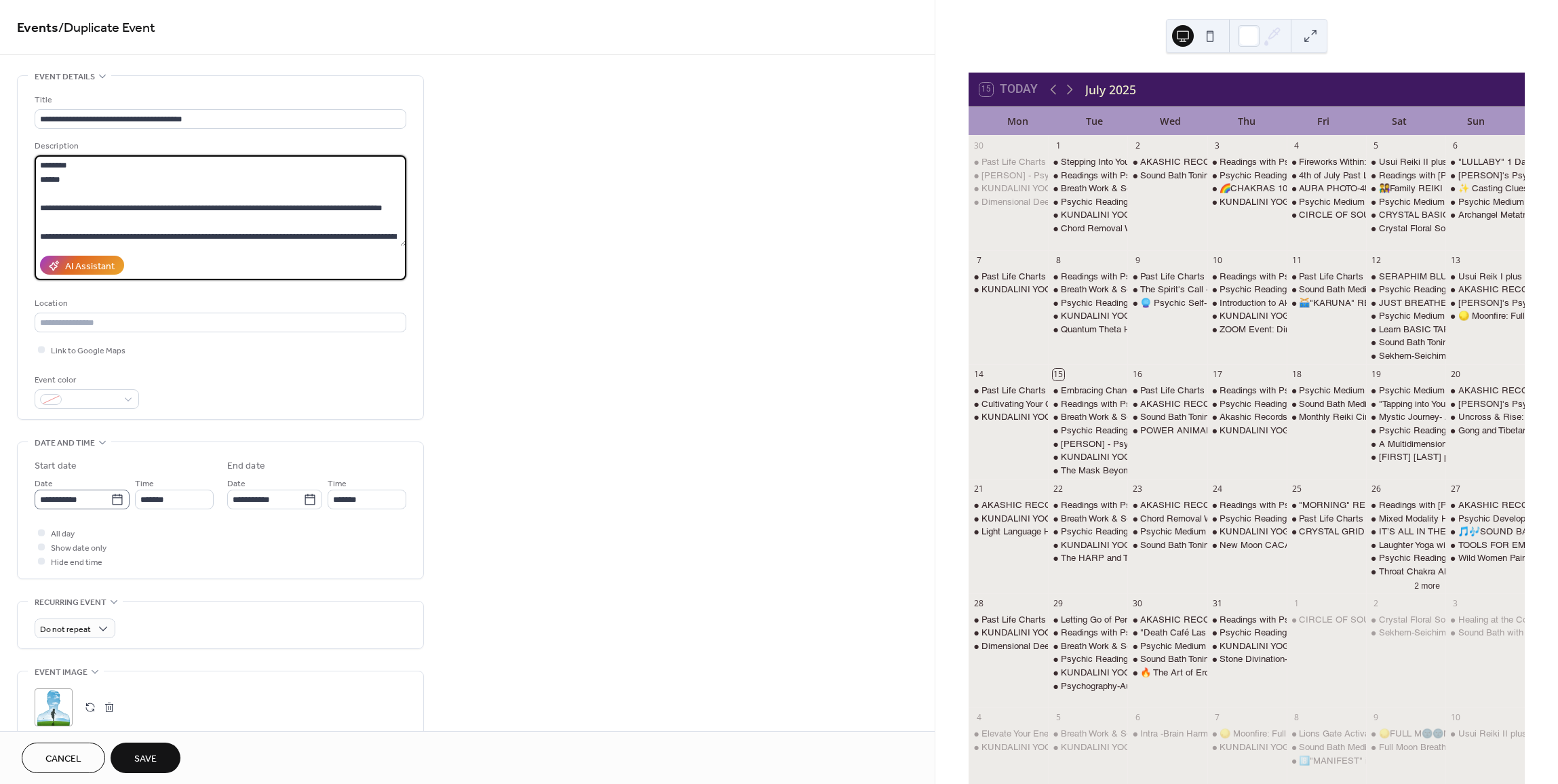type on "**********" 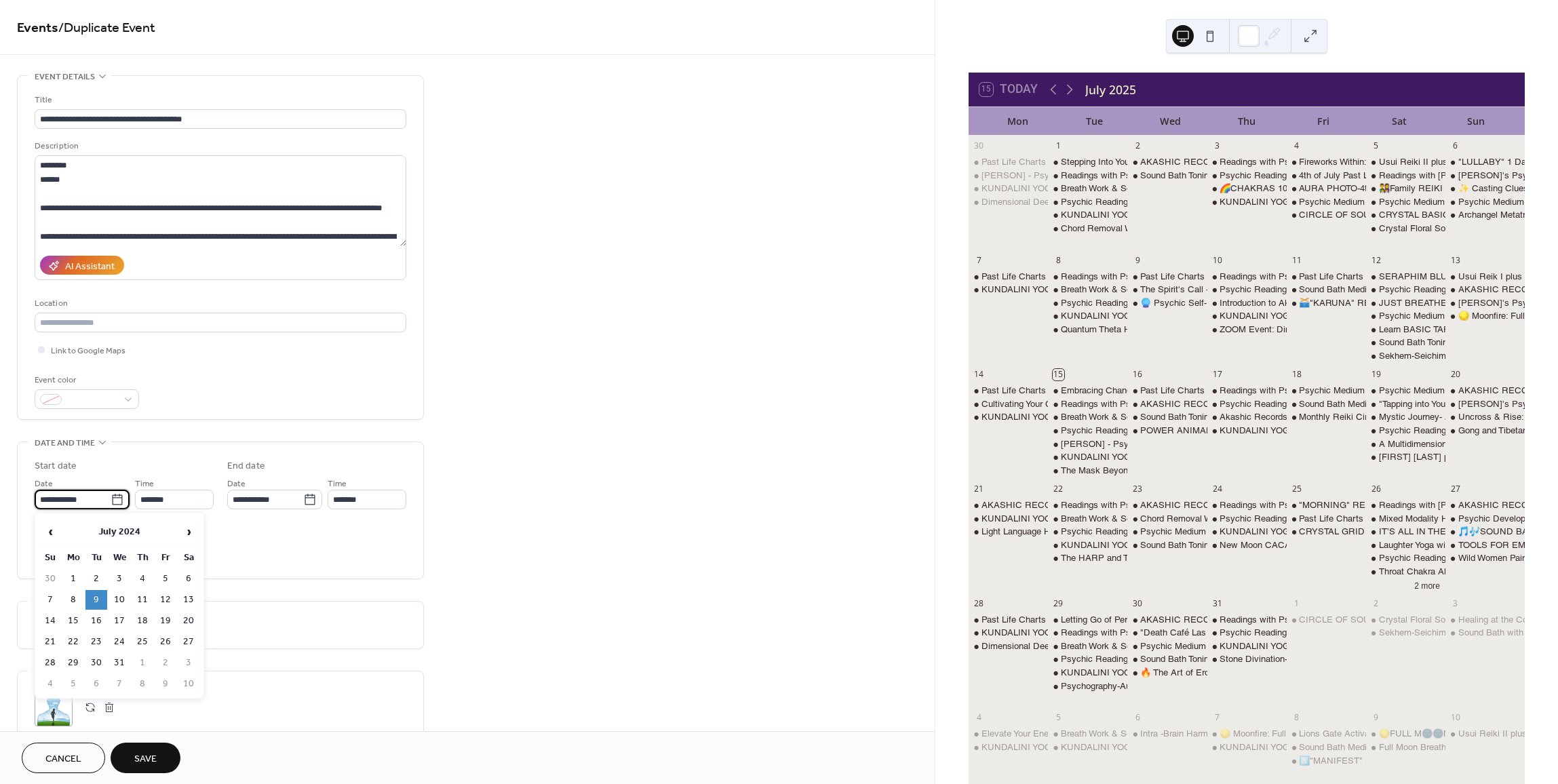 click on "**********" at bounding box center [73, 499] 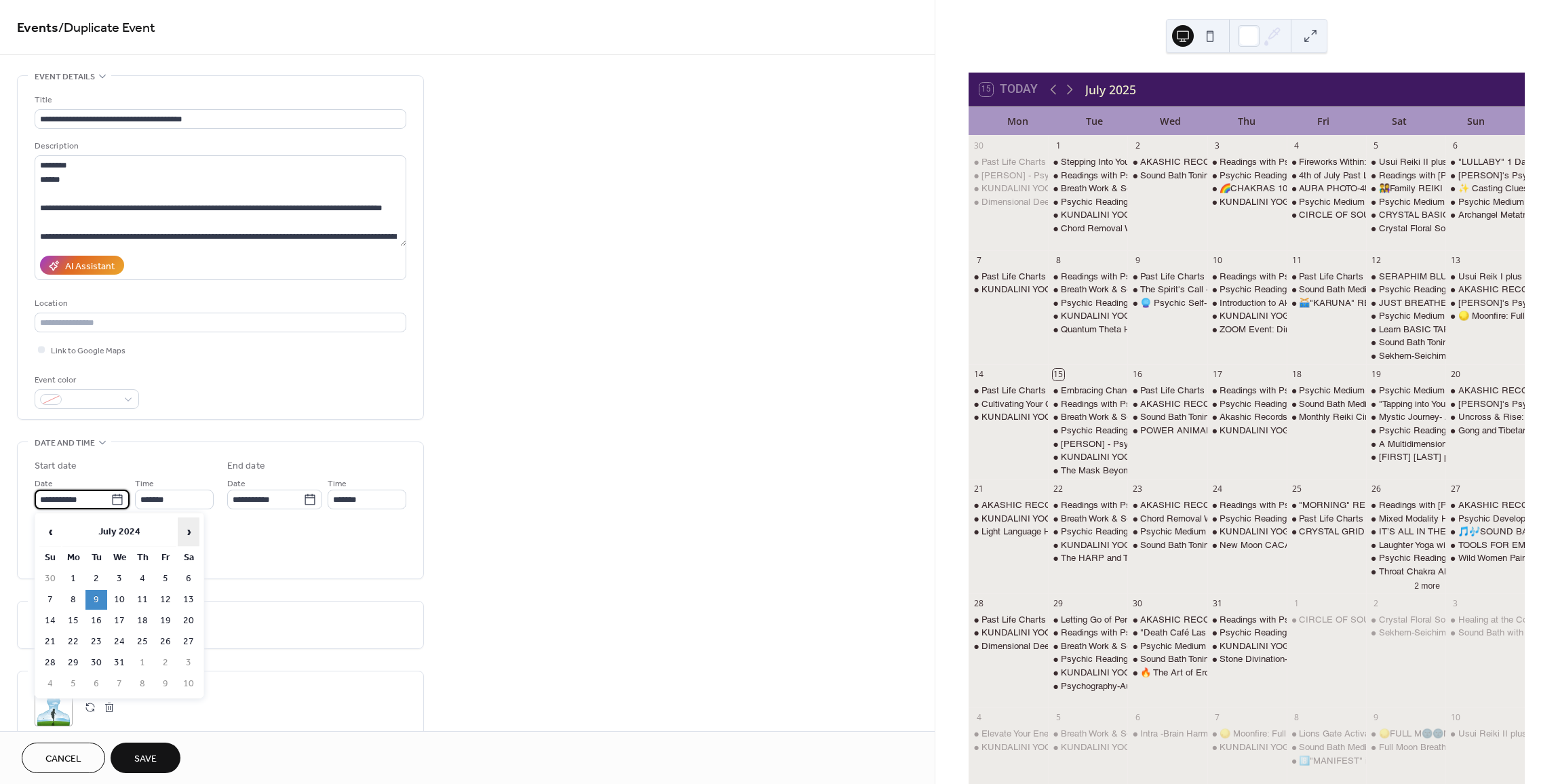 click on "›" at bounding box center [189, 532] 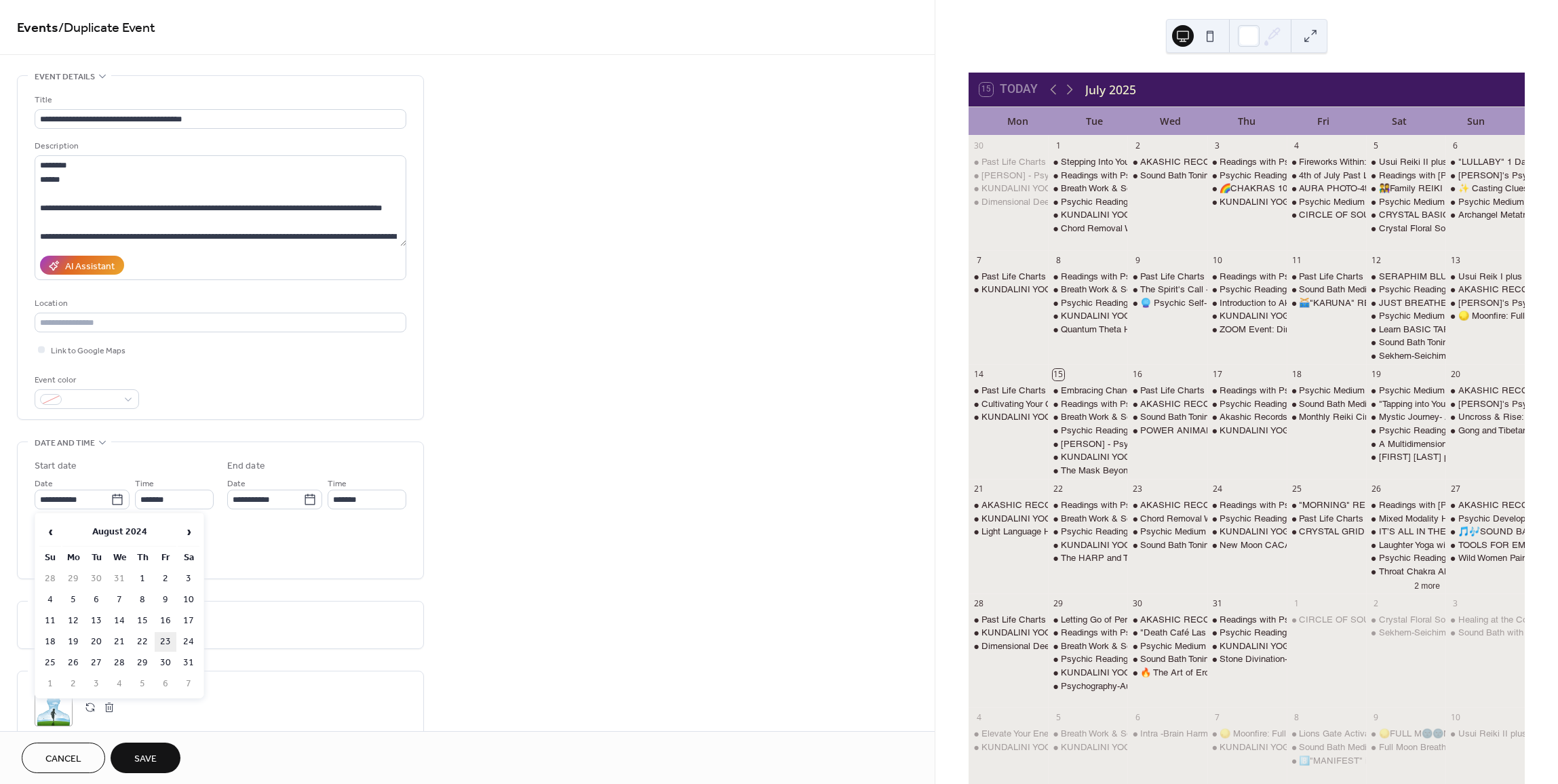 click on "23" at bounding box center (165, 642) 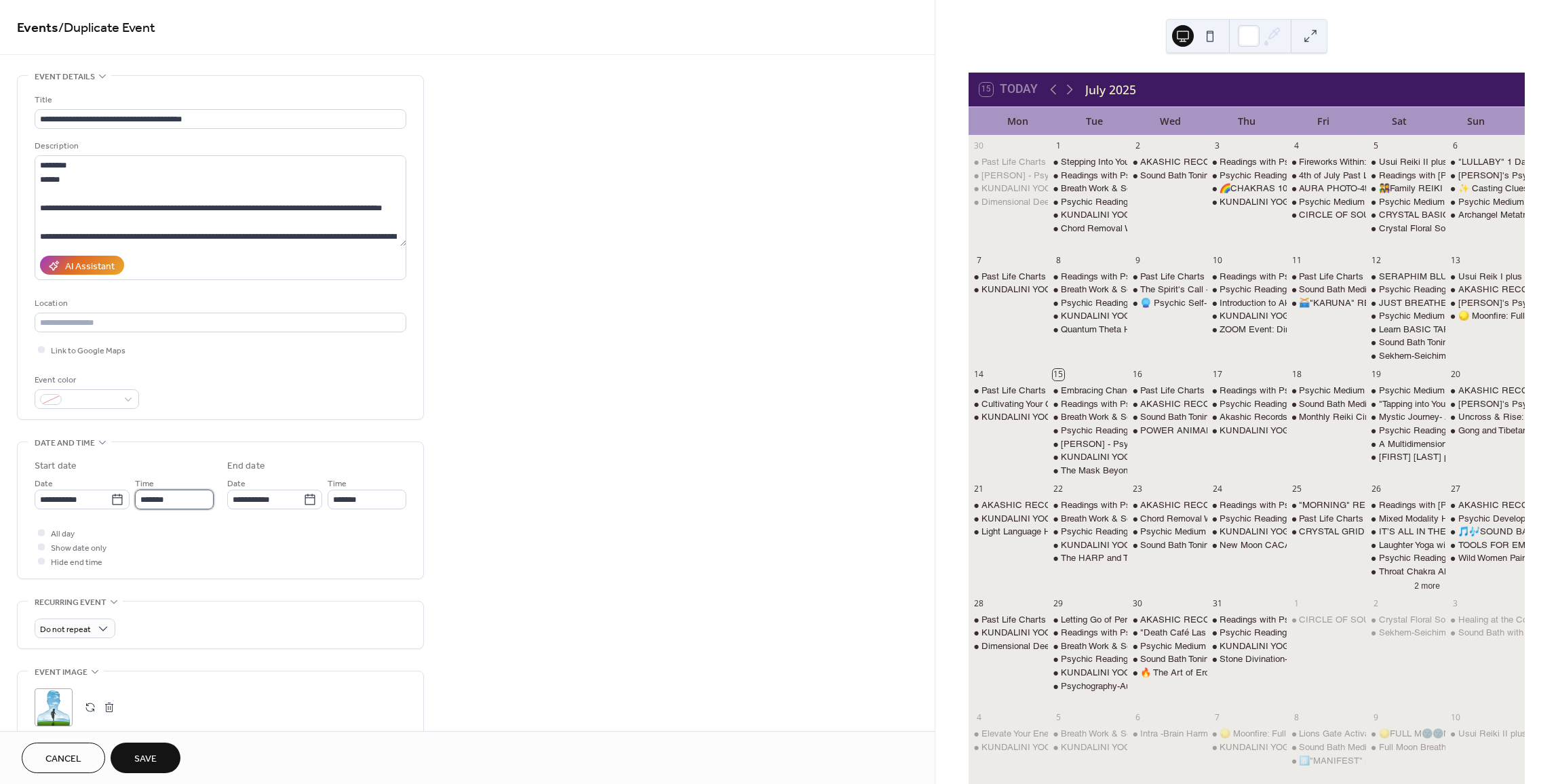 click on "*******" at bounding box center (174, 499) 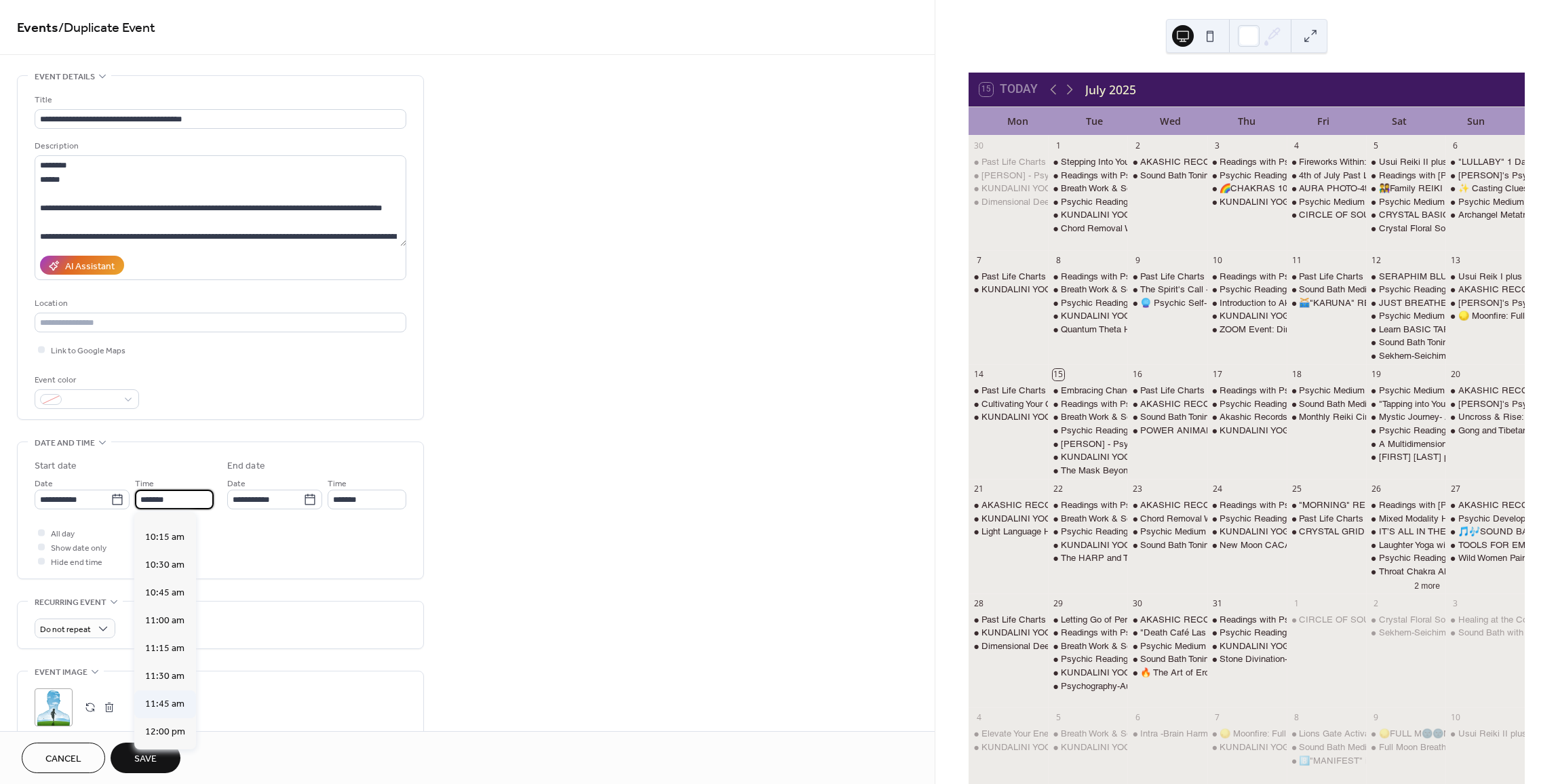 scroll, scrollTop: 1108, scrollLeft: 0, axis: vertical 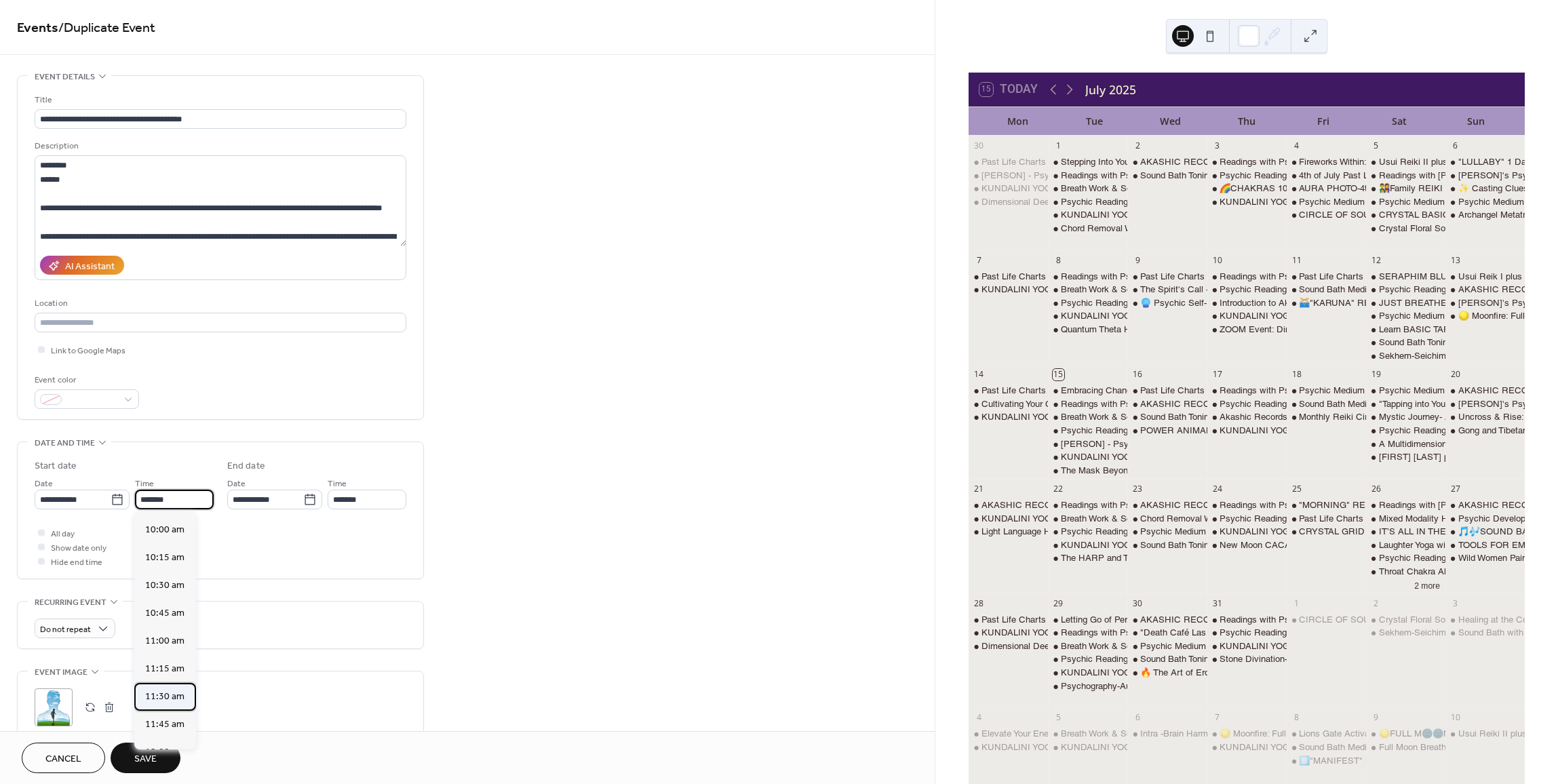 click on "11:30 am" at bounding box center (165, 697) 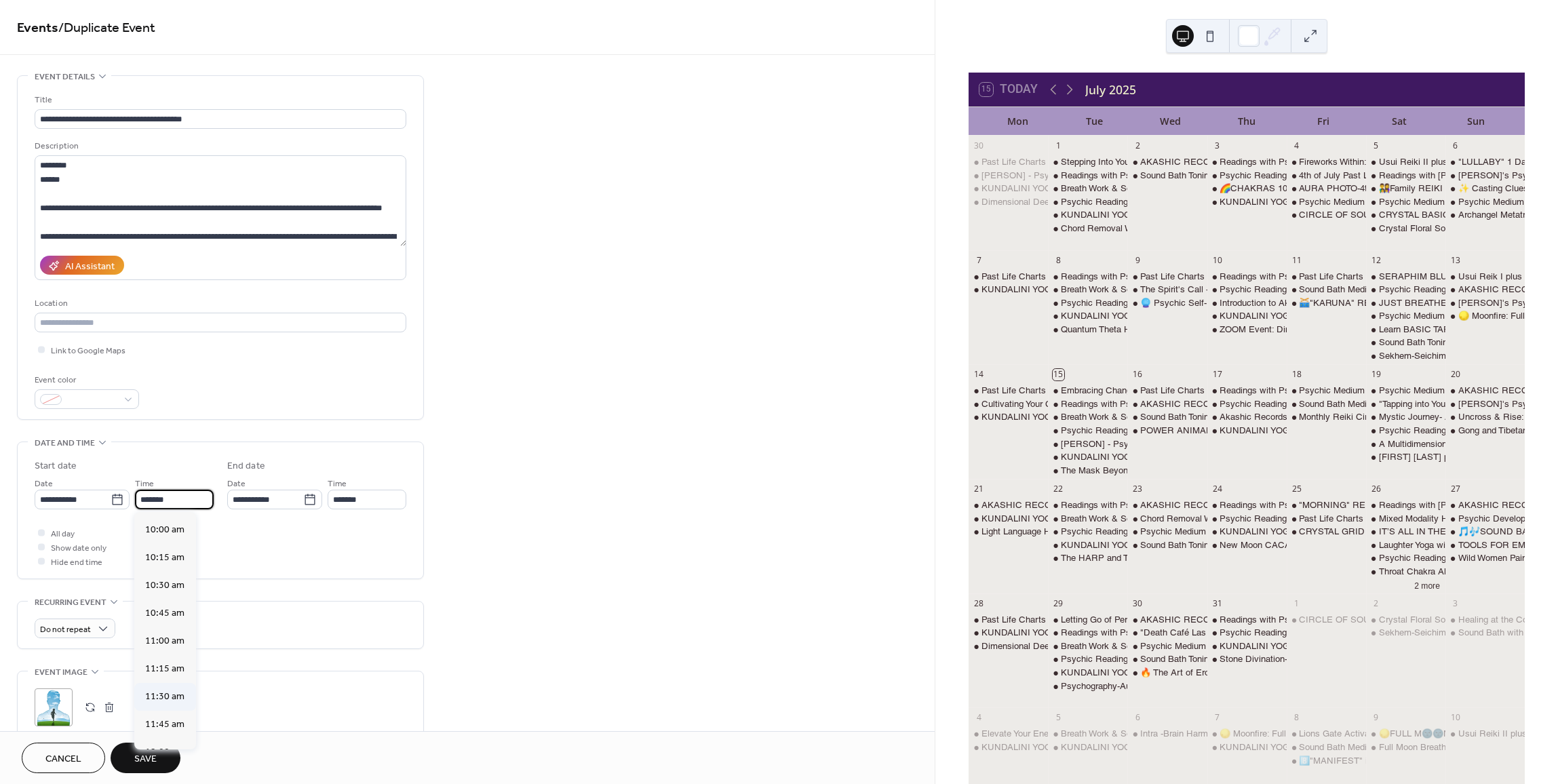 type on "********" 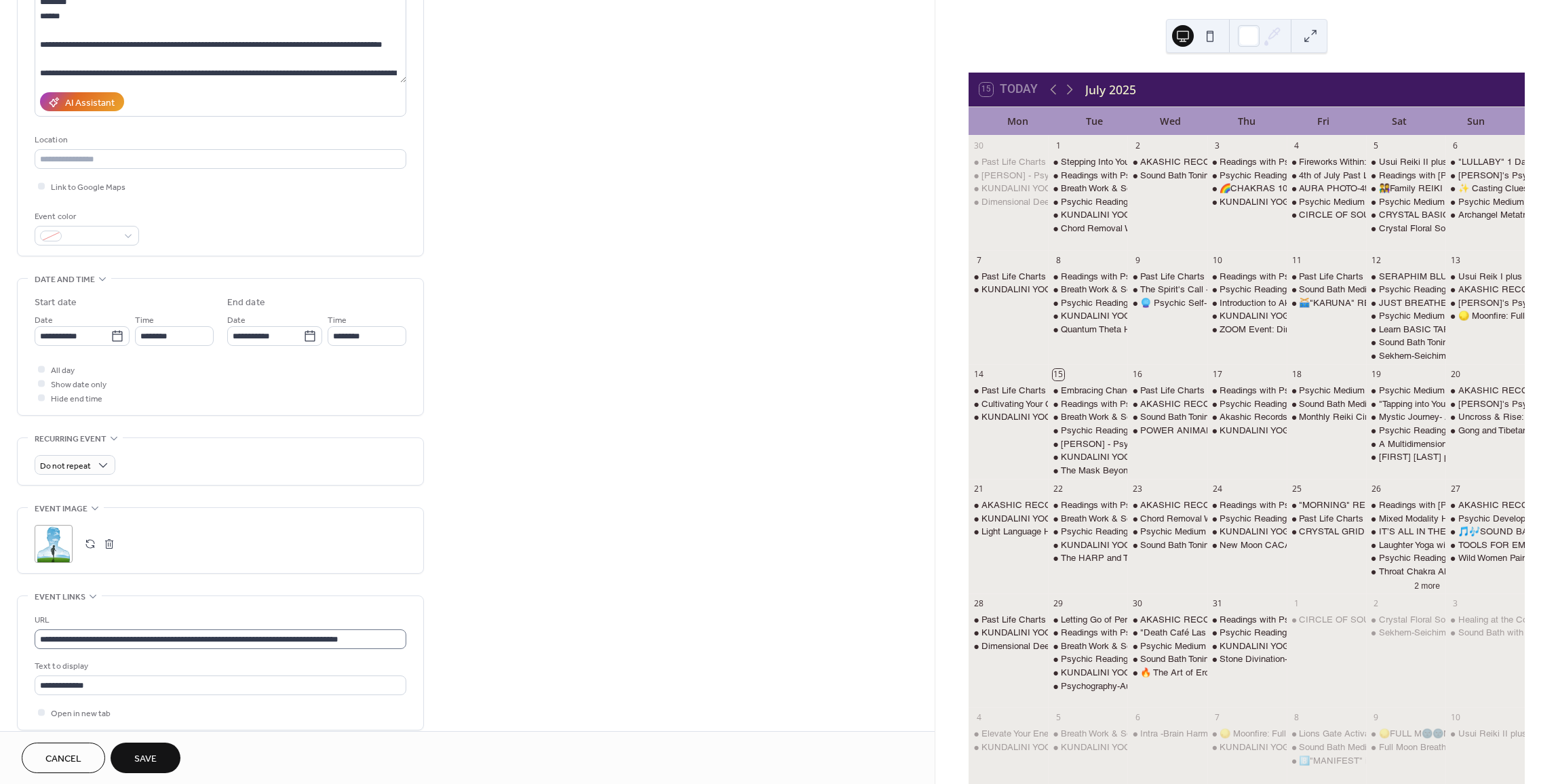 scroll, scrollTop: 203, scrollLeft: 0, axis: vertical 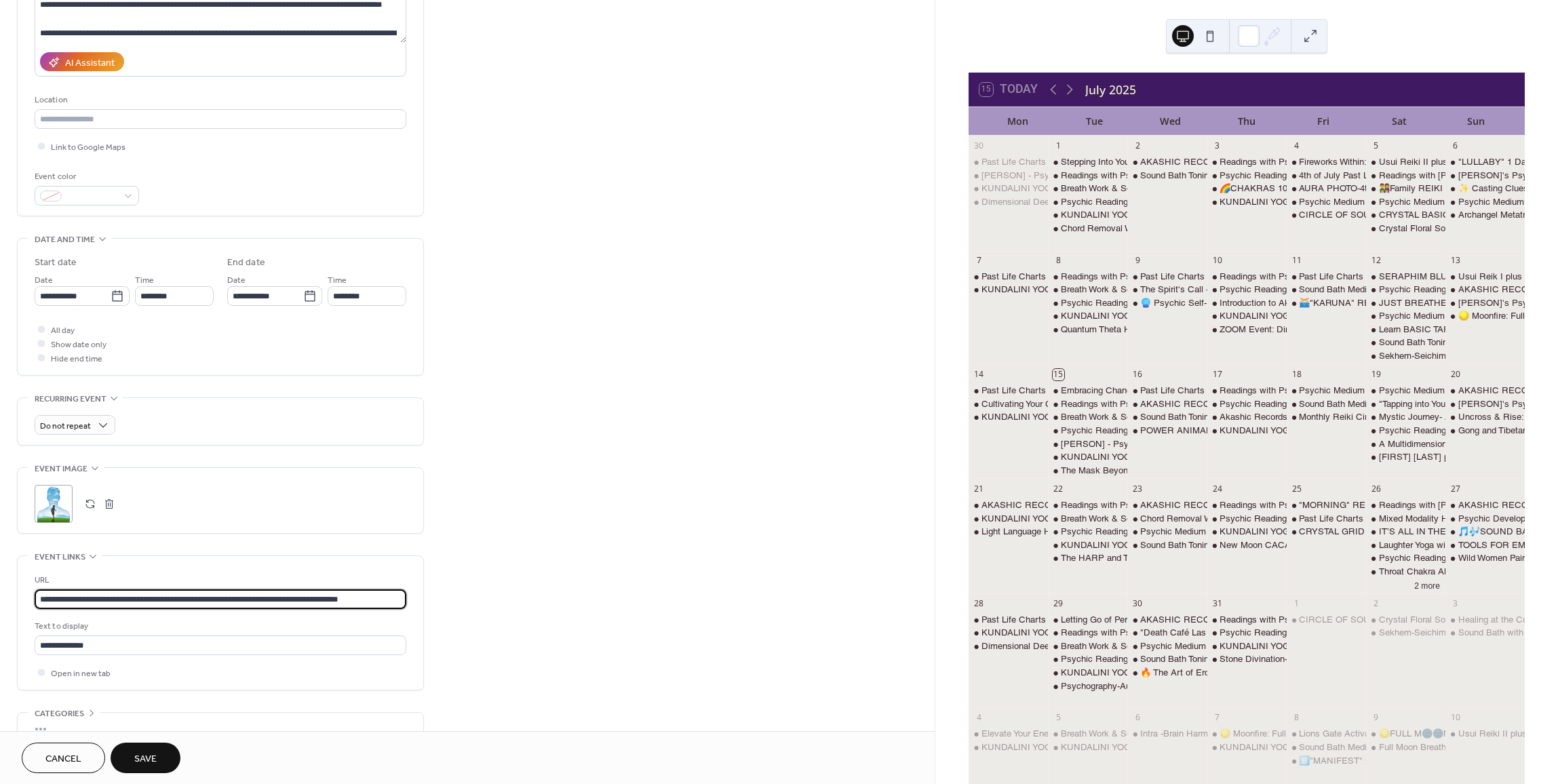 drag, startPoint x: 35, startPoint y: 599, endPoint x: 442, endPoint y: 612, distance: 407.20756 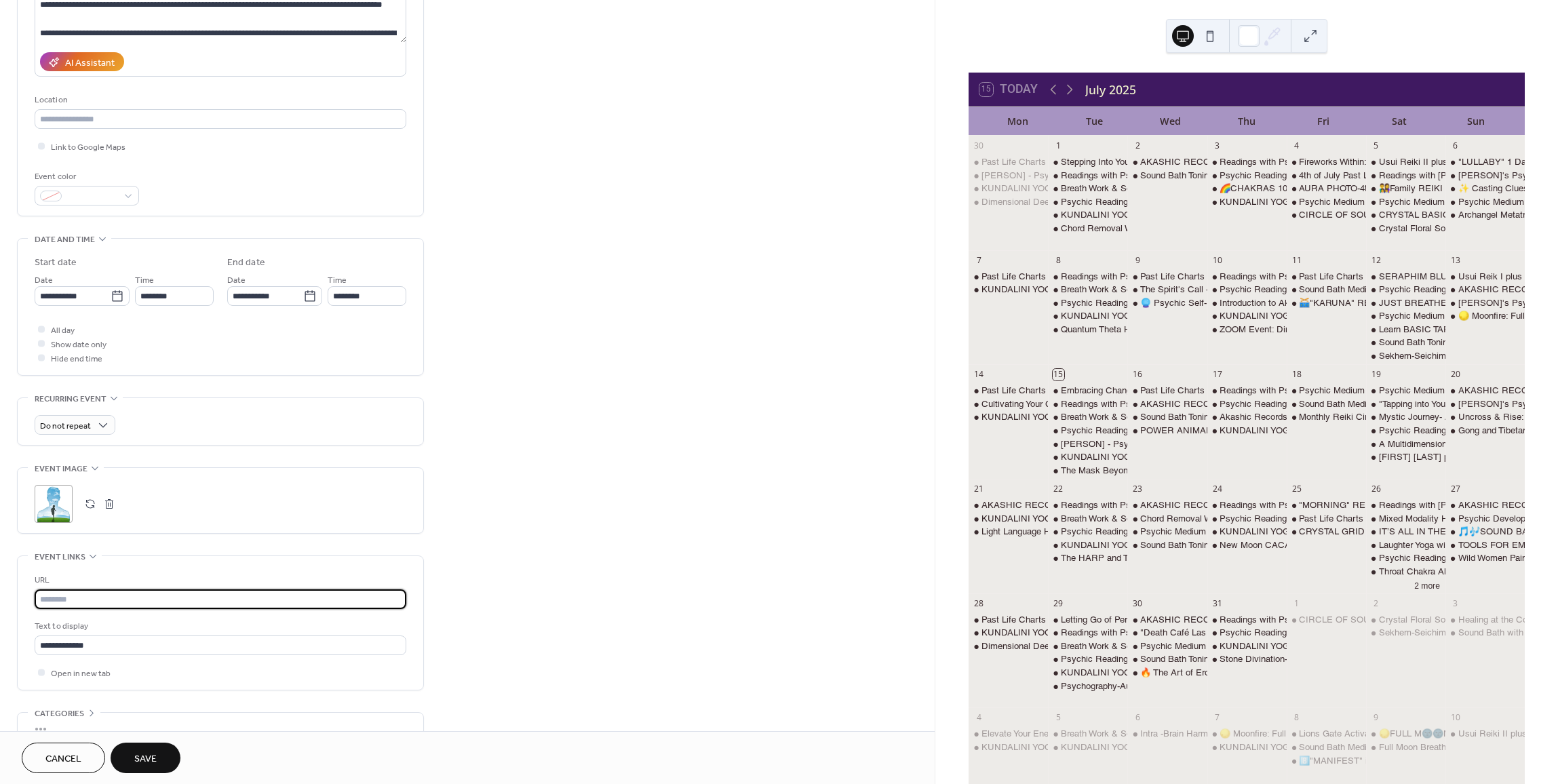 scroll, scrollTop: 0, scrollLeft: 0, axis: both 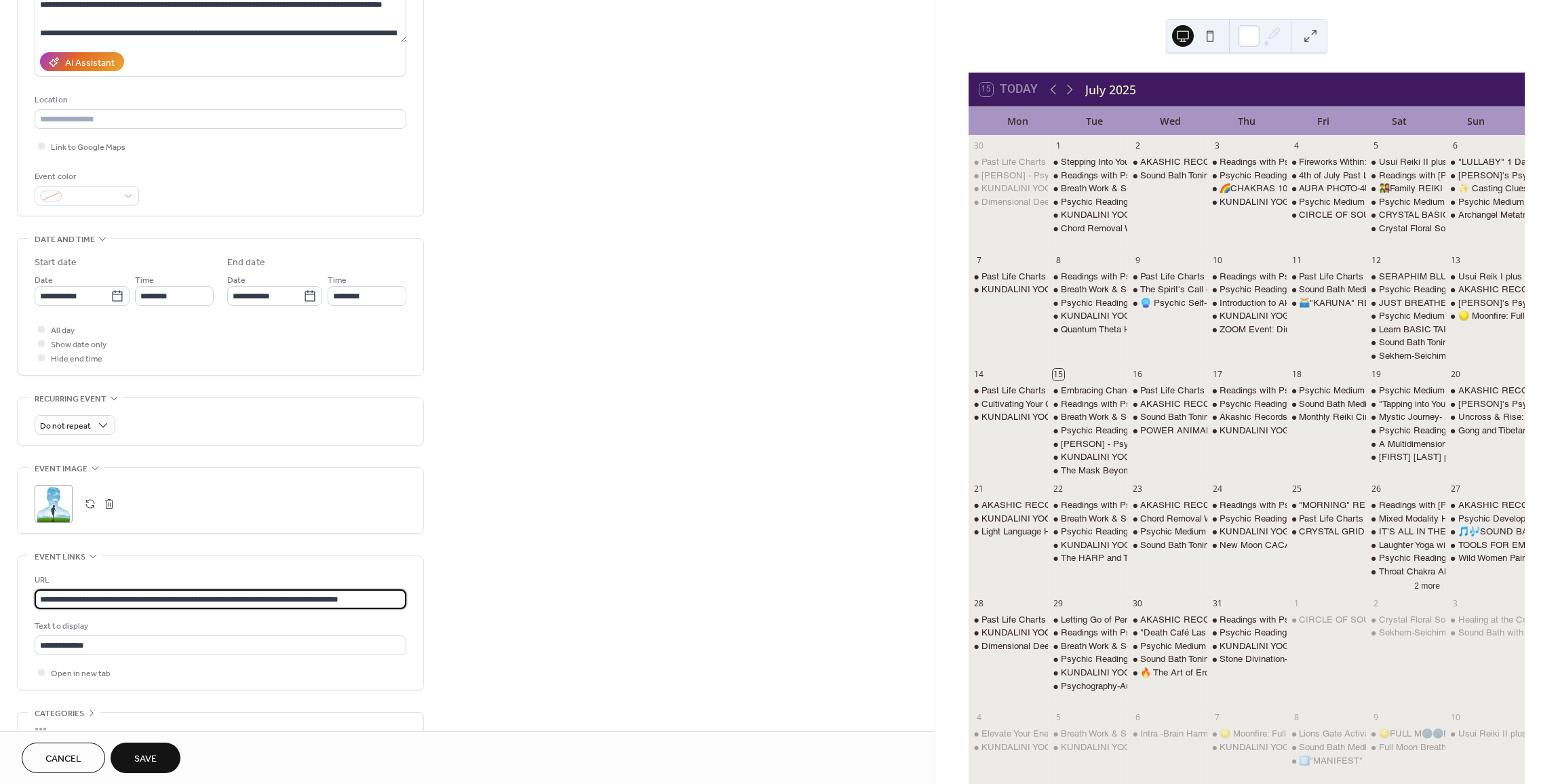 type on "**********" 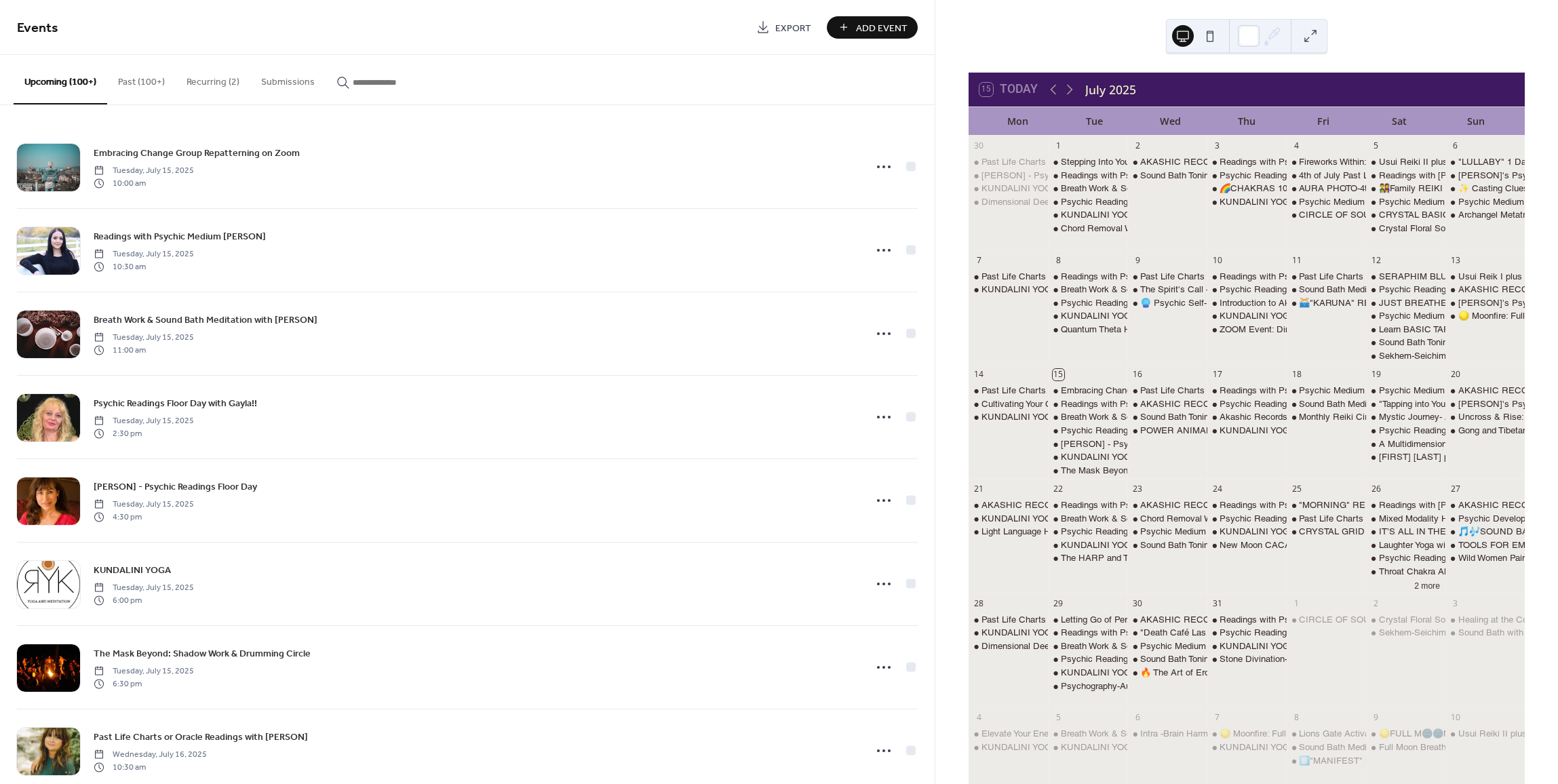 click on "Past (100+)" at bounding box center [141, 79] 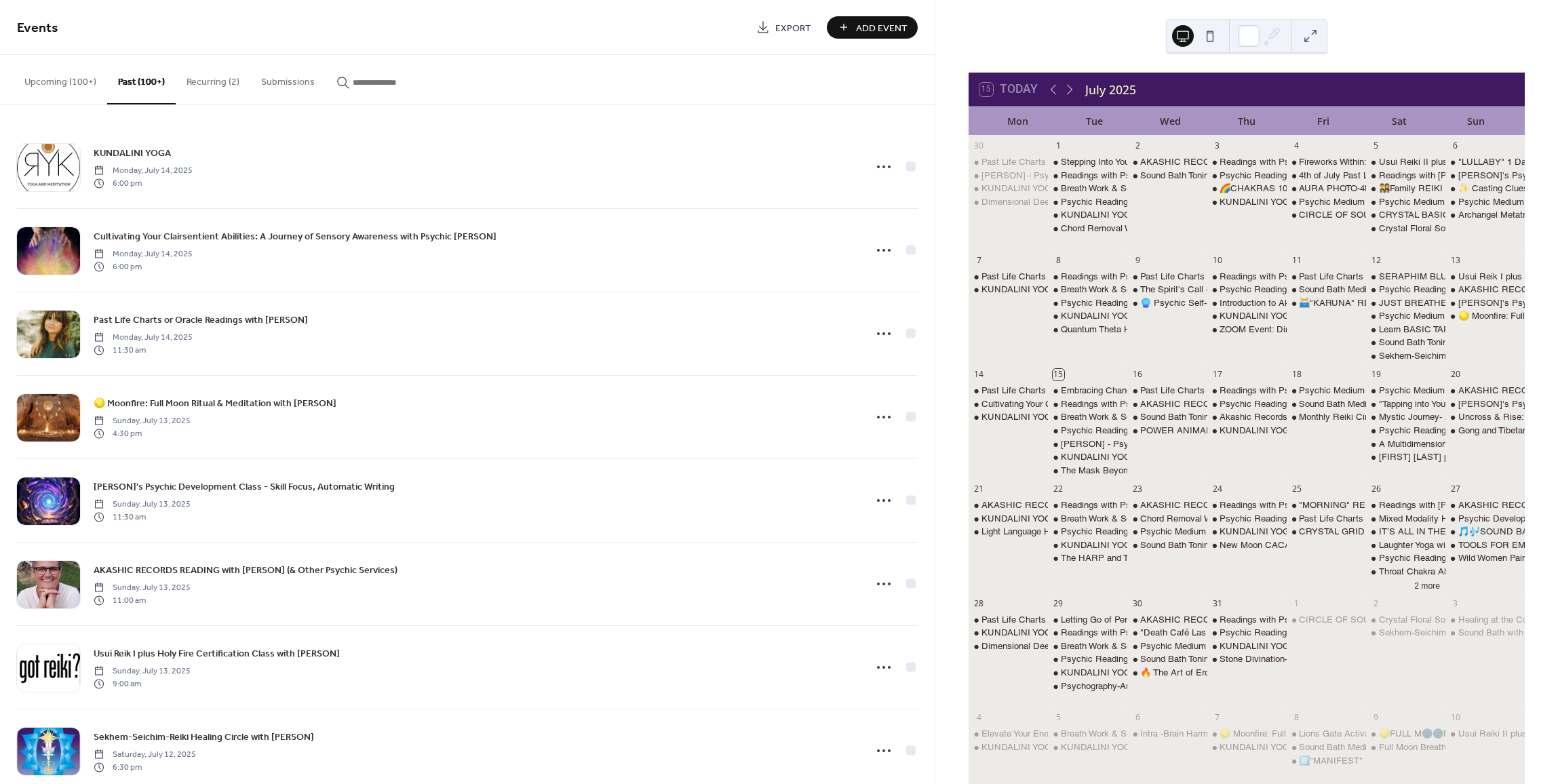 click at bounding box center (393, 82) 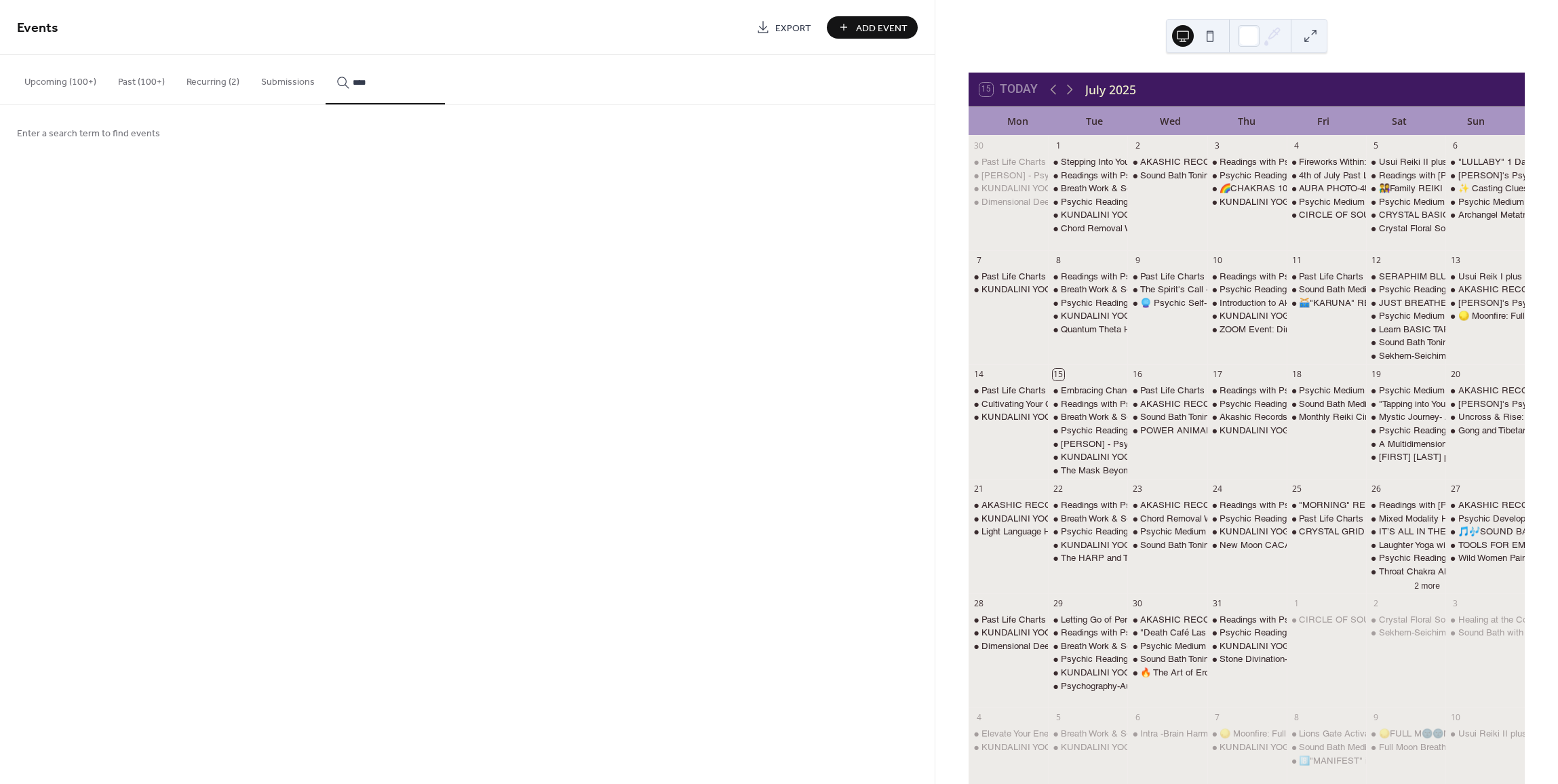 type on "****" 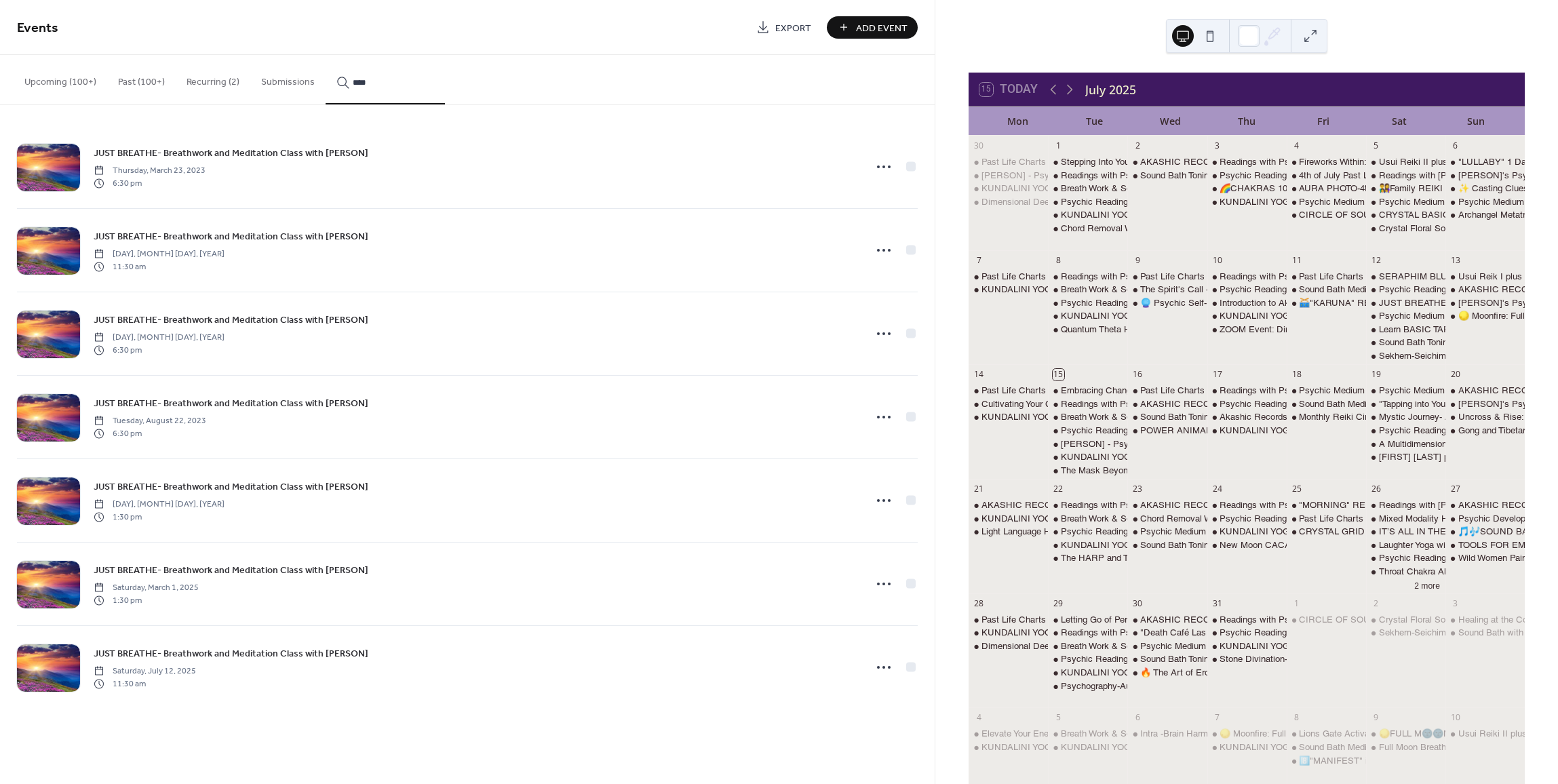 click 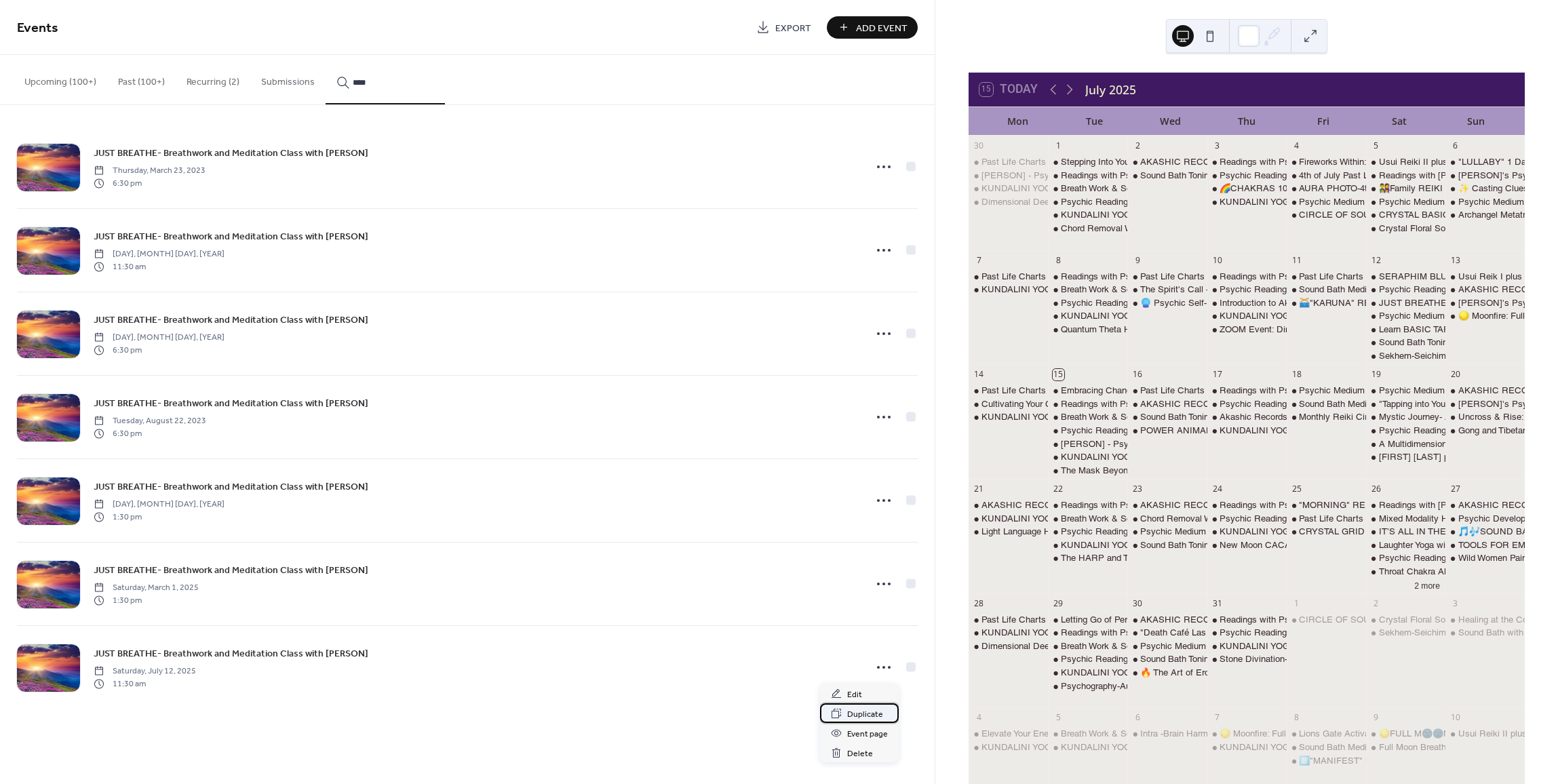 click on "Duplicate" at bounding box center (865, 714) 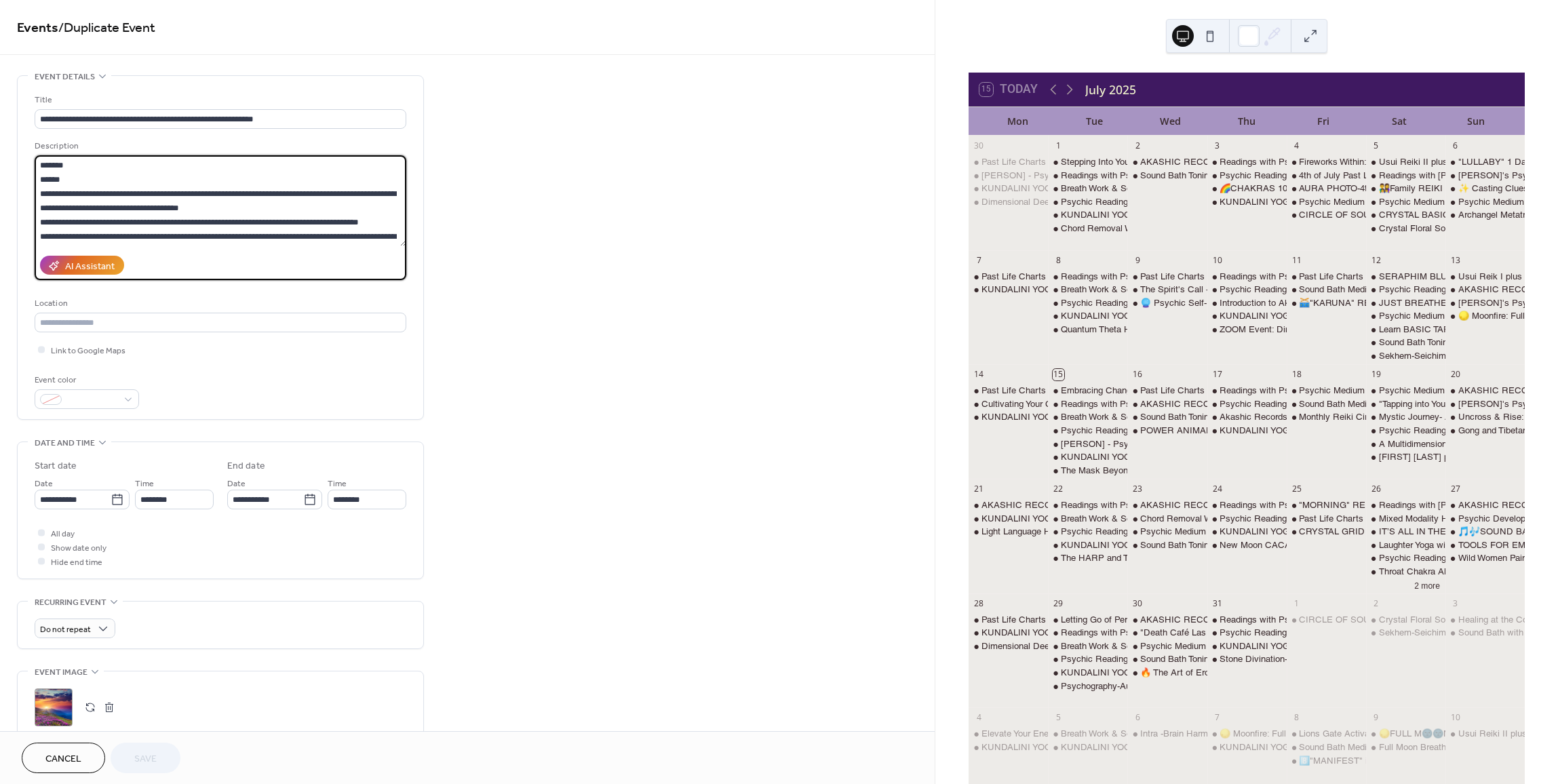 drag, startPoint x: 82, startPoint y: 170, endPoint x: 38, endPoint y: 153, distance: 47.169906 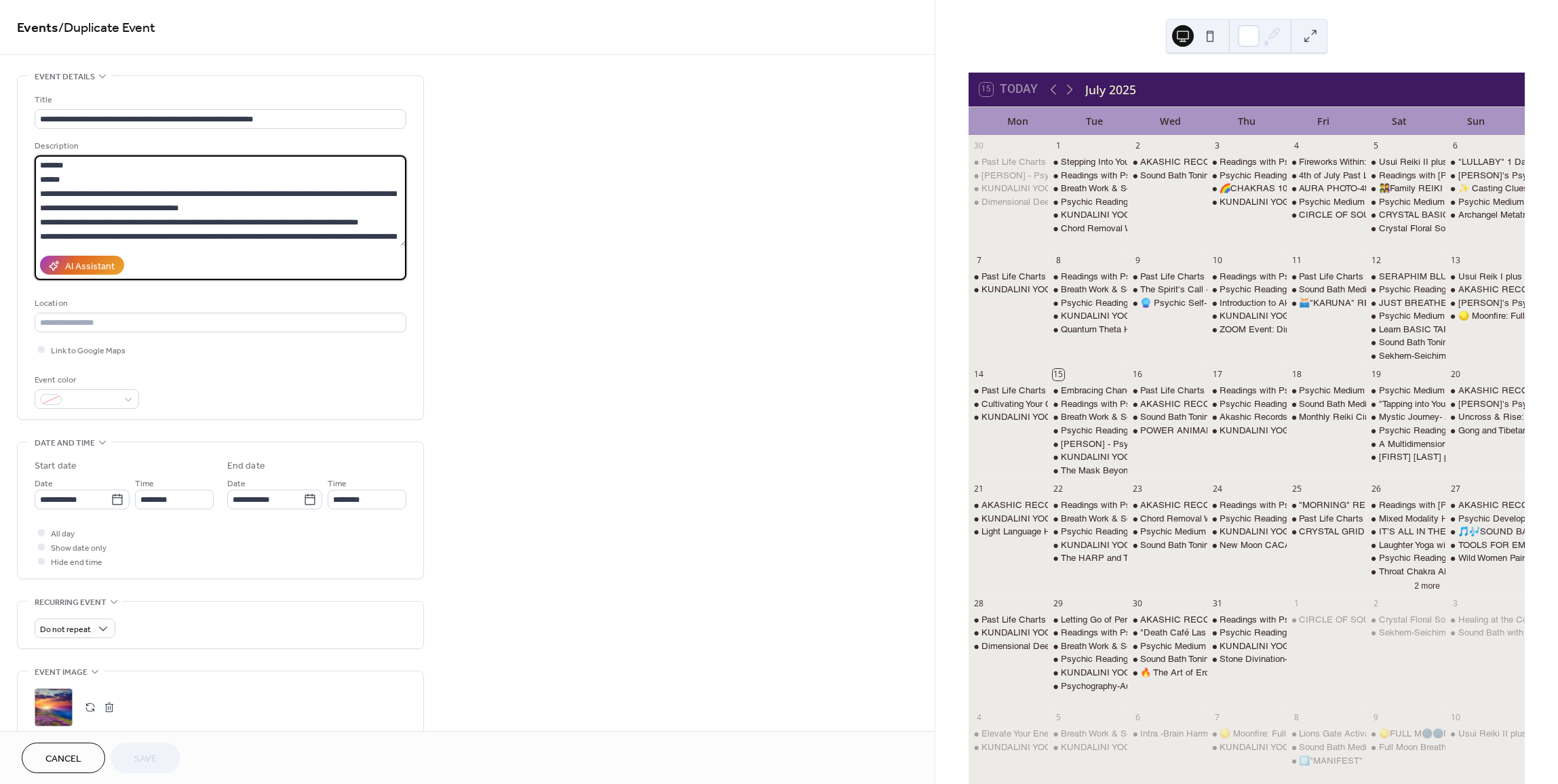 click on "**********" at bounding box center (220, 210) 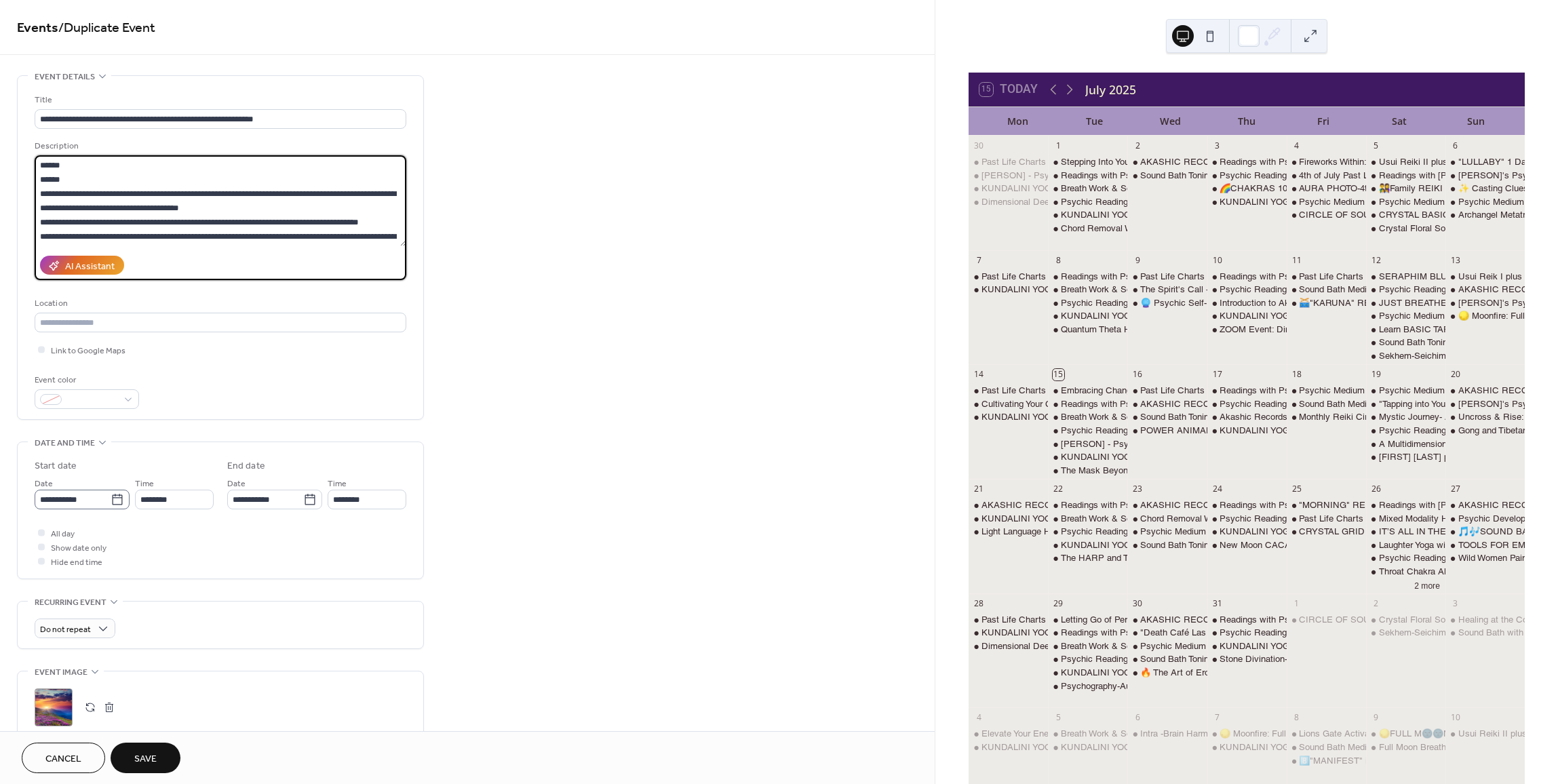 type on "**********" 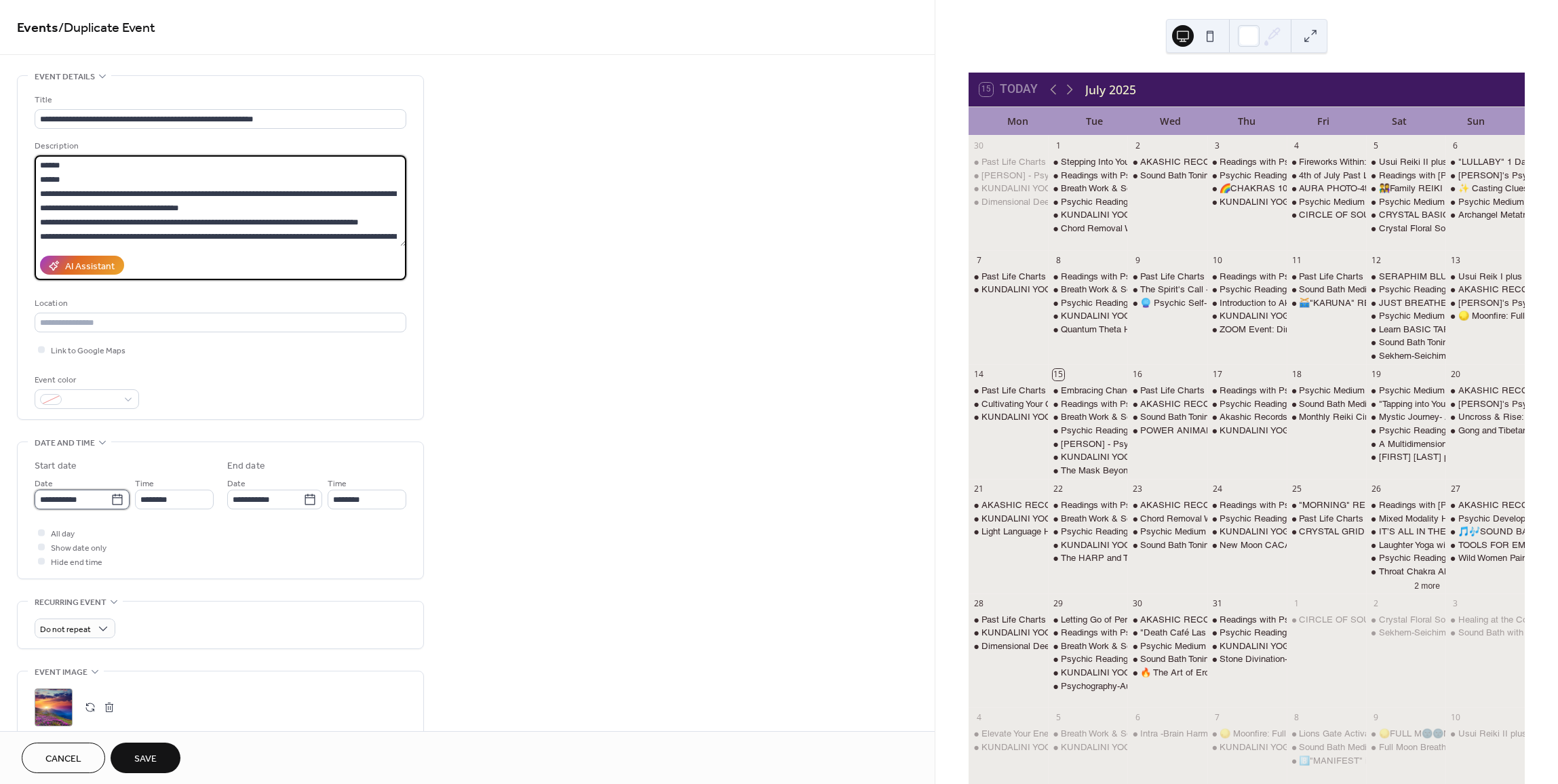 click on "**********" at bounding box center (73, 499) 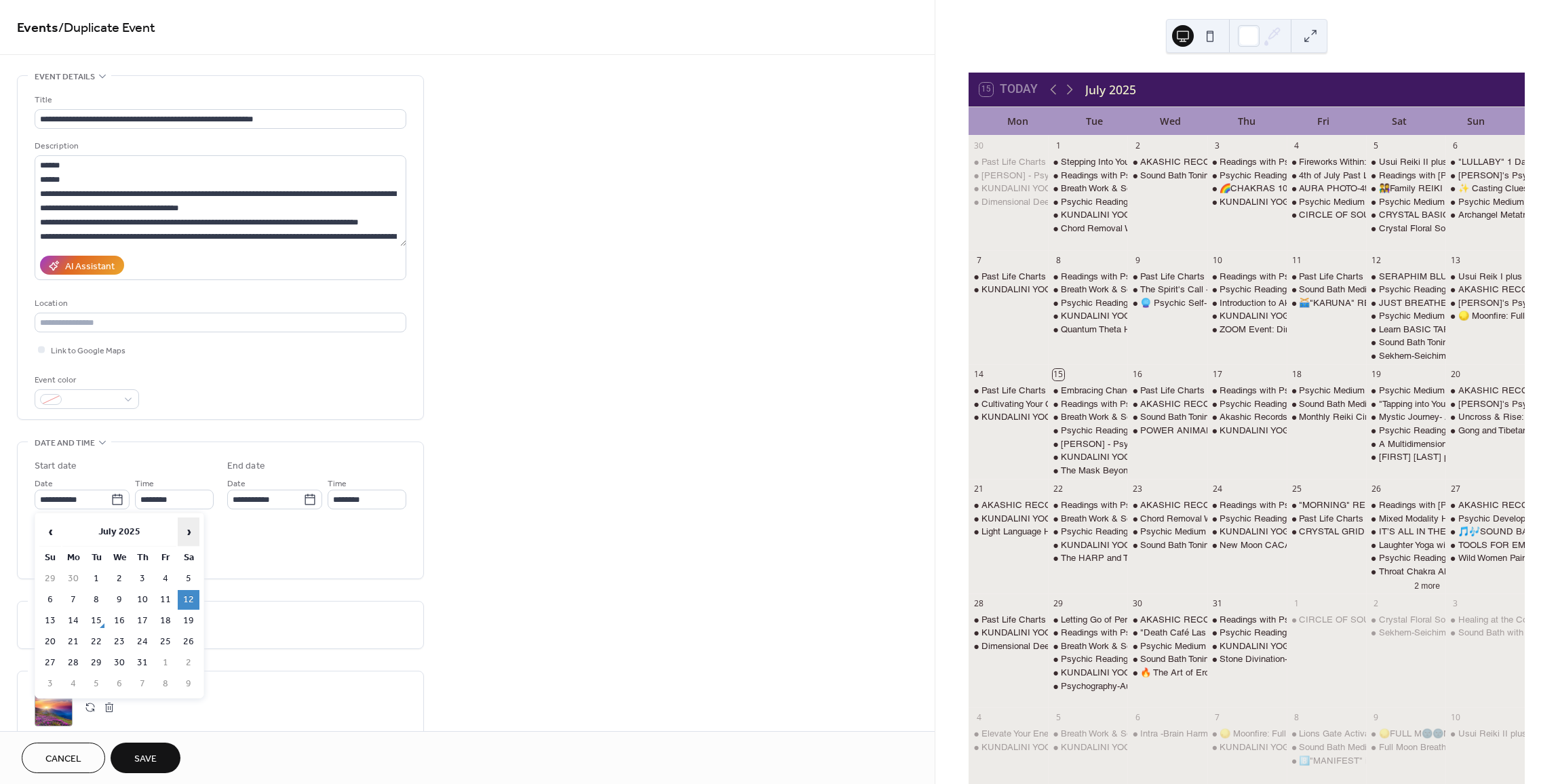 click on "›" at bounding box center (189, 532) 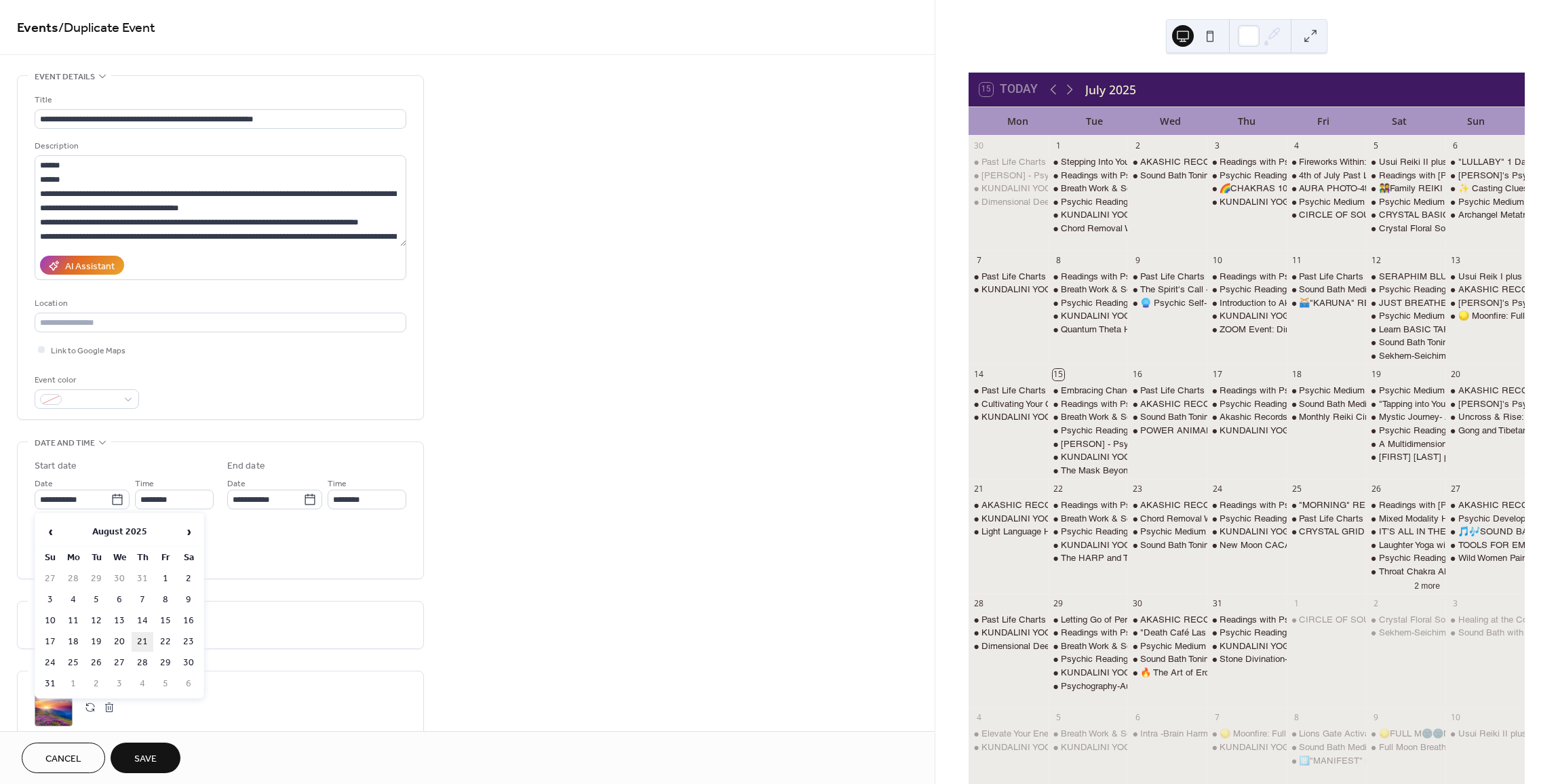 click on "21" at bounding box center (142, 642) 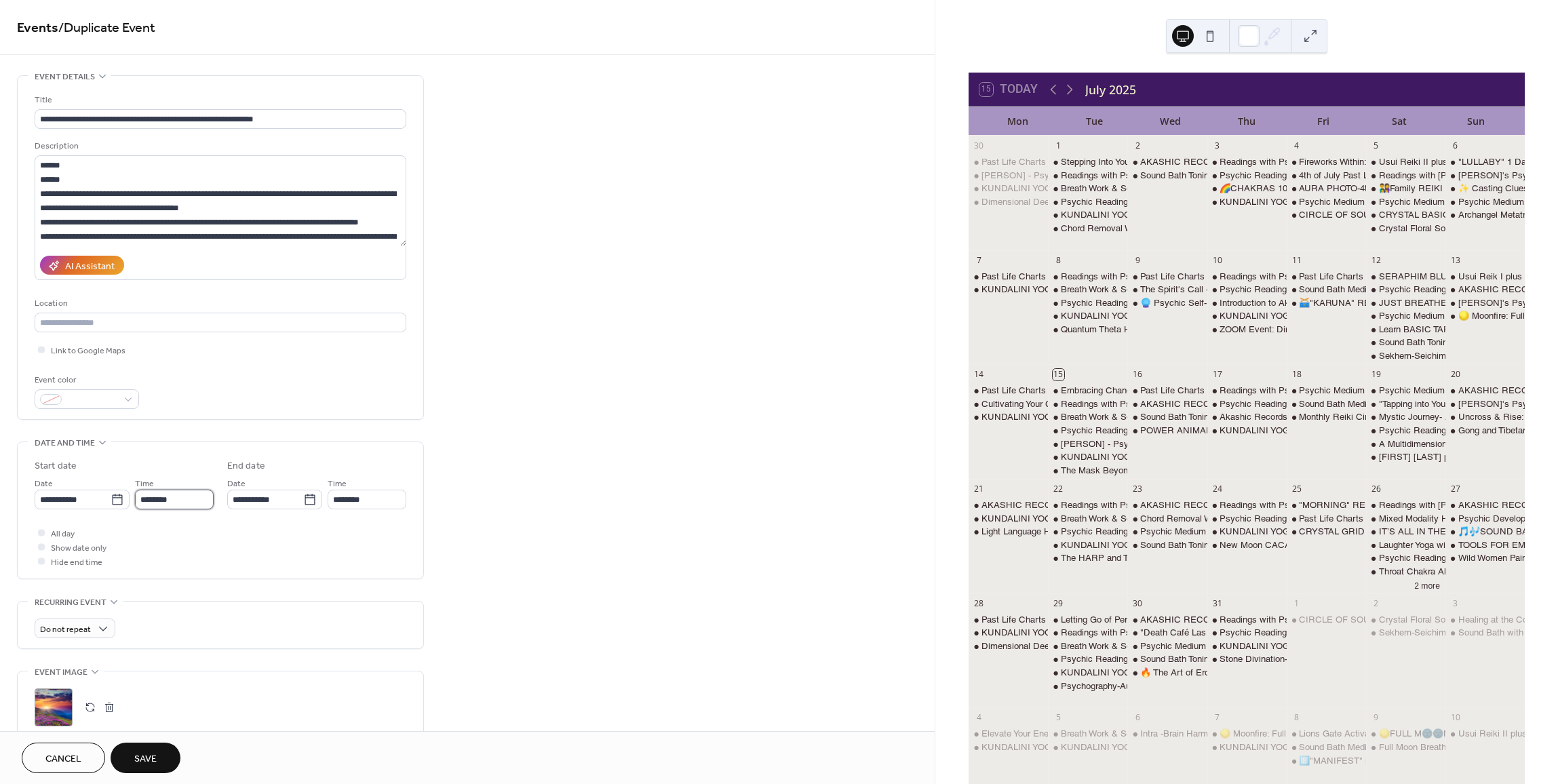 click on "********" at bounding box center (174, 499) 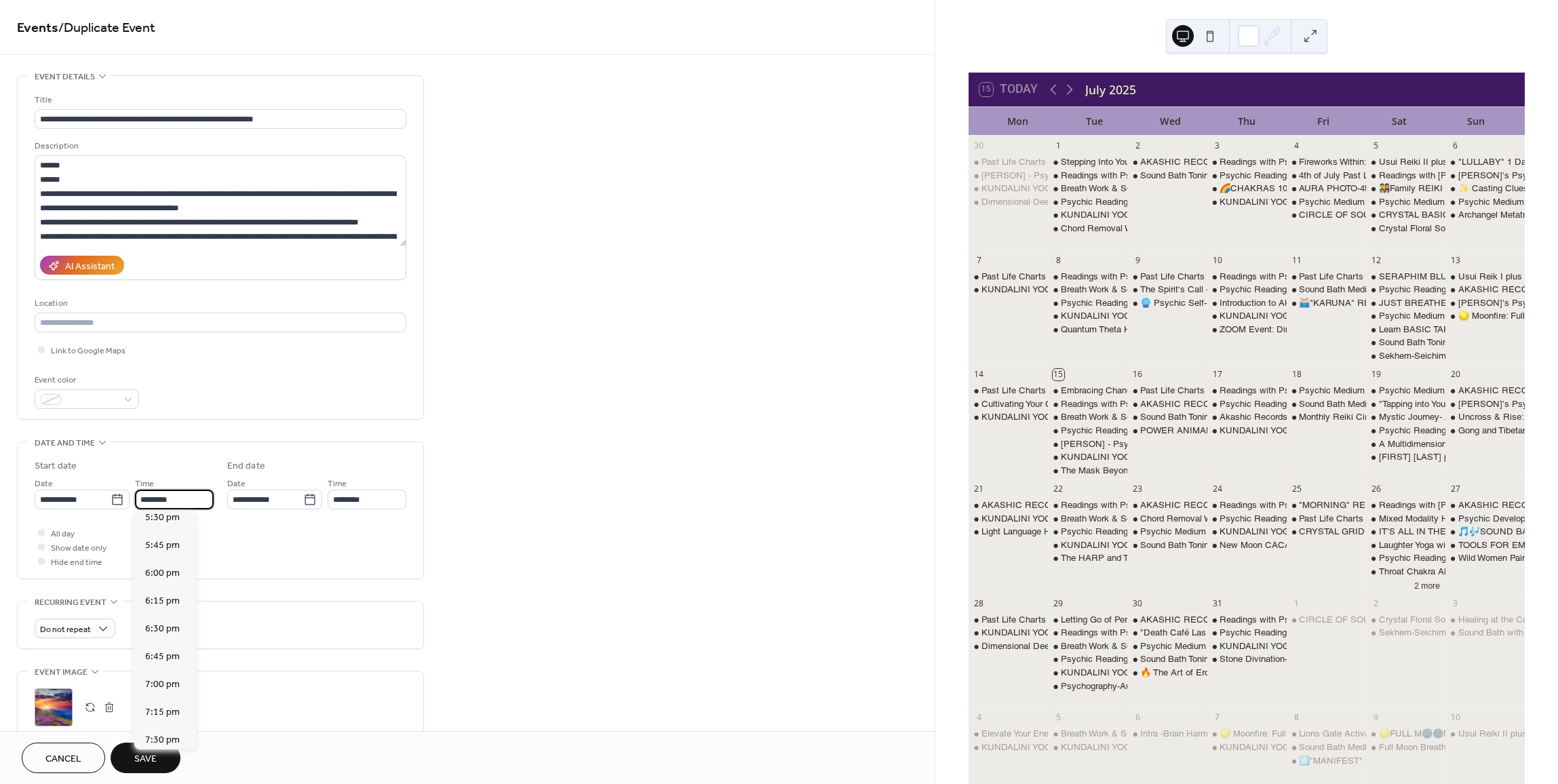 scroll, scrollTop: 1957, scrollLeft: 0, axis: vertical 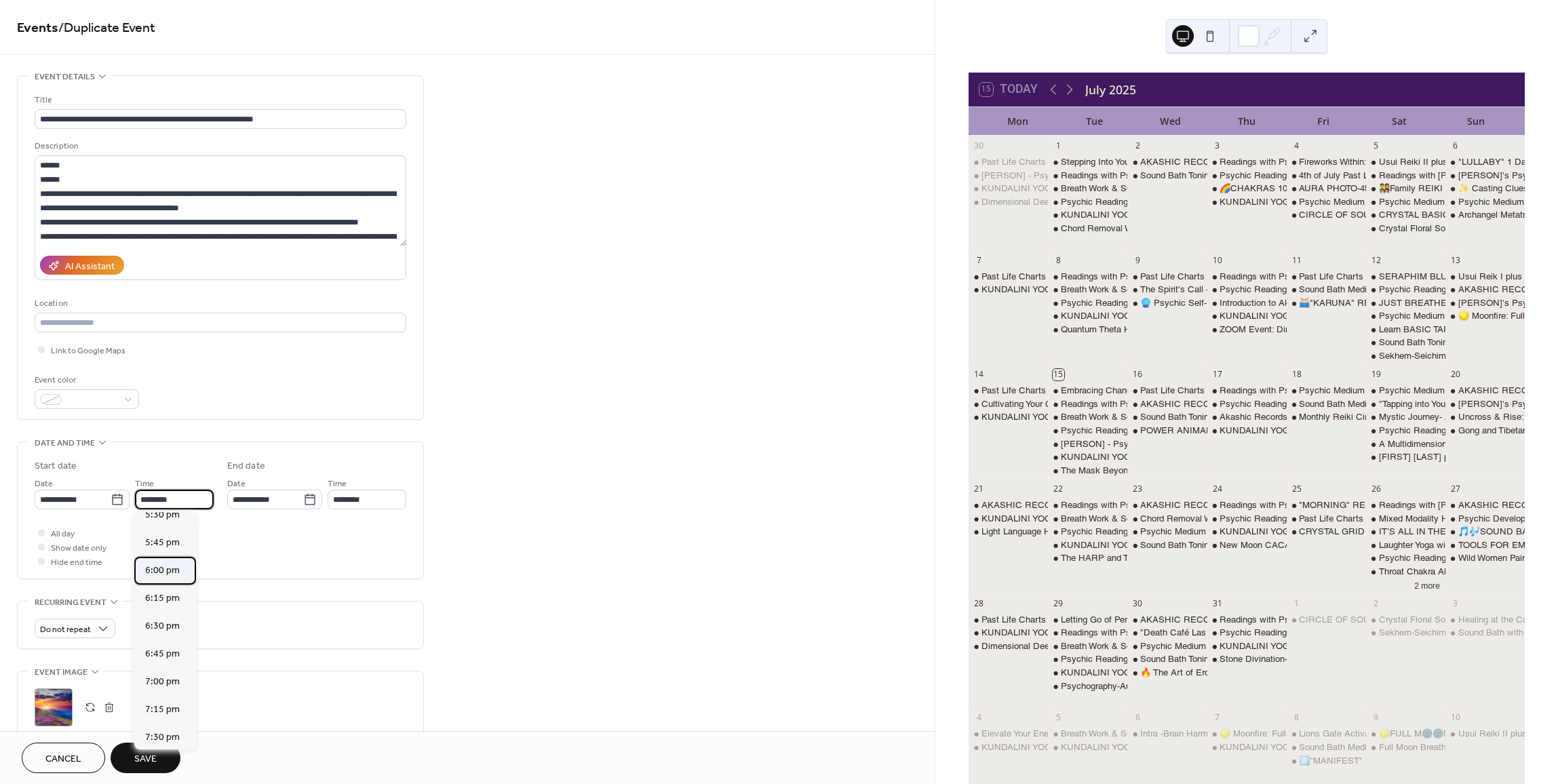 click on "6:00 pm" at bounding box center (162, 570) 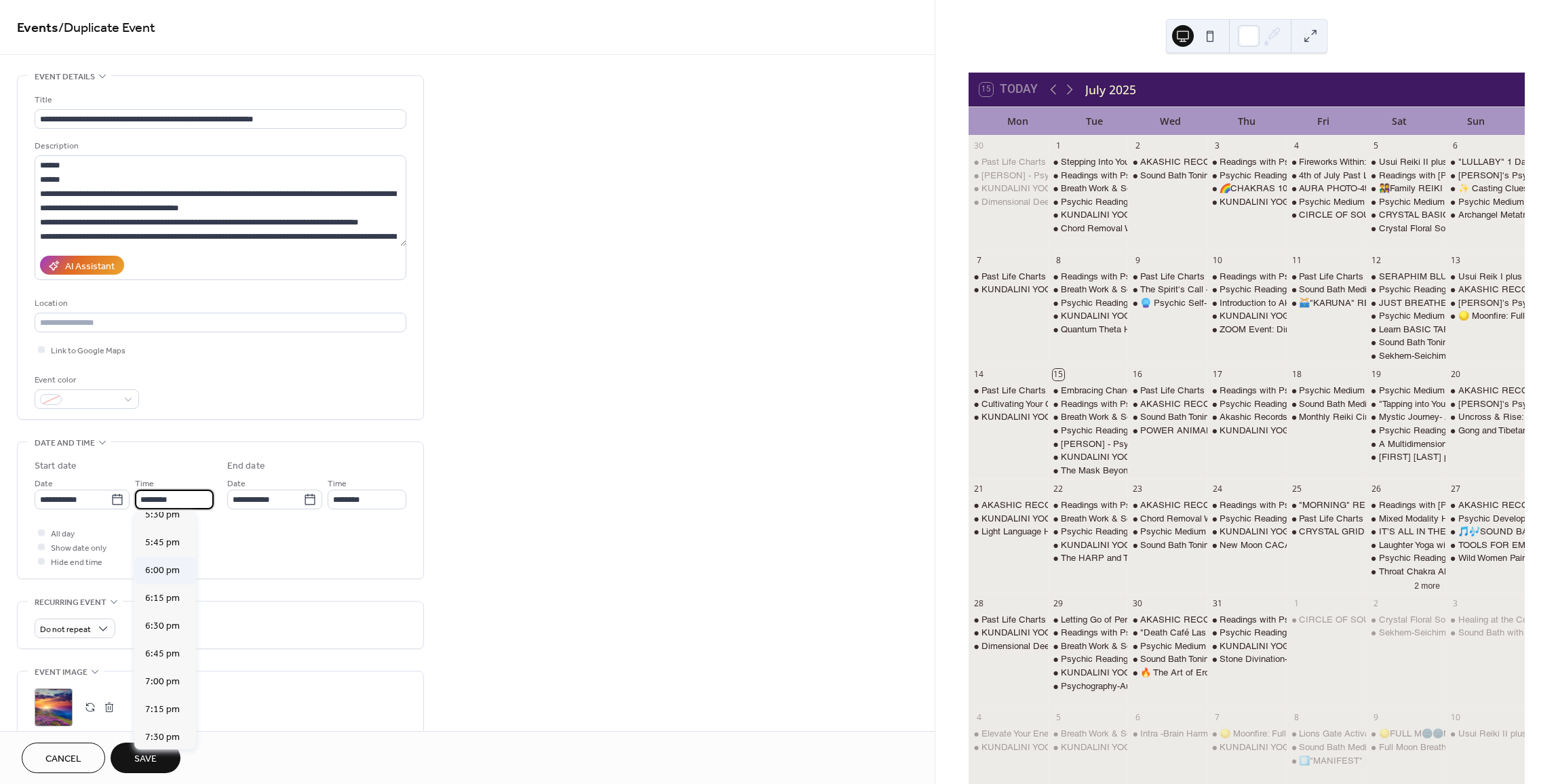 type on "*******" 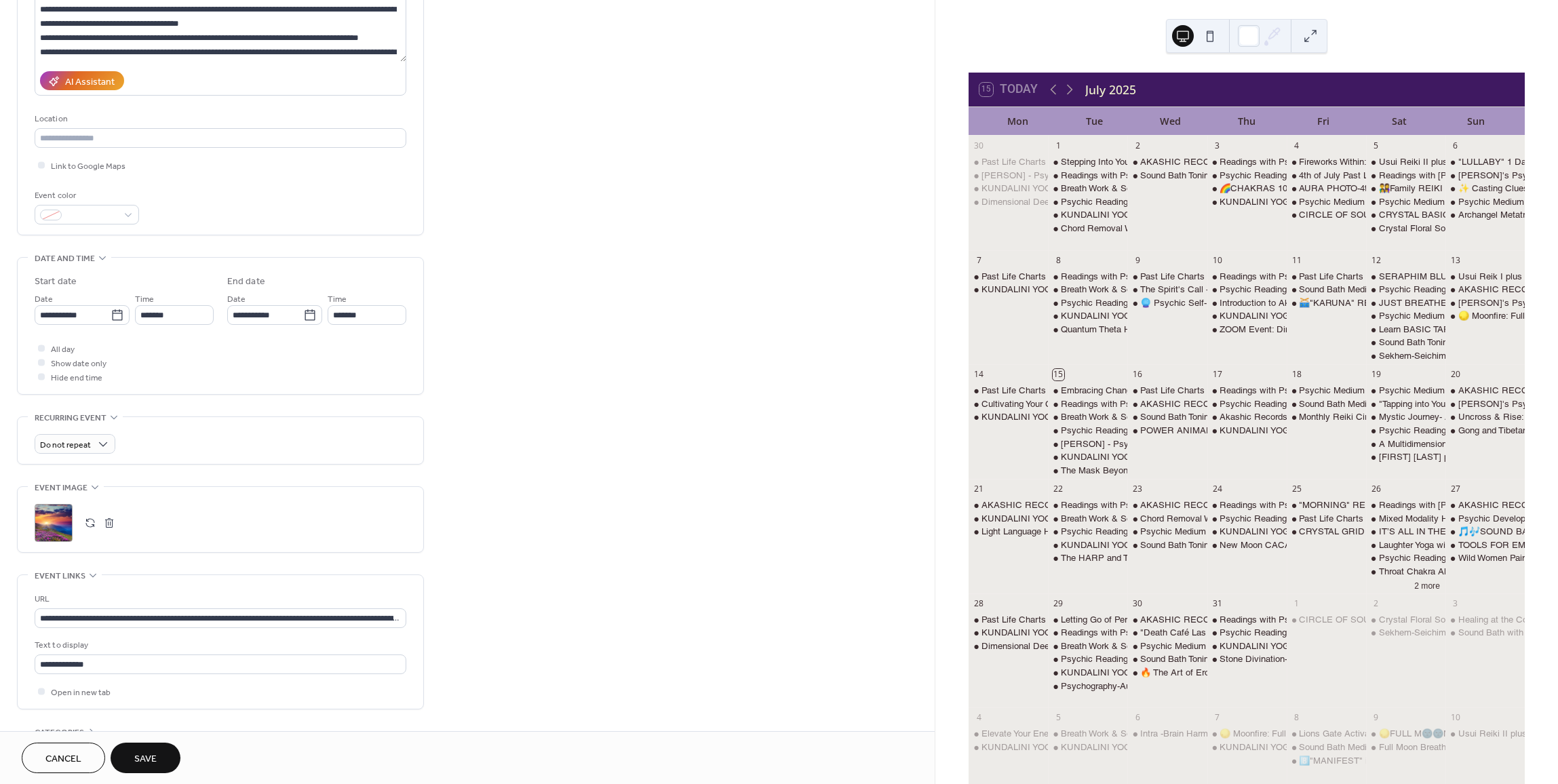 scroll, scrollTop: 203, scrollLeft: 0, axis: vertical 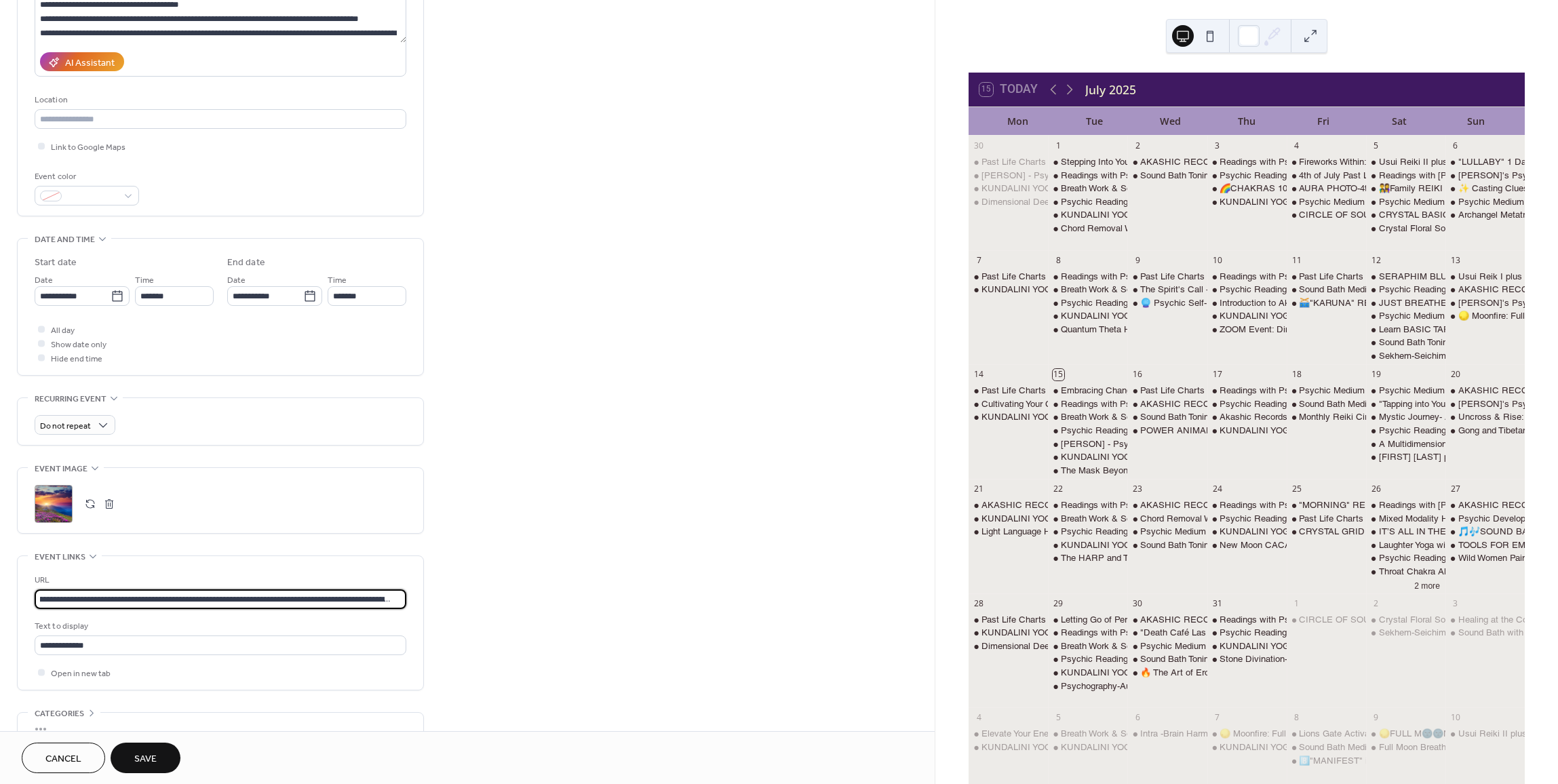 drag, startPoint x: 39, startPoint y: 602, endPoint x: 512, endPoint y: 628, distance: 473.714 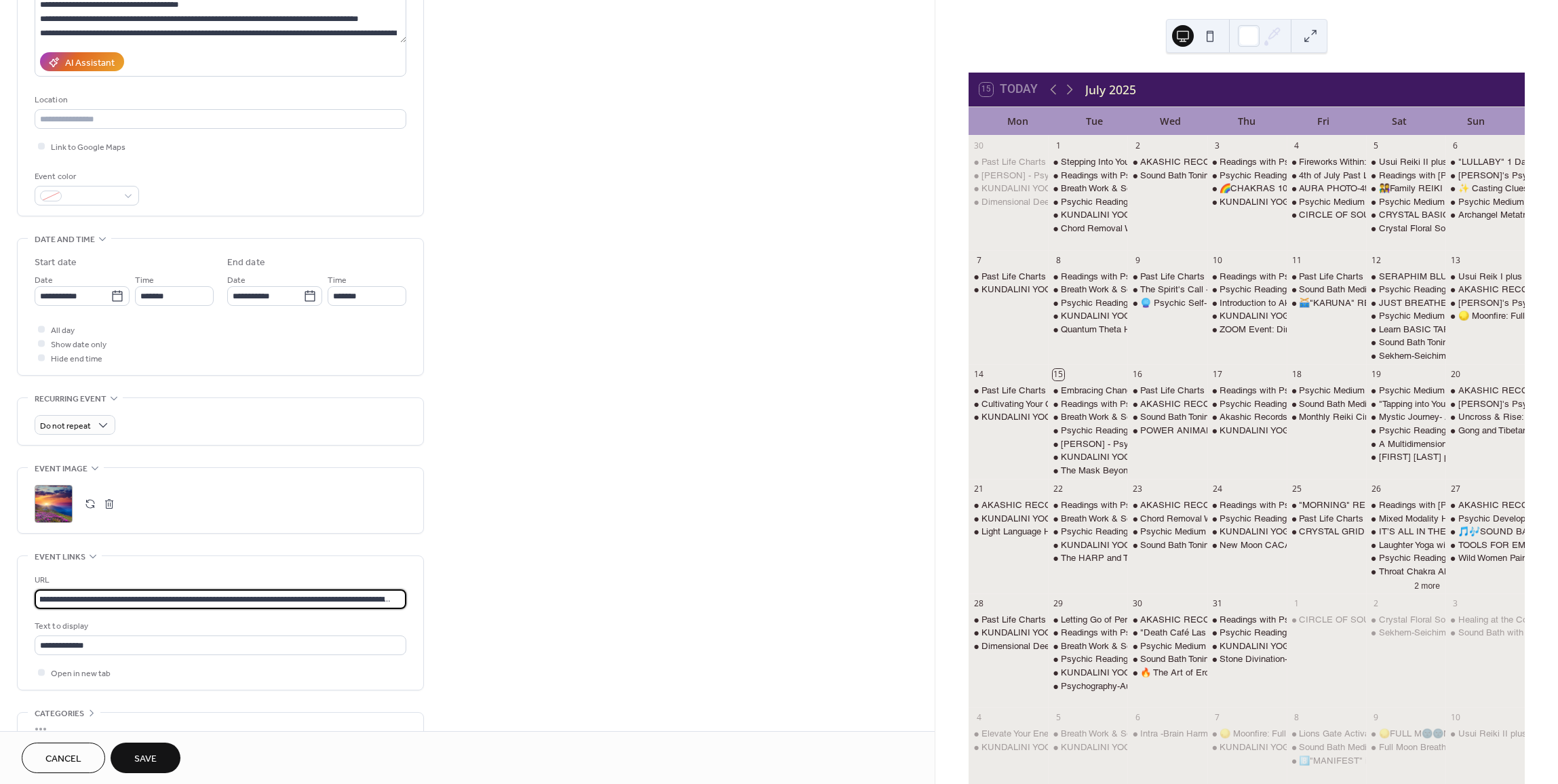 click on "**********" at bounding box center (467, 338) 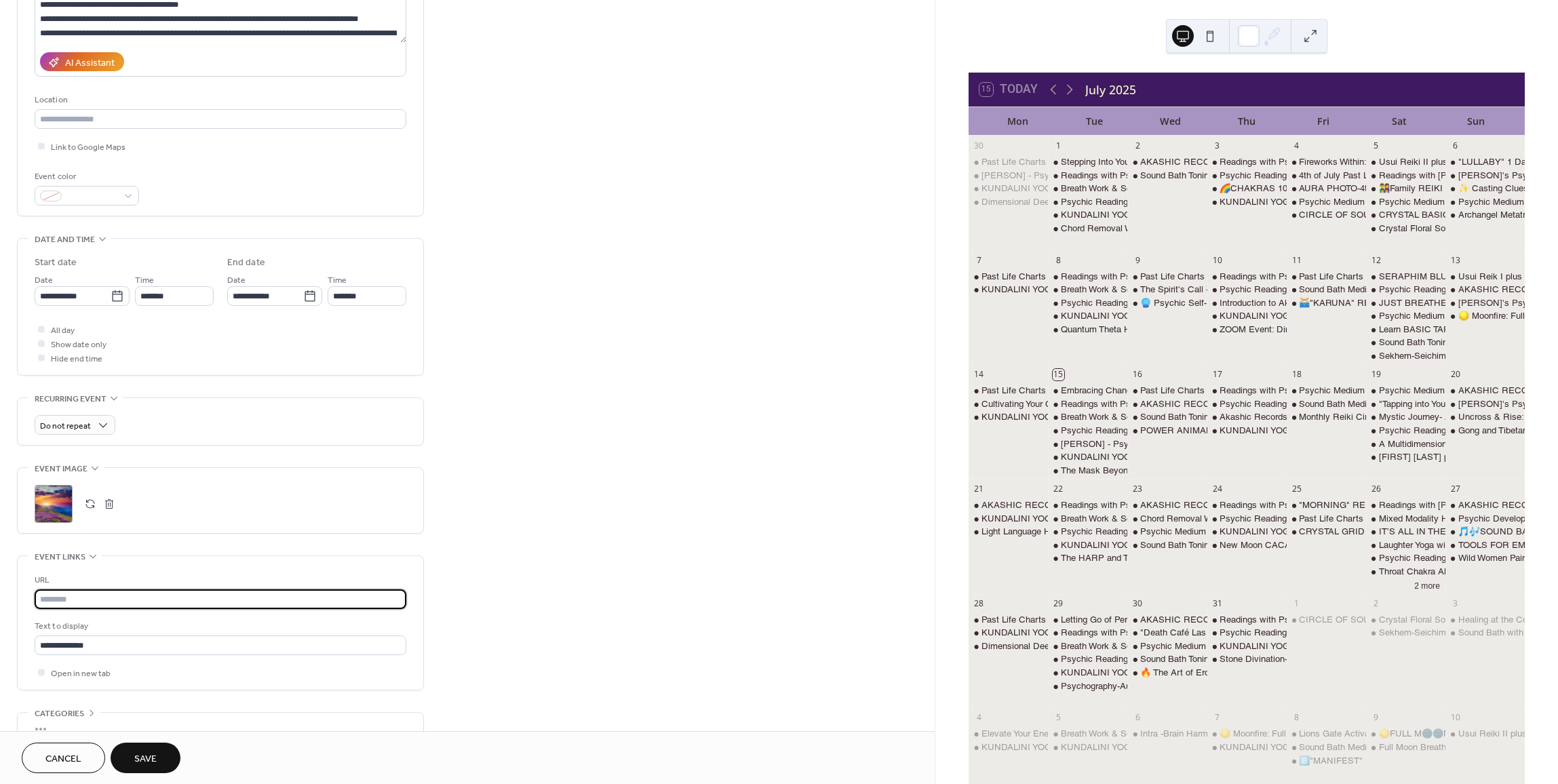 scroll, scrollTop: 0, scrollLeft: 0, axis: both 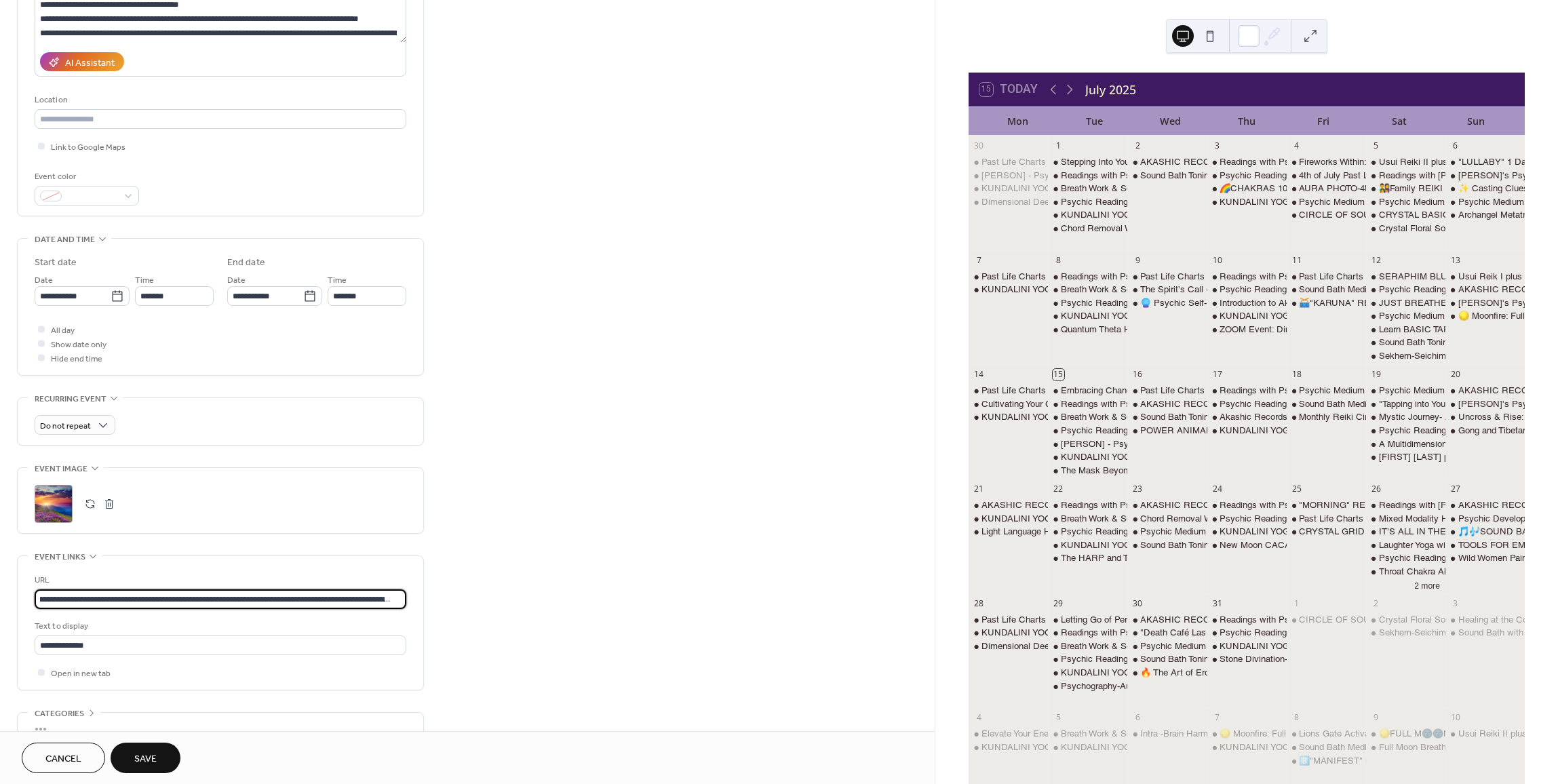 type on "**********" 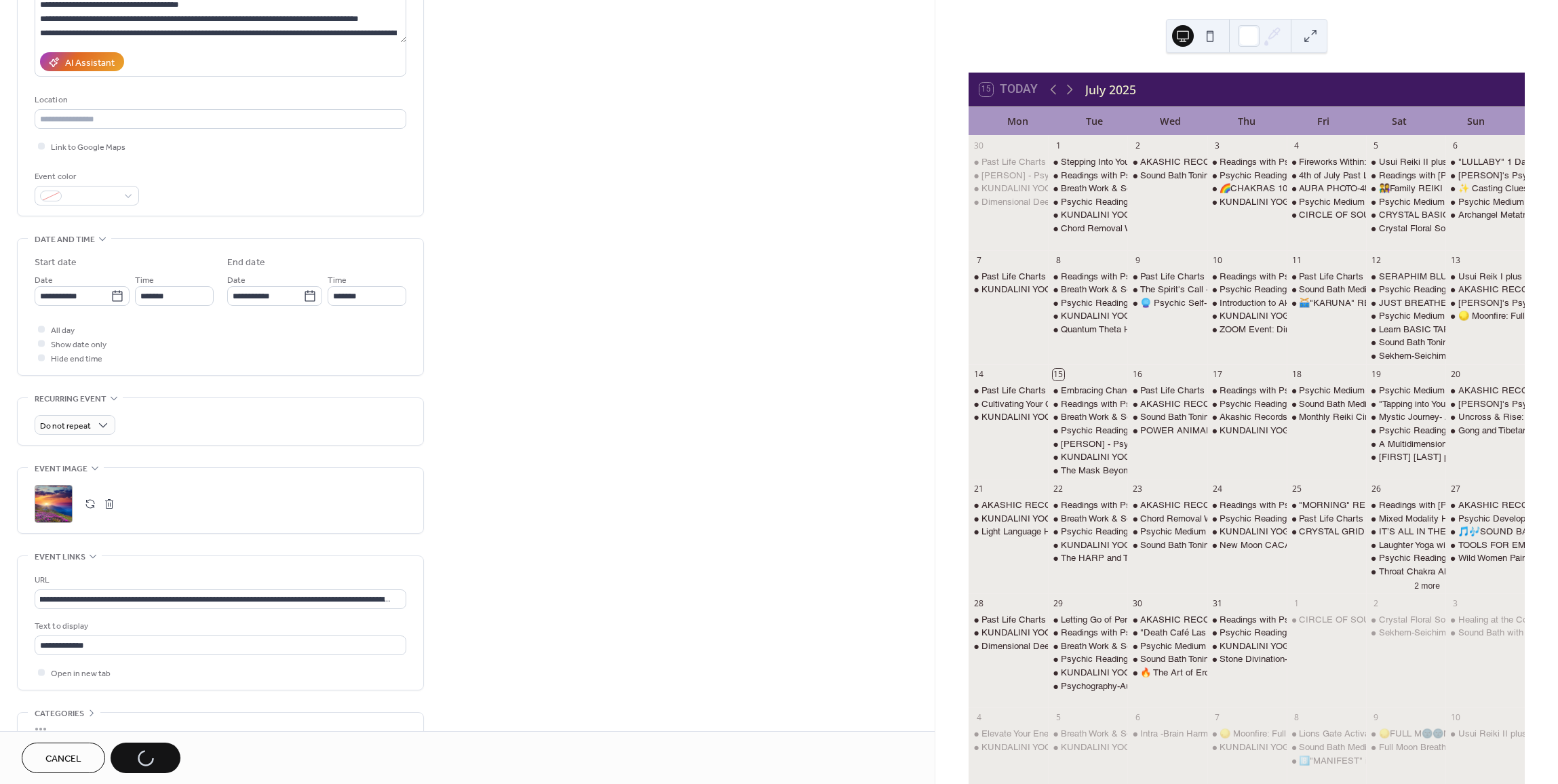 scroll, scrollTop: 0, scrollLeft: 0, axis: both 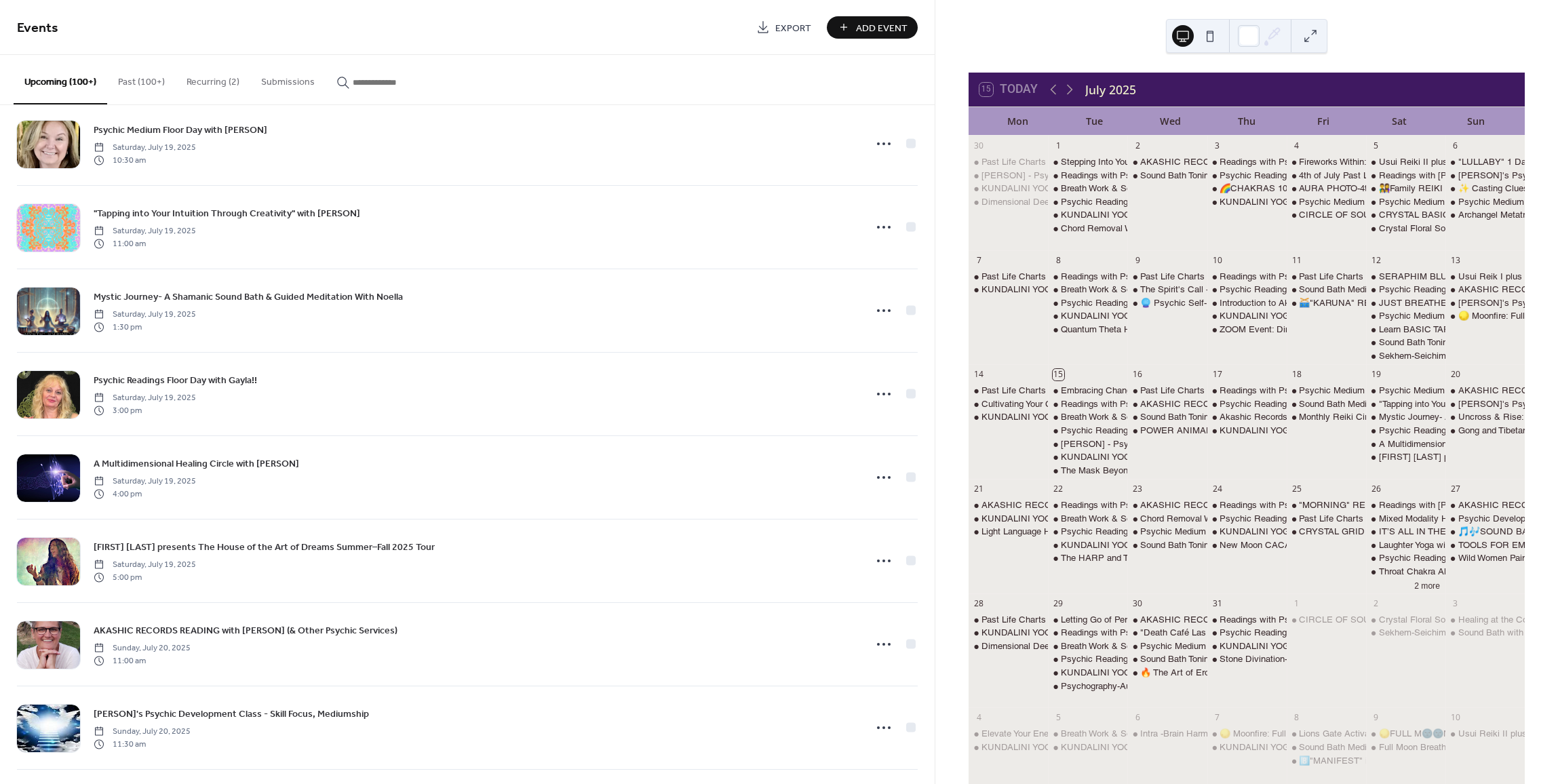click at bounding box center (393, 82) 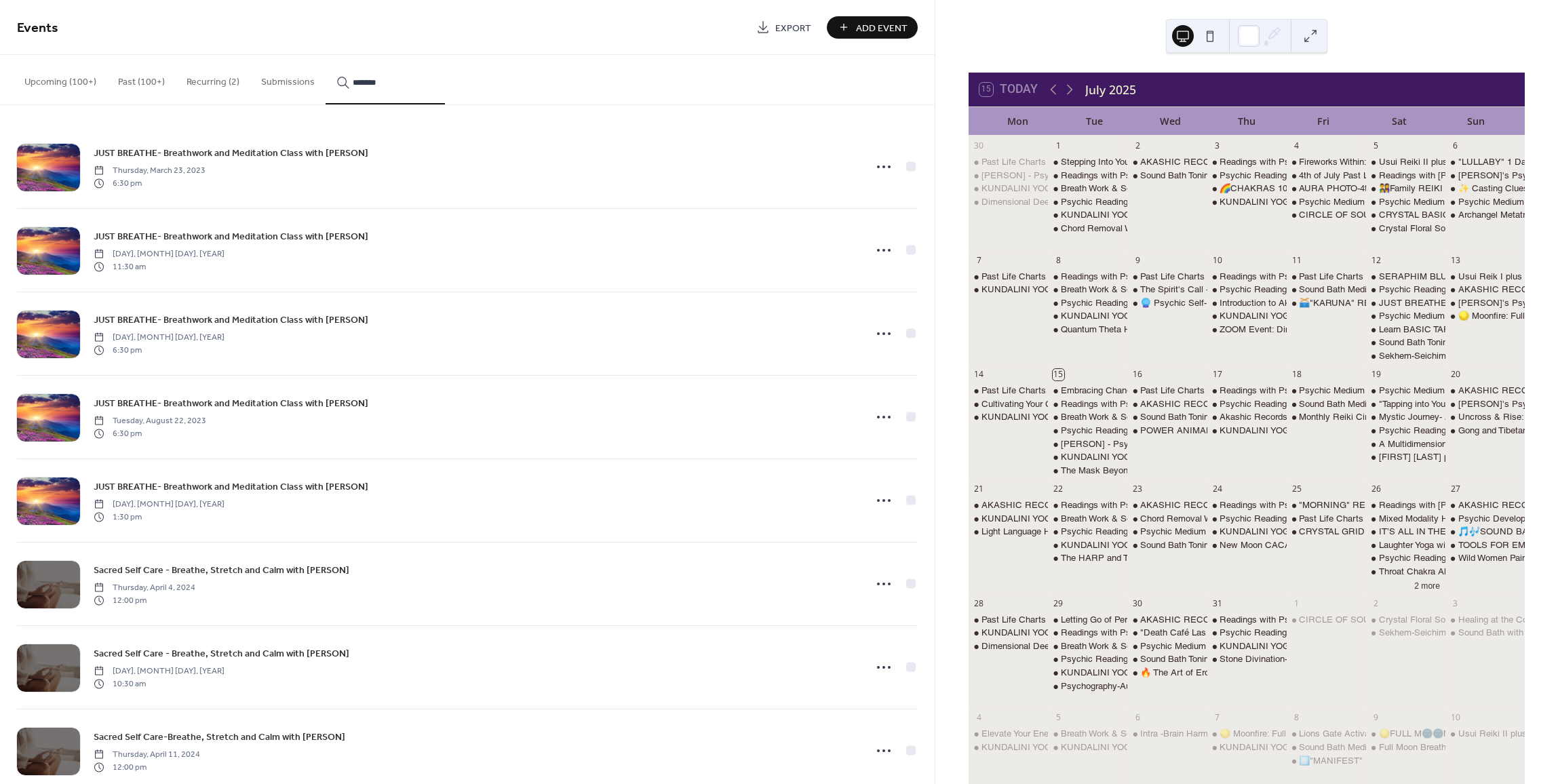 type on "*******" 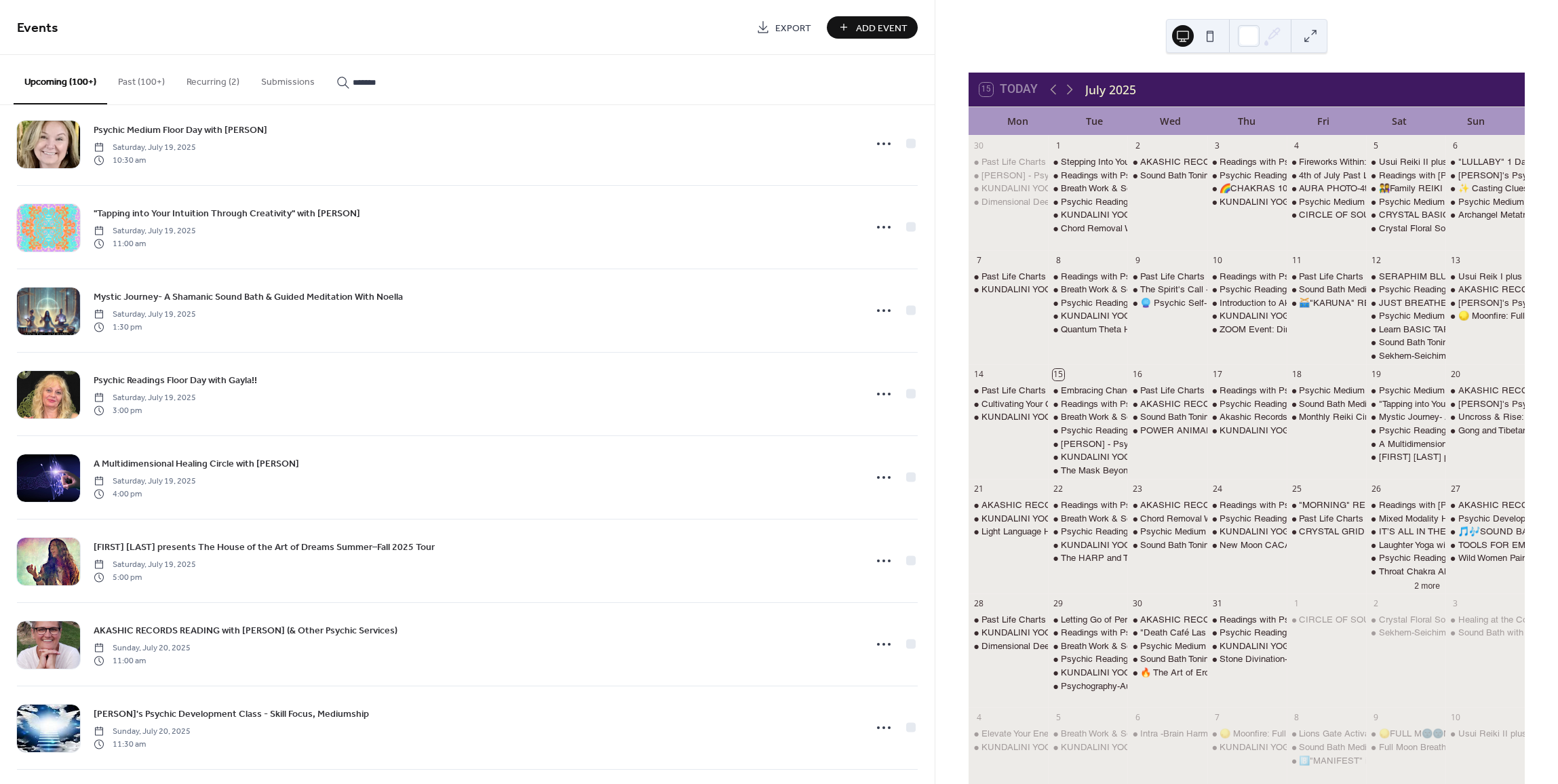 click on "*******" at bounding box center [385, 79] 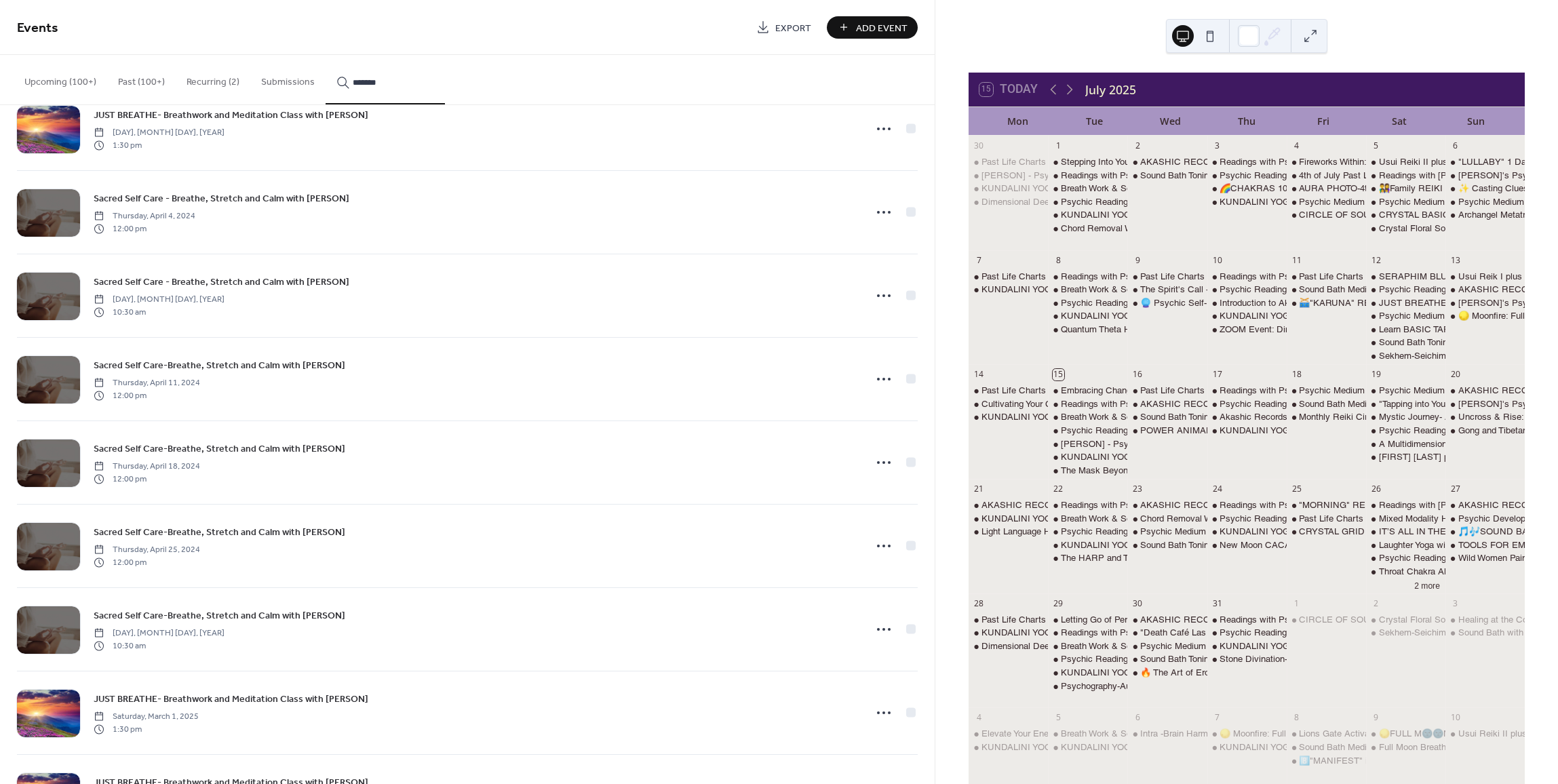 scroll, scrollTop: 529, scrollLeft: 0, axis: vertical 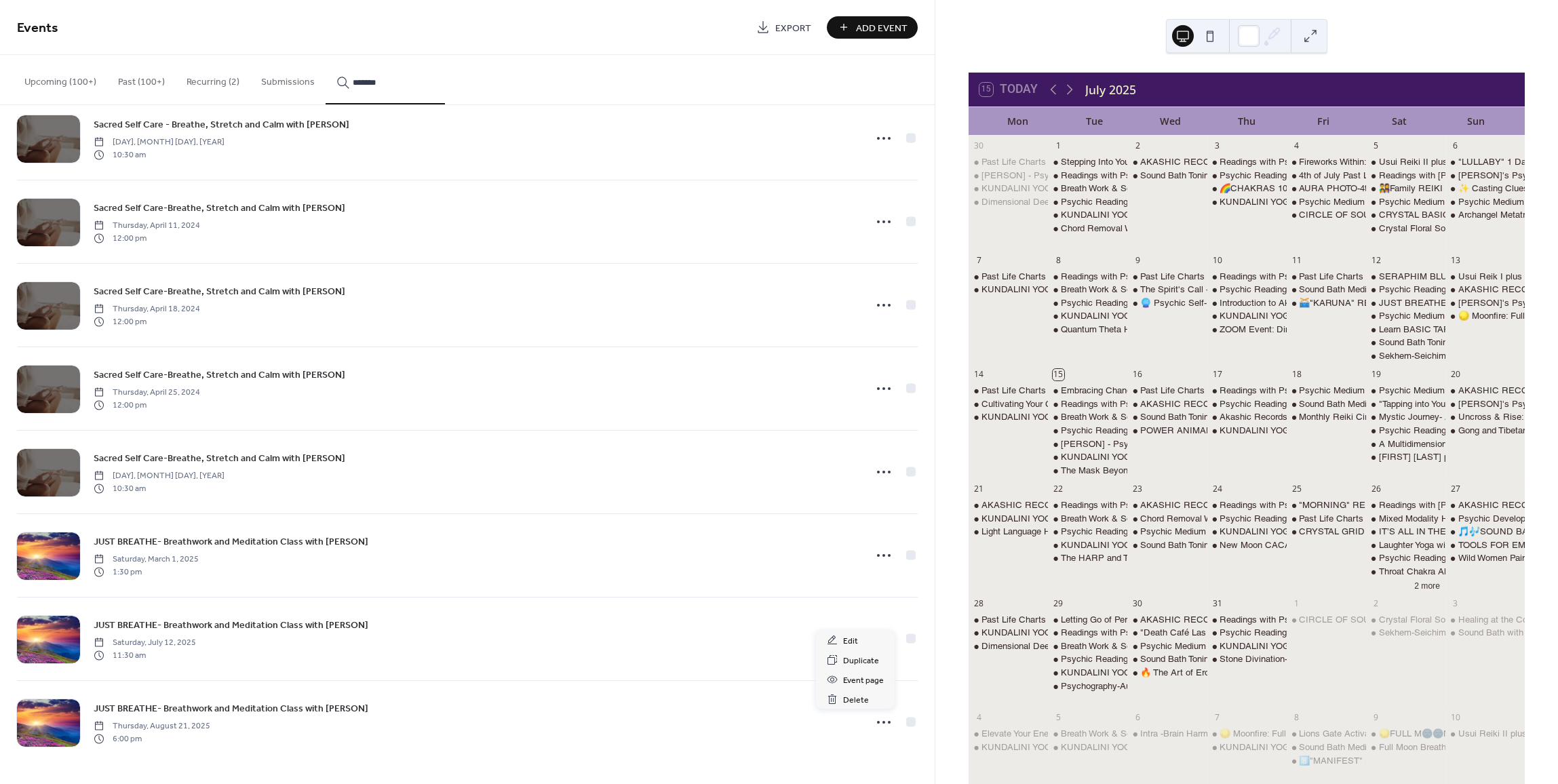 click 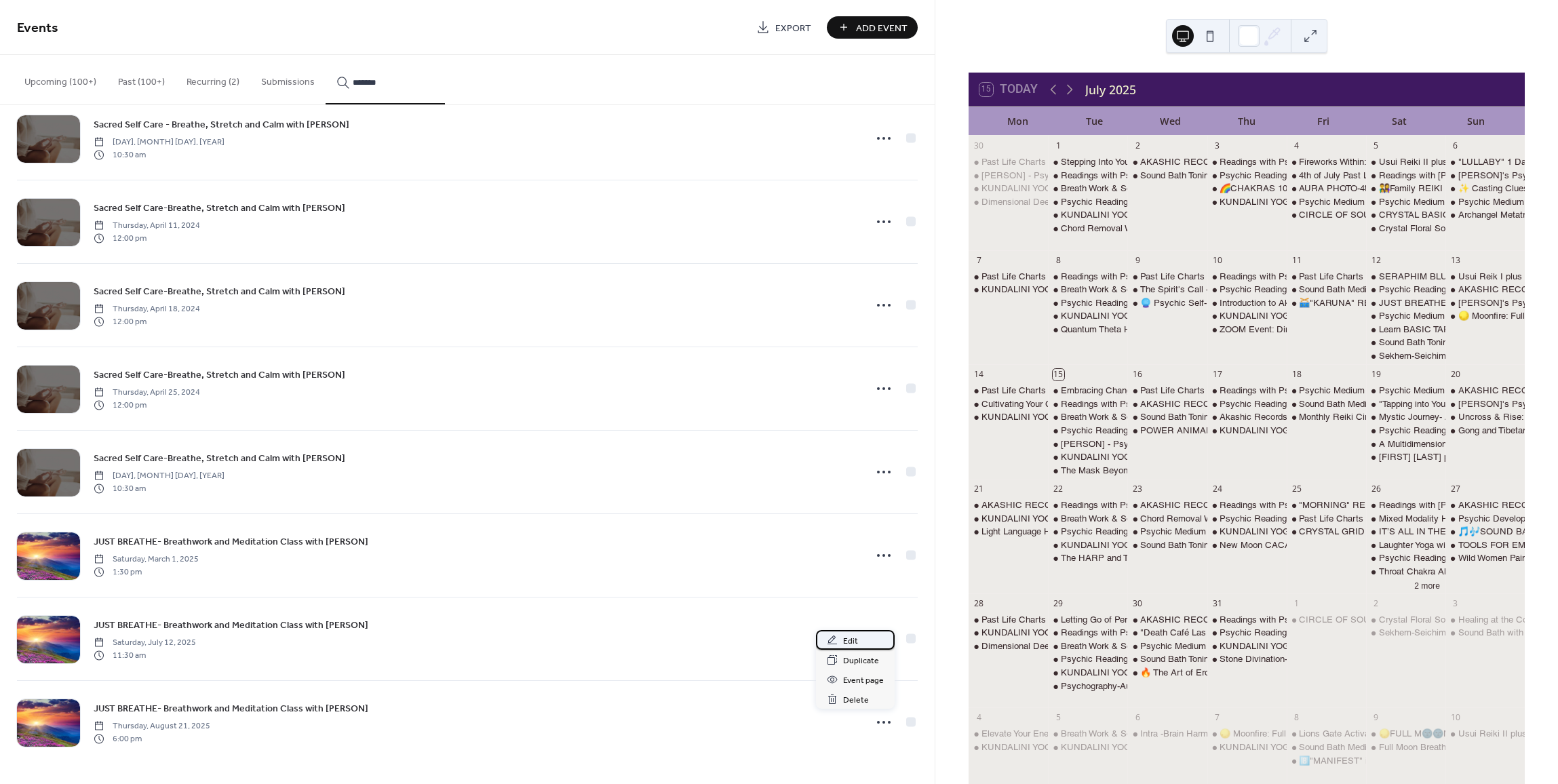 click on "Edit" at bounding box center (851, 641) 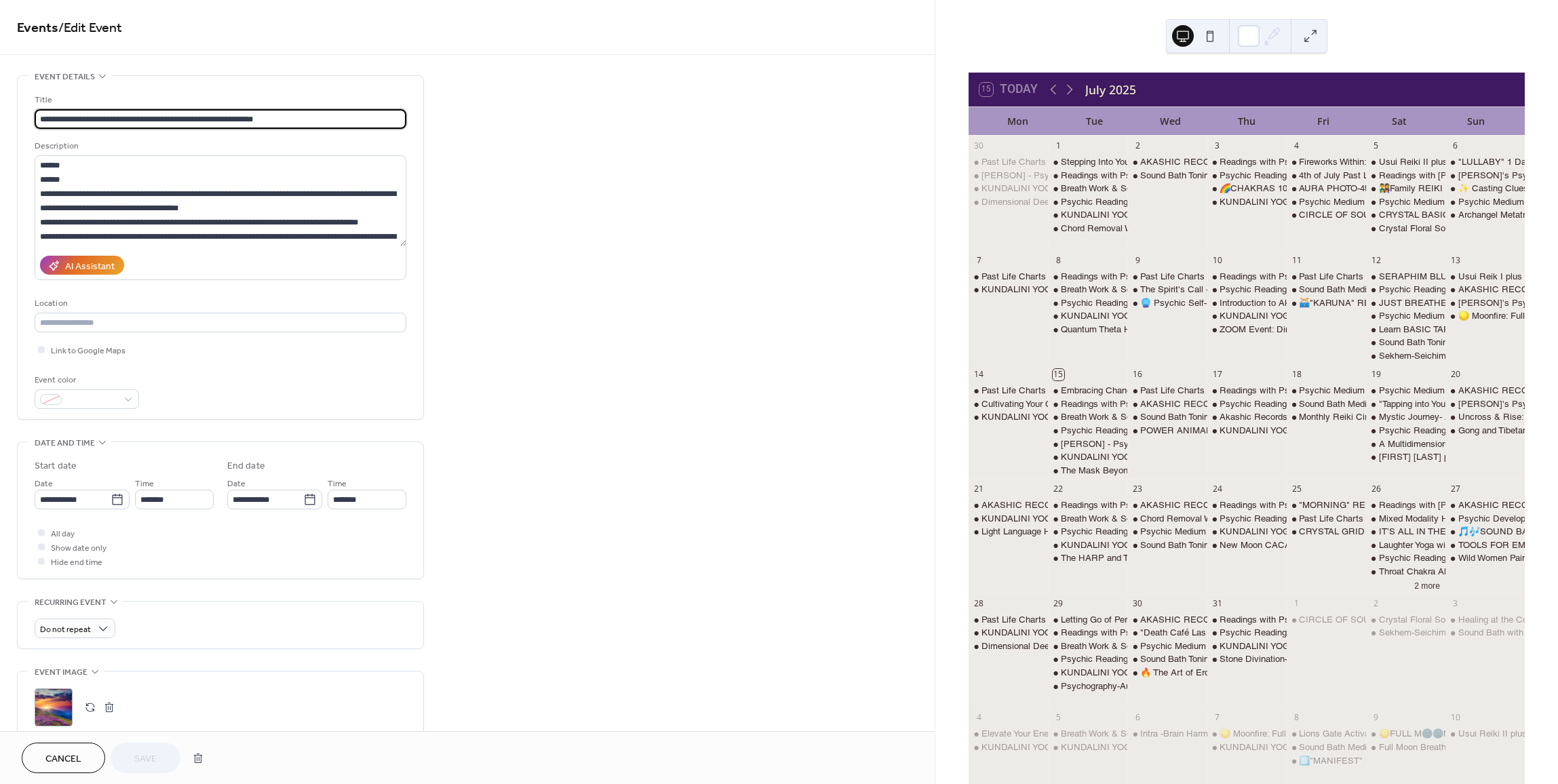 click on "Cancel" at bounding box center (63, 759) 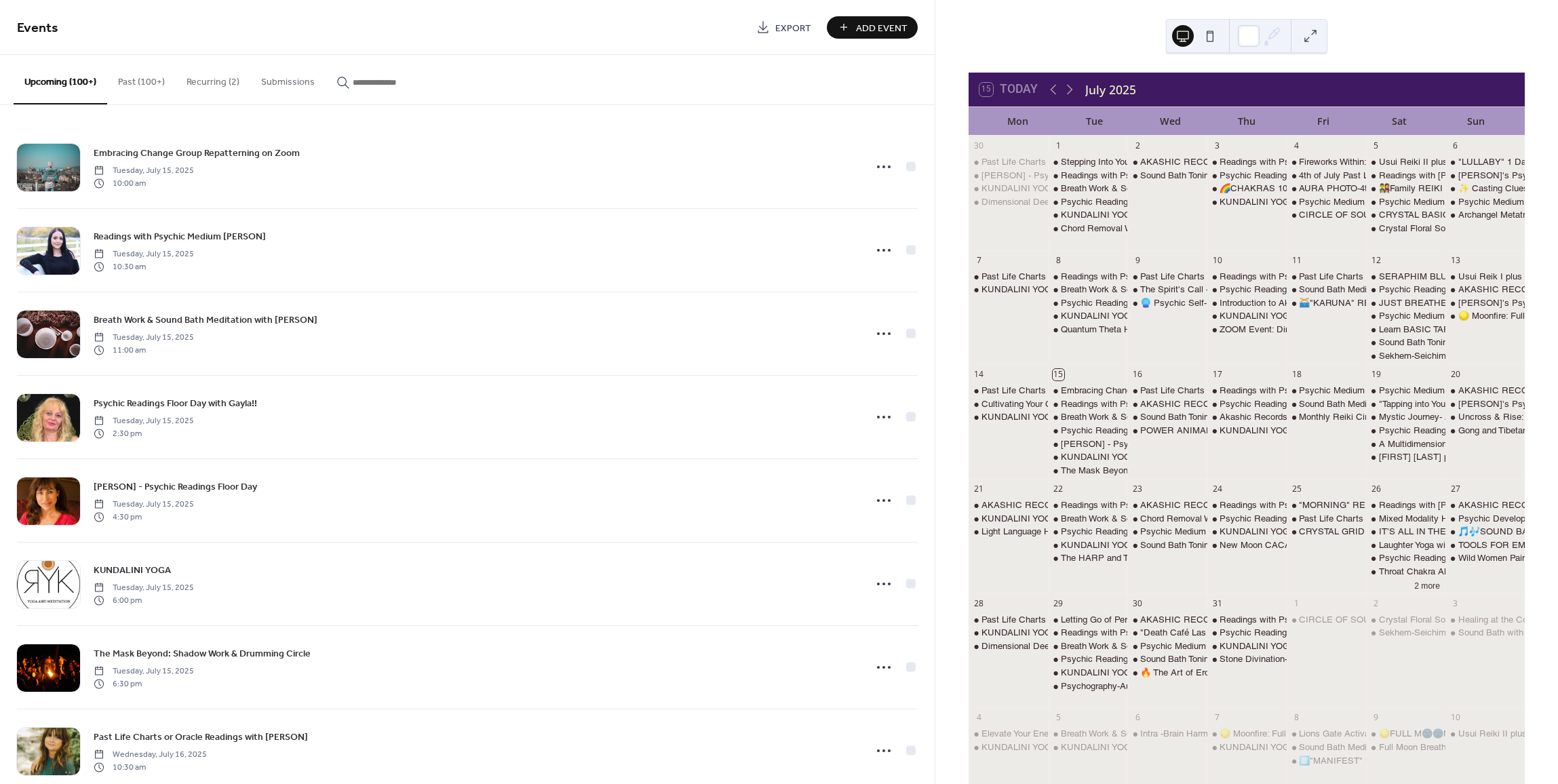 click on "Add Event" at bounding box center [882, 28] 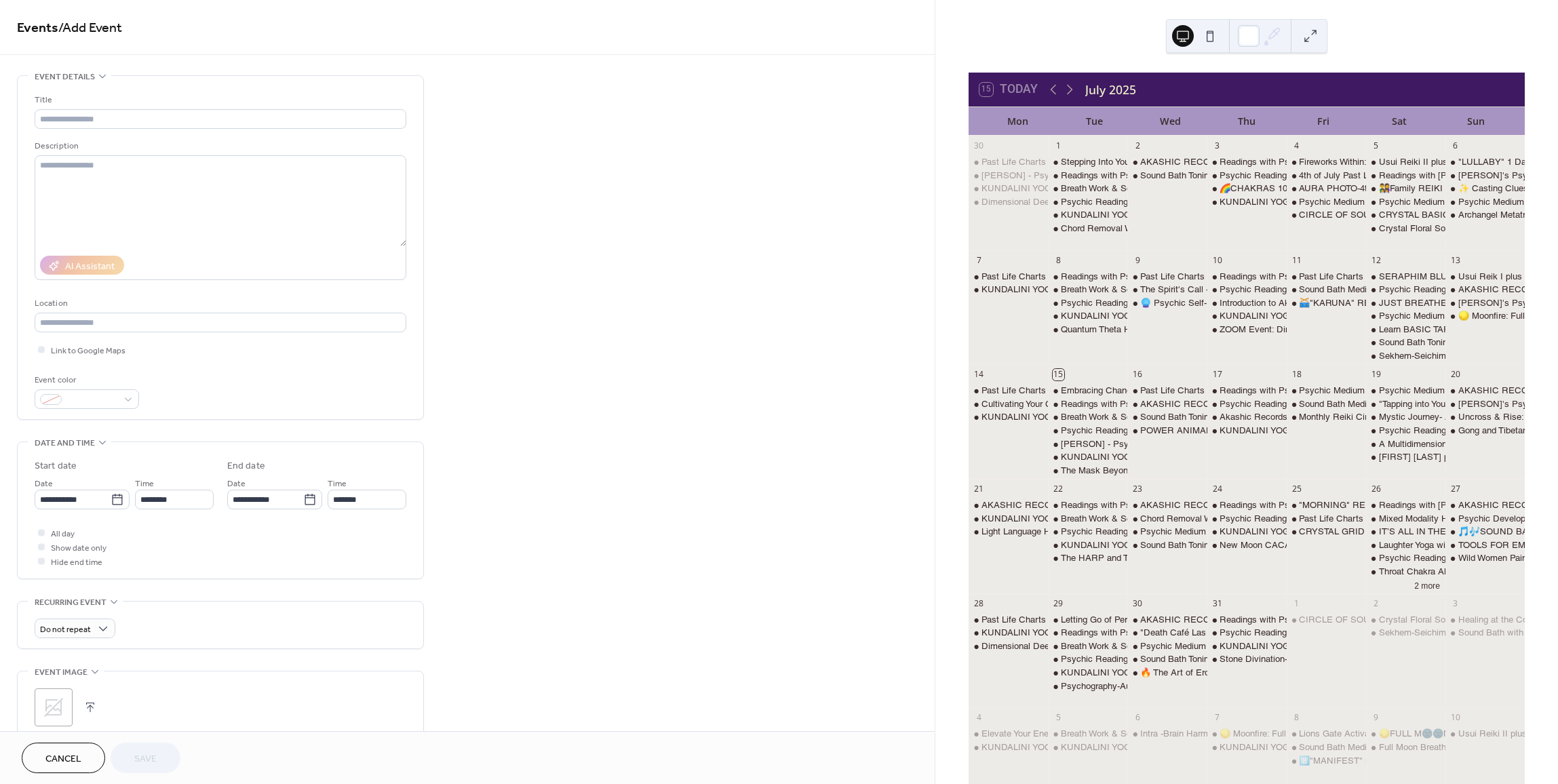click on "Cancel" at bounding box center [63, 759] 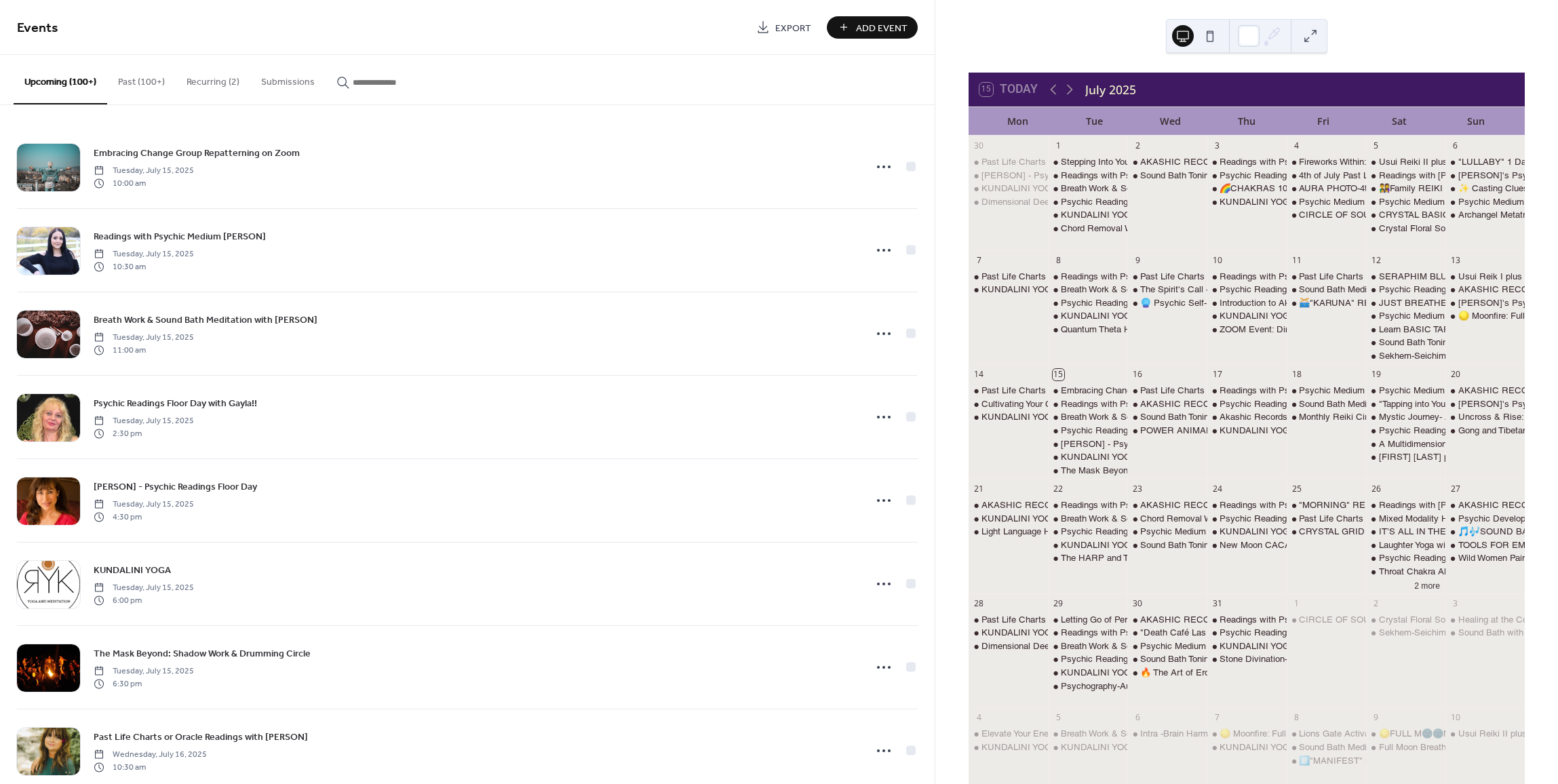 click on "Past (100+)" at bounding box center (141, 79) 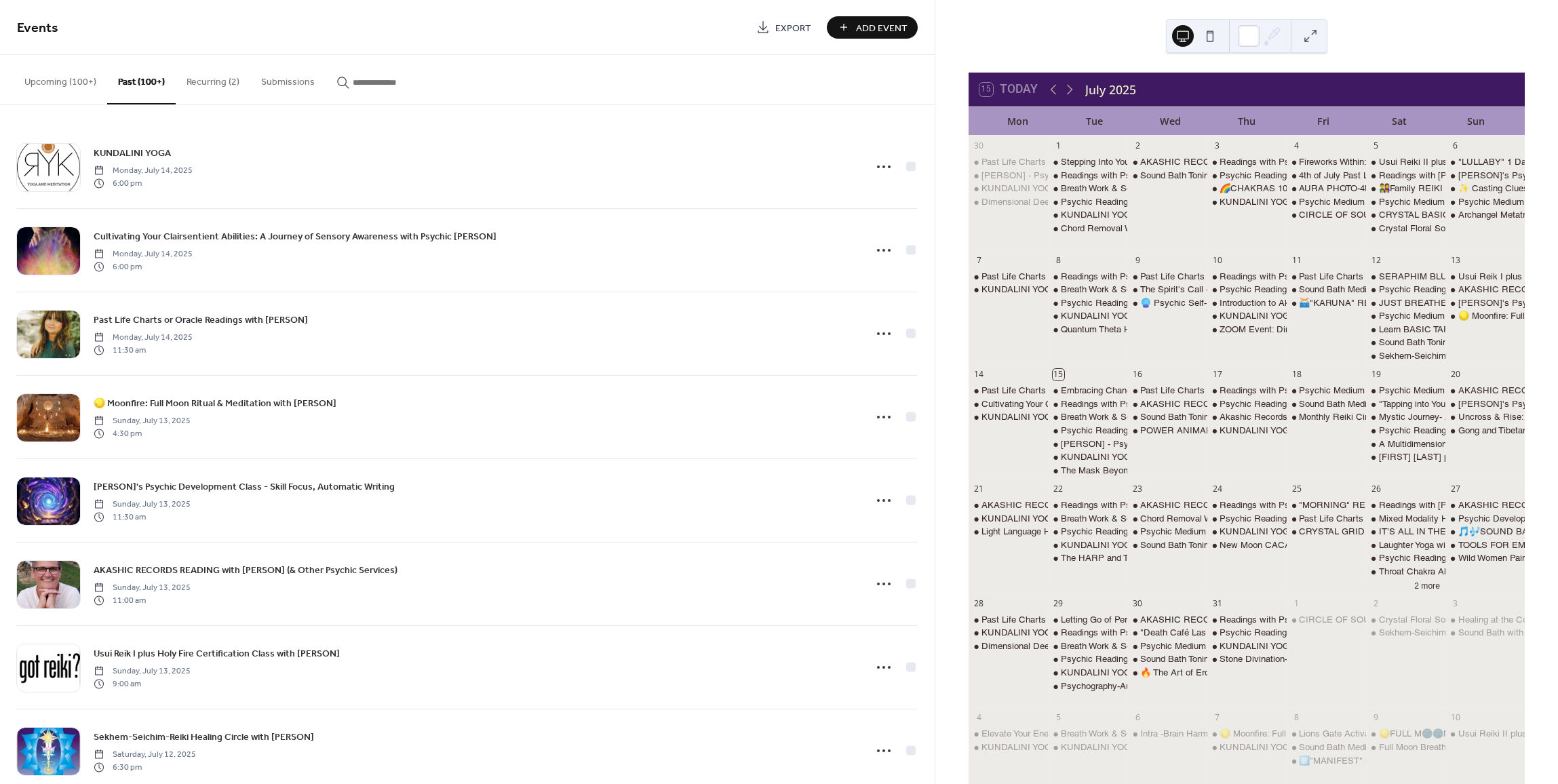 click at bounding box center (393, 82) 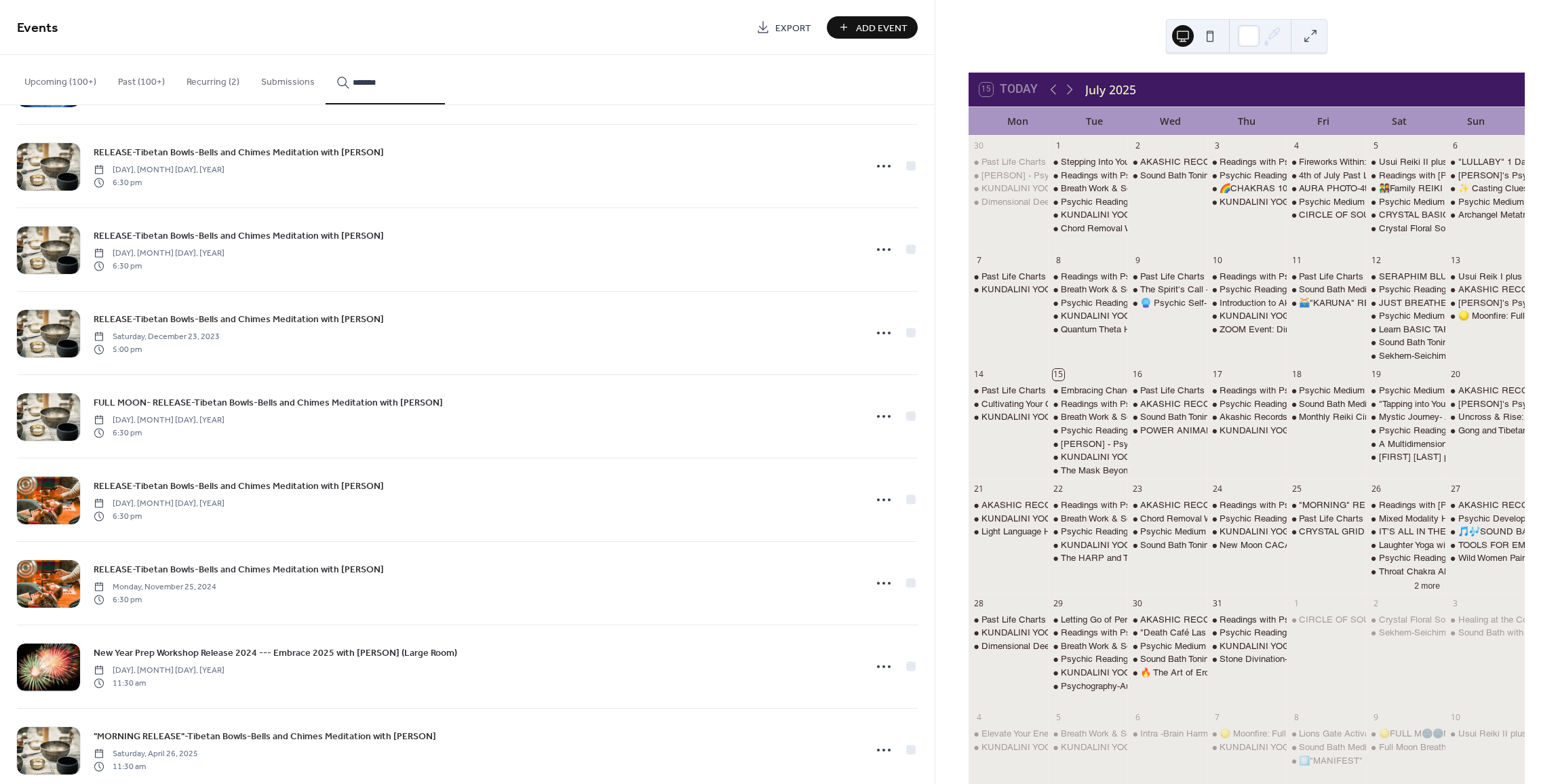 scroll, scrollTop: 310, scrollLeft: 0, axis: vertical 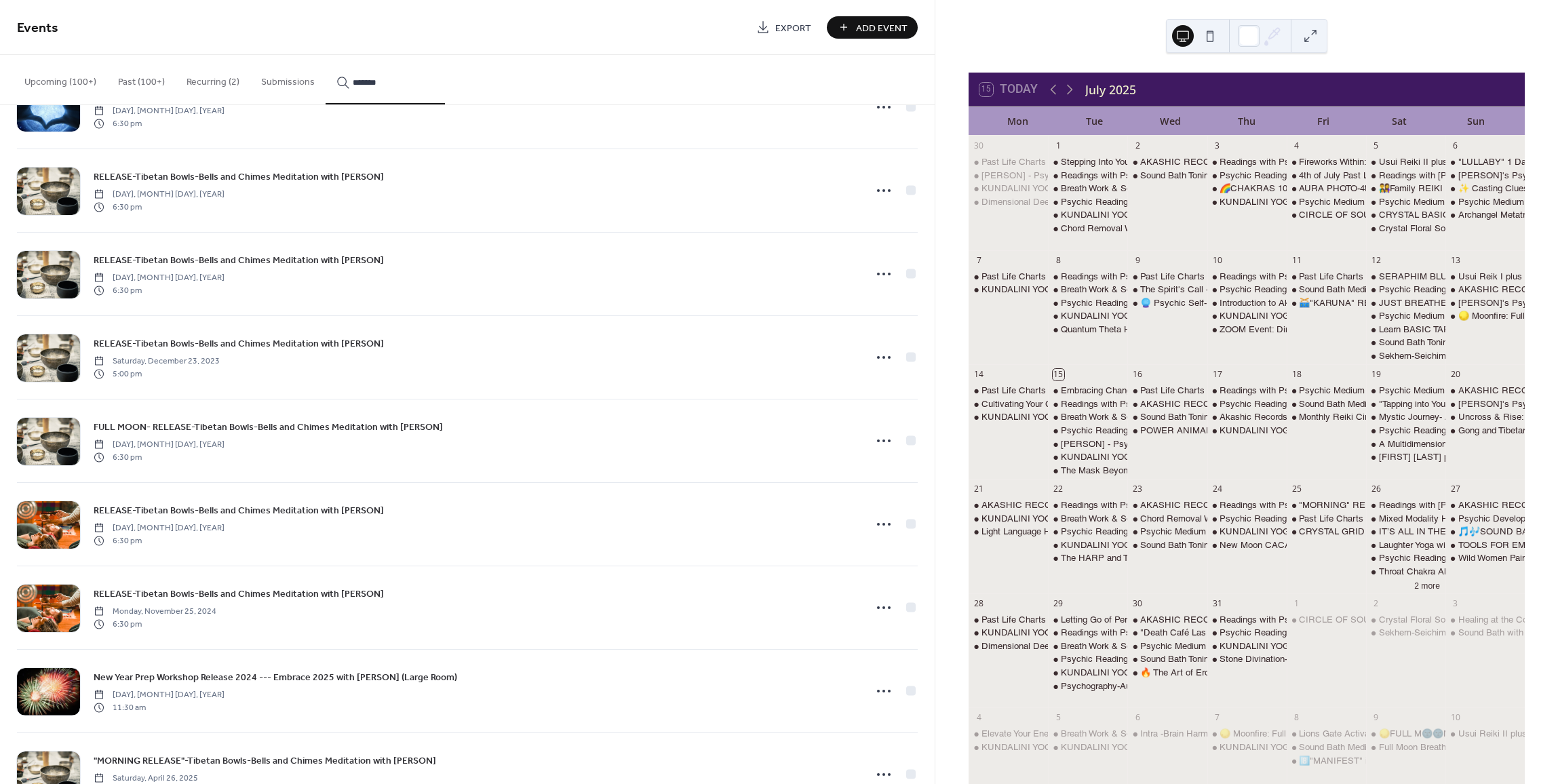 type on "*******" 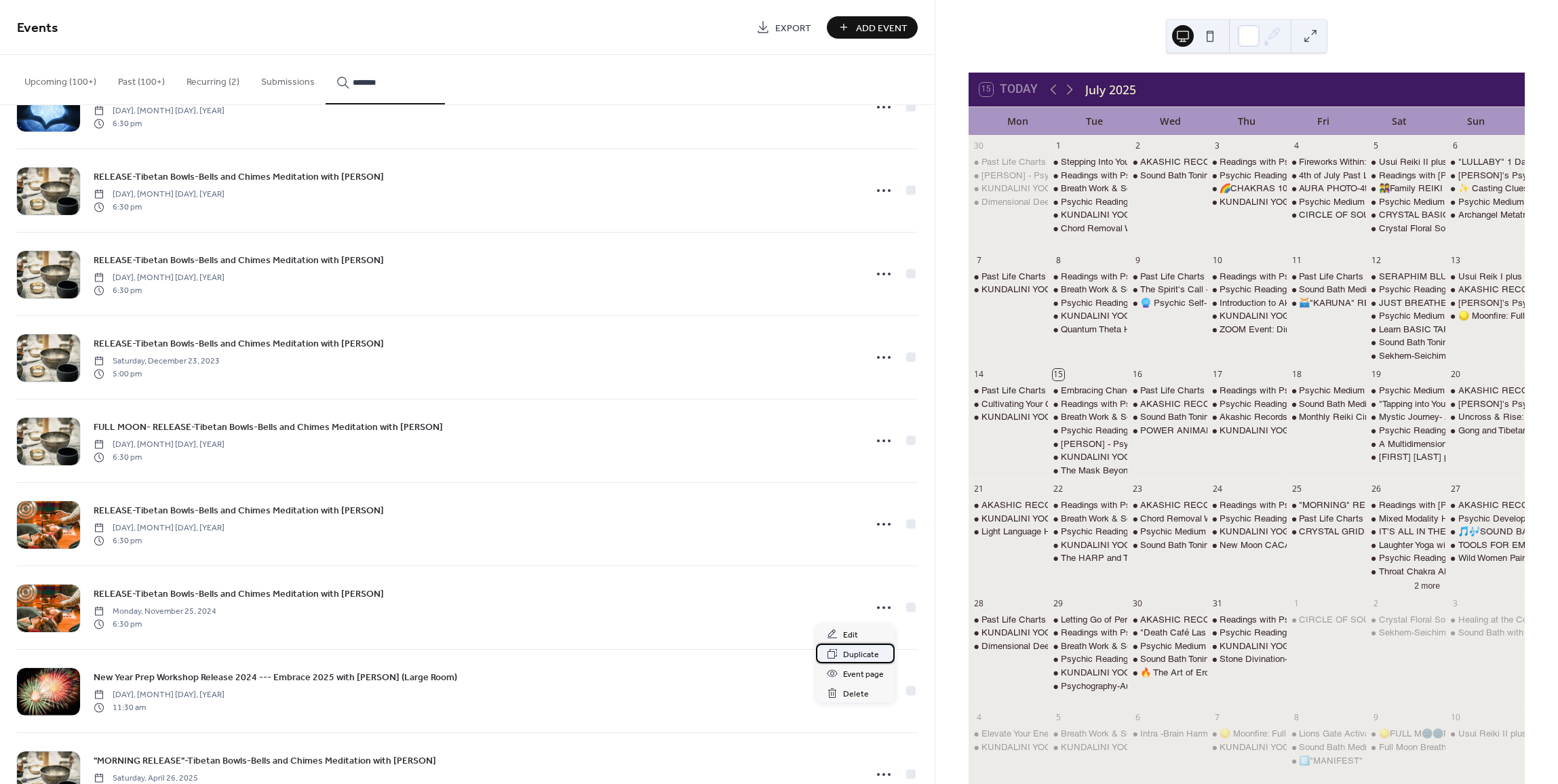 click on "Duplicate" at bounding box center [861, 654] 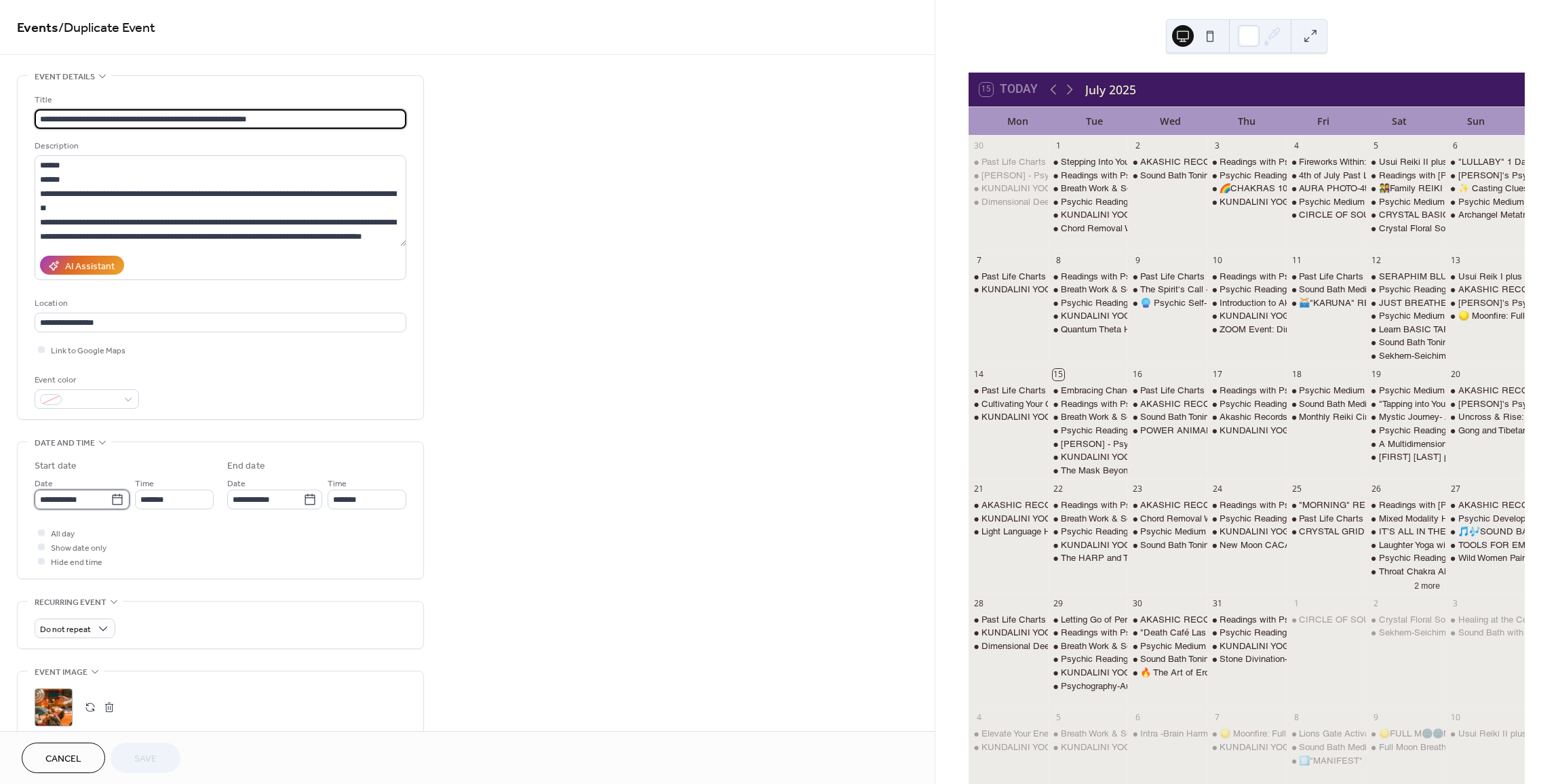 click on "**********" at bounding box center [73, 499] 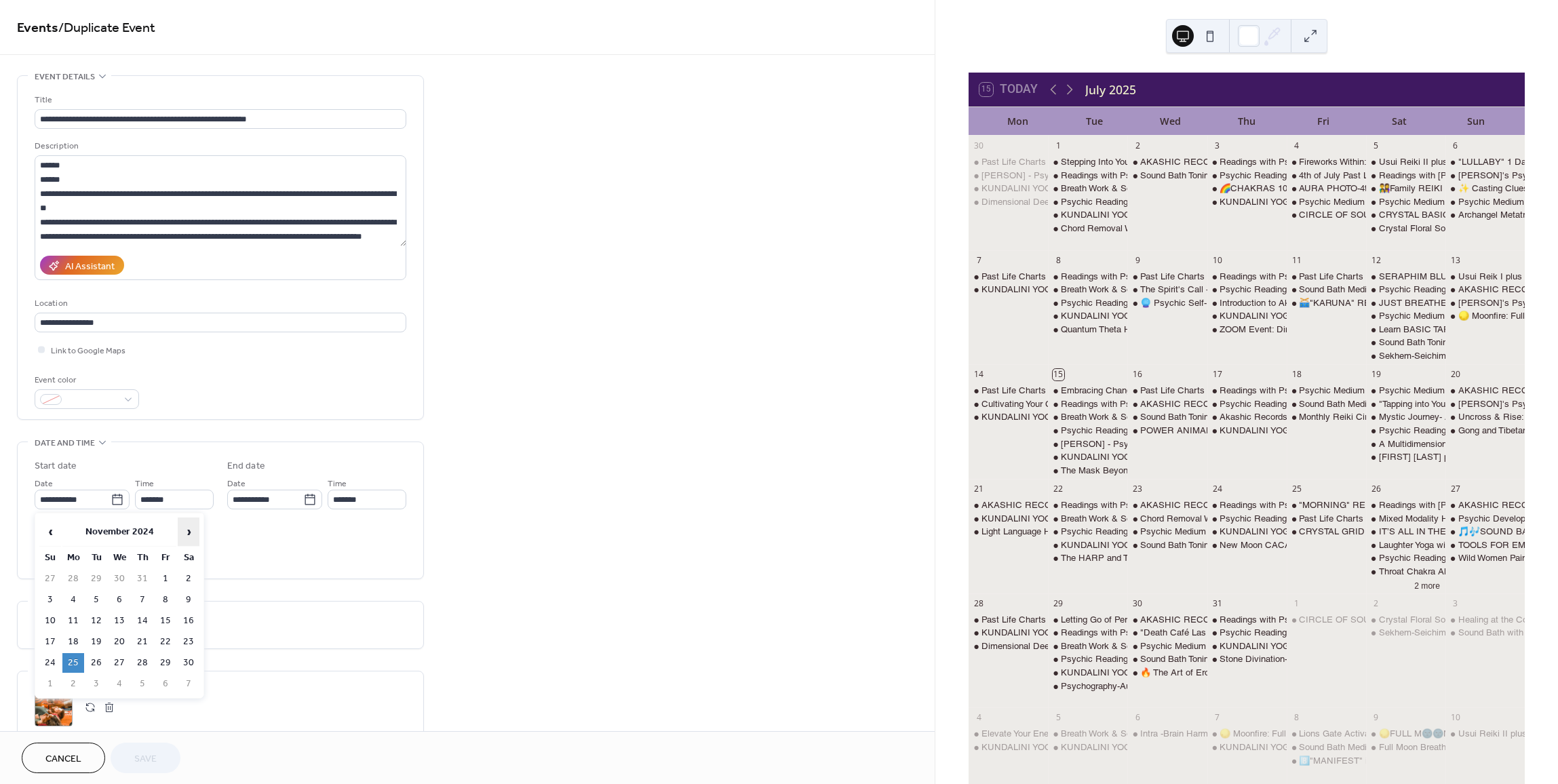 click on "›" at bounding box center (189, 532) 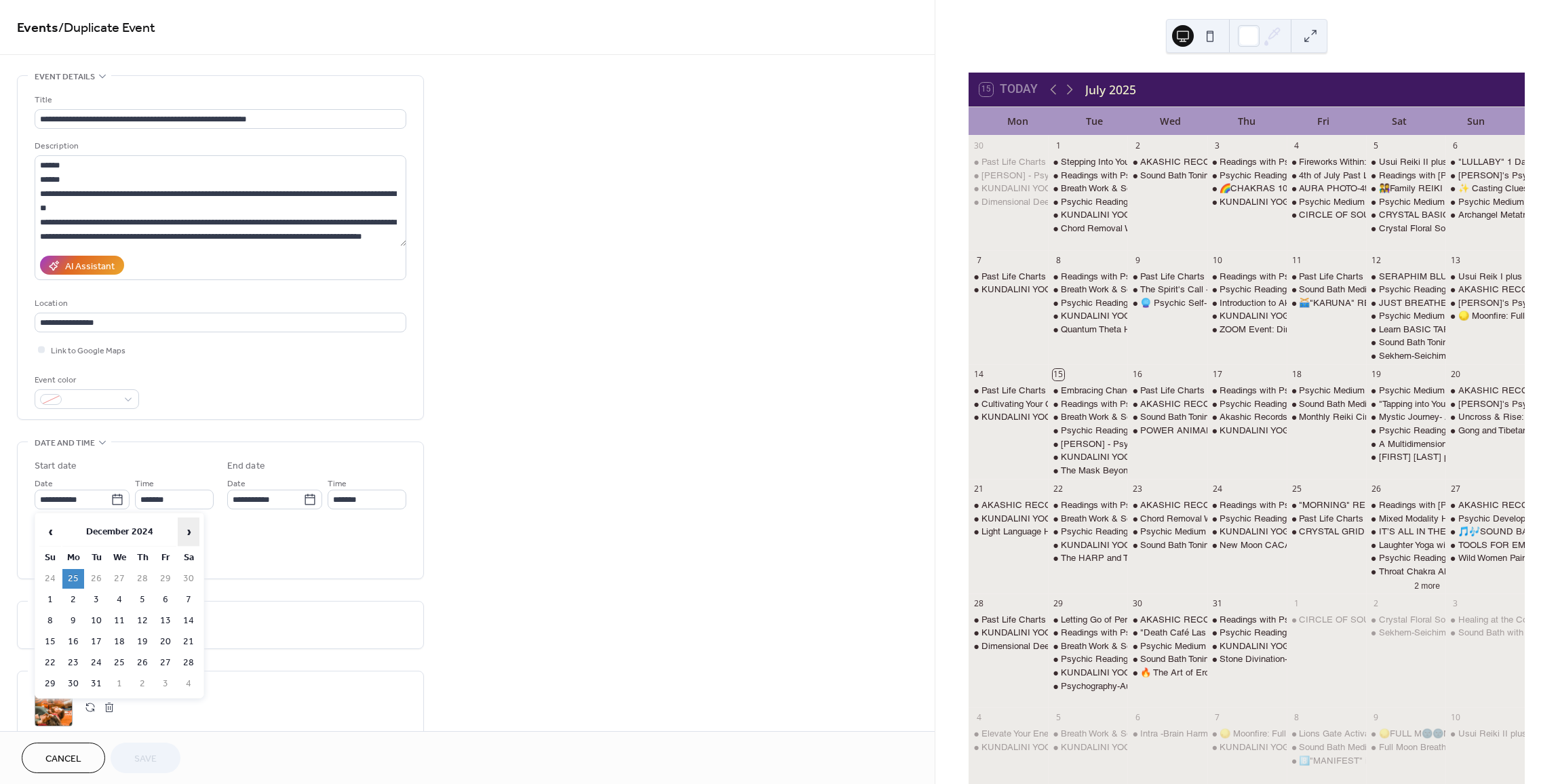 click on "›" at bounding box center [189, 532] 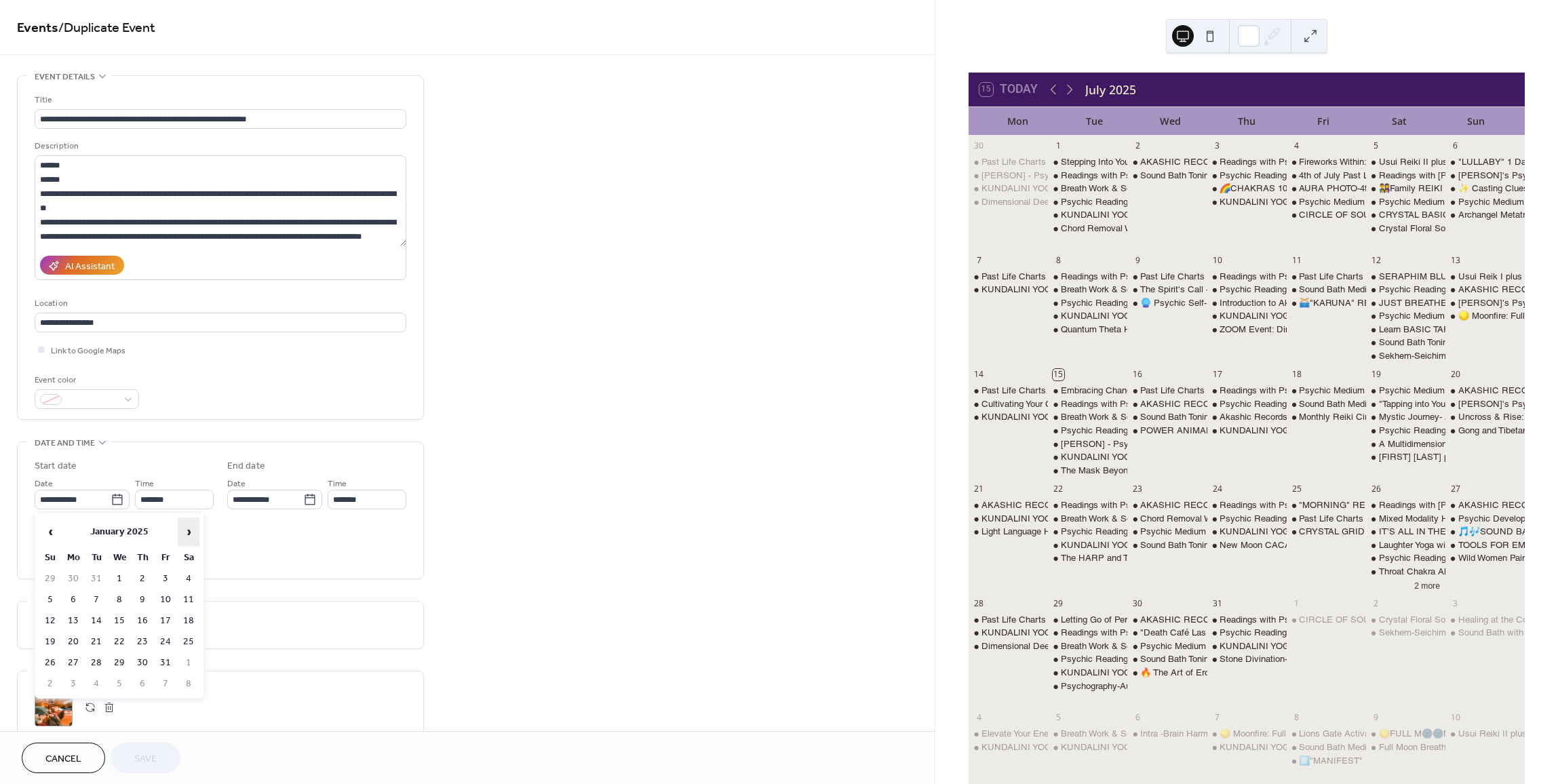 click on "›" at bounding box center (189, 532) 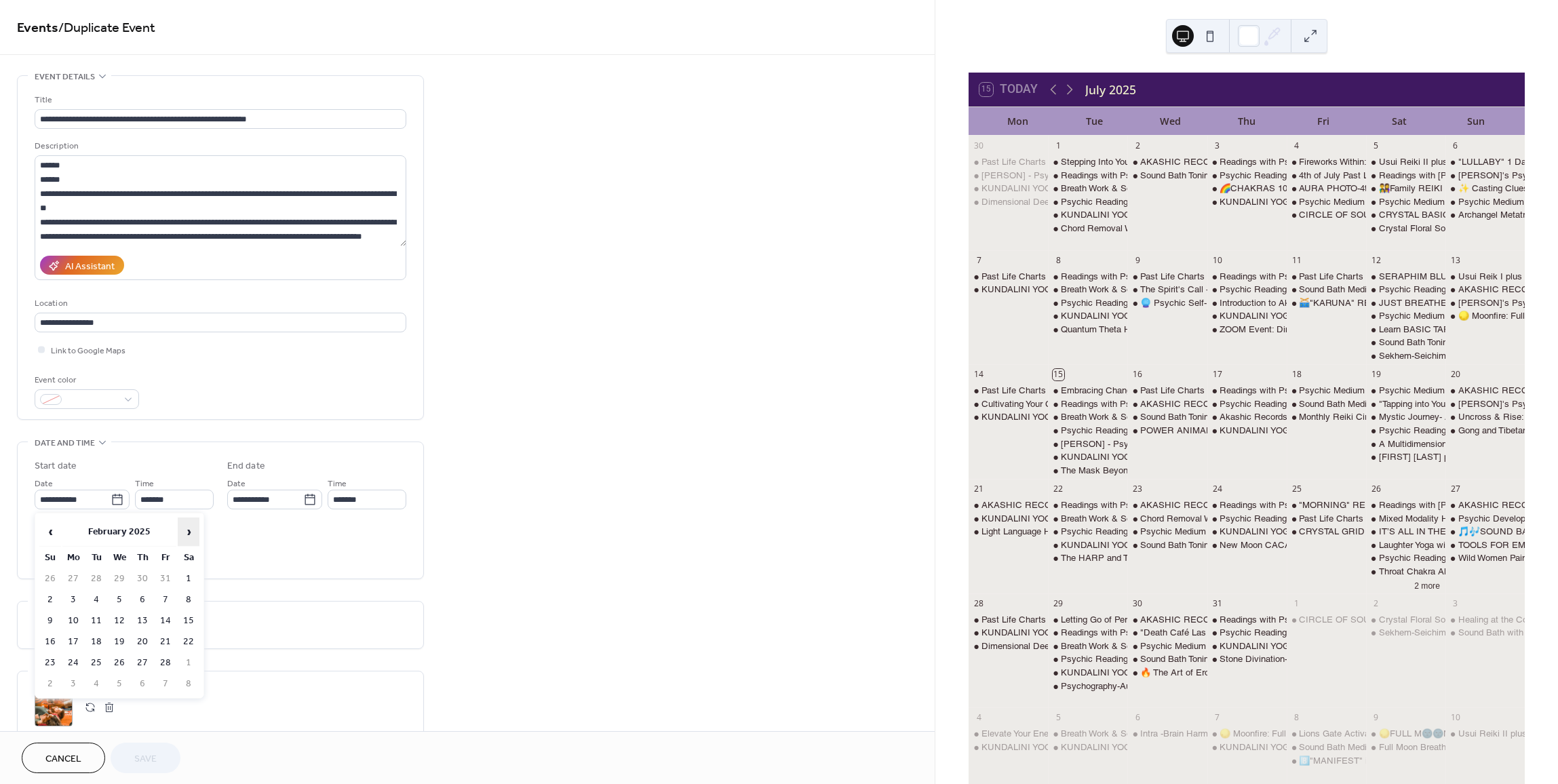click on "›" at bounding box center [189, 532] 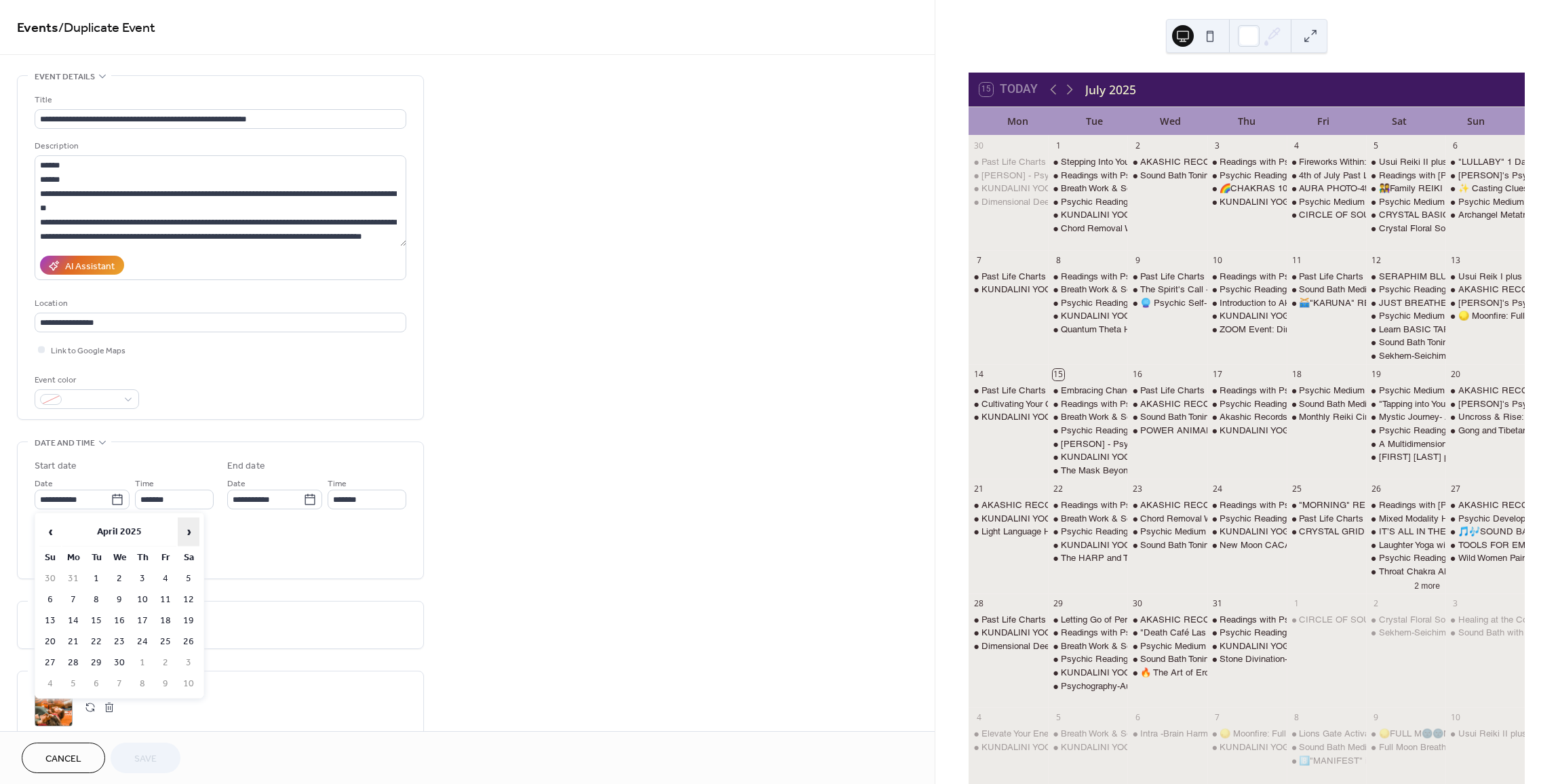 click on "›" at bounding box center (189, 532) 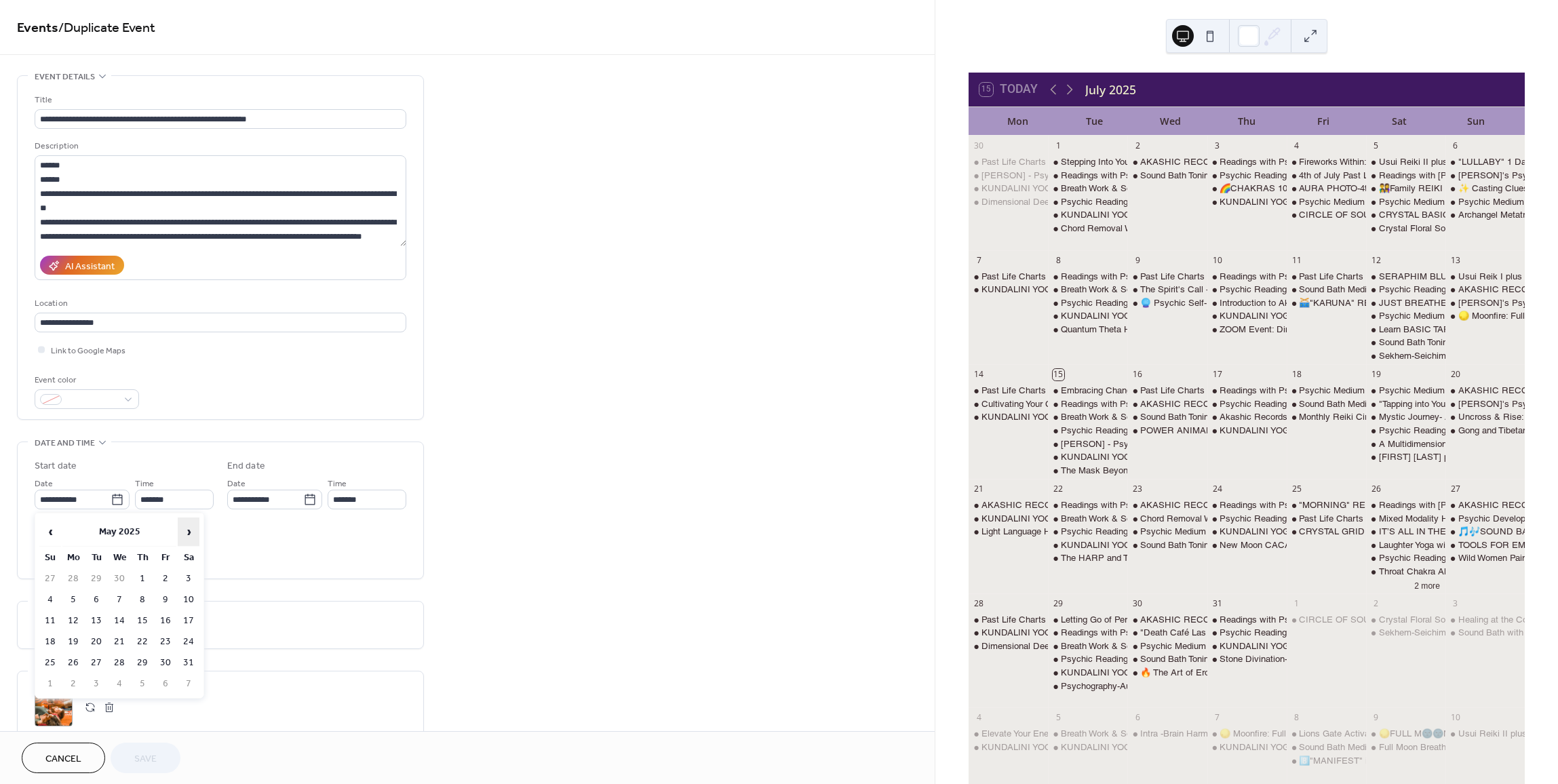click on "›" at bounding box center [189, 532] 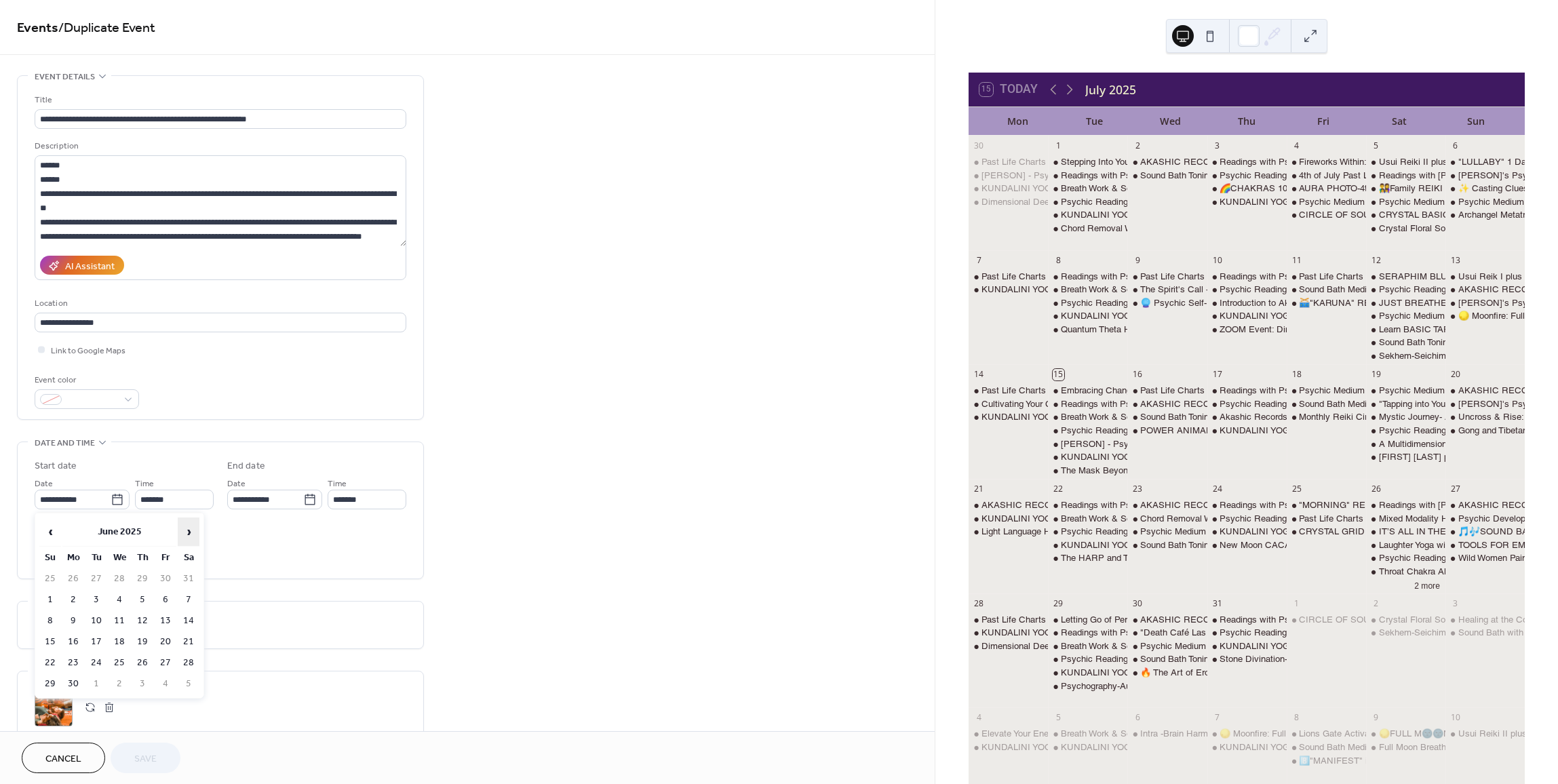 click on "›" at bounding box center [189, 532] 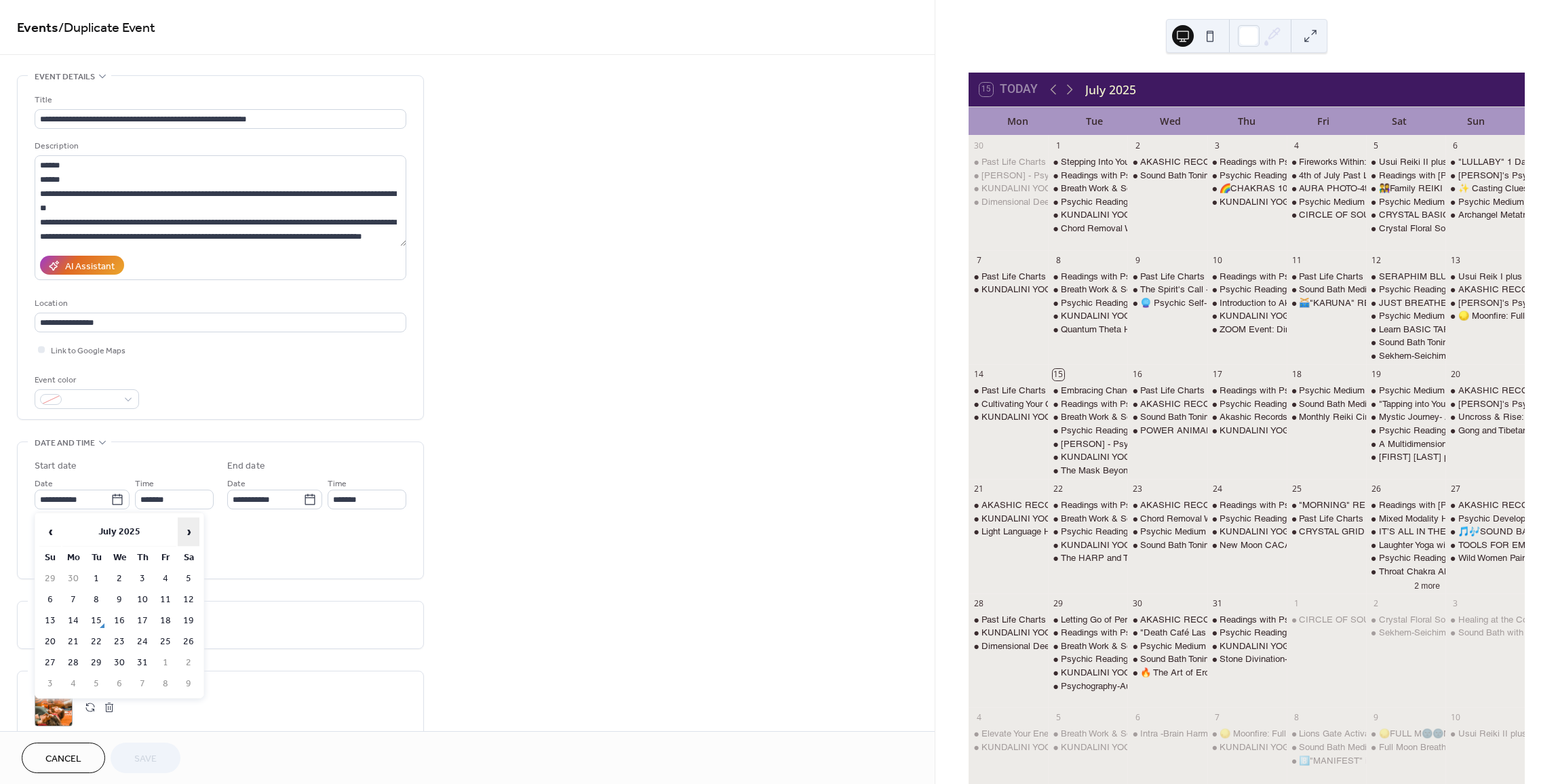 click on "›" at bounding box center [189, 532] 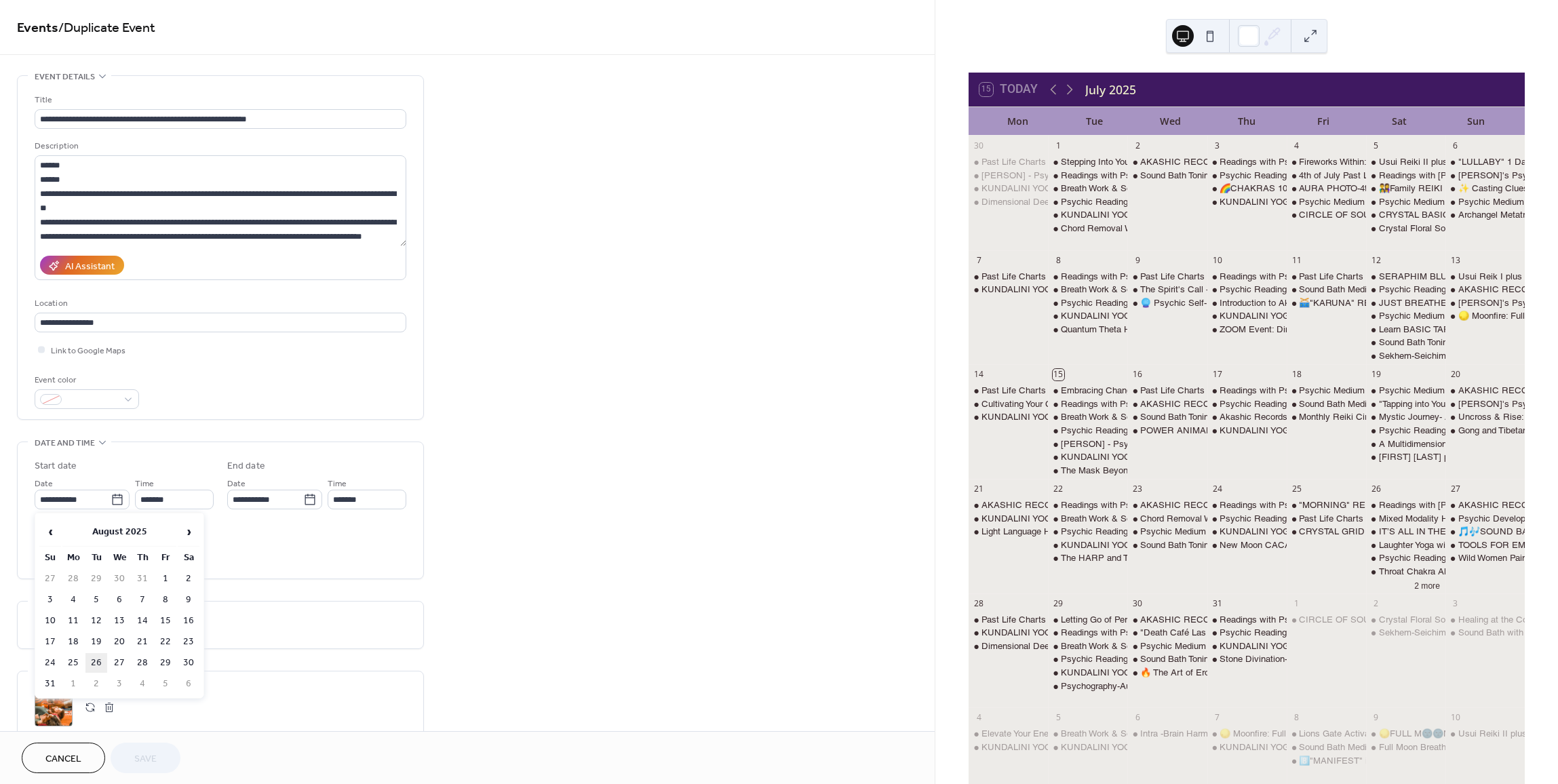 click on "26" at bounding box center (96, 663) 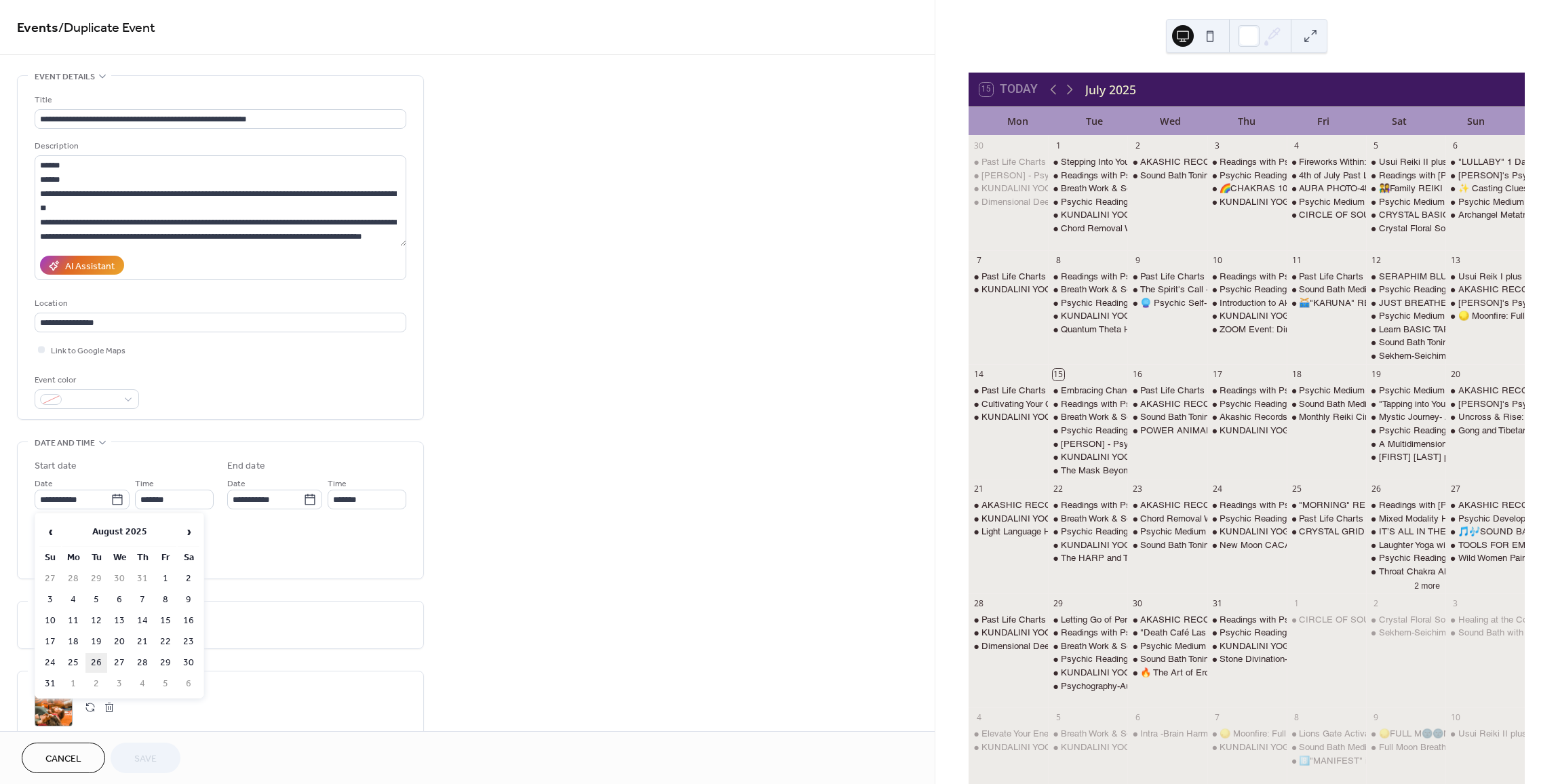 type on "**********" 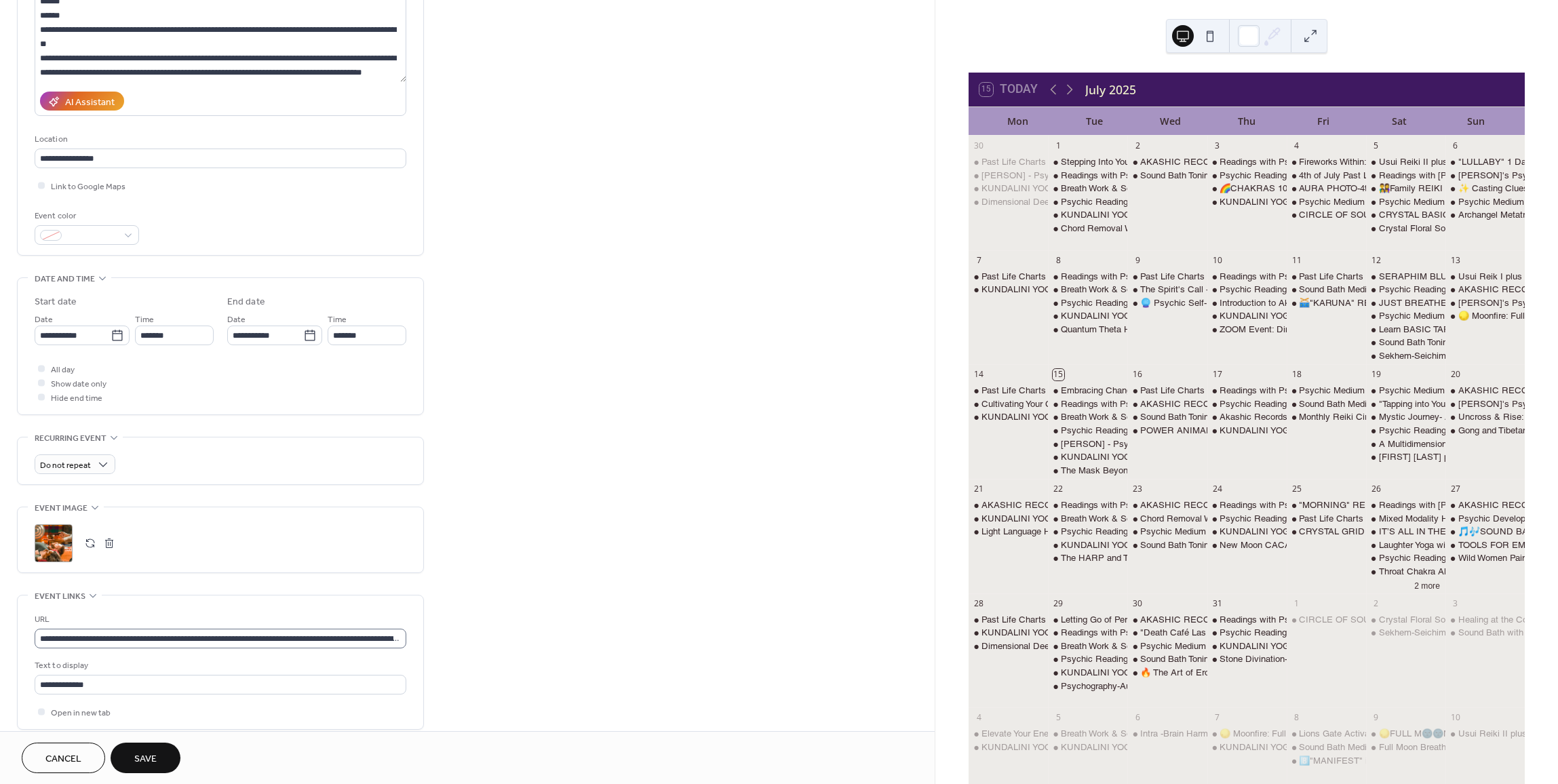 scroll, scrollTop: 203, scrollLeft: 0, axis: vertical 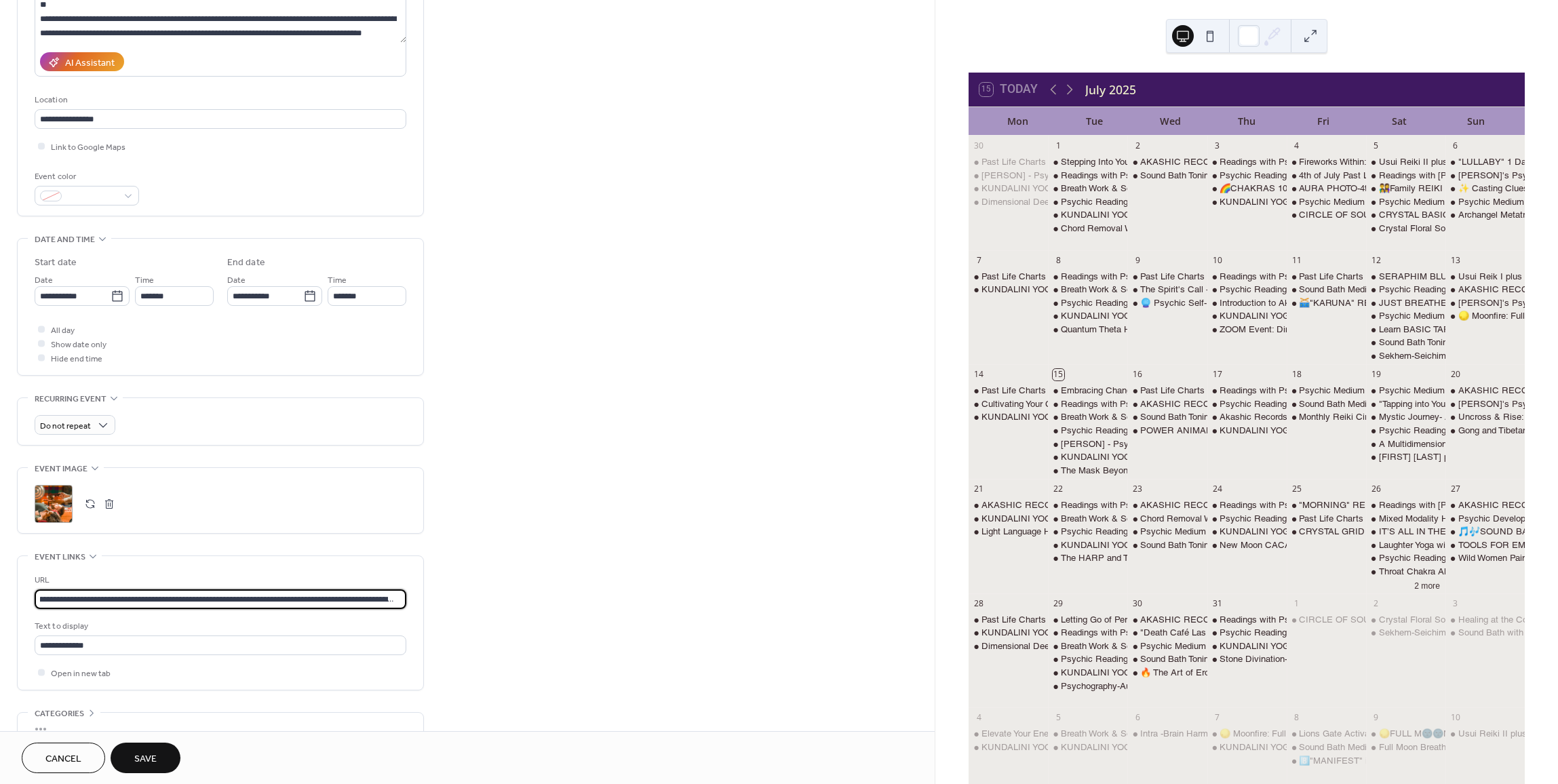 drag, startPoint x: 38, startPoint y: 596, endPoint x: 462, endPoint y: 593, distance: 424.01 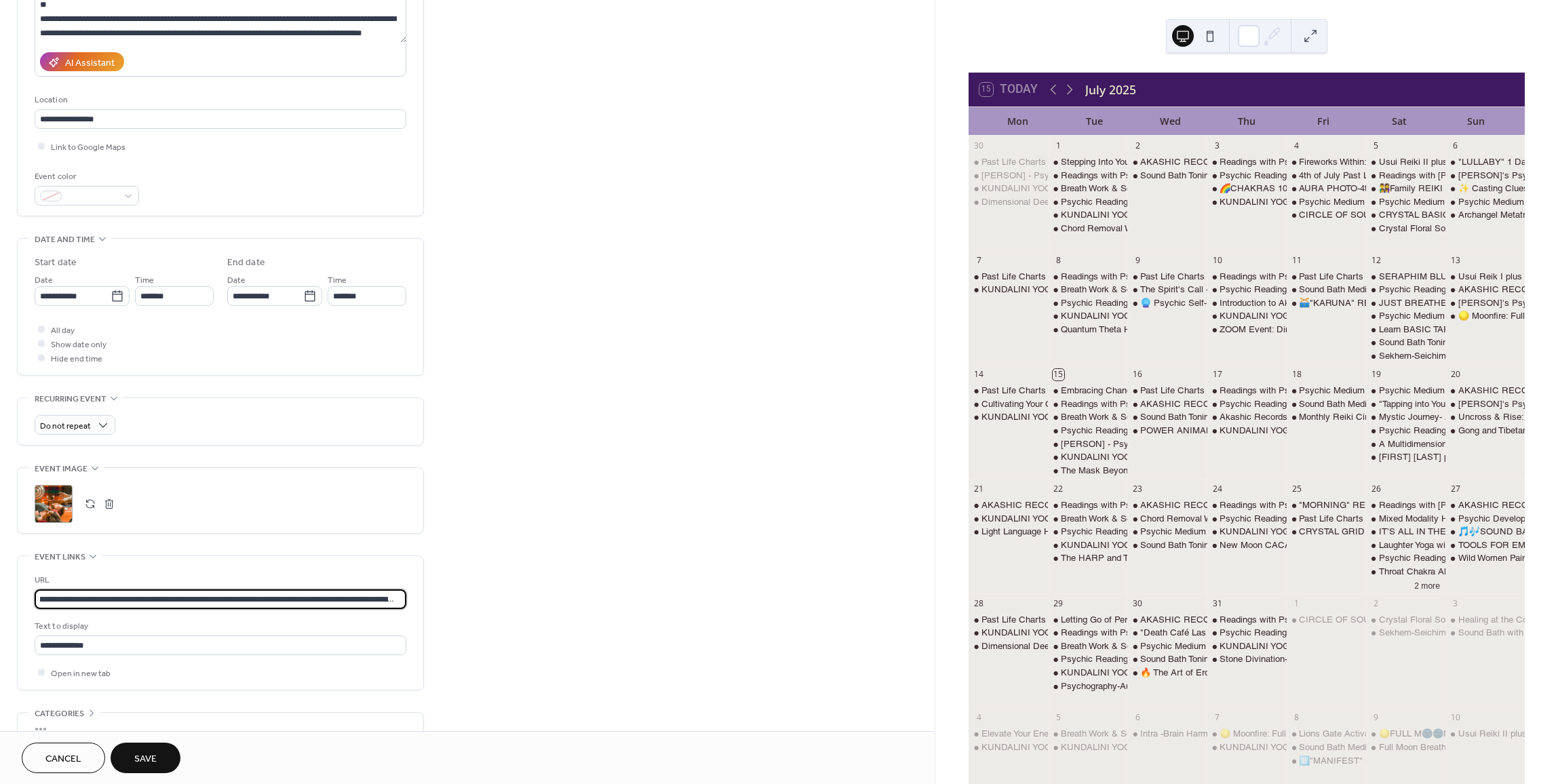 click on "**********" at bounding box center [467, 338] 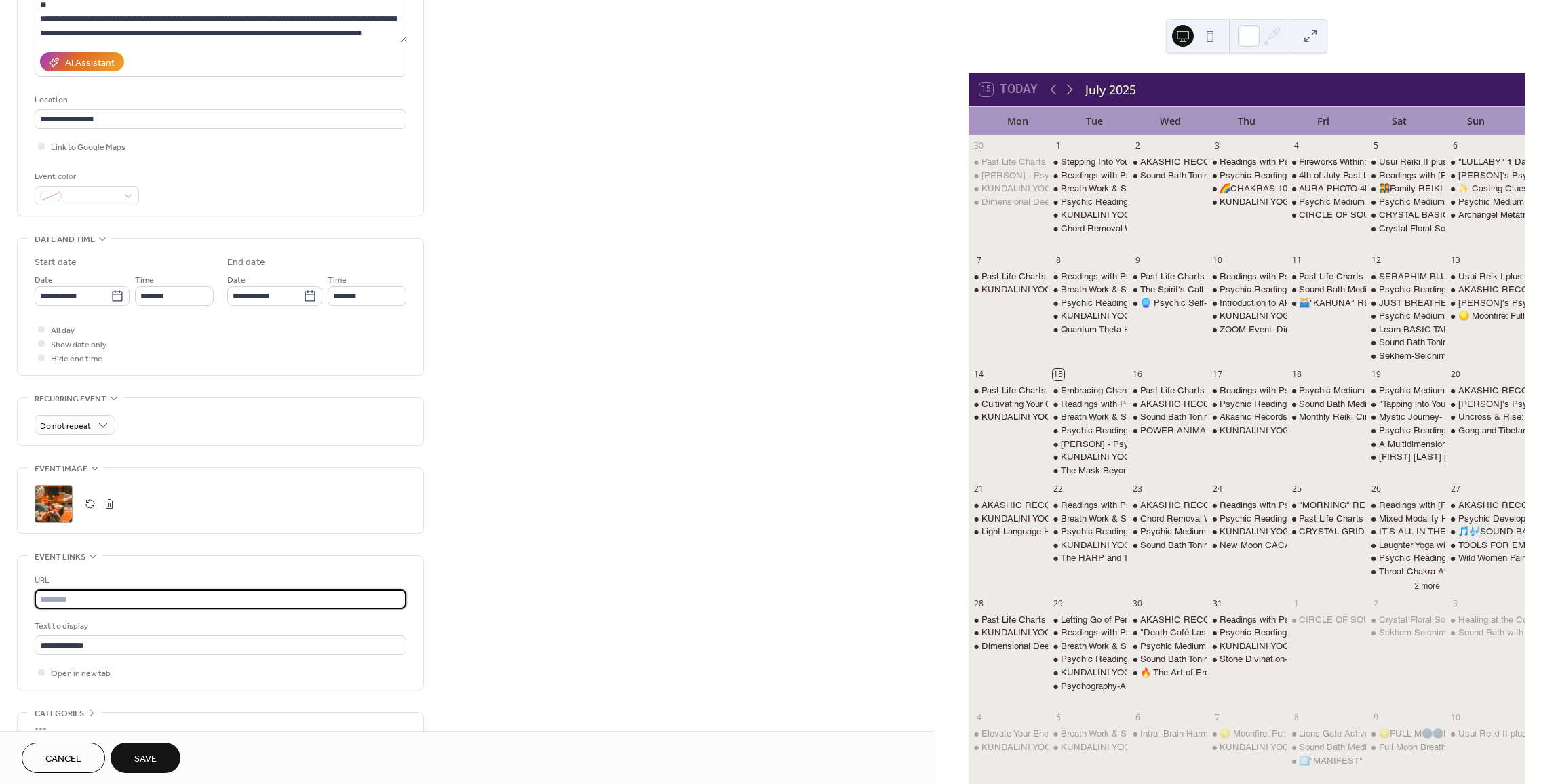 scroll, scrollTop: 0, scrollLeft: 0, axis: both 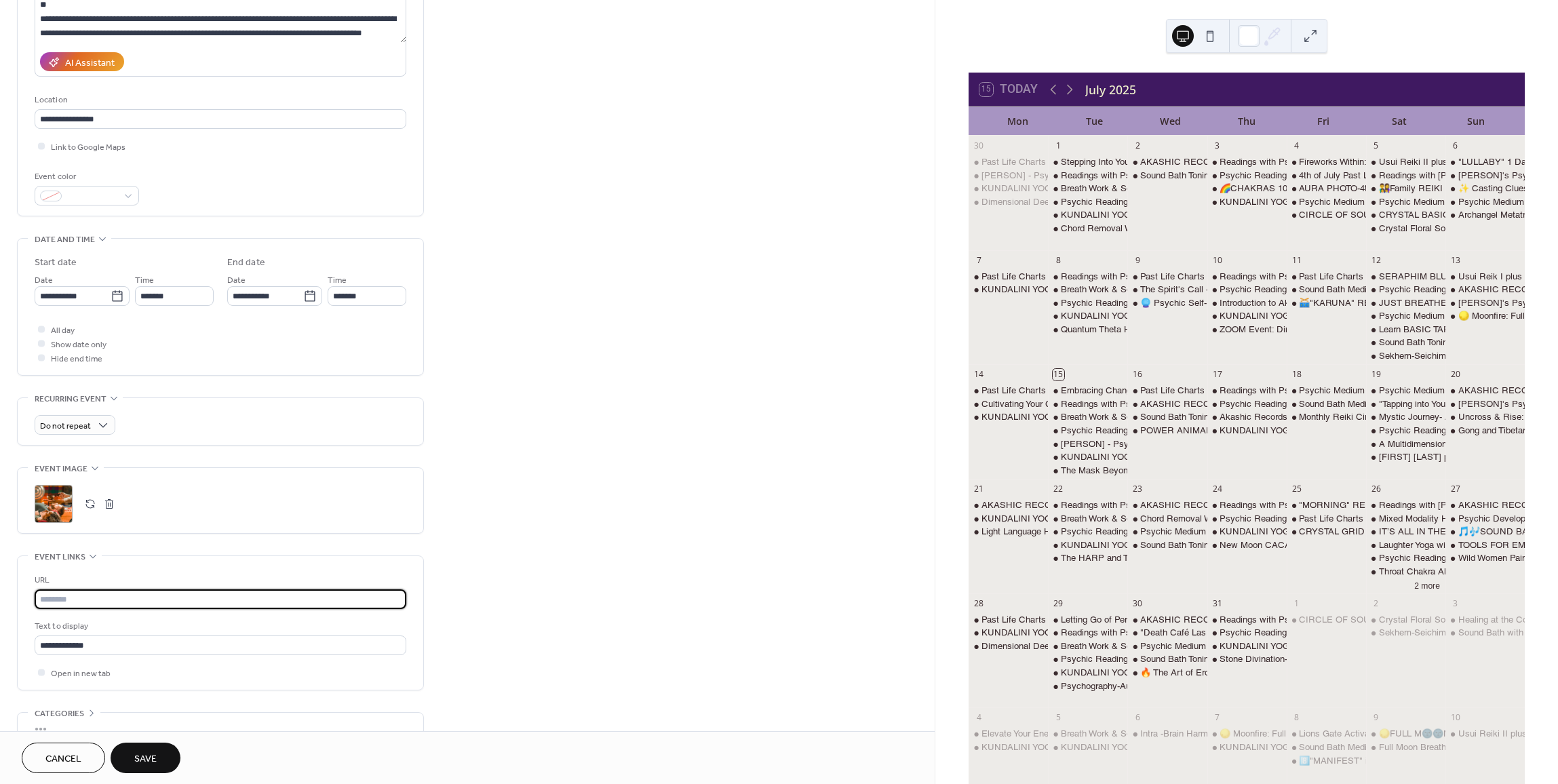 click at bounding box center (220, 599) 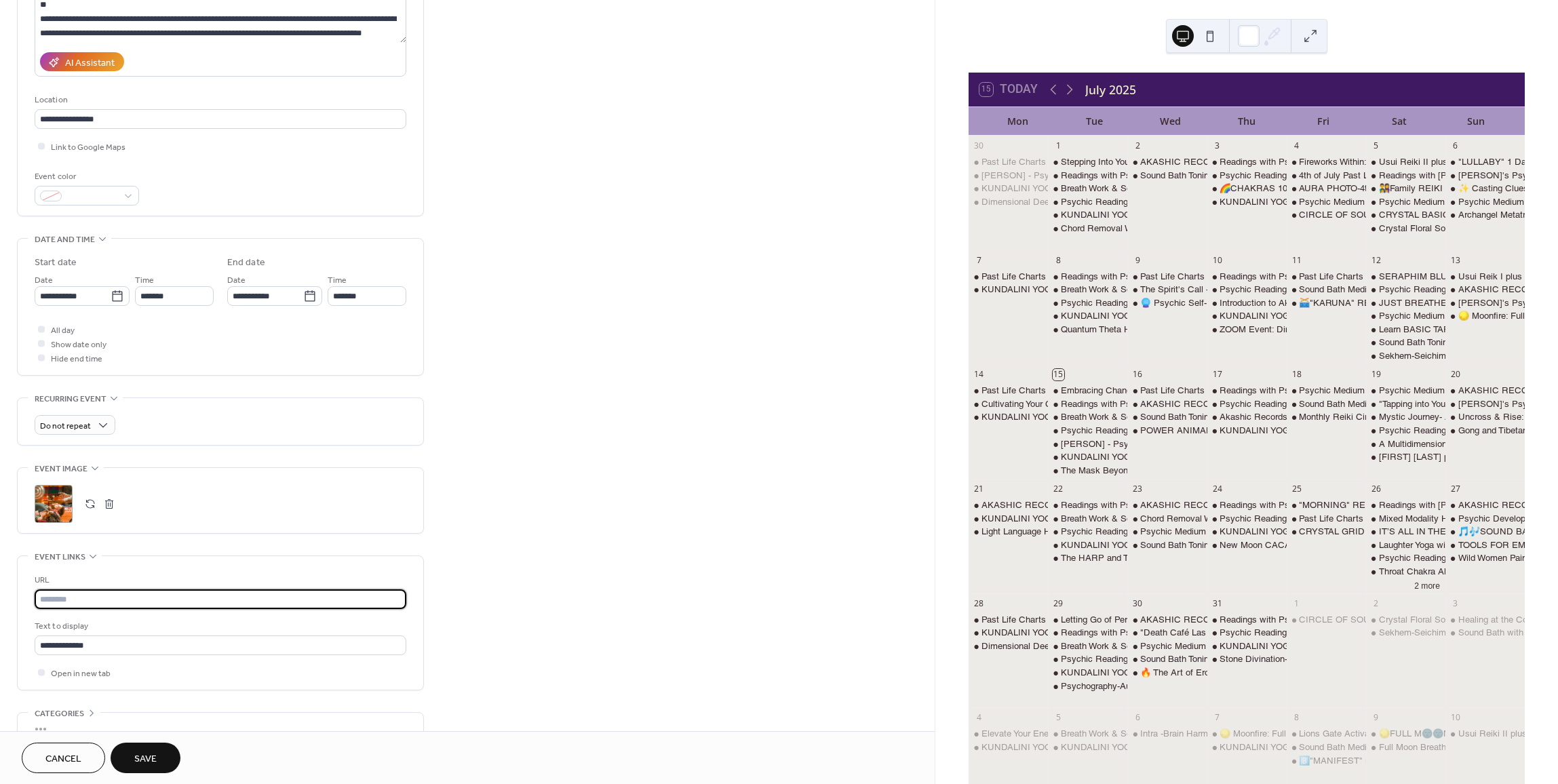 paste on "**********" 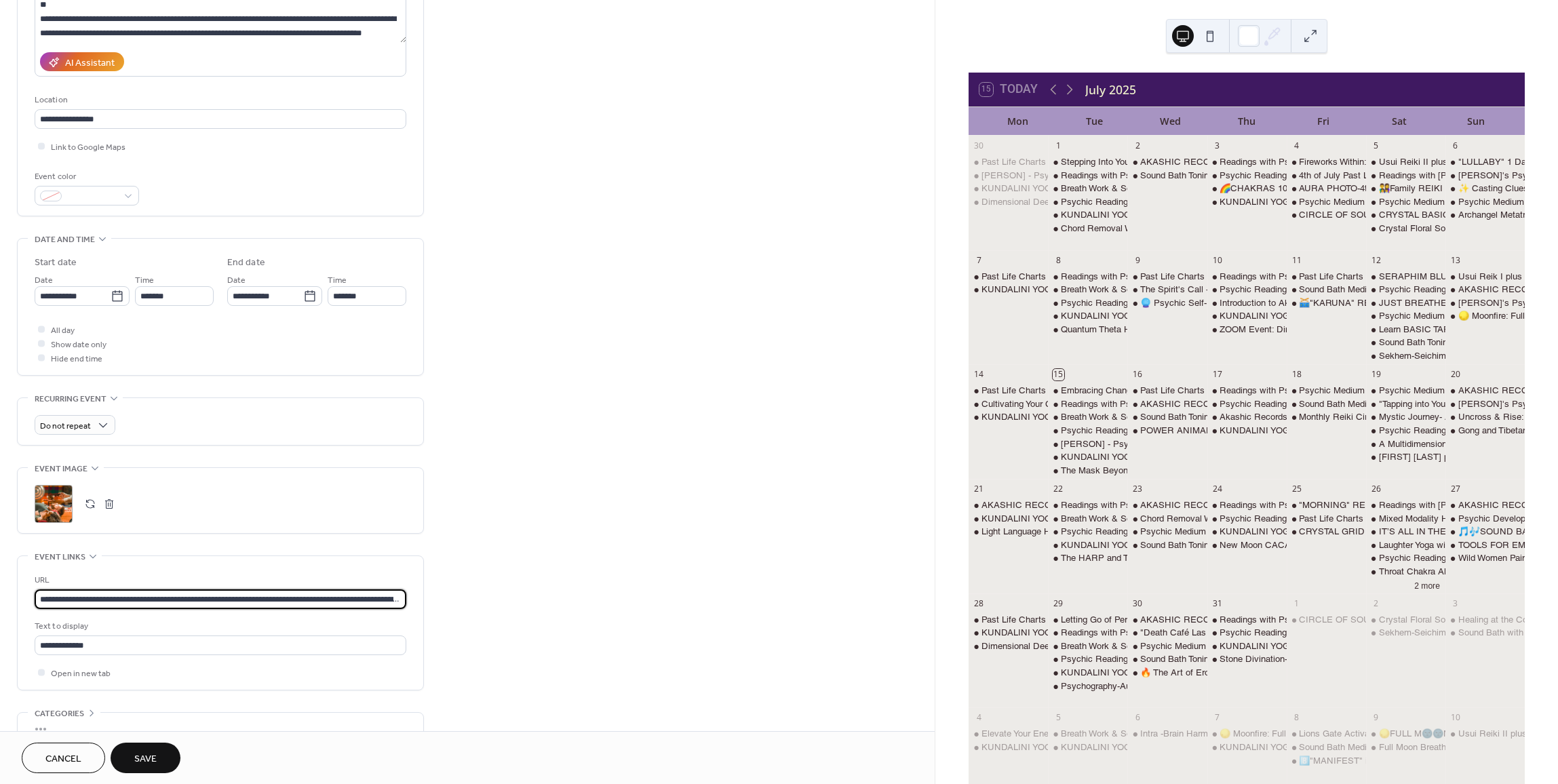 scroll, scrollTop: 0, scrollLeft: 56, axis: horizontal 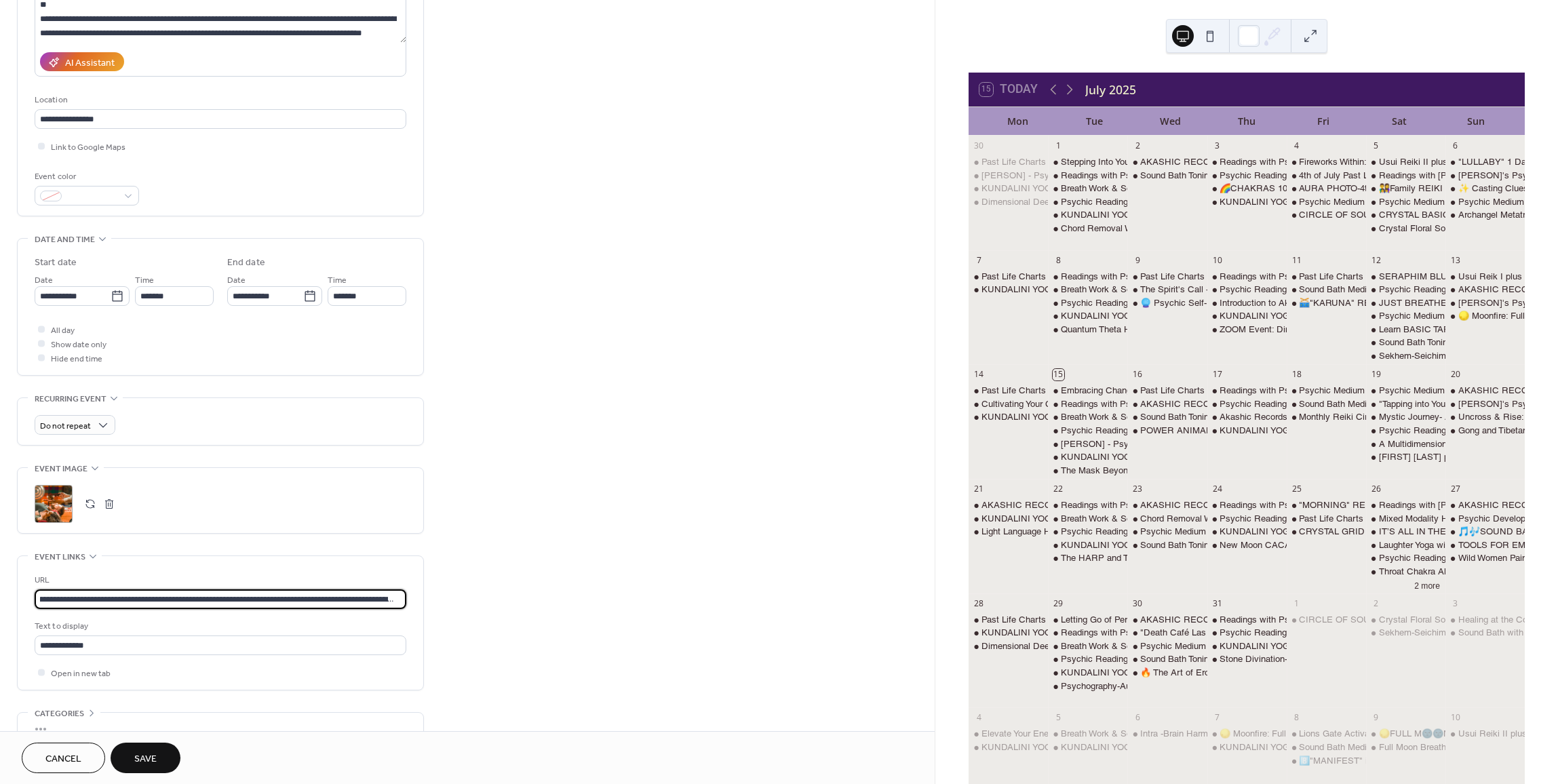 type on "**********" 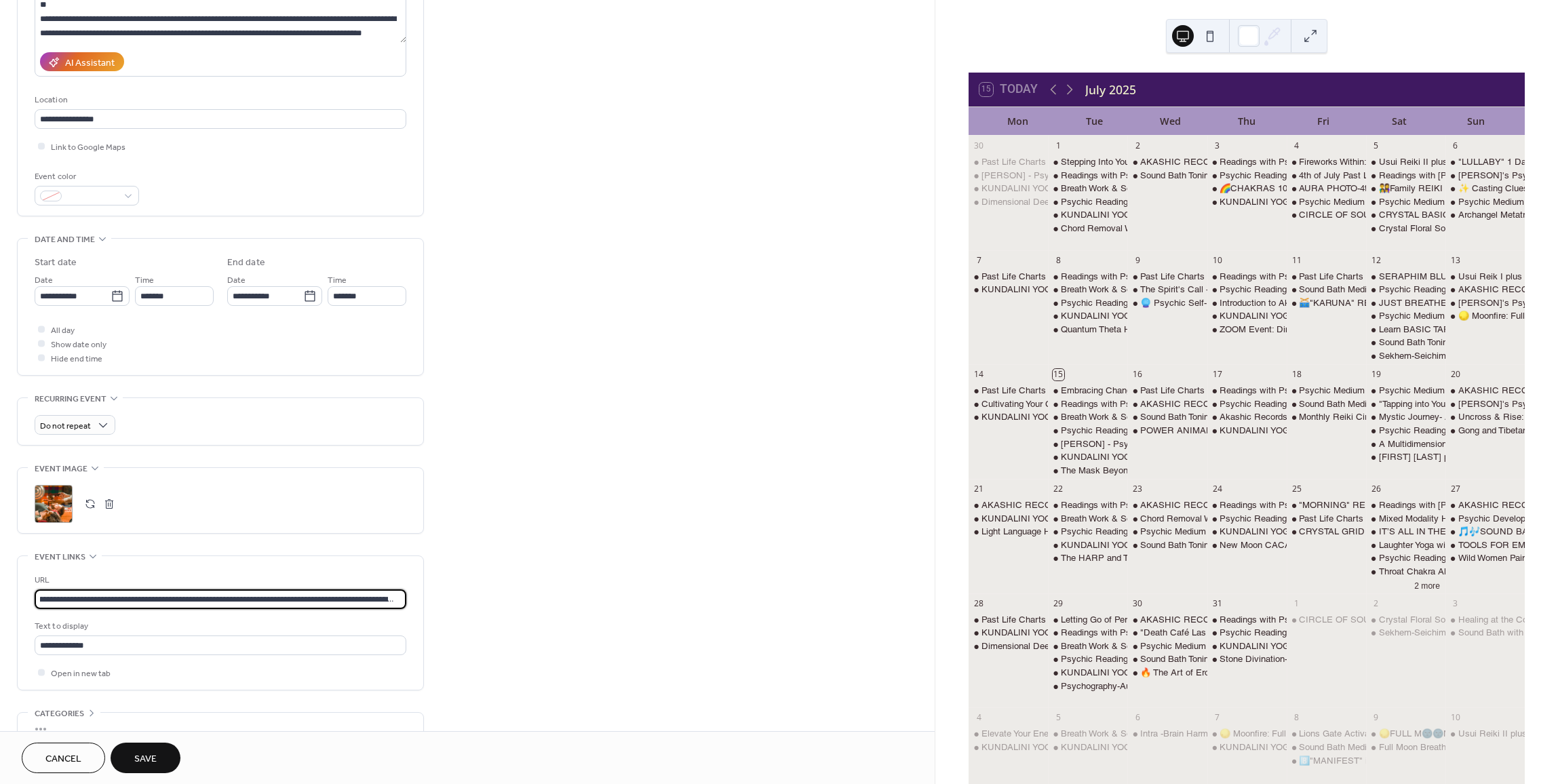 click on "Save" at bounding box center (145, 758) 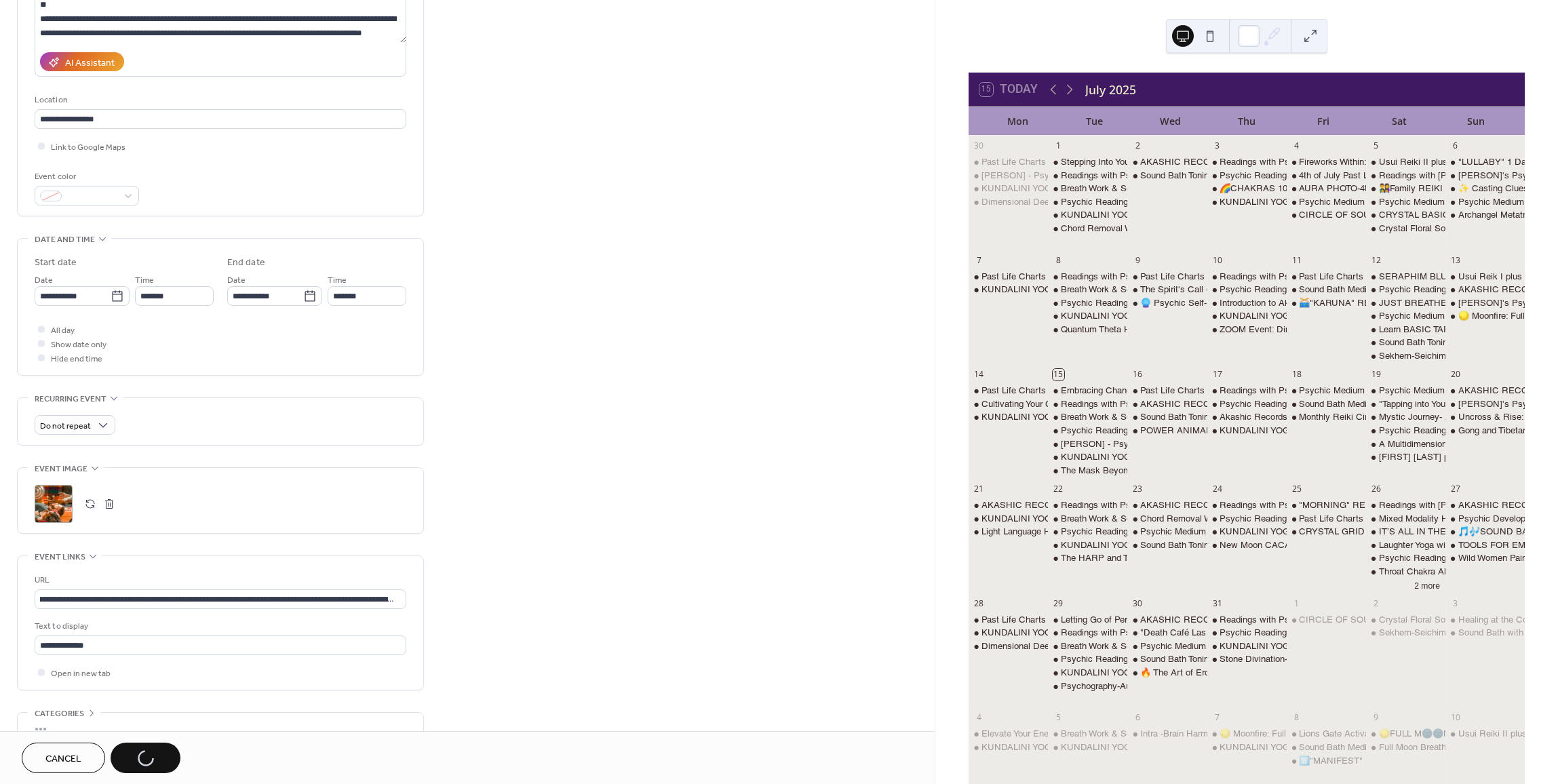 scroll, scrollTop: 0, scrollLeft: 0, axis: both 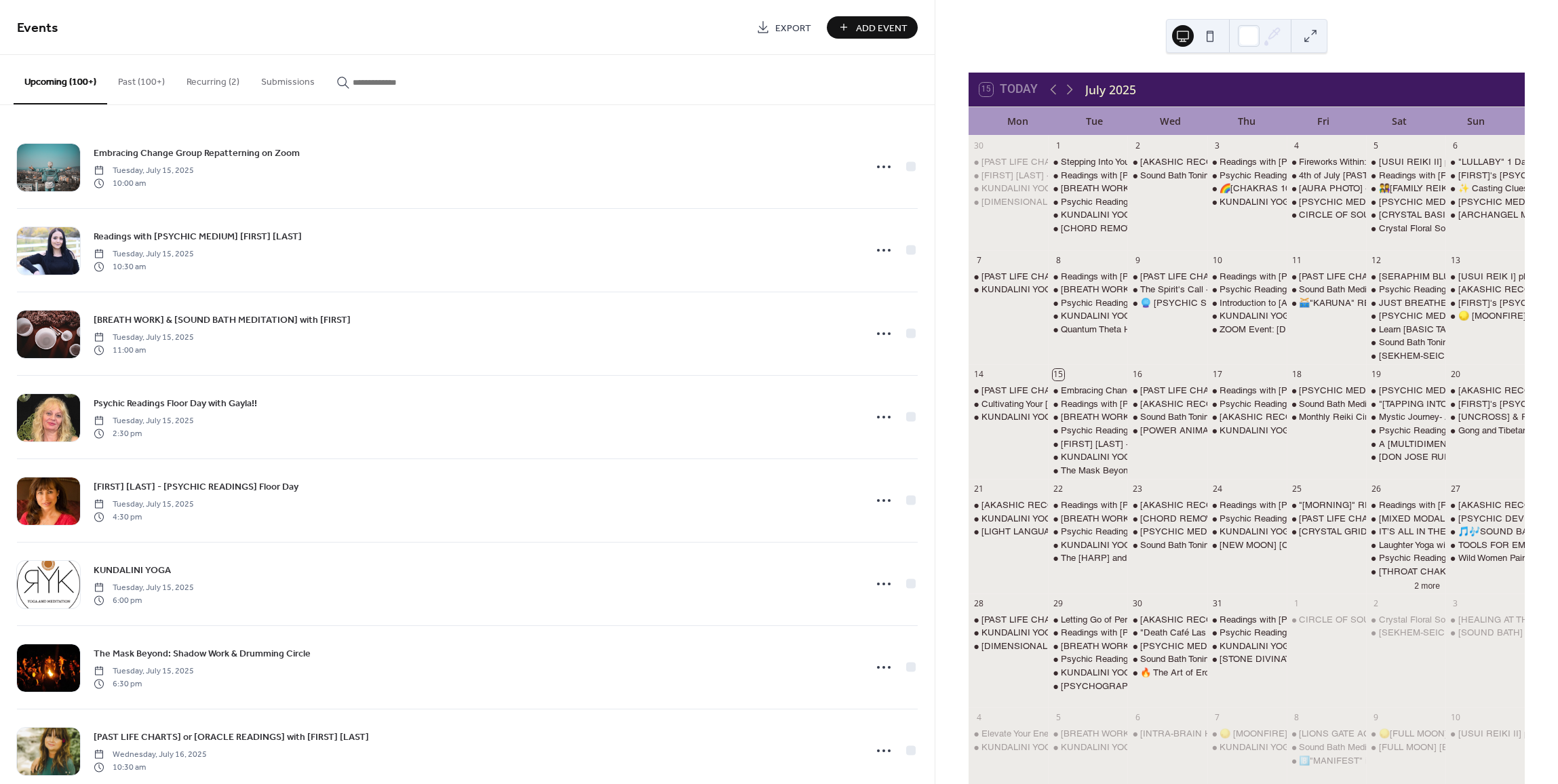 click at bounding box center (385, 79) 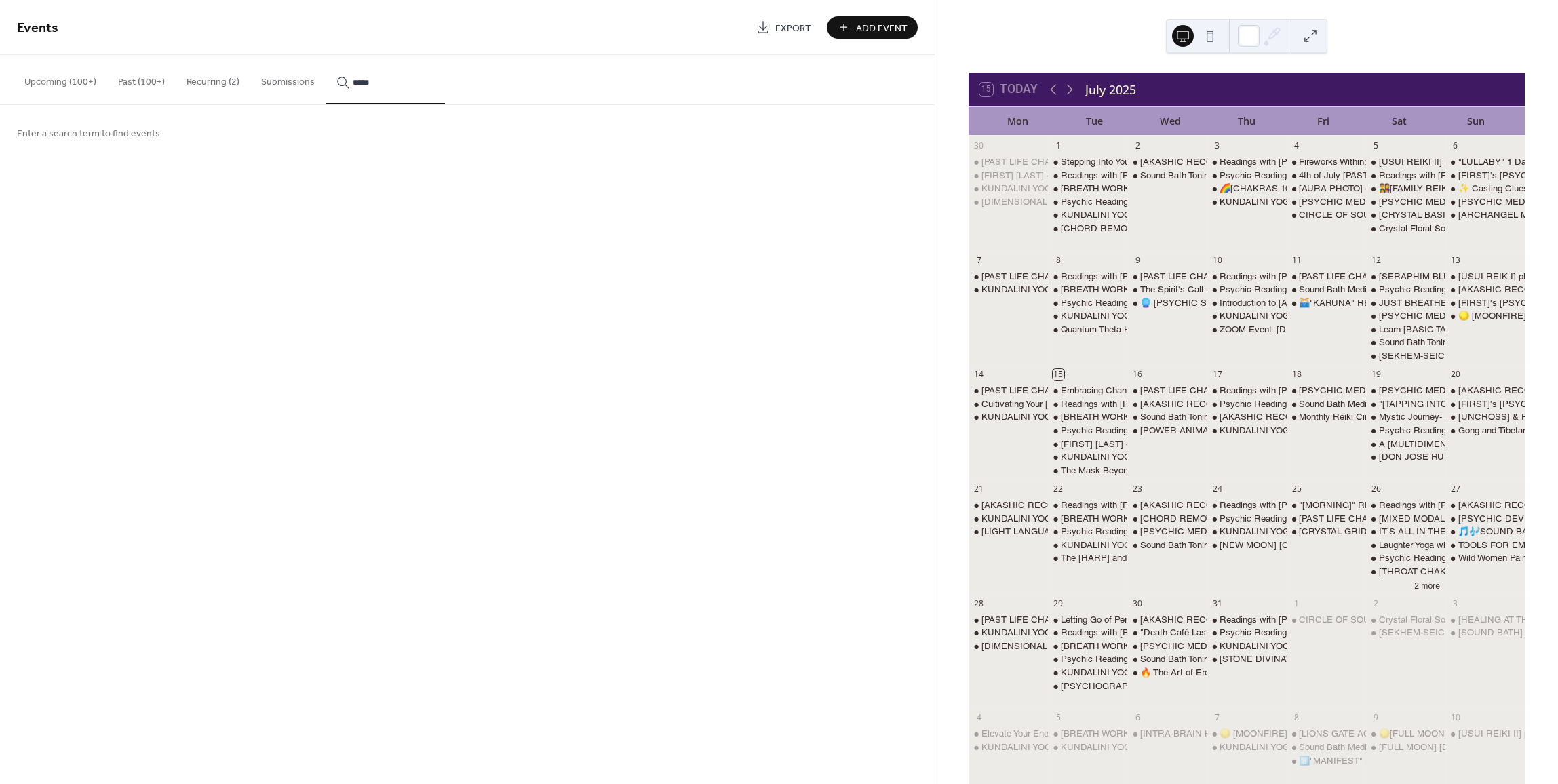 type on "*****" 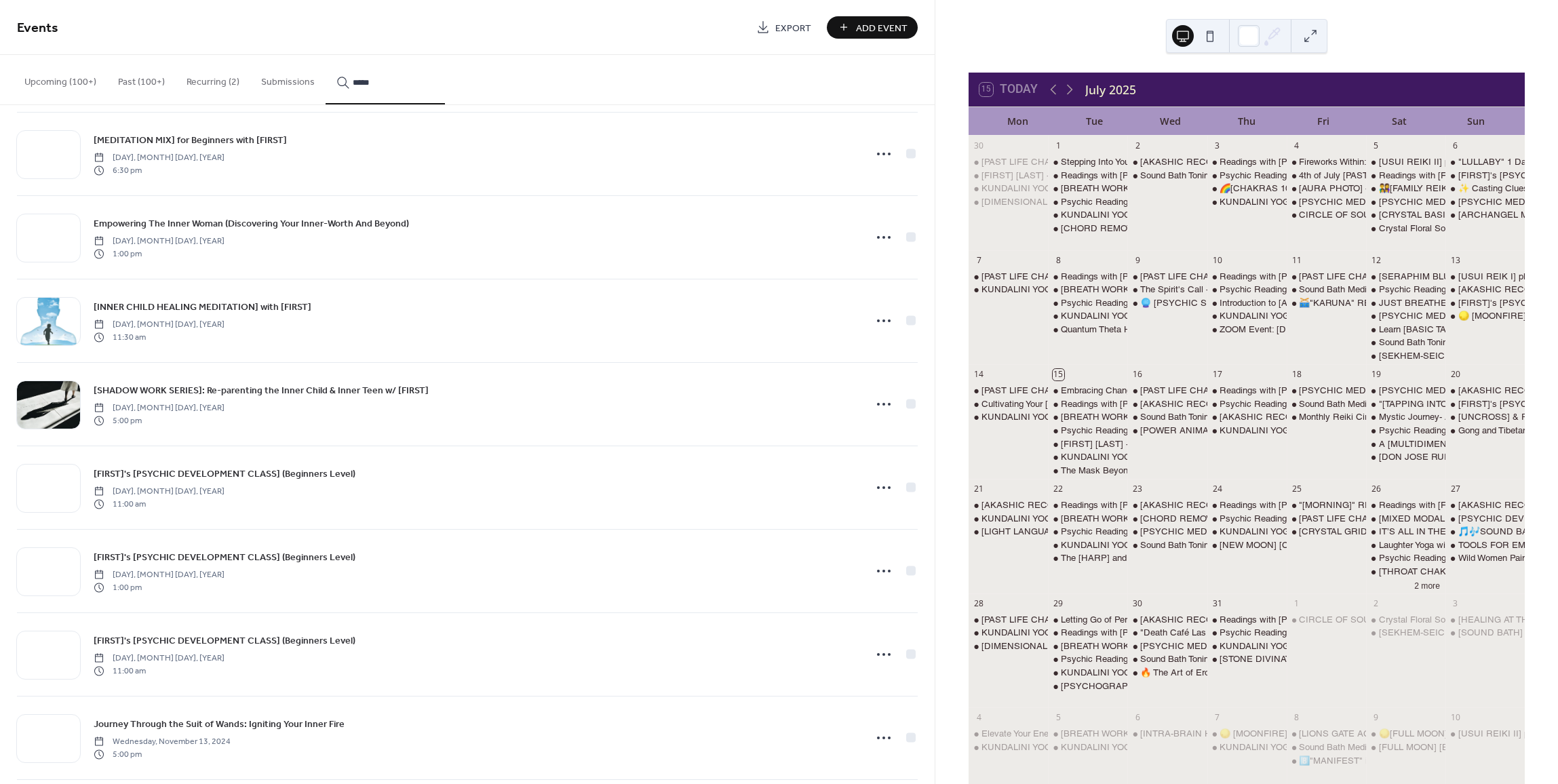 scroll, scrollTop: 4773, scrollLeft: 0, axis: vertical 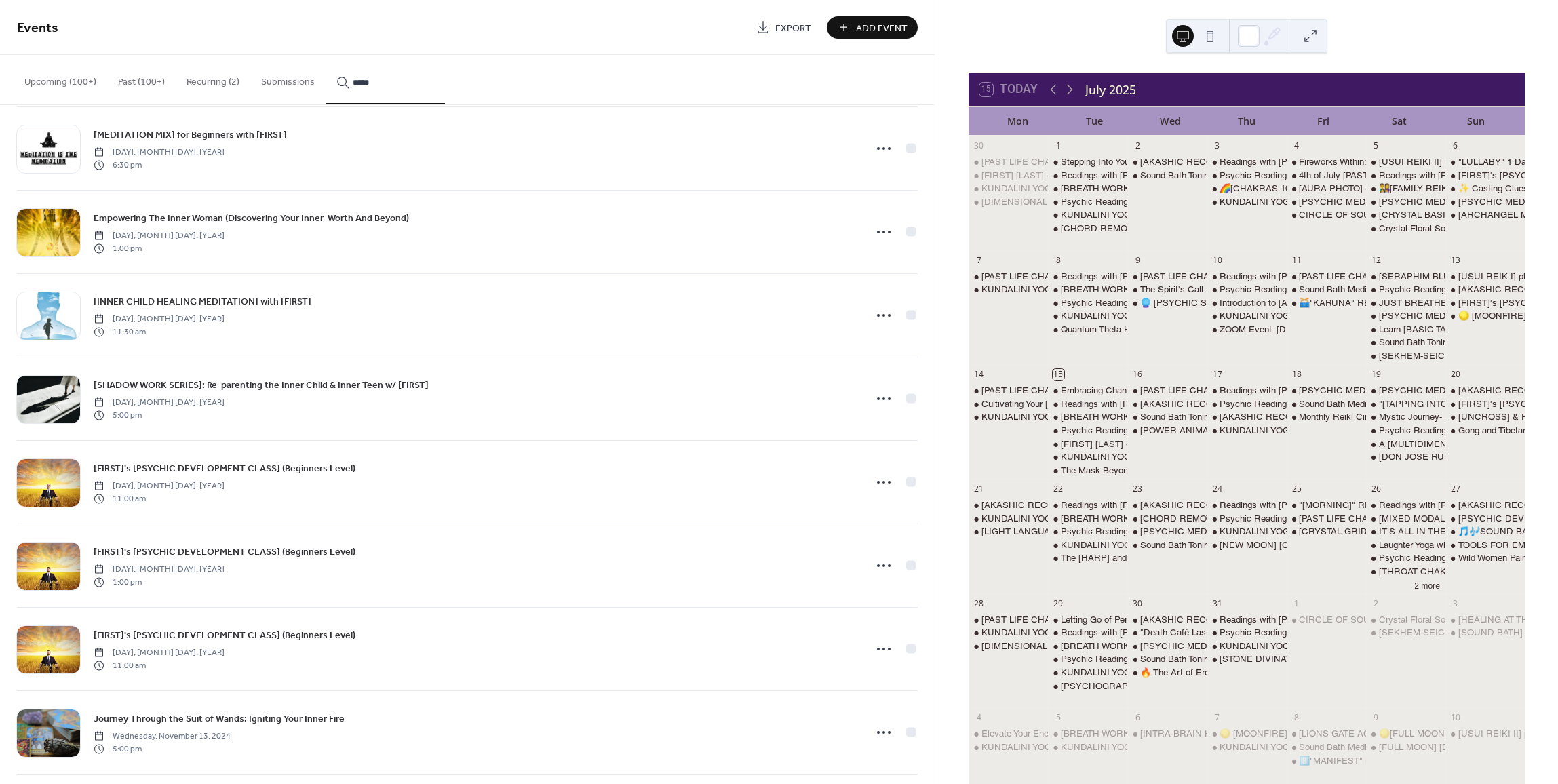 click 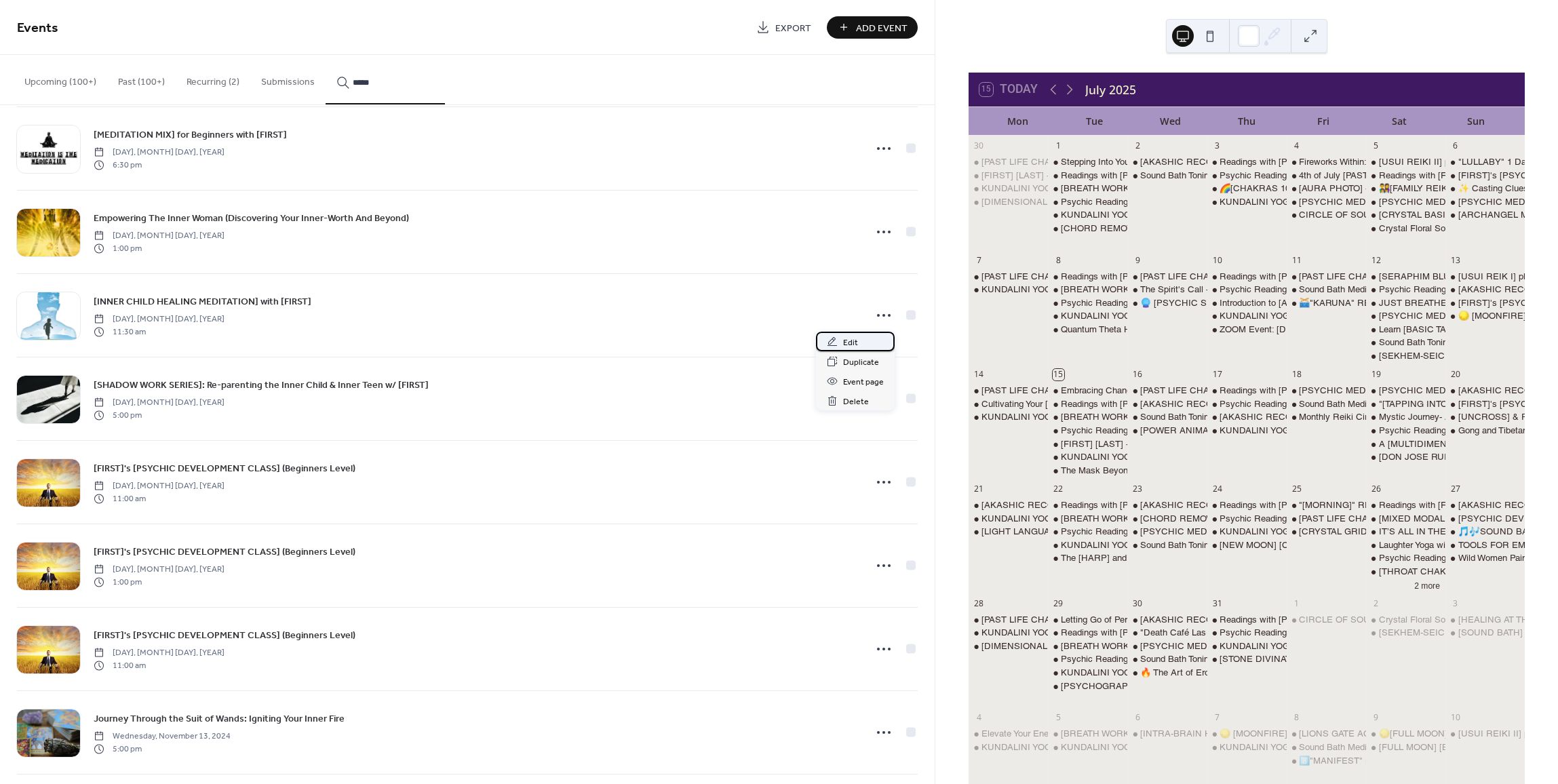 click on "Edit" at bounding box center (855, 341) 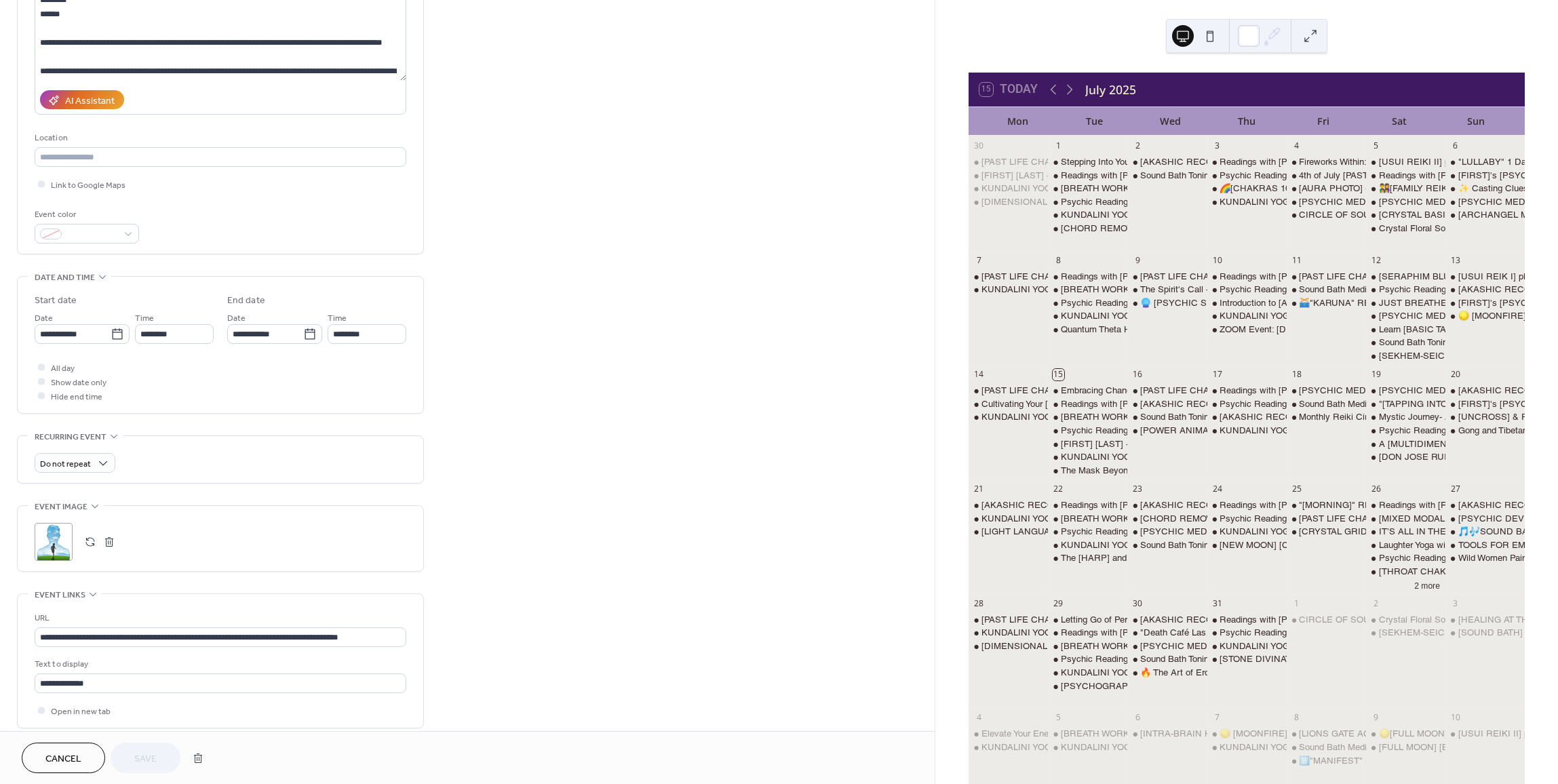 scroll, scrollTop: 203, scrollLeft: 0, axis: vertical 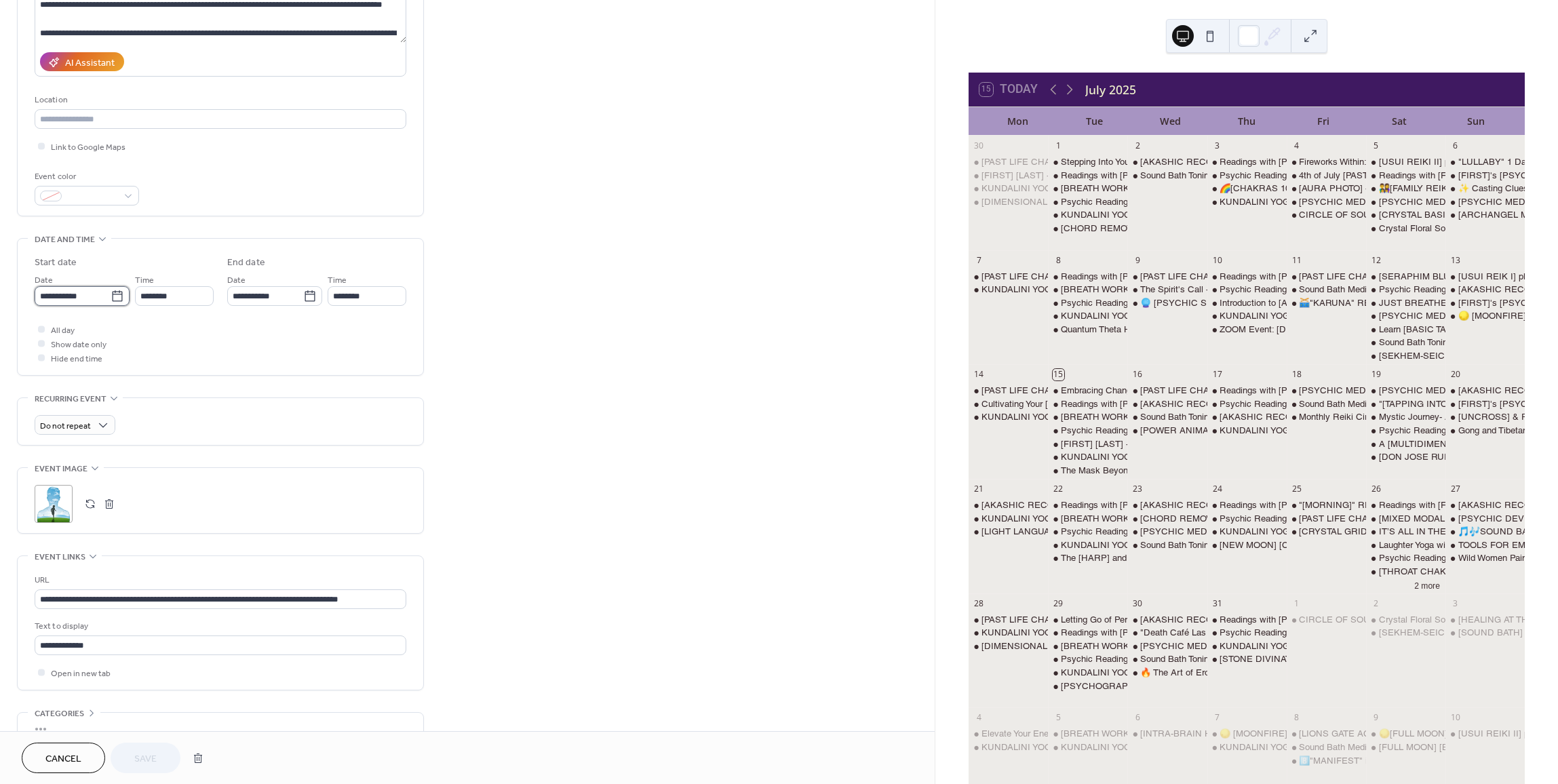 click on "**********" at bounding box center [73, 296] 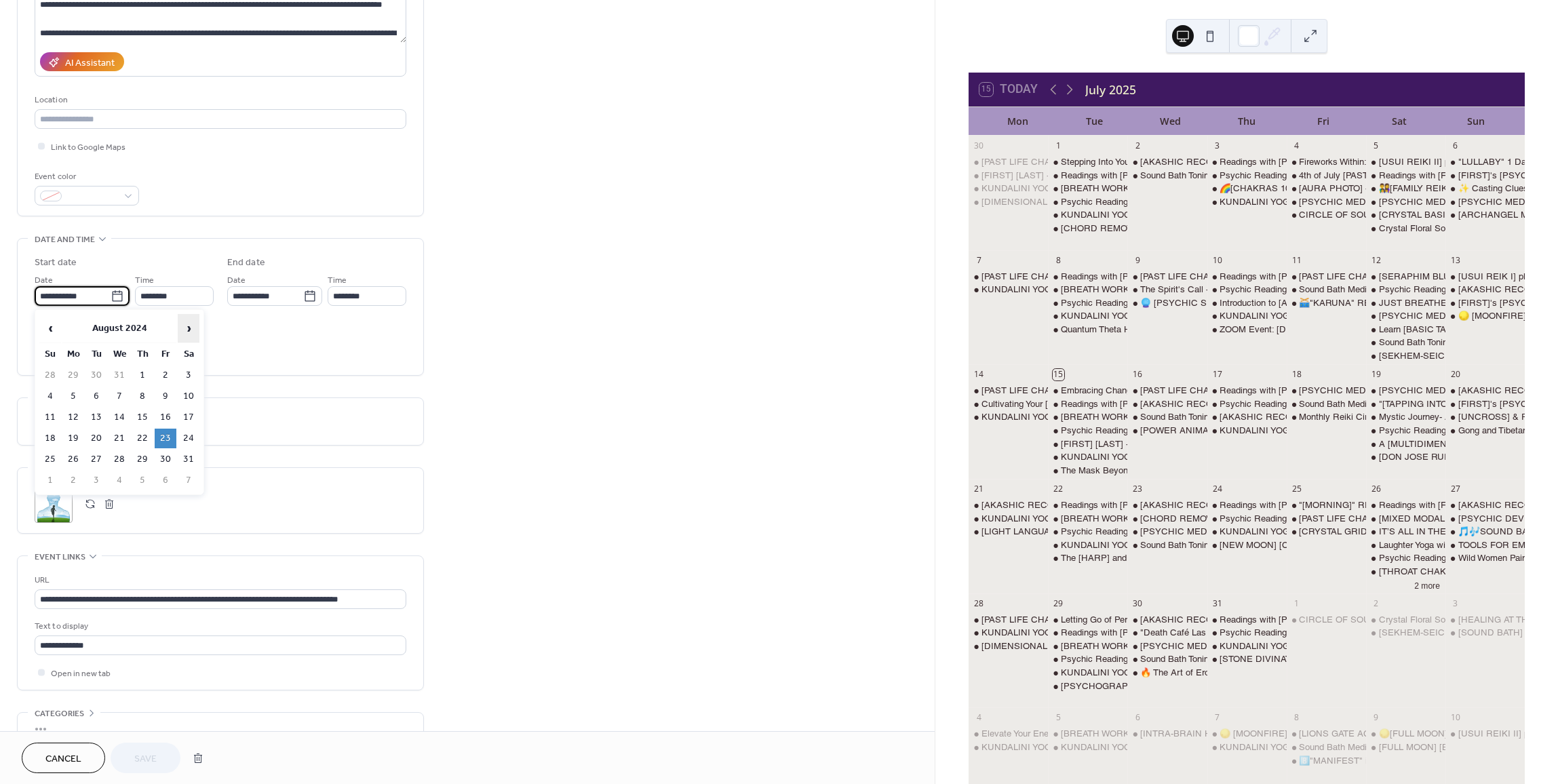 click on "›" at bounding box center (189, 328) 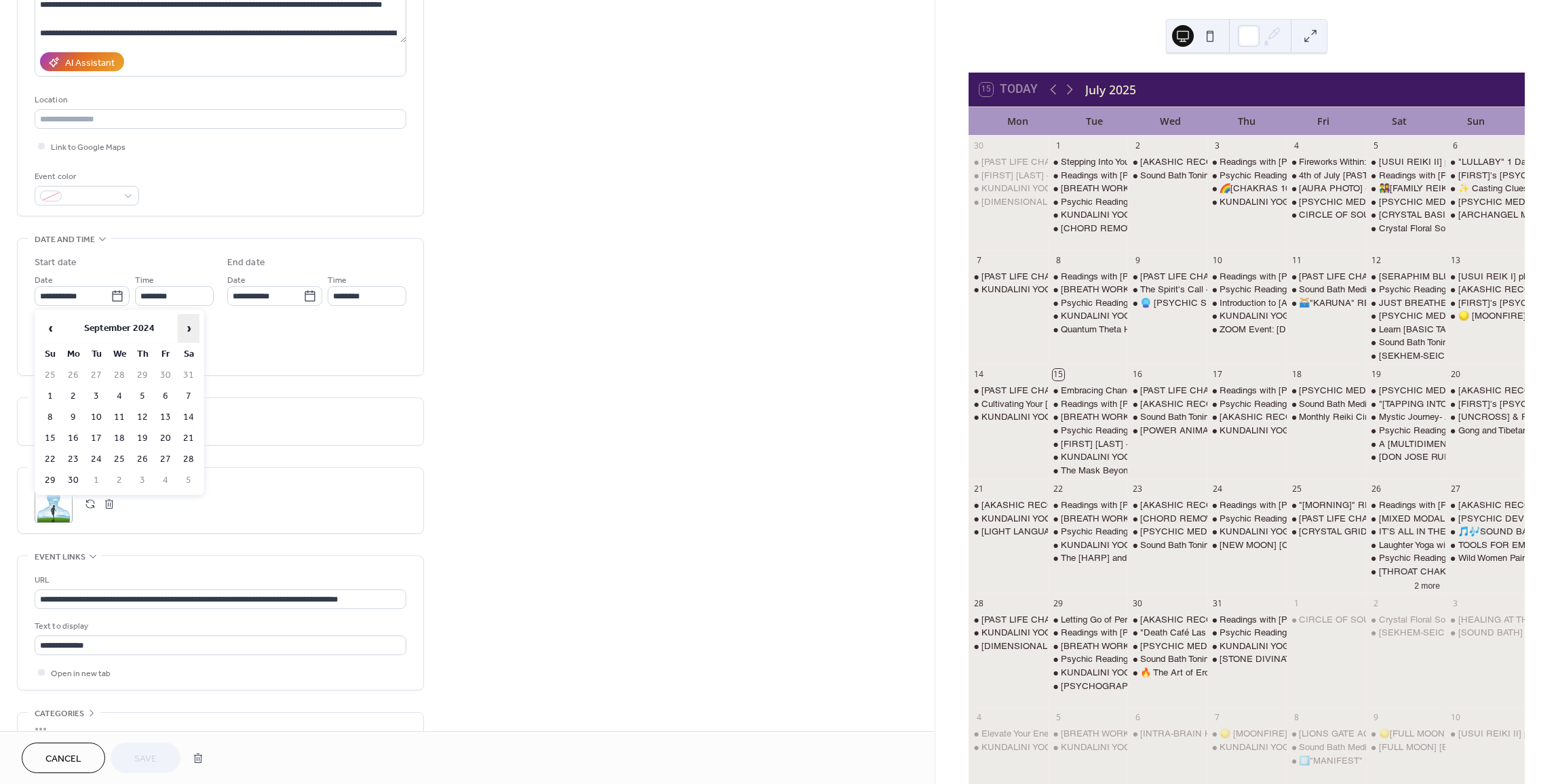 click on "›" at bounding box center (189, 328) 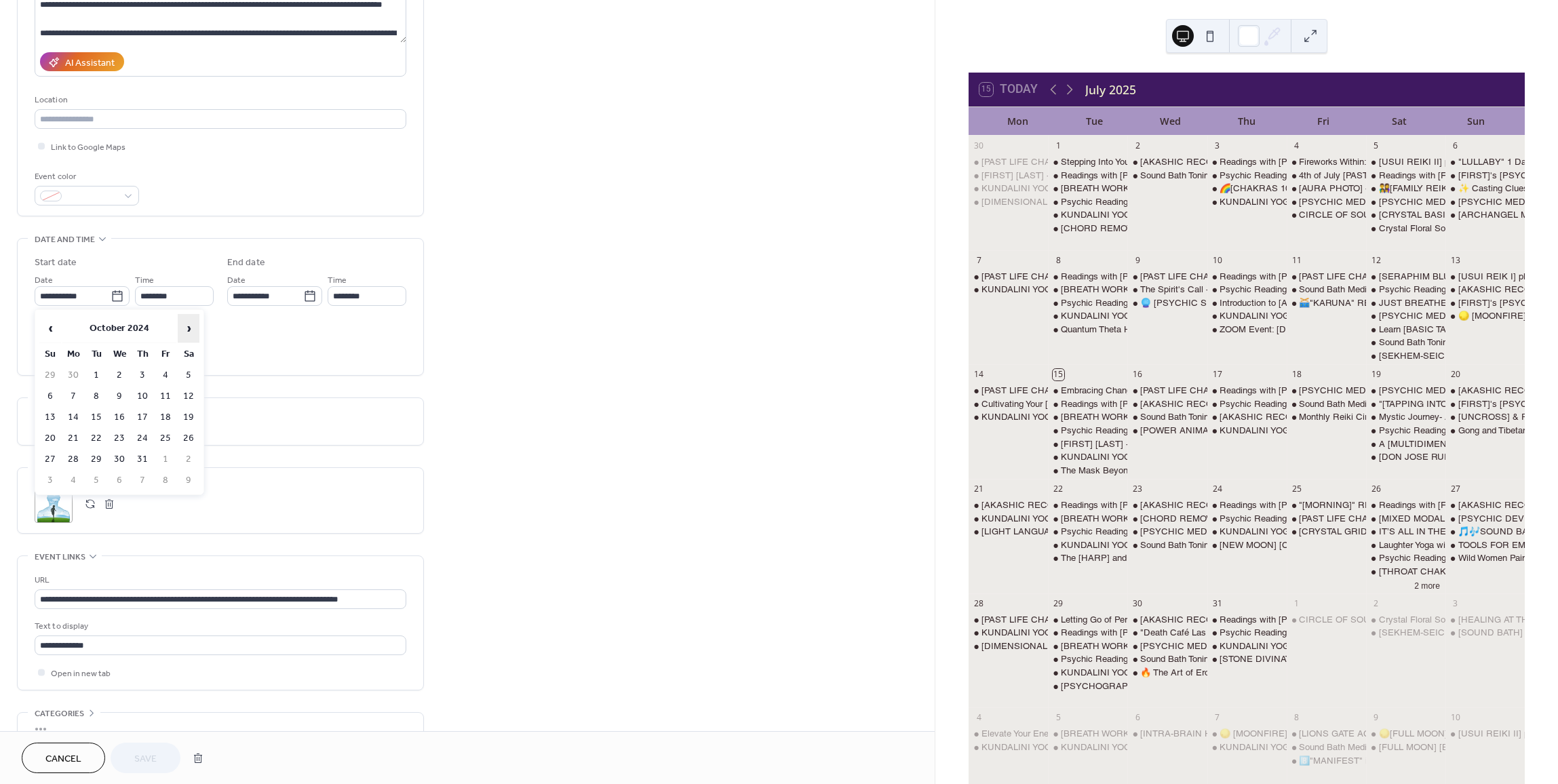 click on "›" at bounding box center [189, 328] 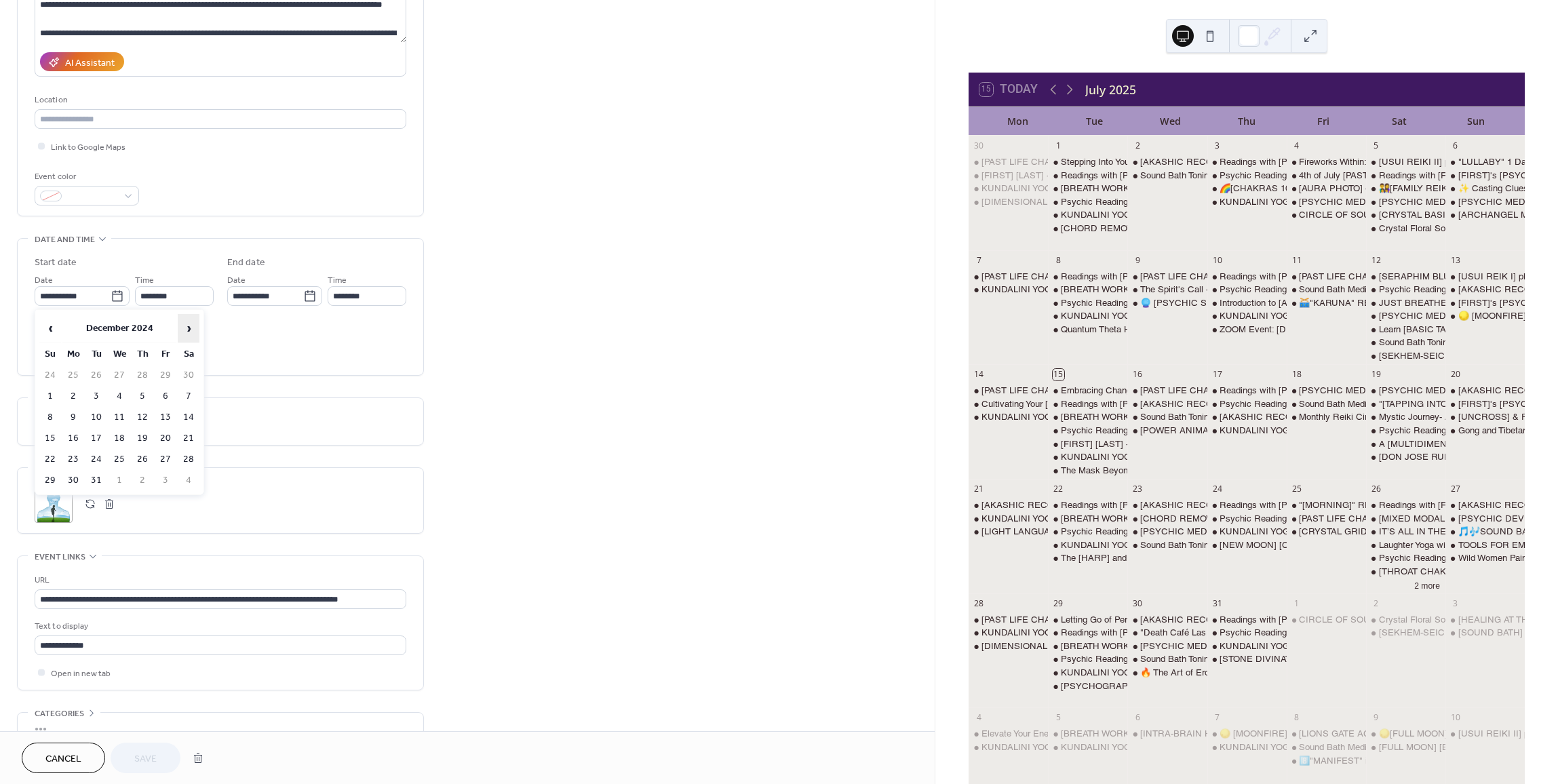 click on "›" at bounding box center [189, 328] 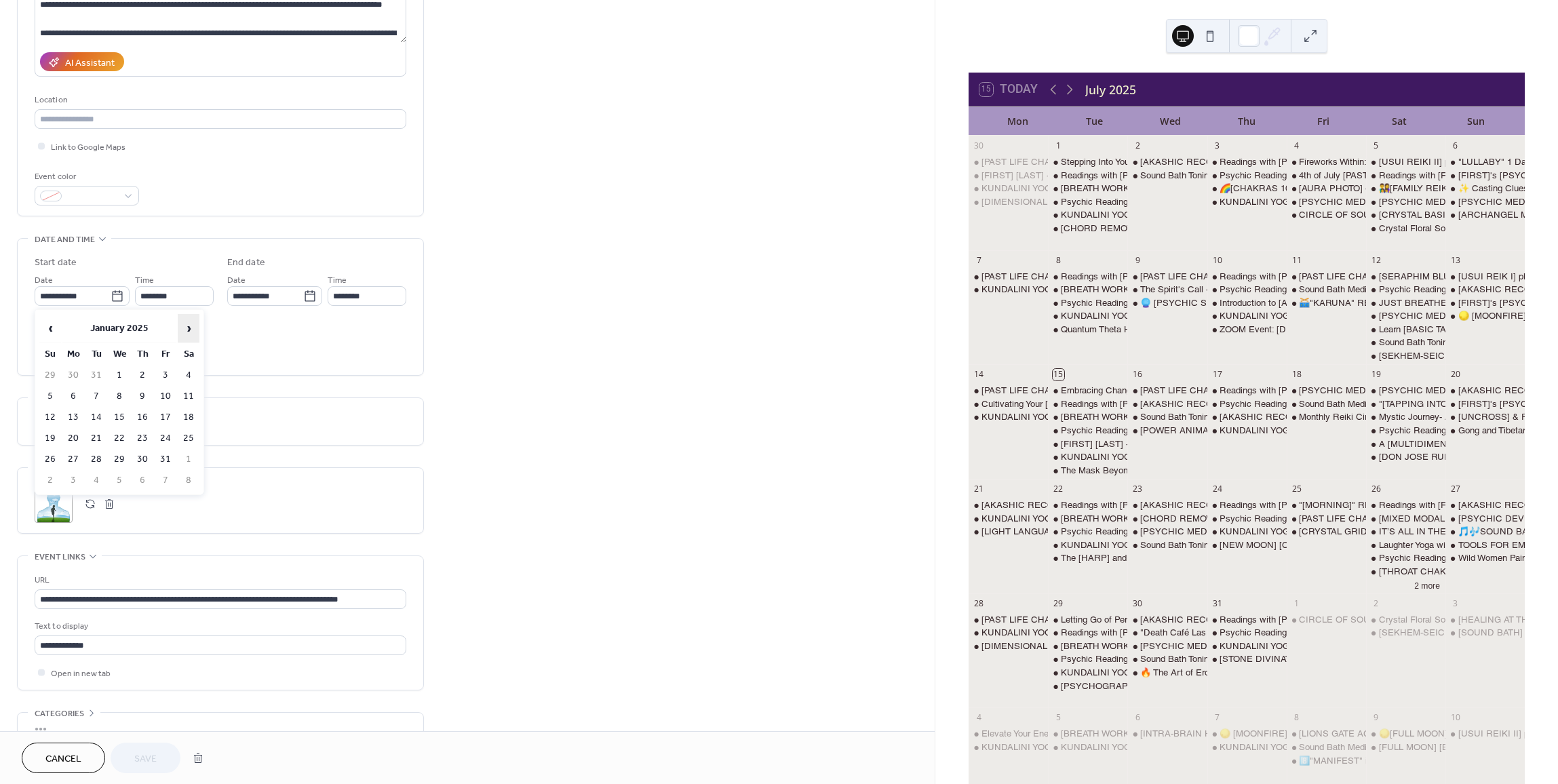 click on "›" at bounding box center [189, 328] 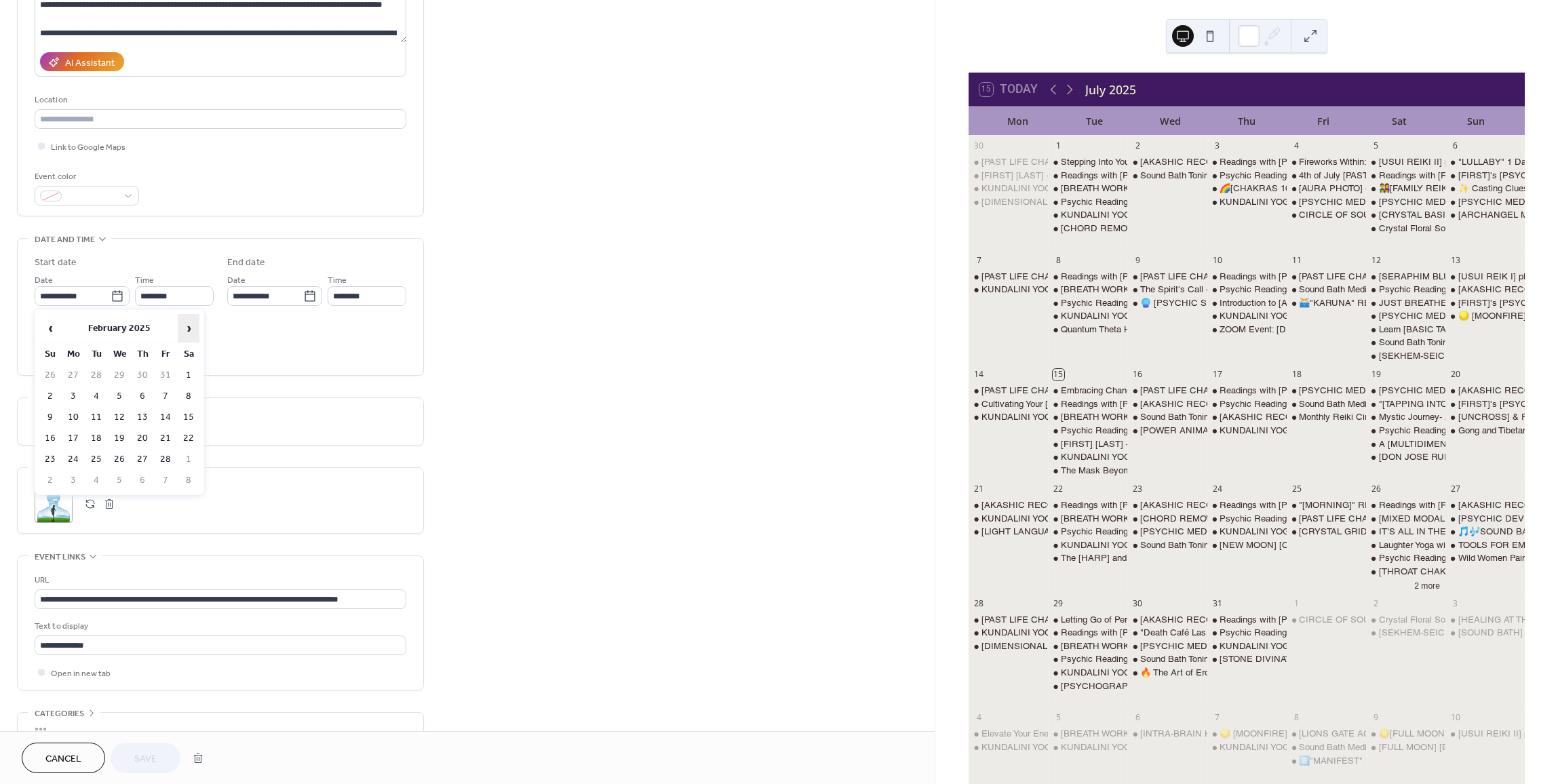 click on "›" at bounding box center [189, 328] 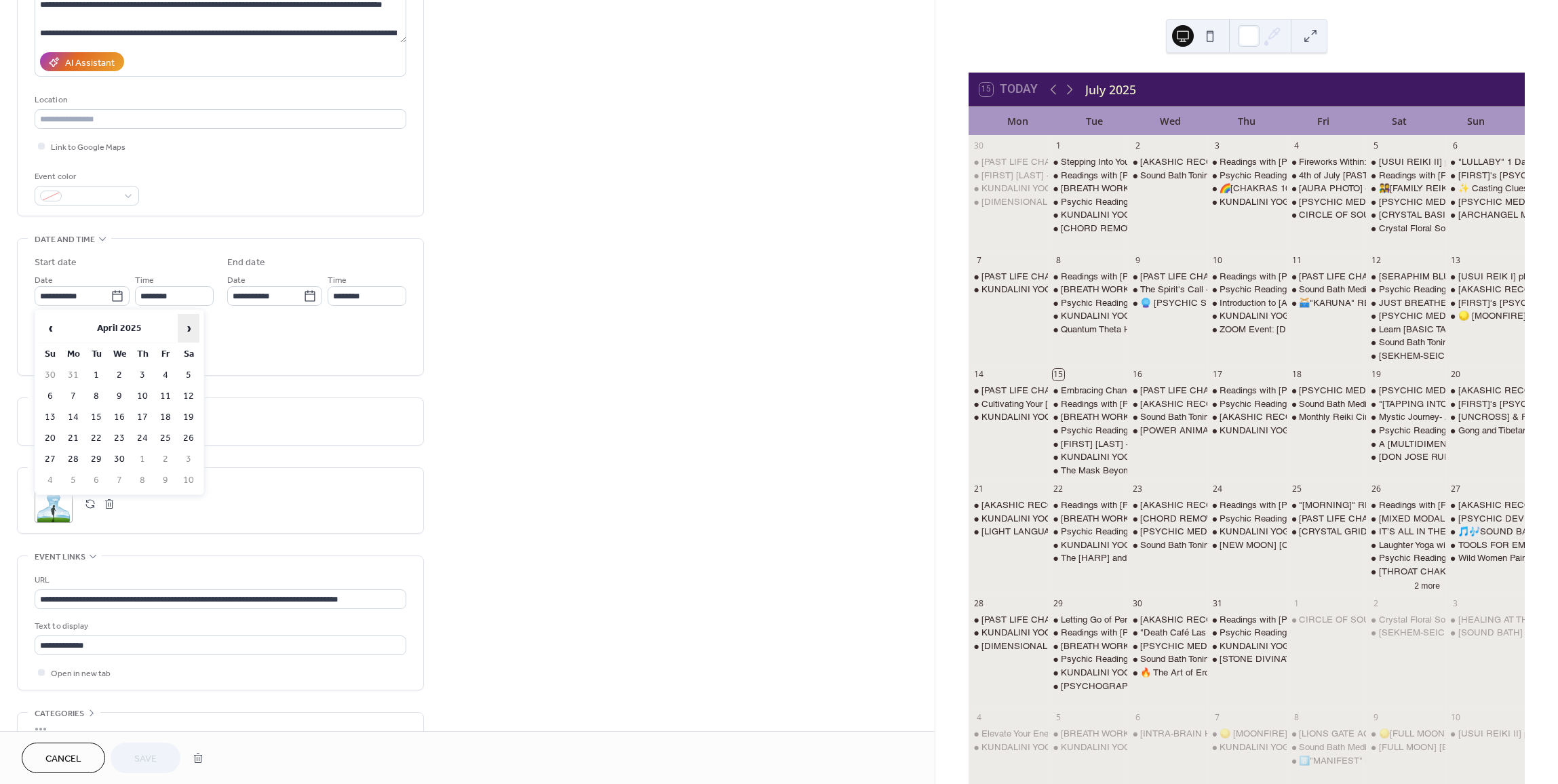 click on "›" at bounding box center (189, 328) 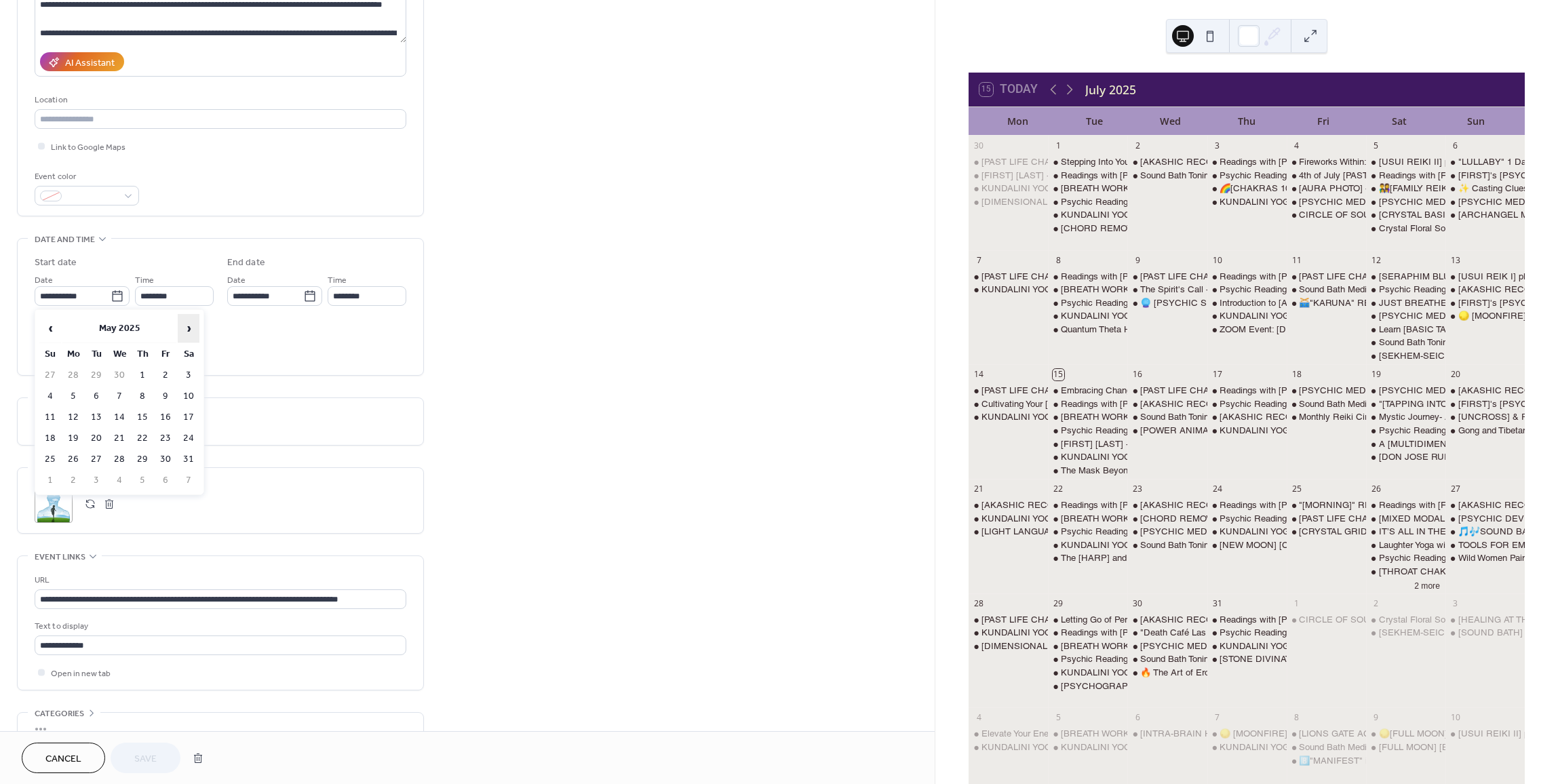 click on "›" at bounding box center [189, 328] 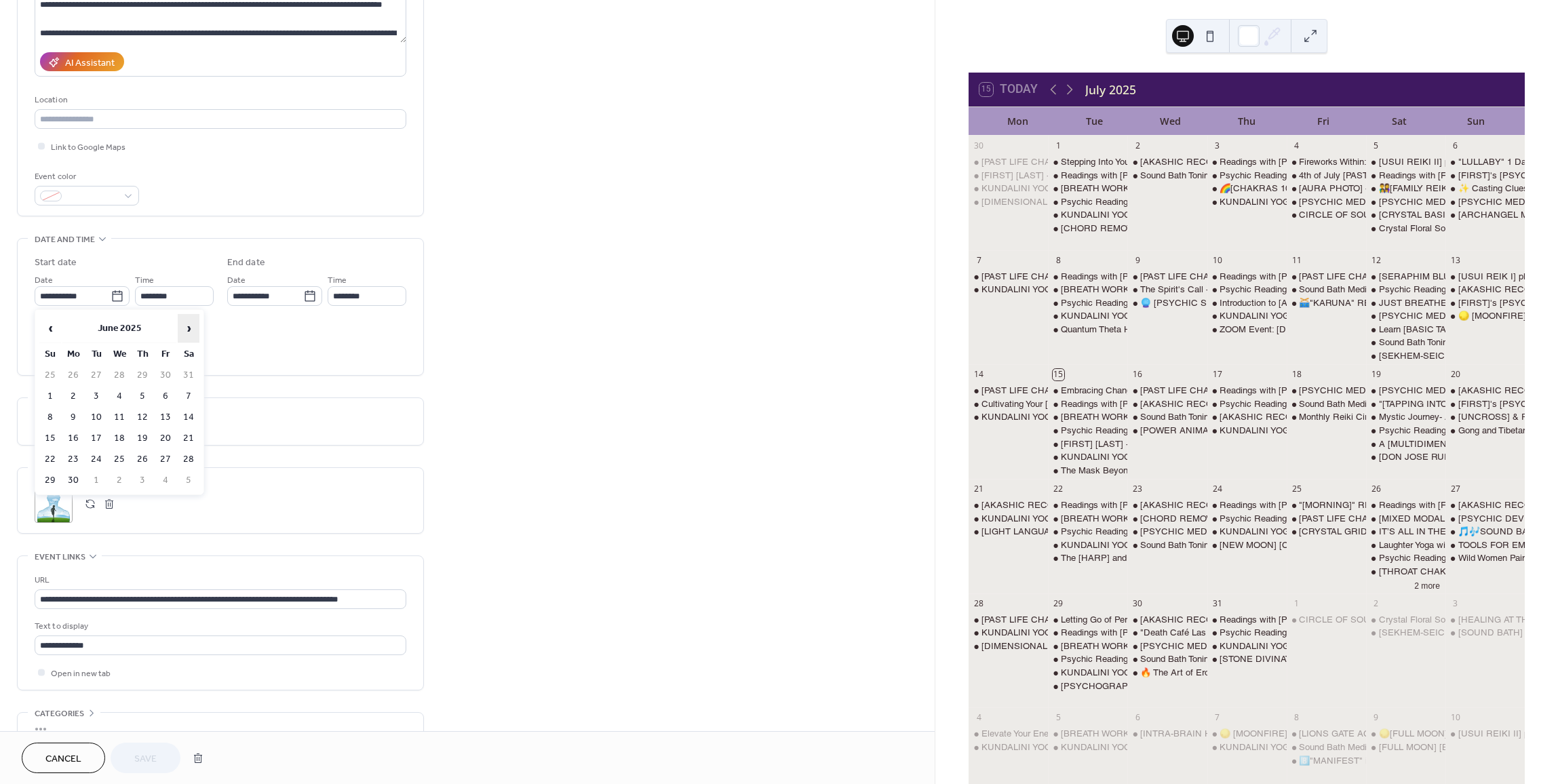 click on "›" at bounding box center [189, 328] 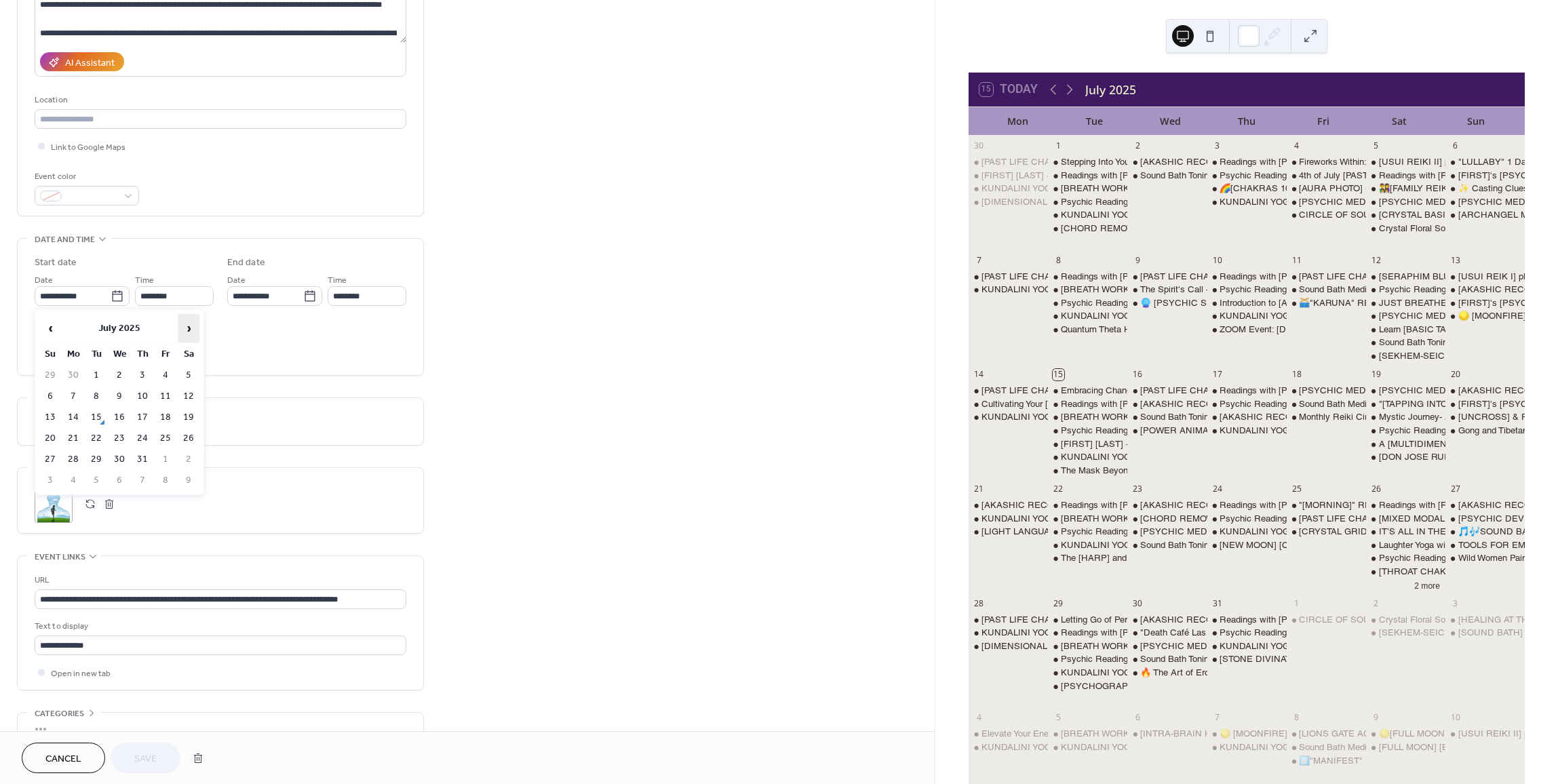 click on "›" at bounding box center (189, 328) 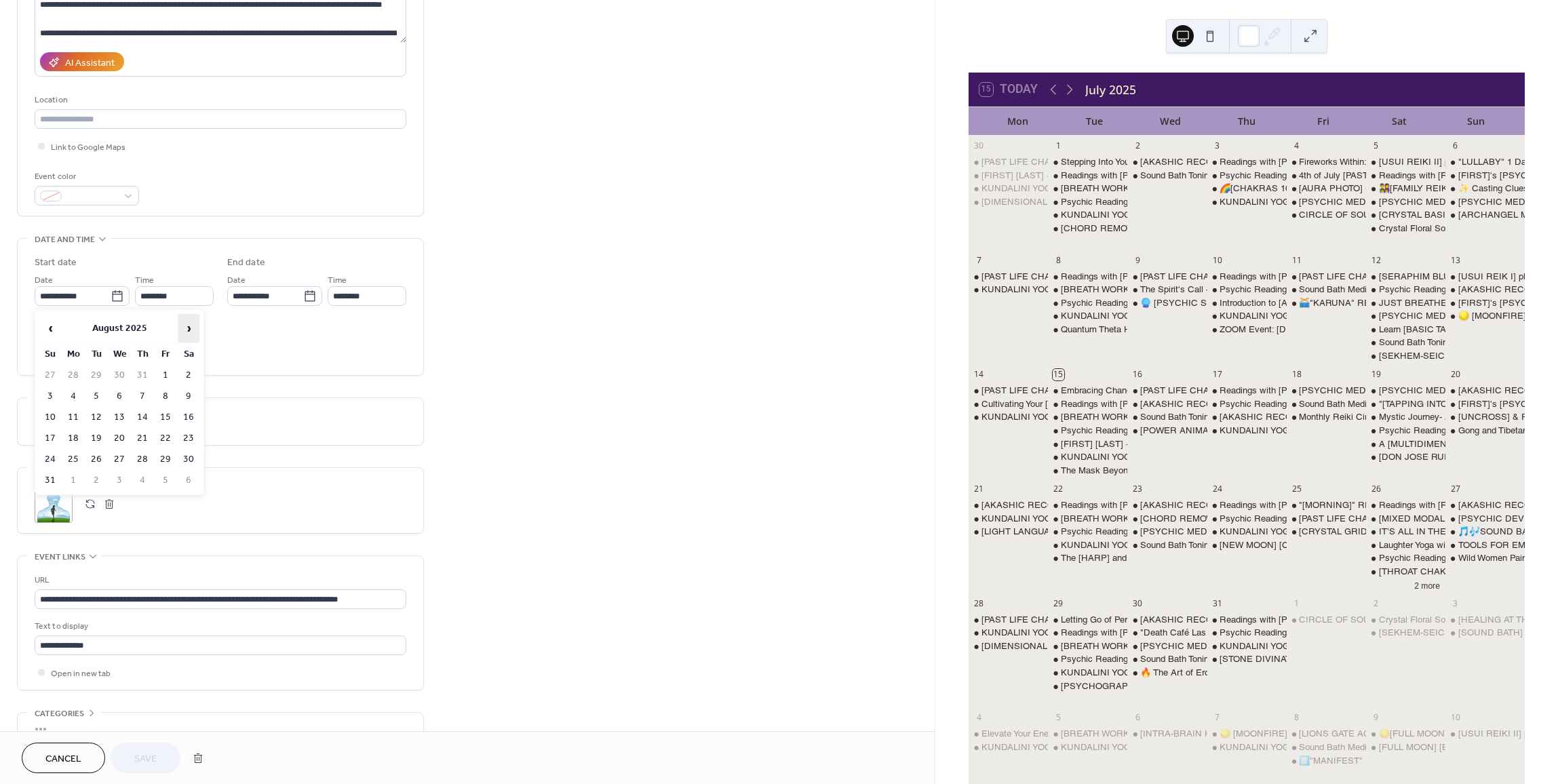click on "›" at bounding box center [189, 328] 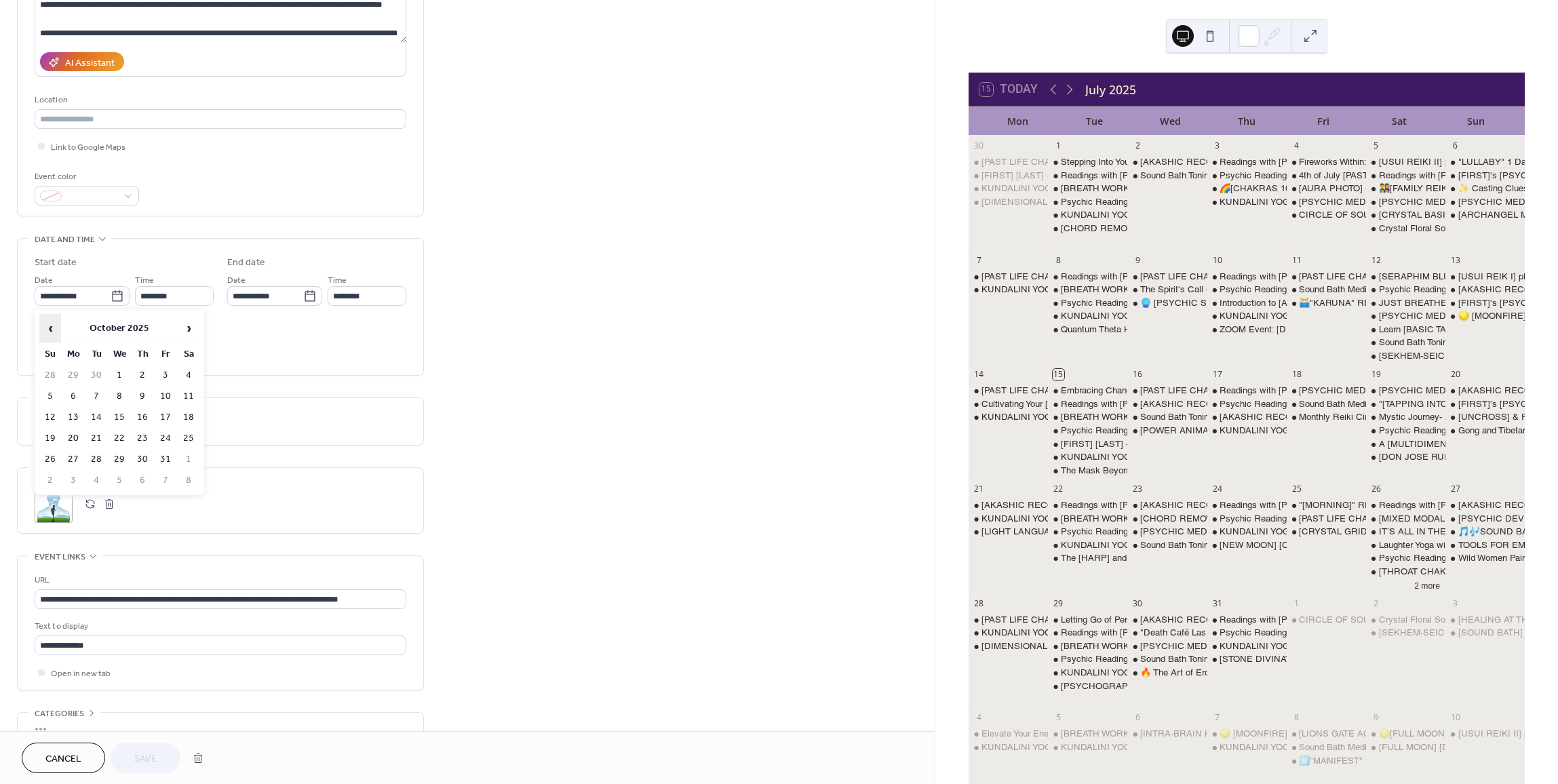 click on "‹" at bounding box center [50, 328] 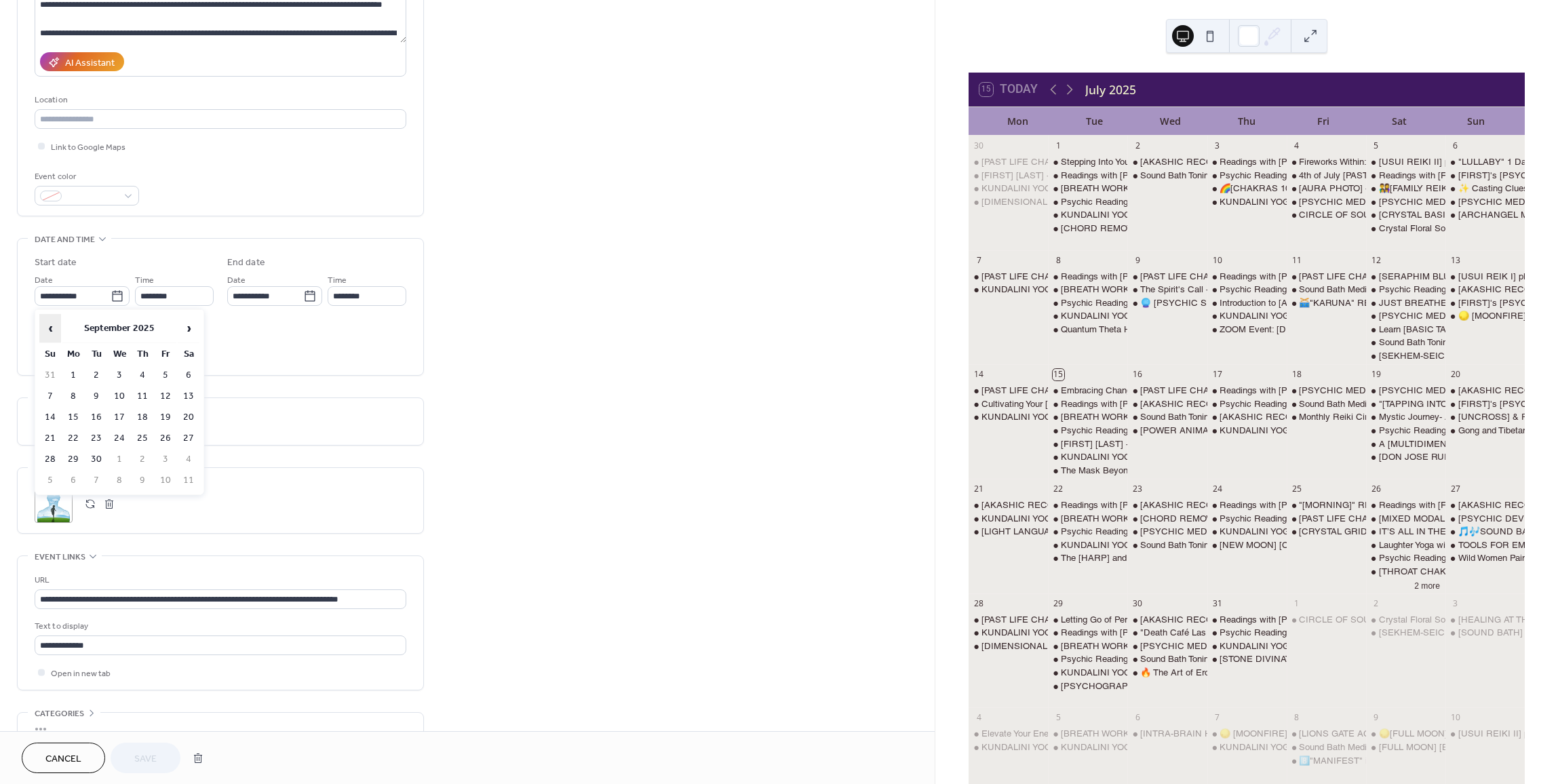 click on "‹" at bounding box center [50, 328] 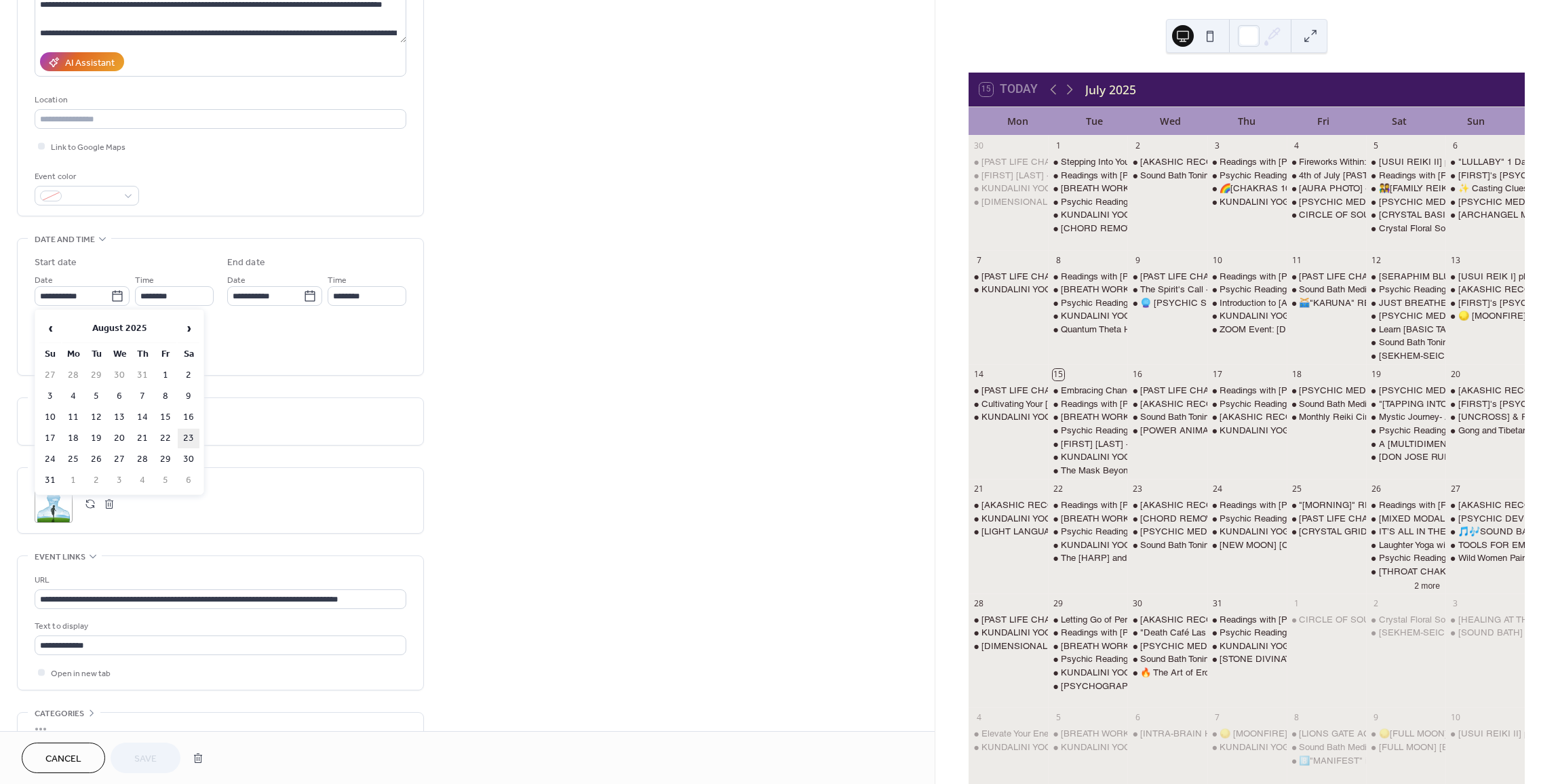 click on "23" at bounding box center (189, 438) 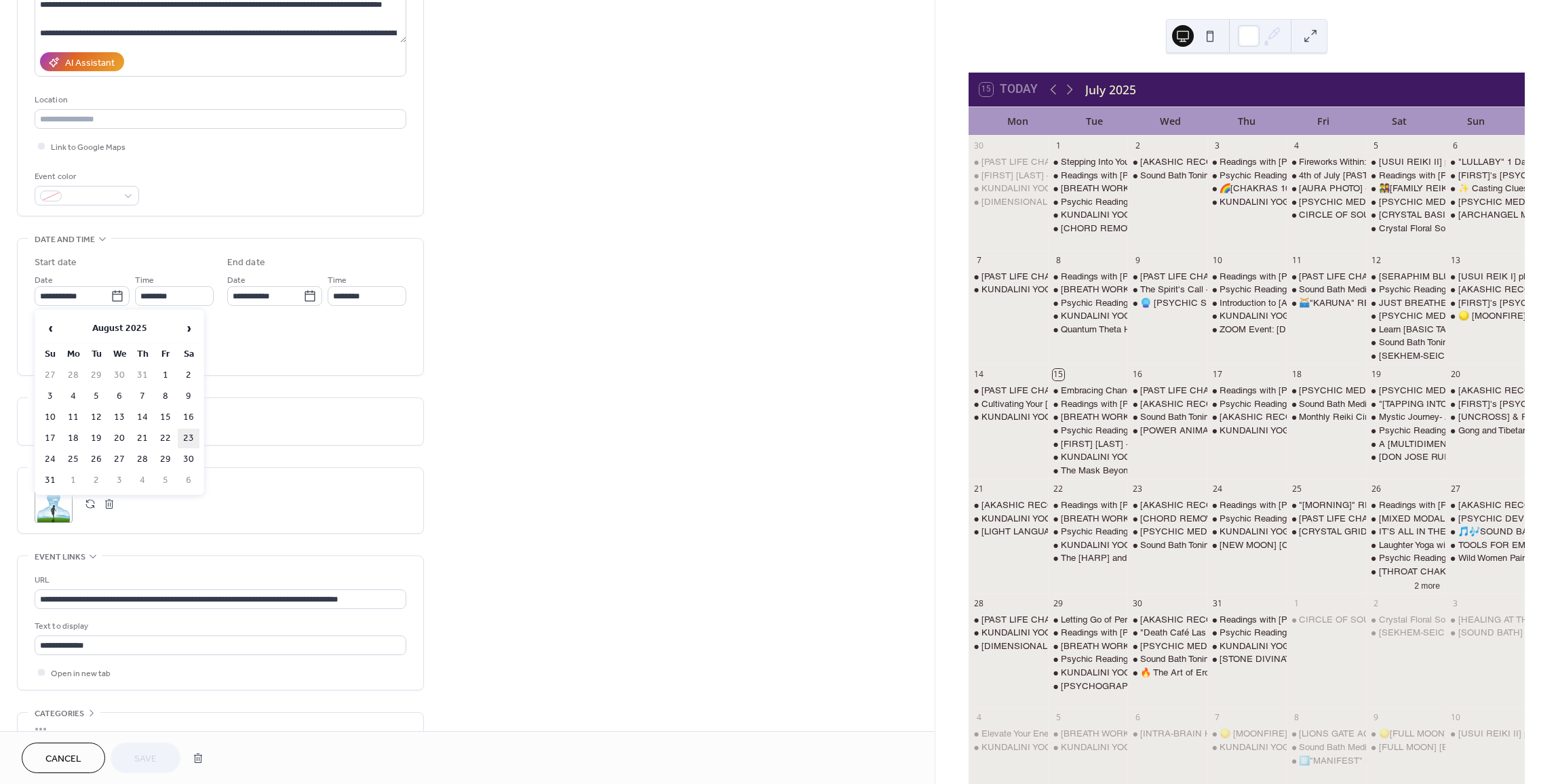 type on "**********" 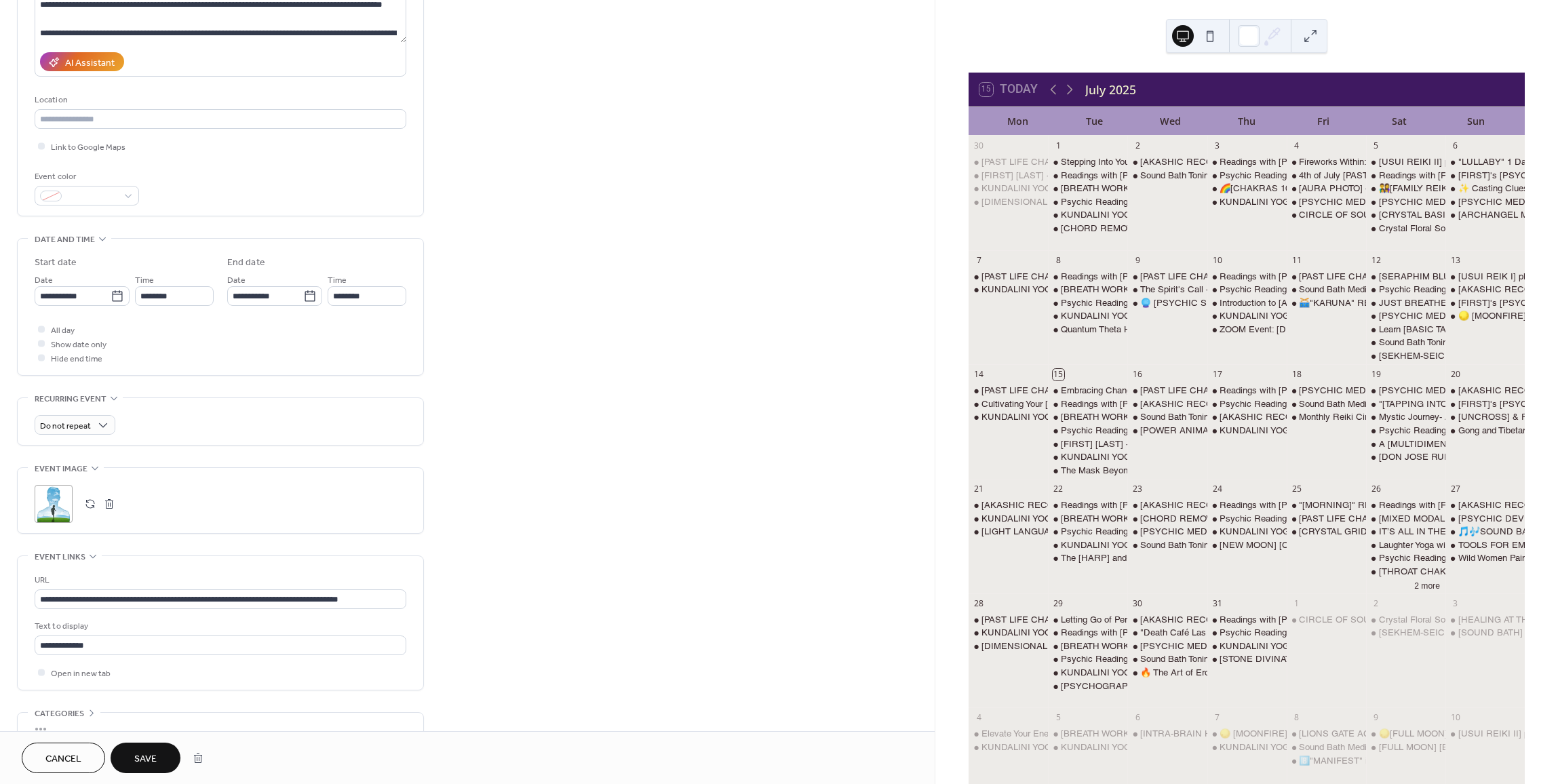 click on "Save" at bounding box center [145, 759] 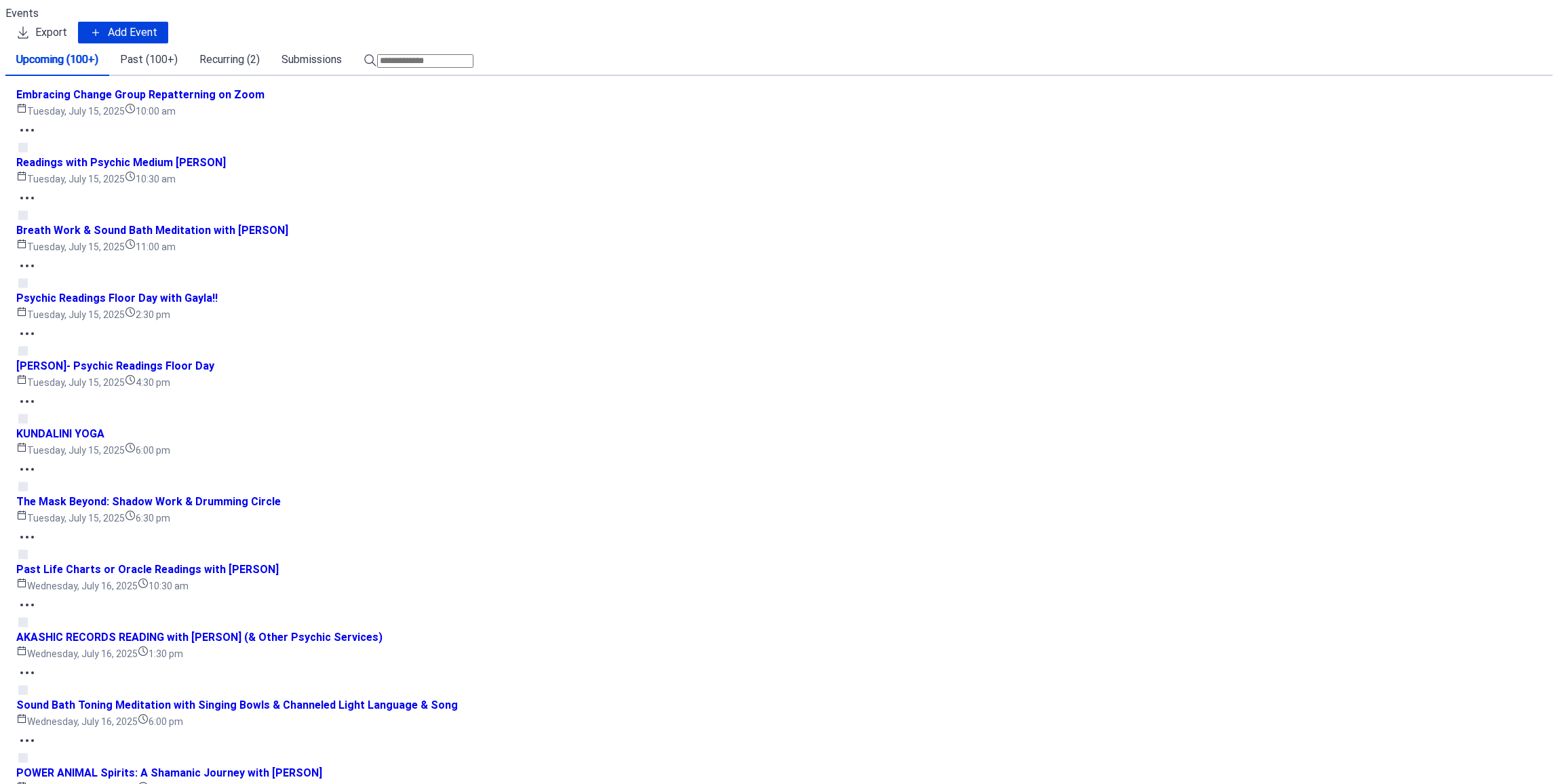 scroll, scrollTop: 0, scrollLeft: 0, axis: both 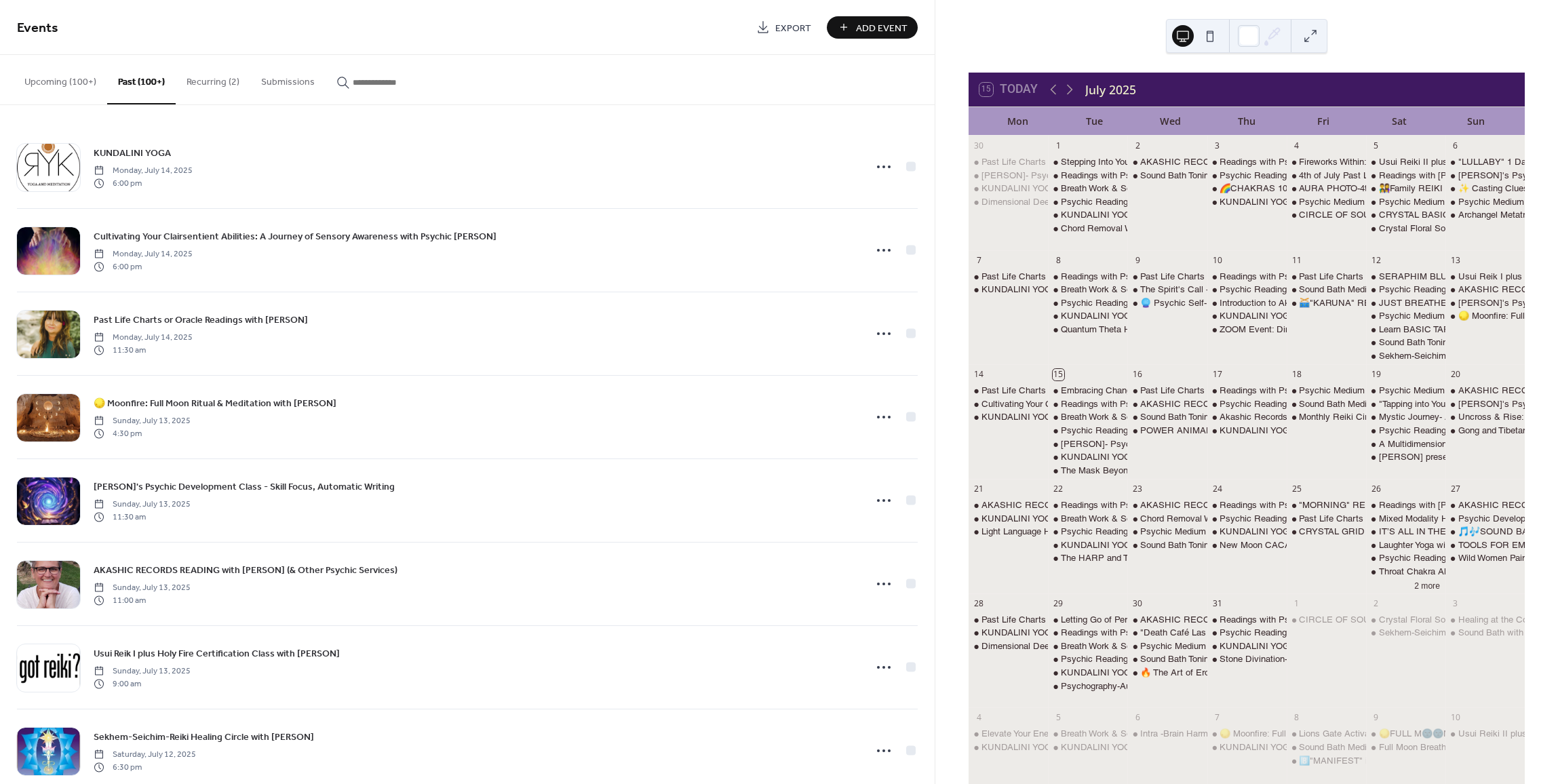 click at bounding box center [385, 79] 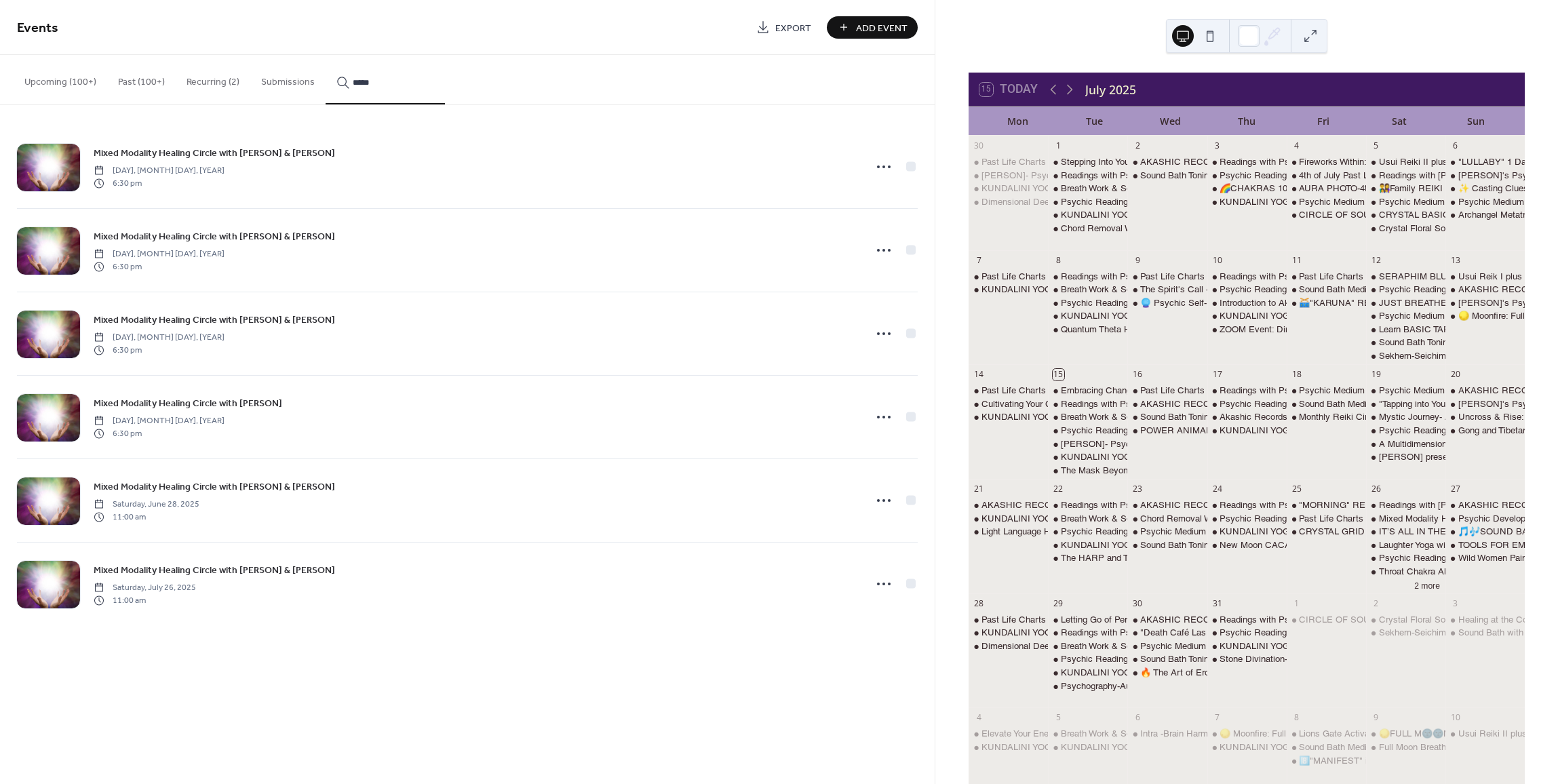 type on "*****" 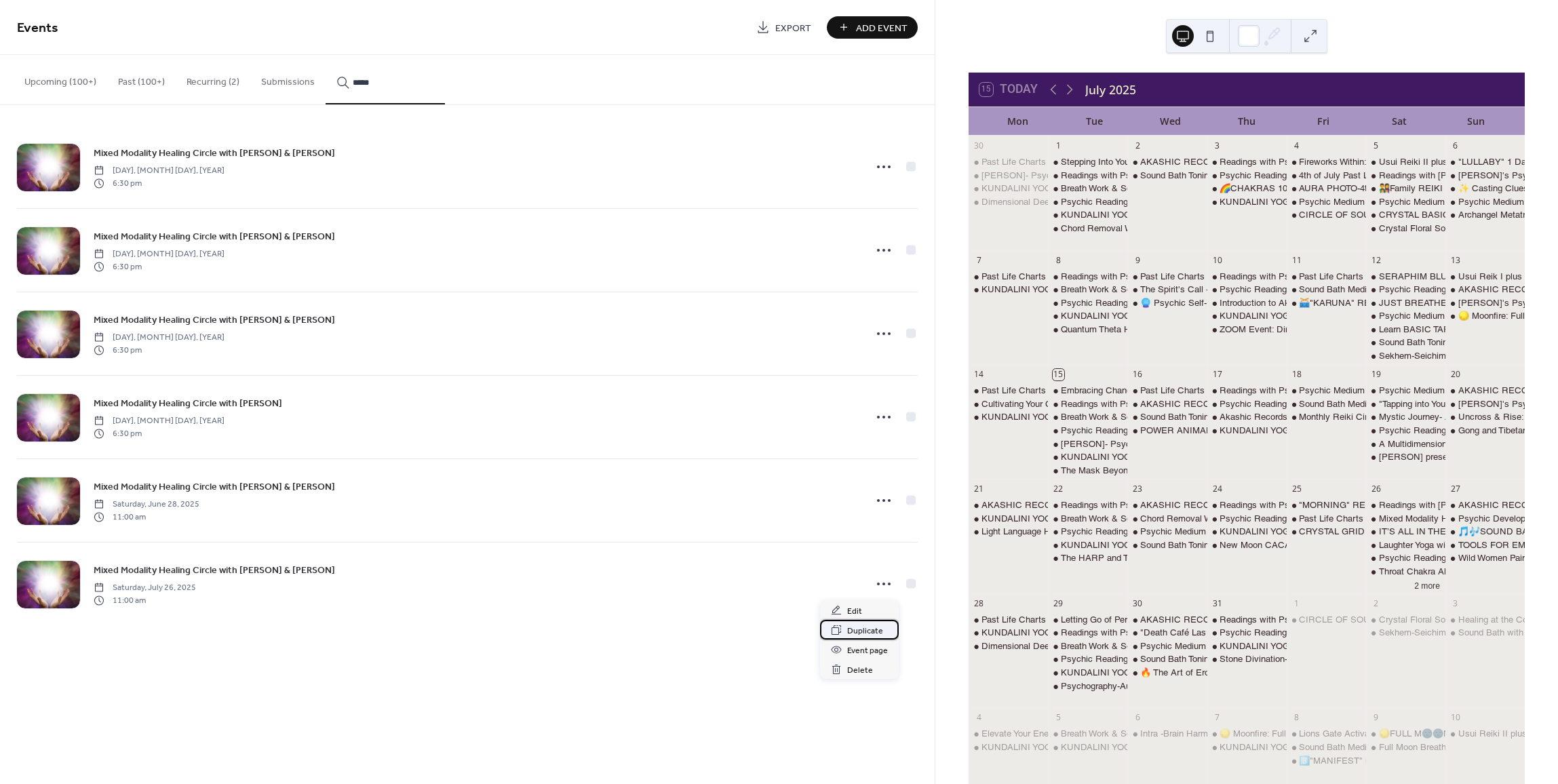 click on "Duplicate" at bounding box center (865, 631) 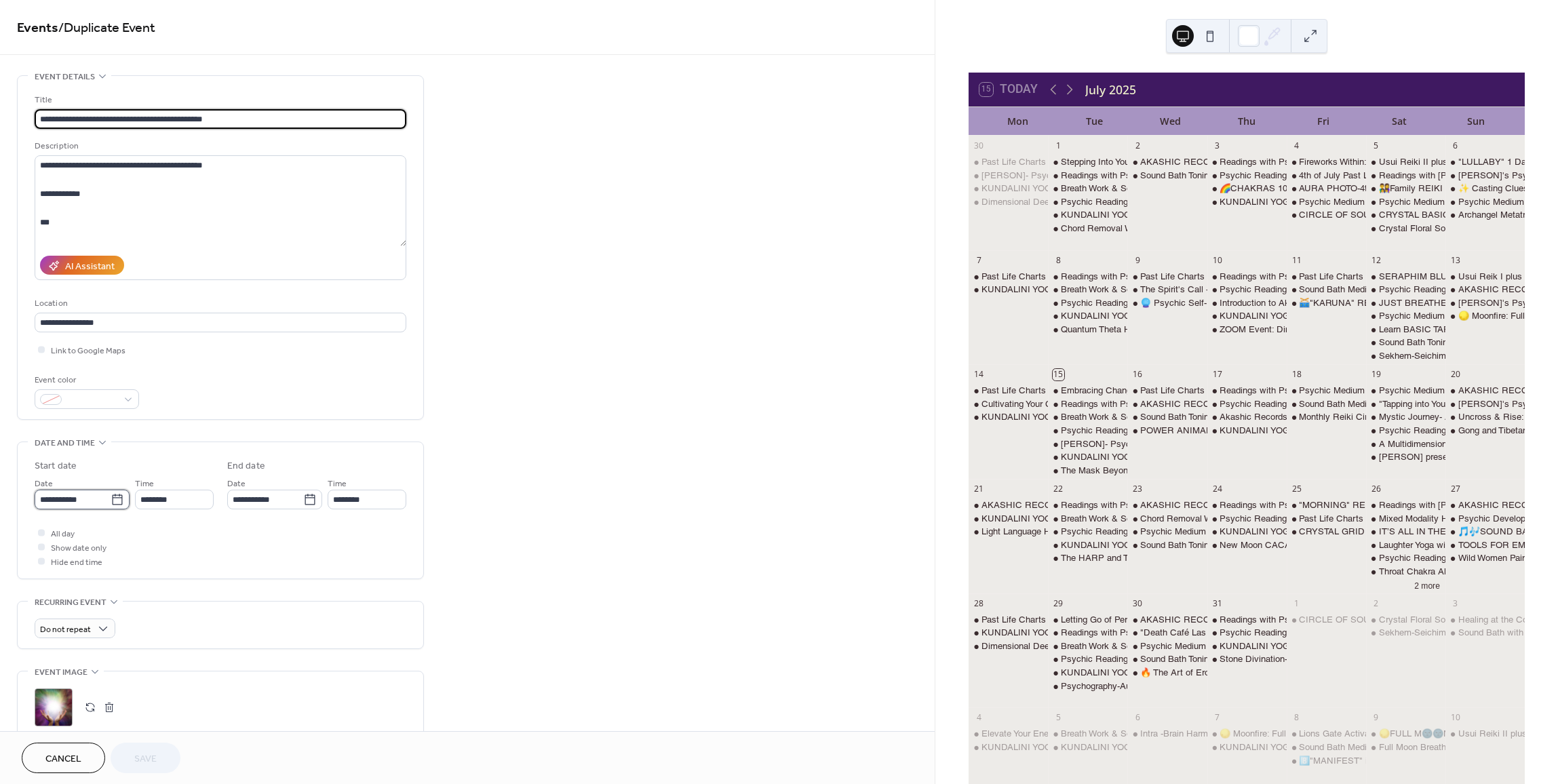 click on "**********" at bounding box center (73, 499) 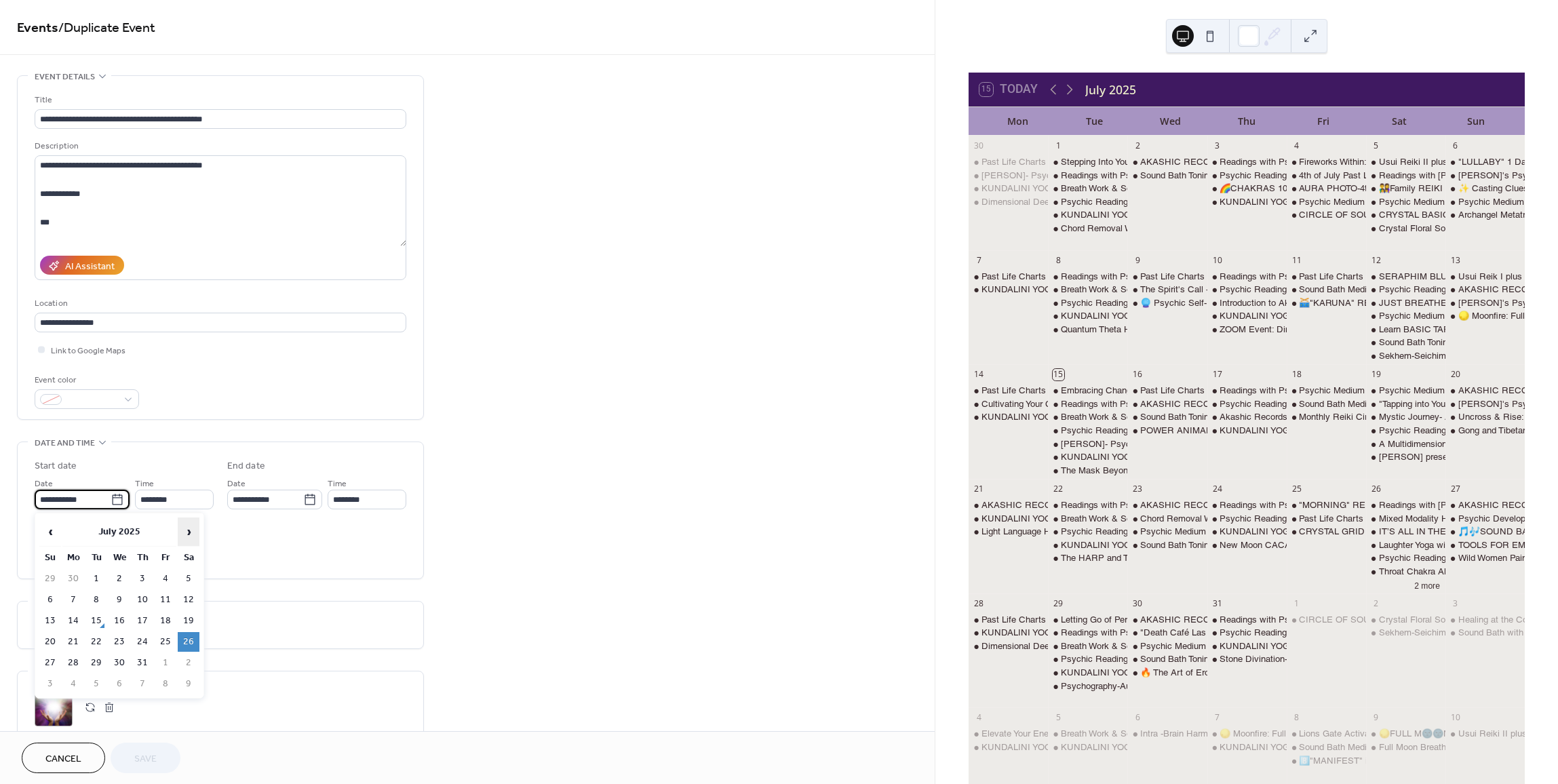click on "›" at bounding box center [189, 532] 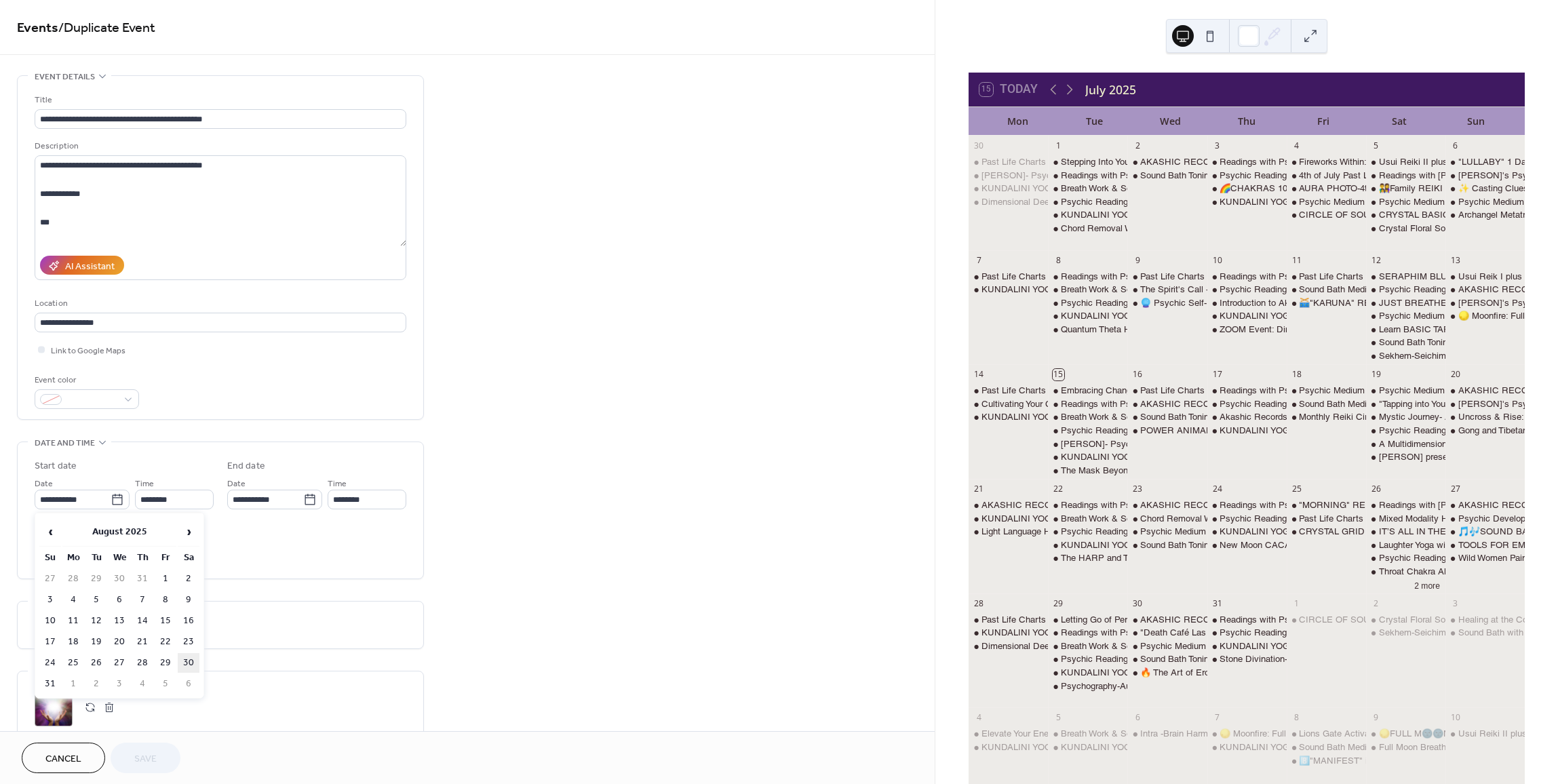 click on "30" at bounding box center [189, 663] 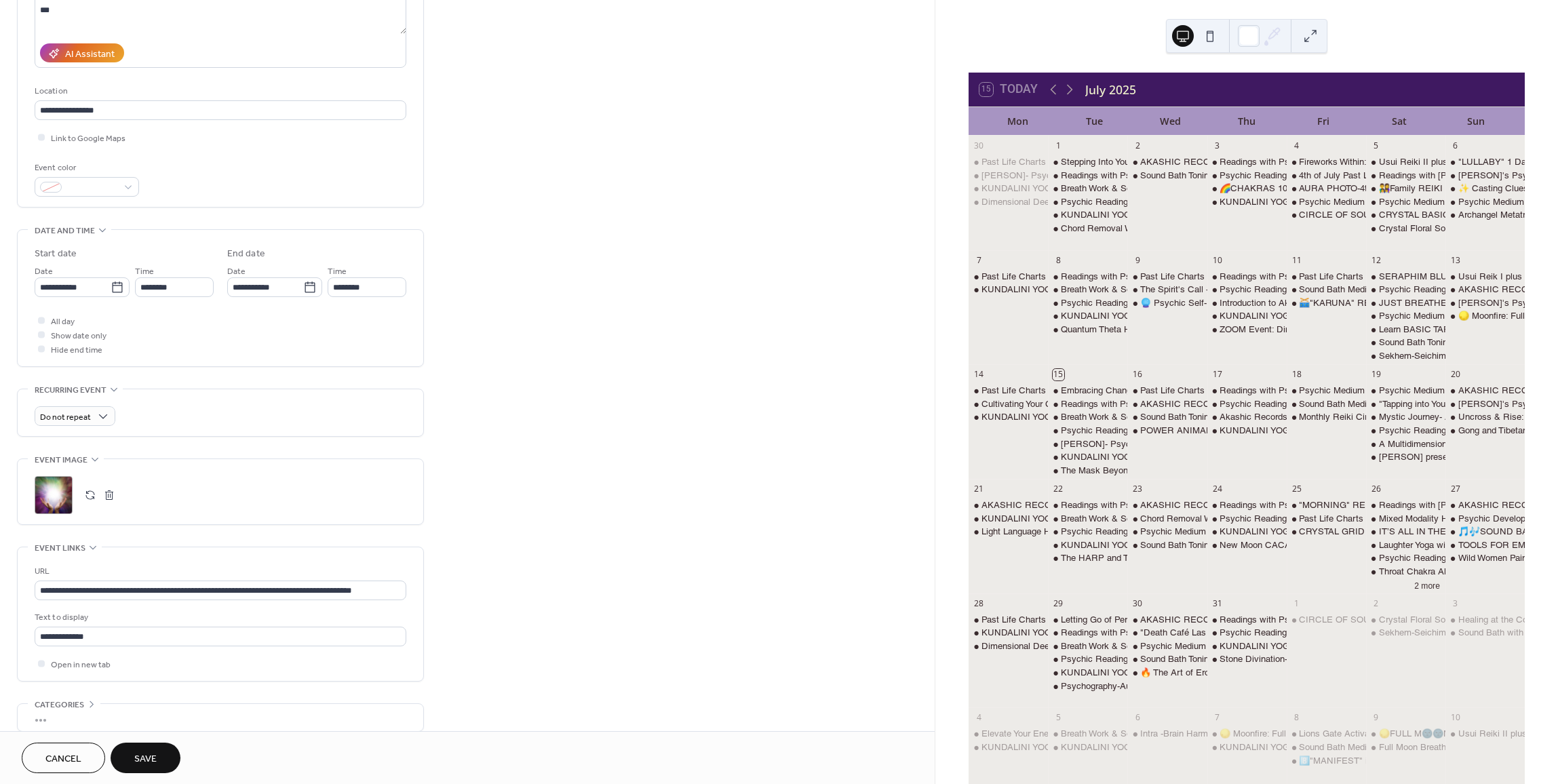 scroll, scrollTop: 271, scrollLeft: 0, axis: vertical 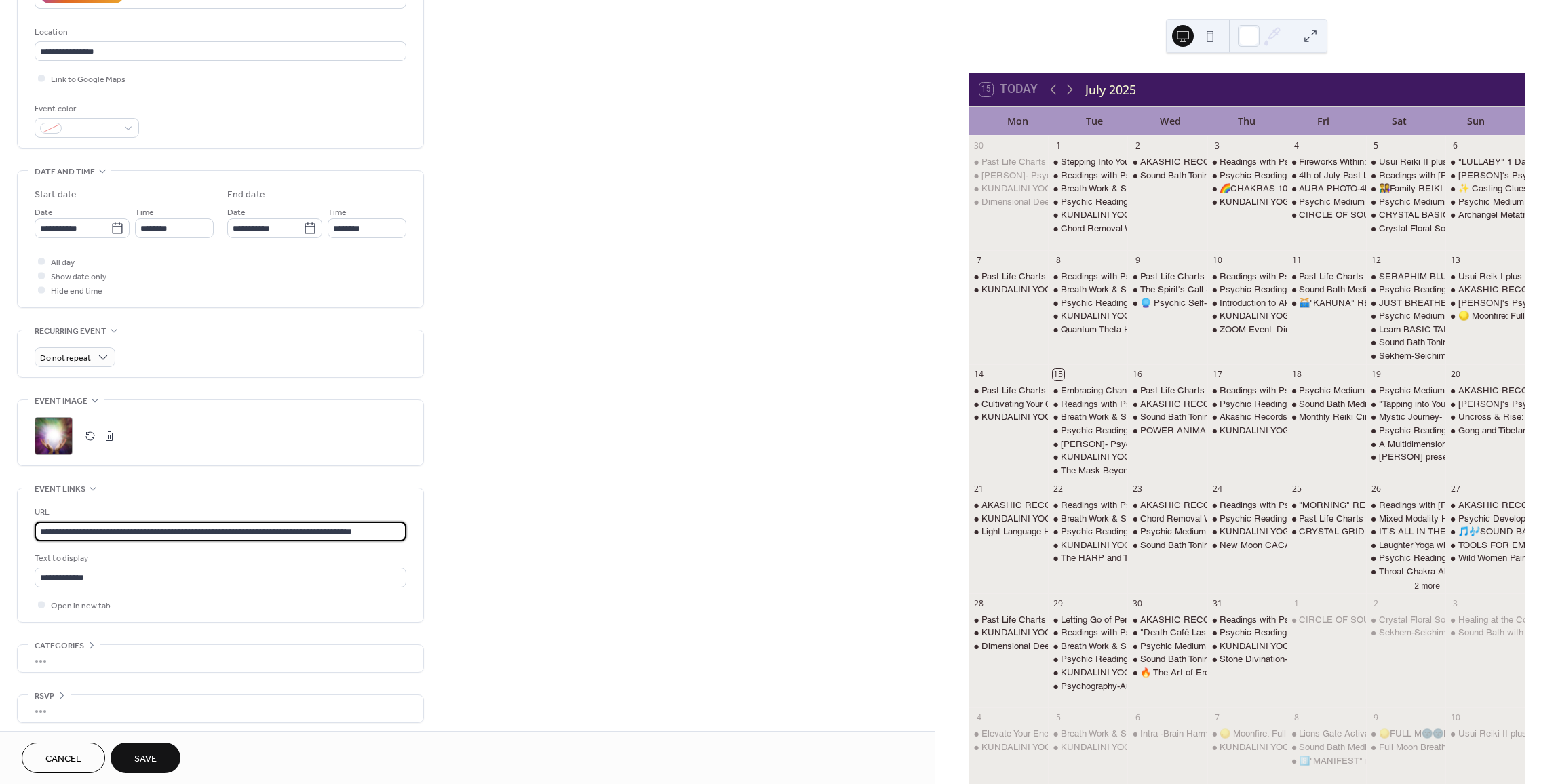 drag, startPoint x: 35, startPoint y: 528, endPoint x: 515, endPoint y: 527, distance: 480.00104 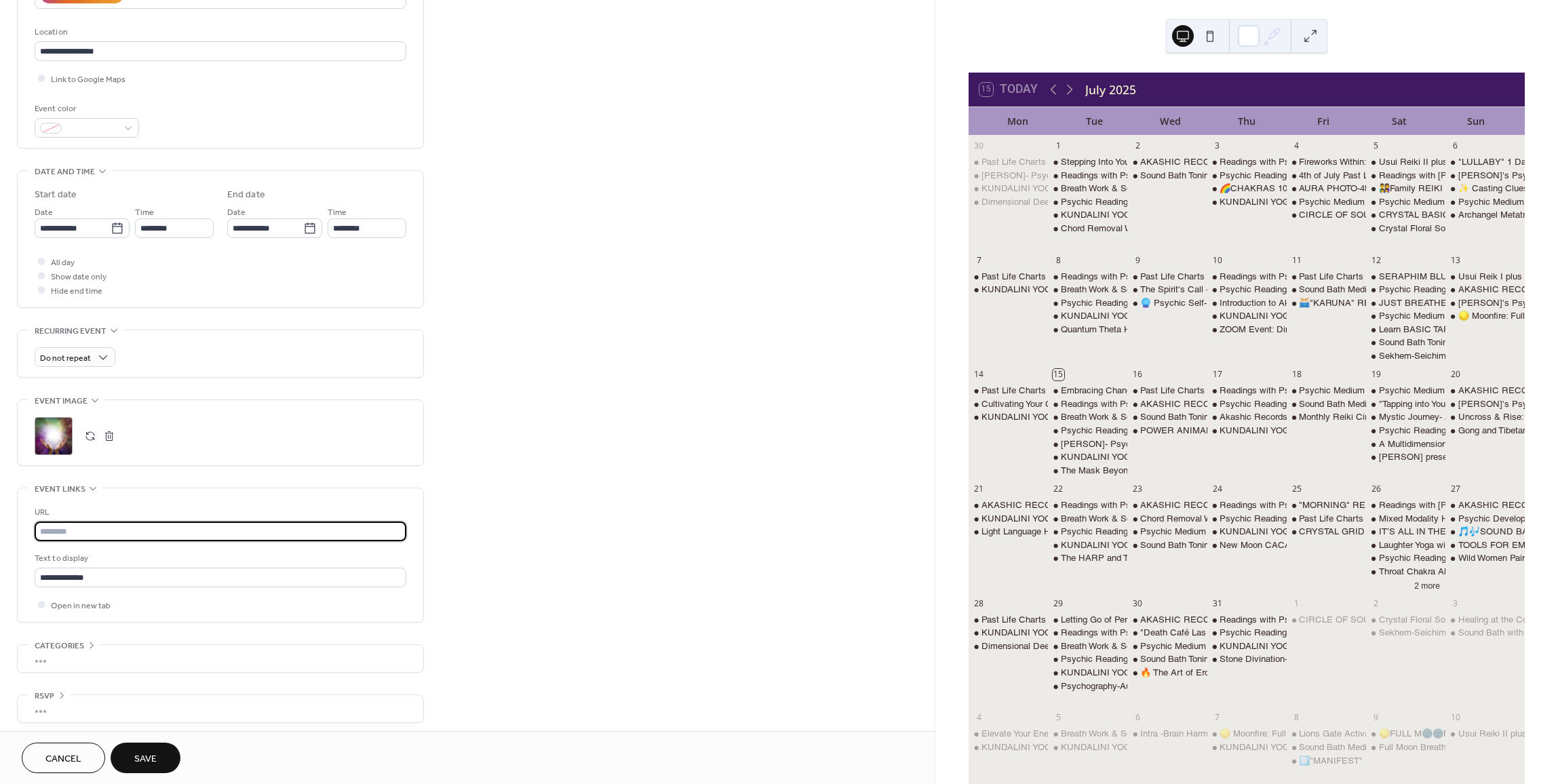 click at bounding box center [220, 531] 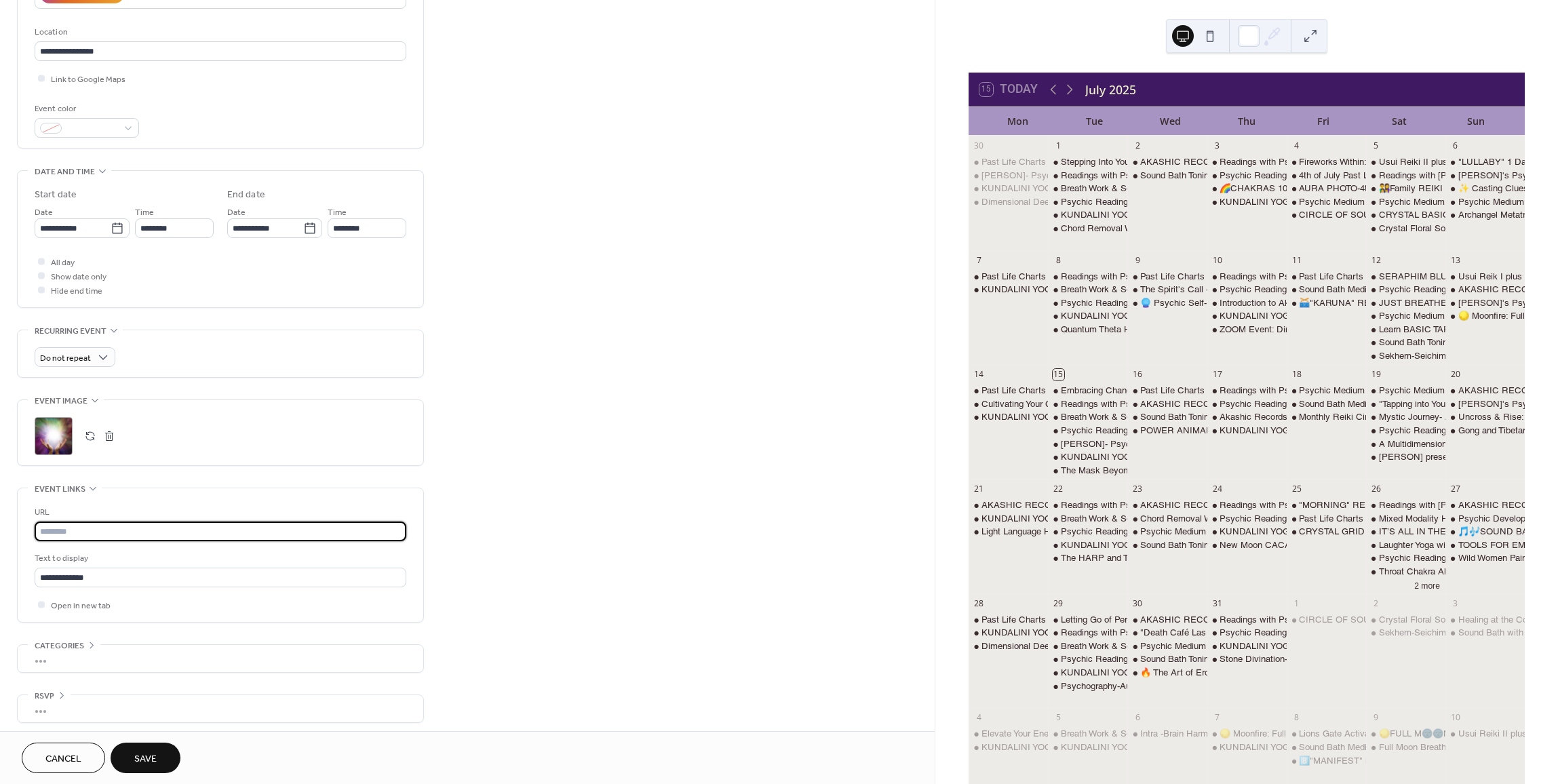 paste on "**********" 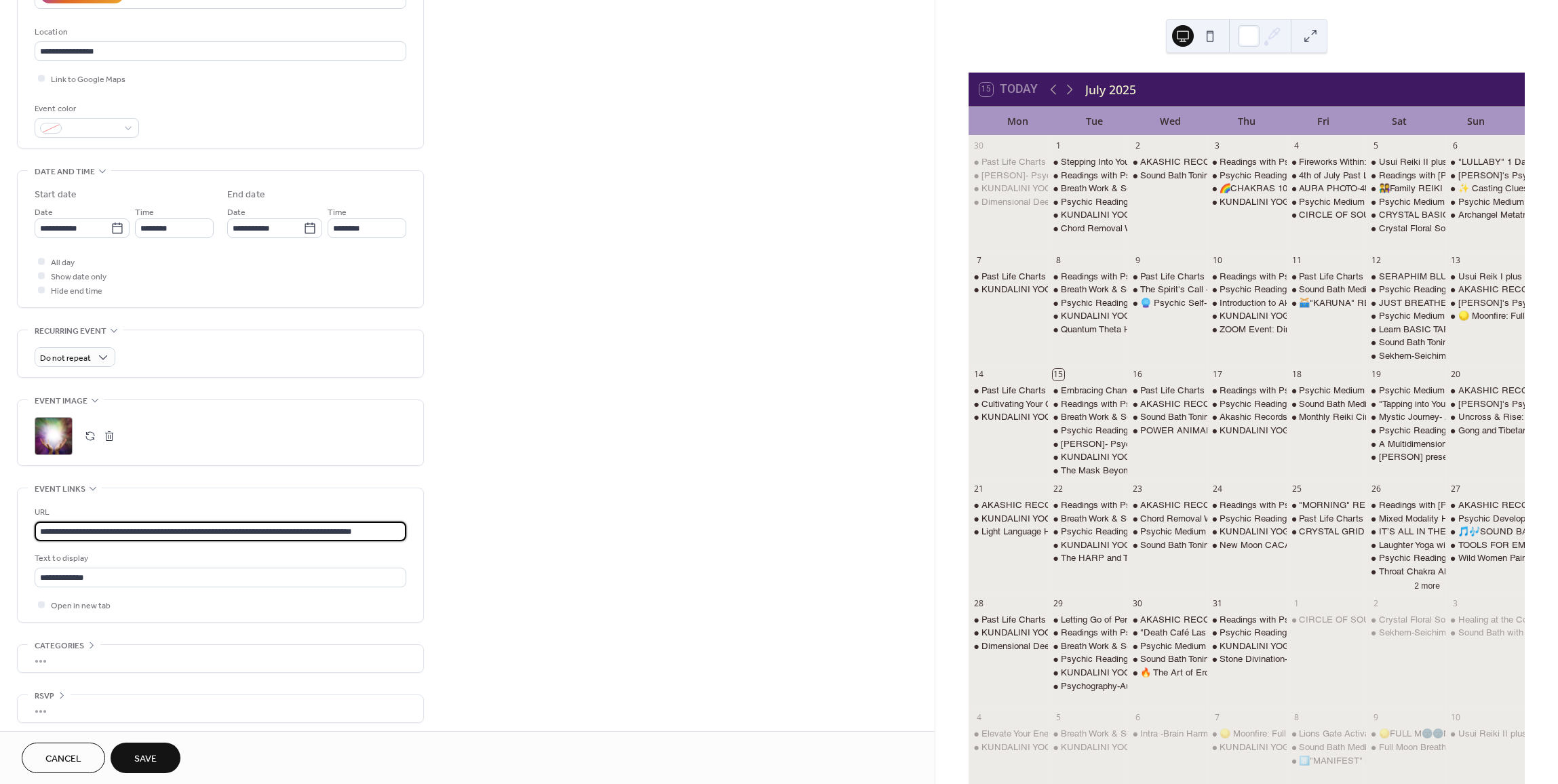 type on "**********" 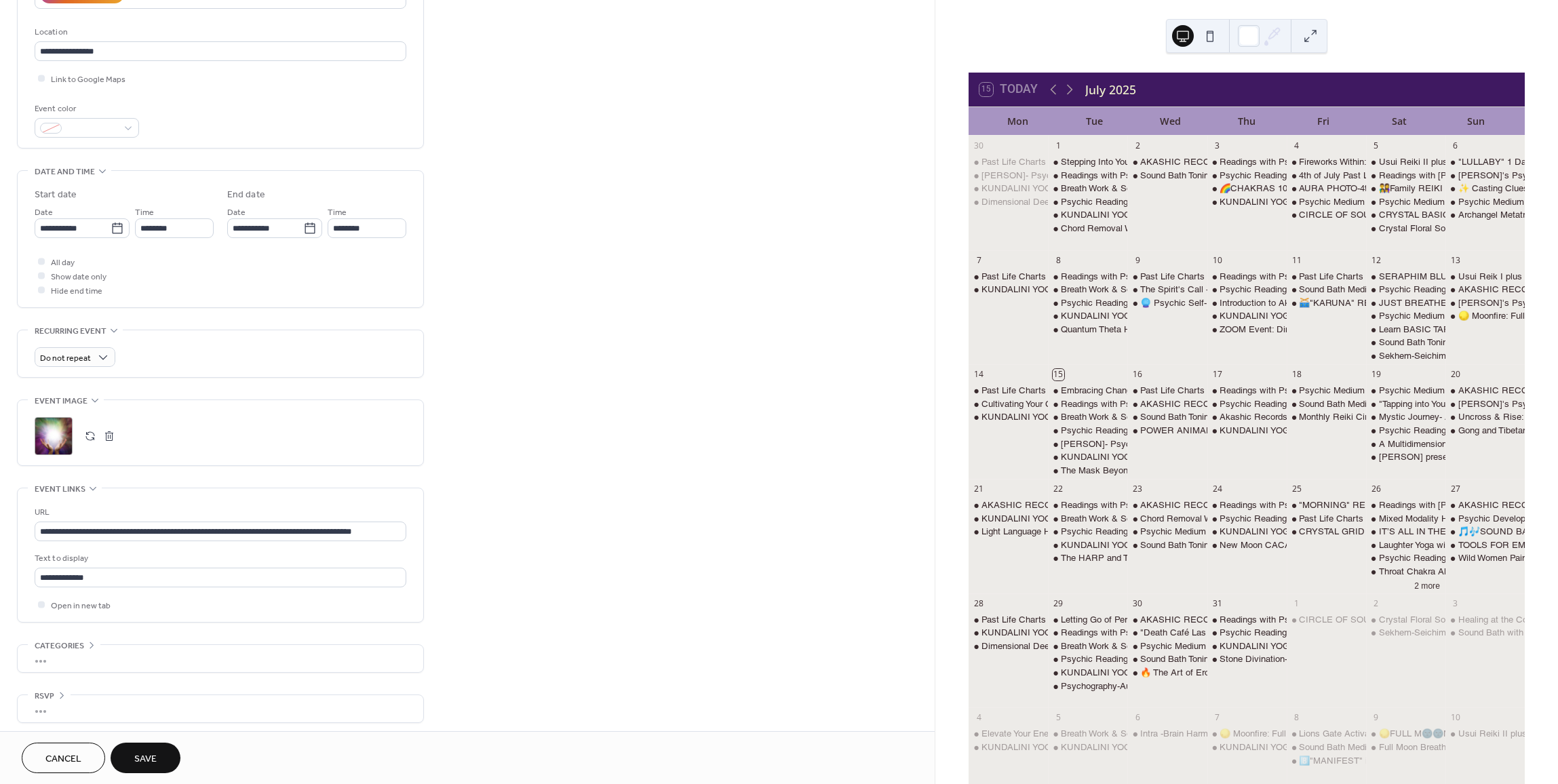 click on "Save" at bounding box center (145, 759) 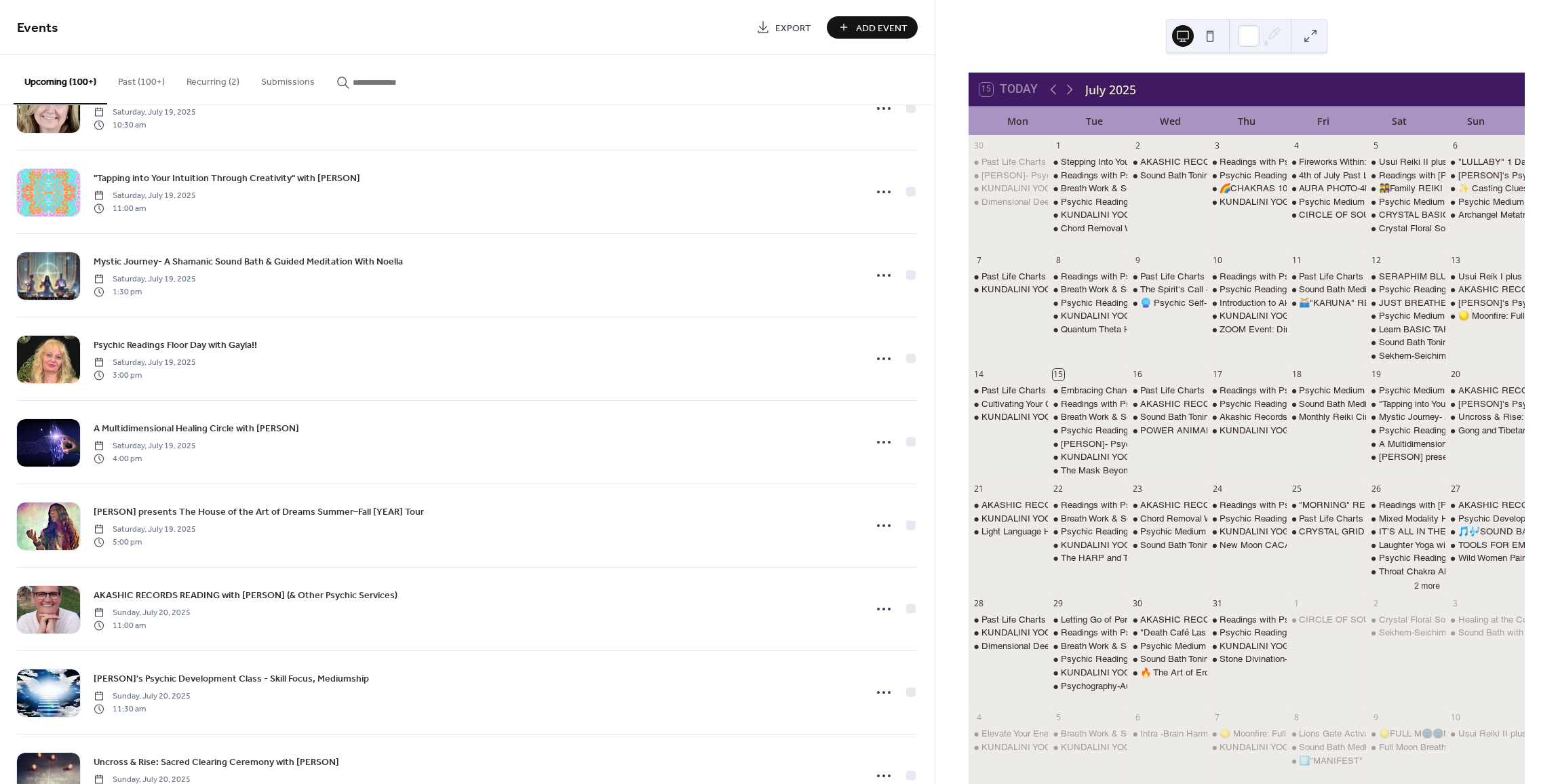 scroll, scrollTop: 1864, scrollLeft: 0, axis: vertical 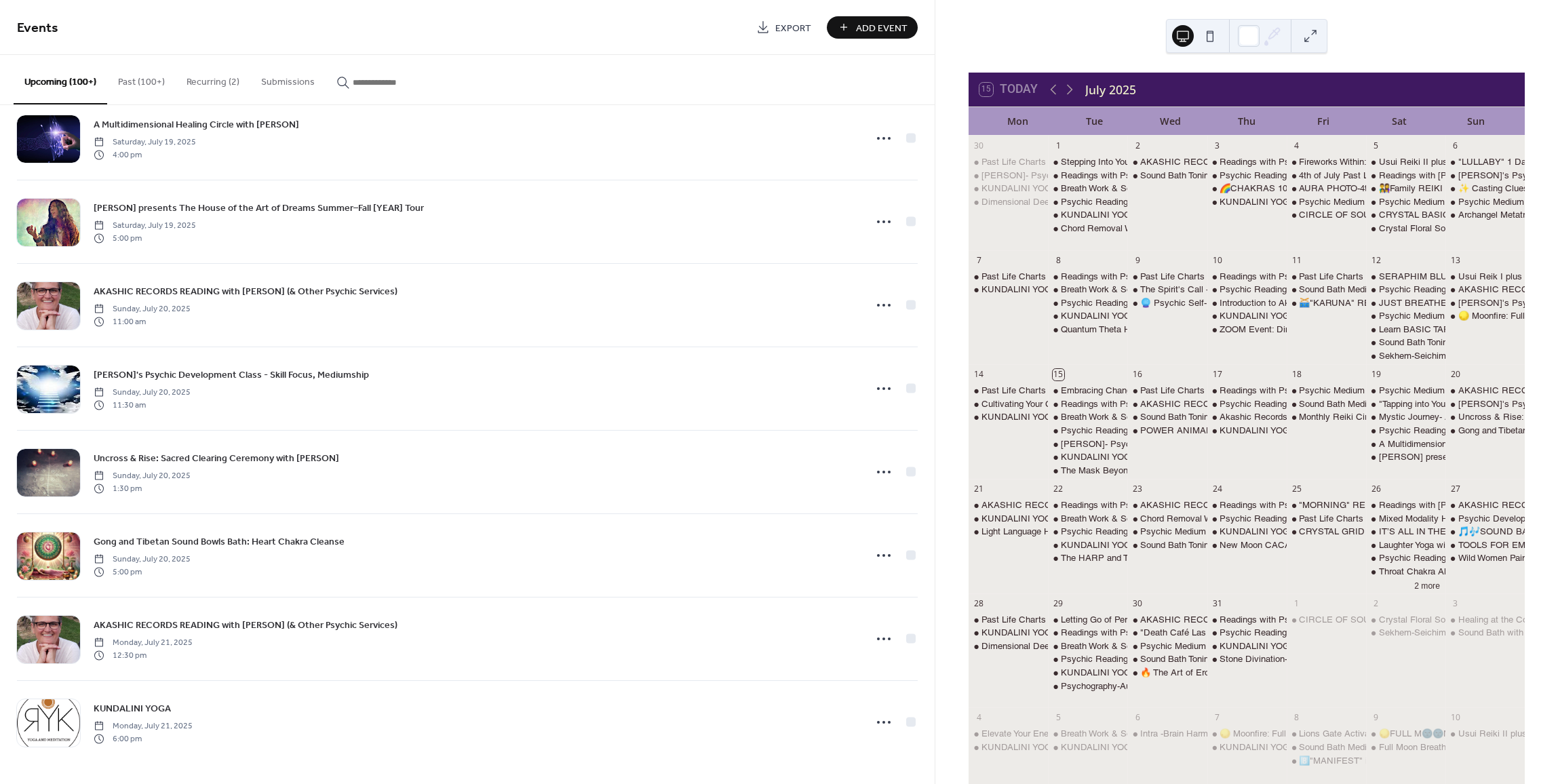 click at bounding box center [393, 82] 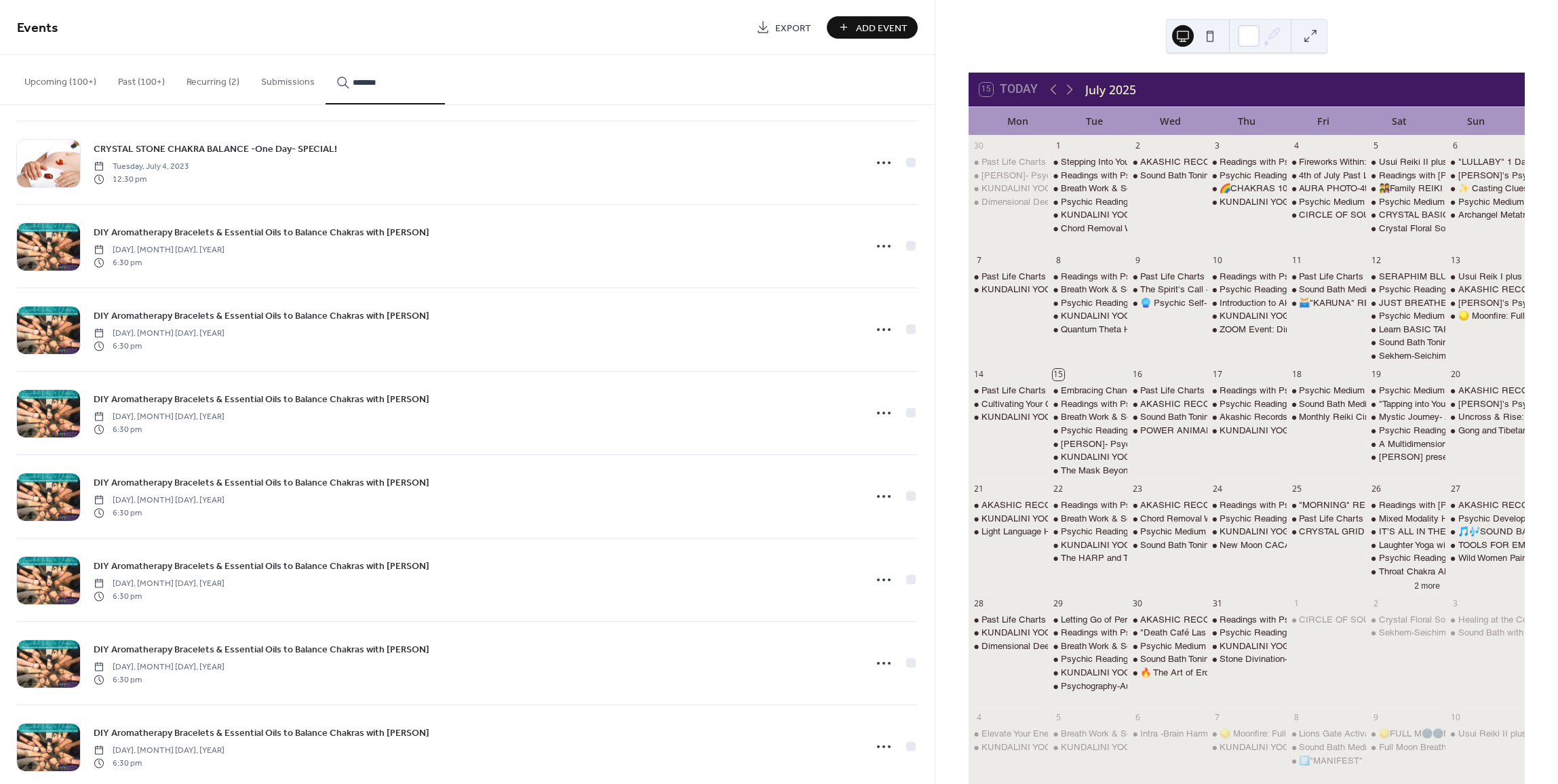 scroll, scrollTop: 117, scrollLeft: 0, axis: vertical 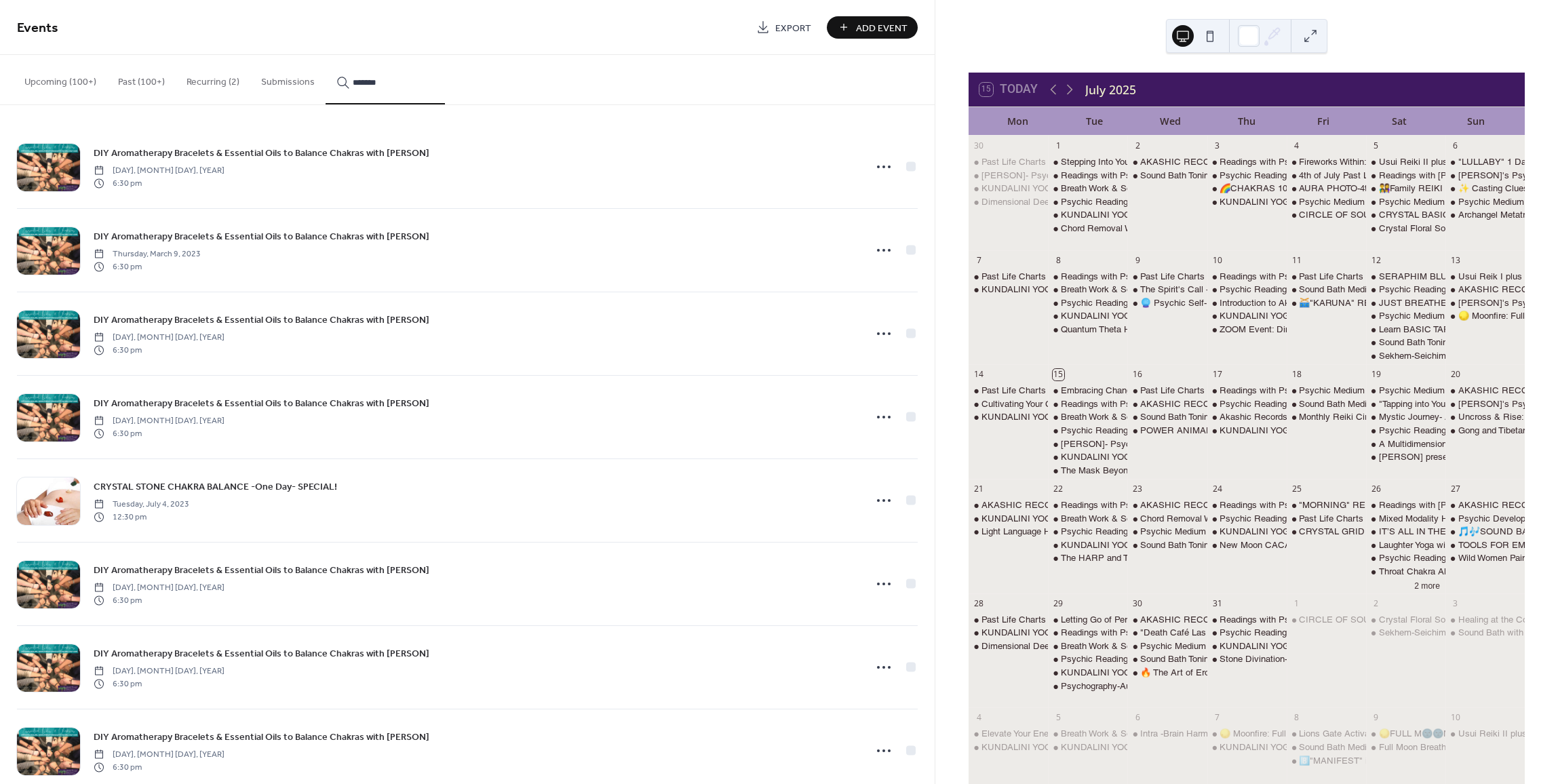 click on "Upcoming (100+)" at bounding box center (60, 79) 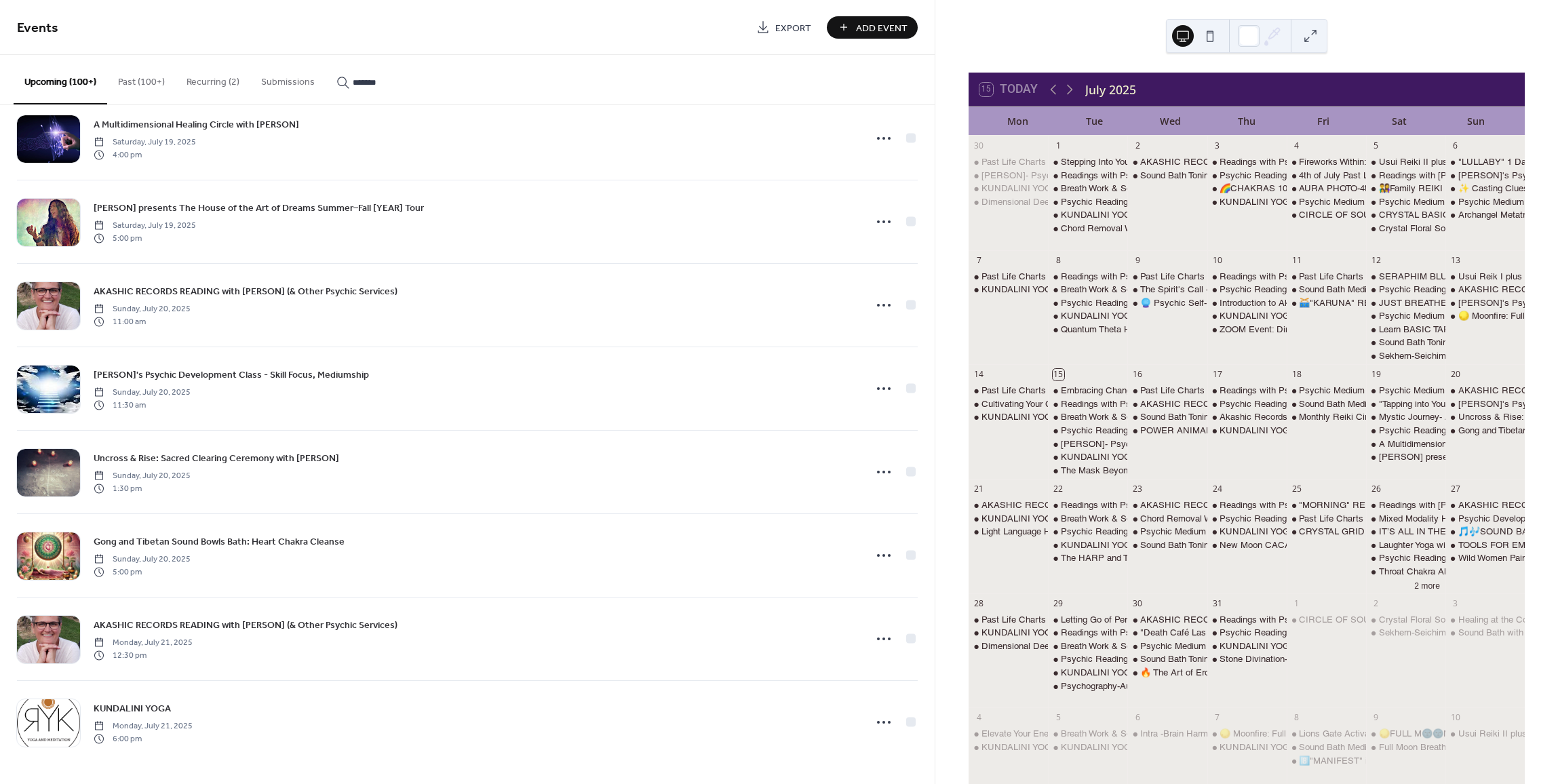 click on "*******" at bounding box center (393, 82) 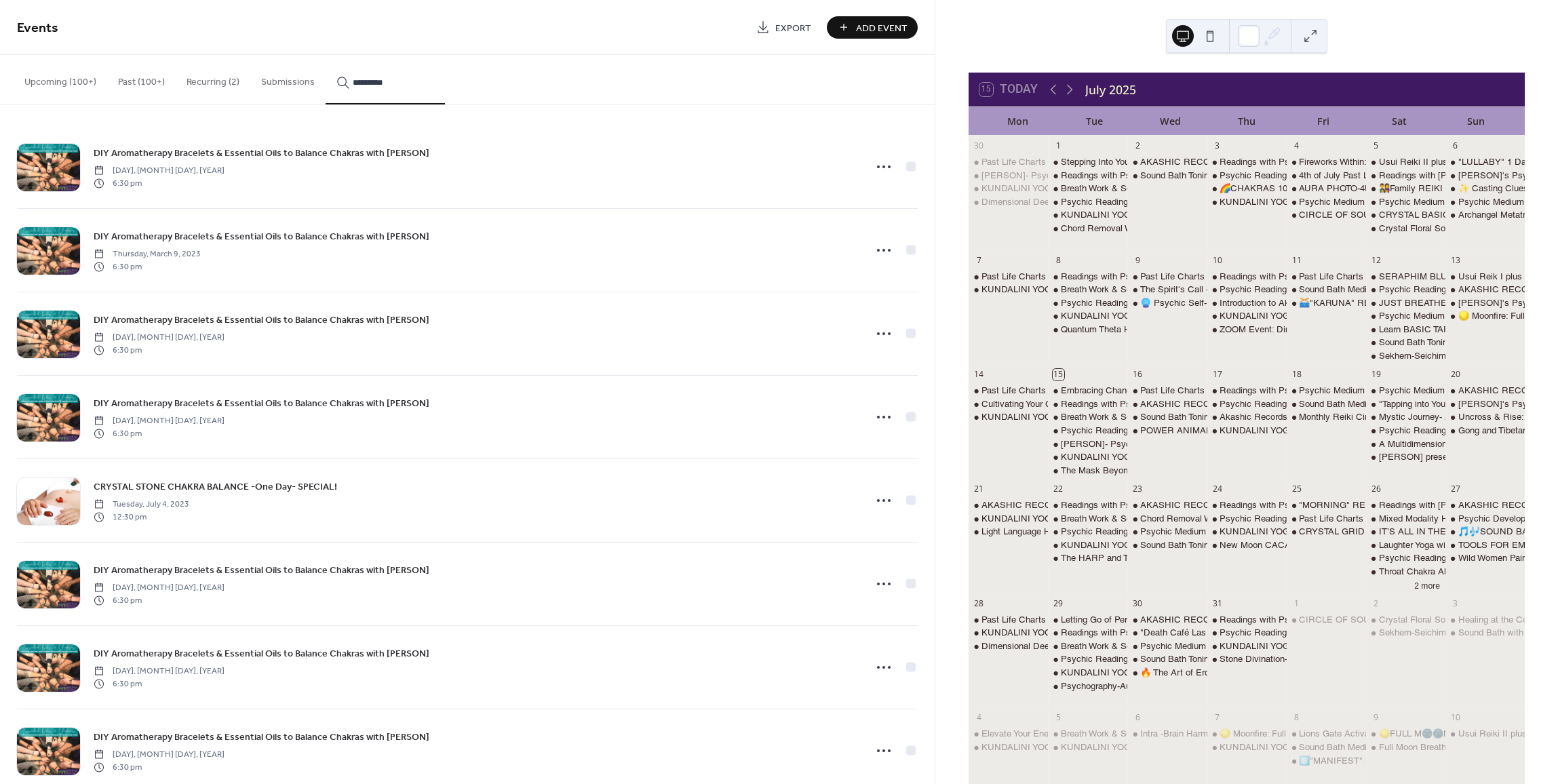 type on "**********" 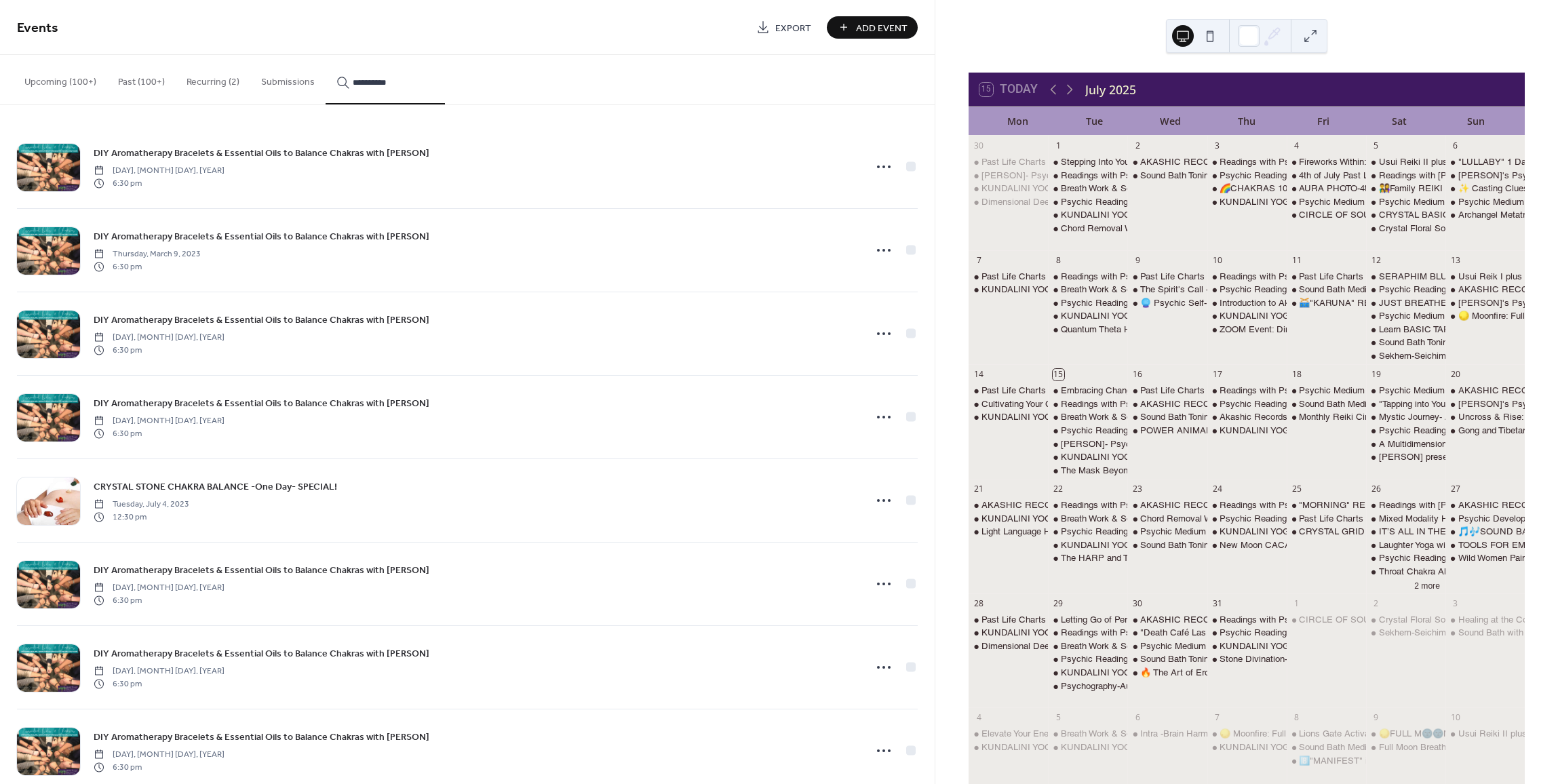 drag, startPoint x: 399, startPoint y: 77, endPoint x: 333, endPoint y: 82, distance: 66.18912 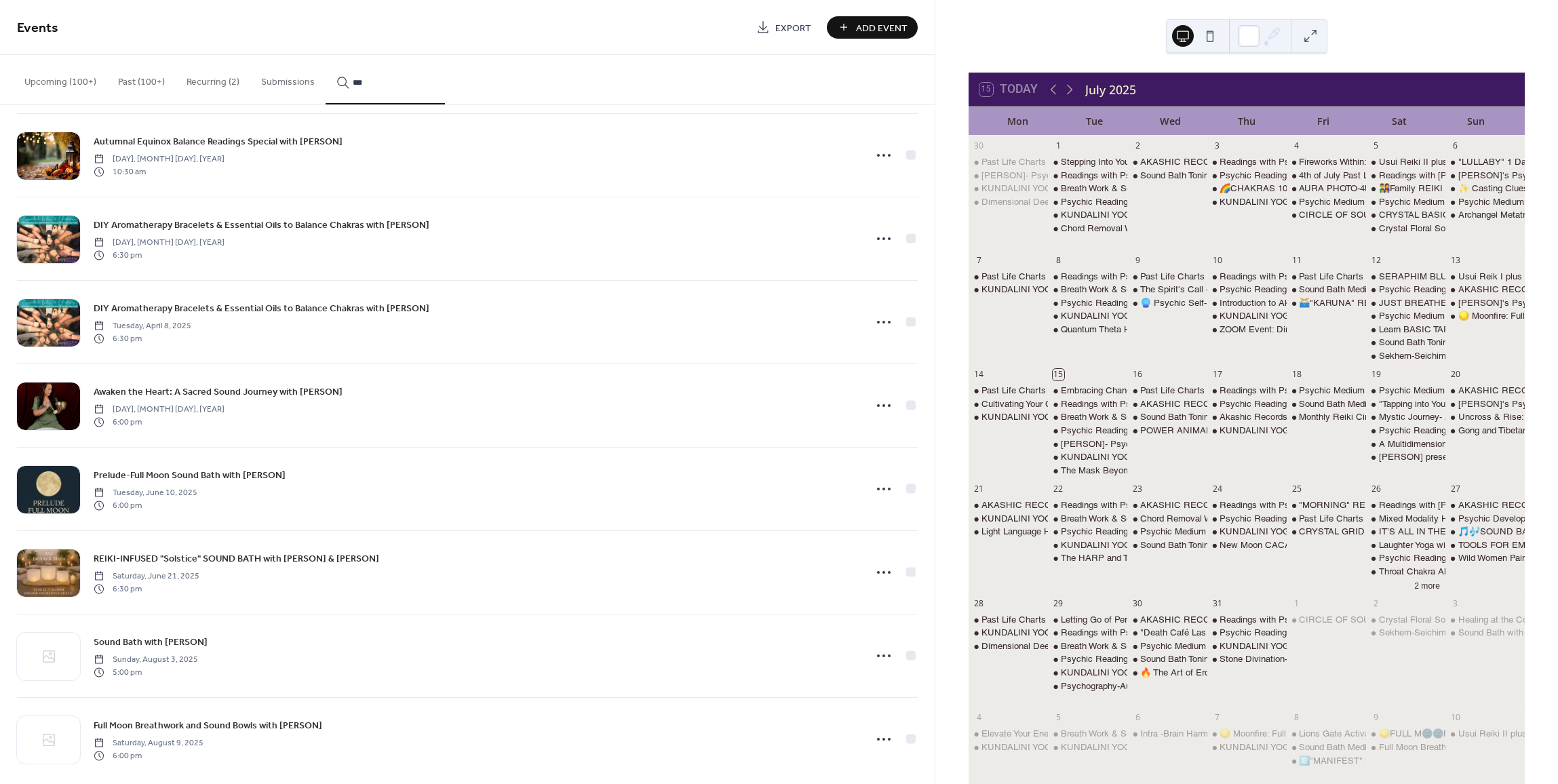 scroll, scrollTop: 1280, scrollLeft: 0, axis: vertical 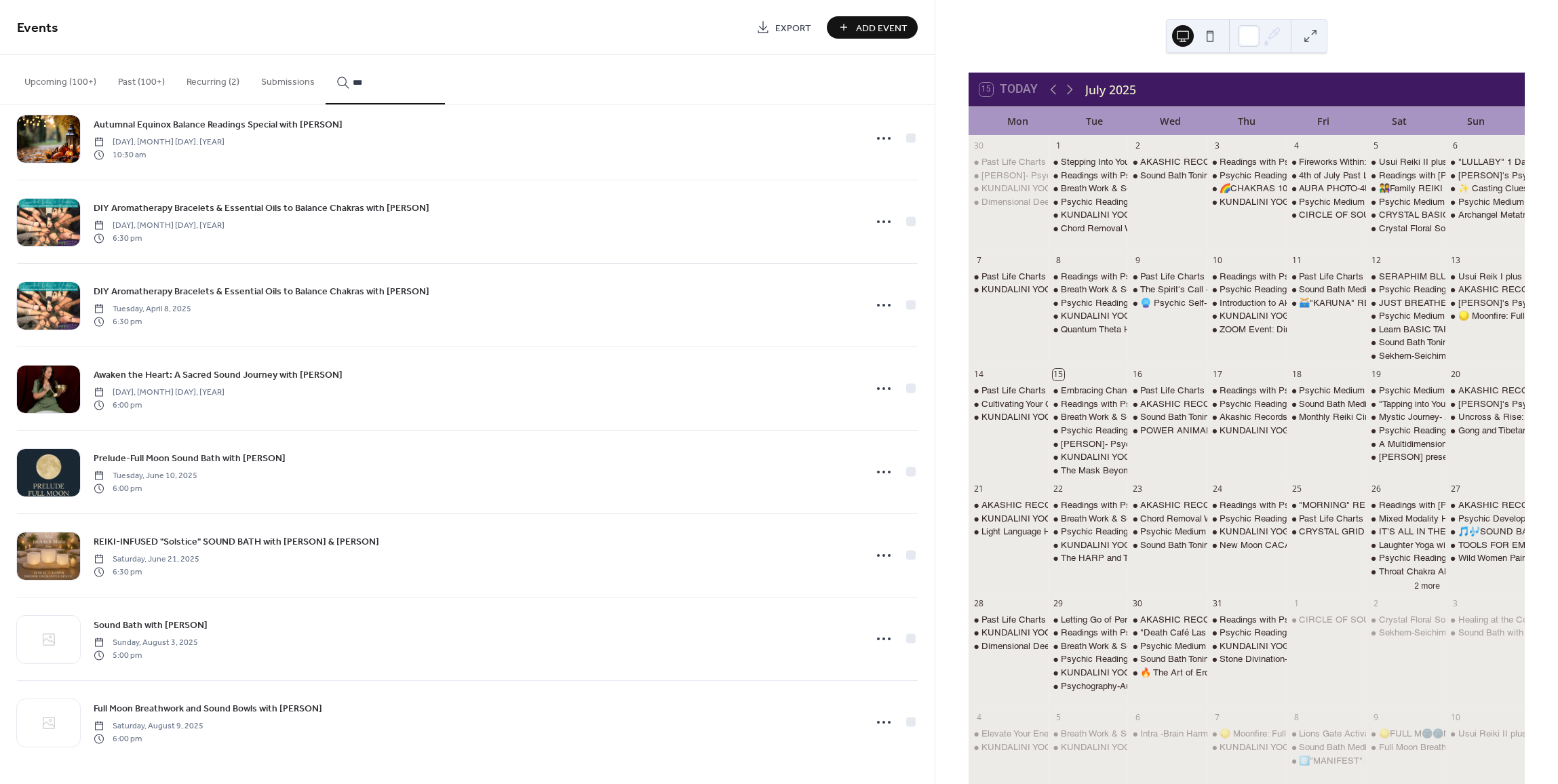 type on "***" 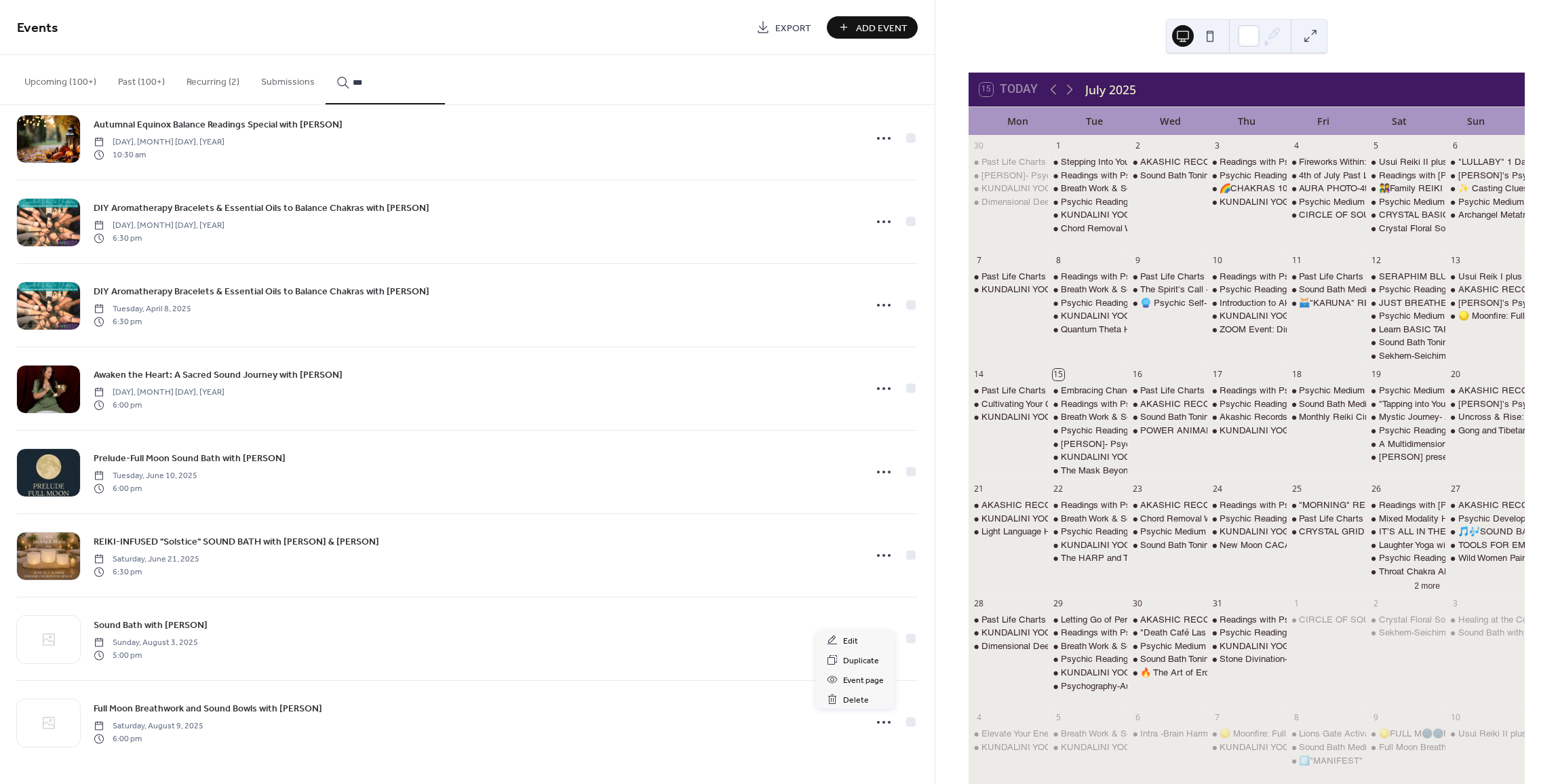 click 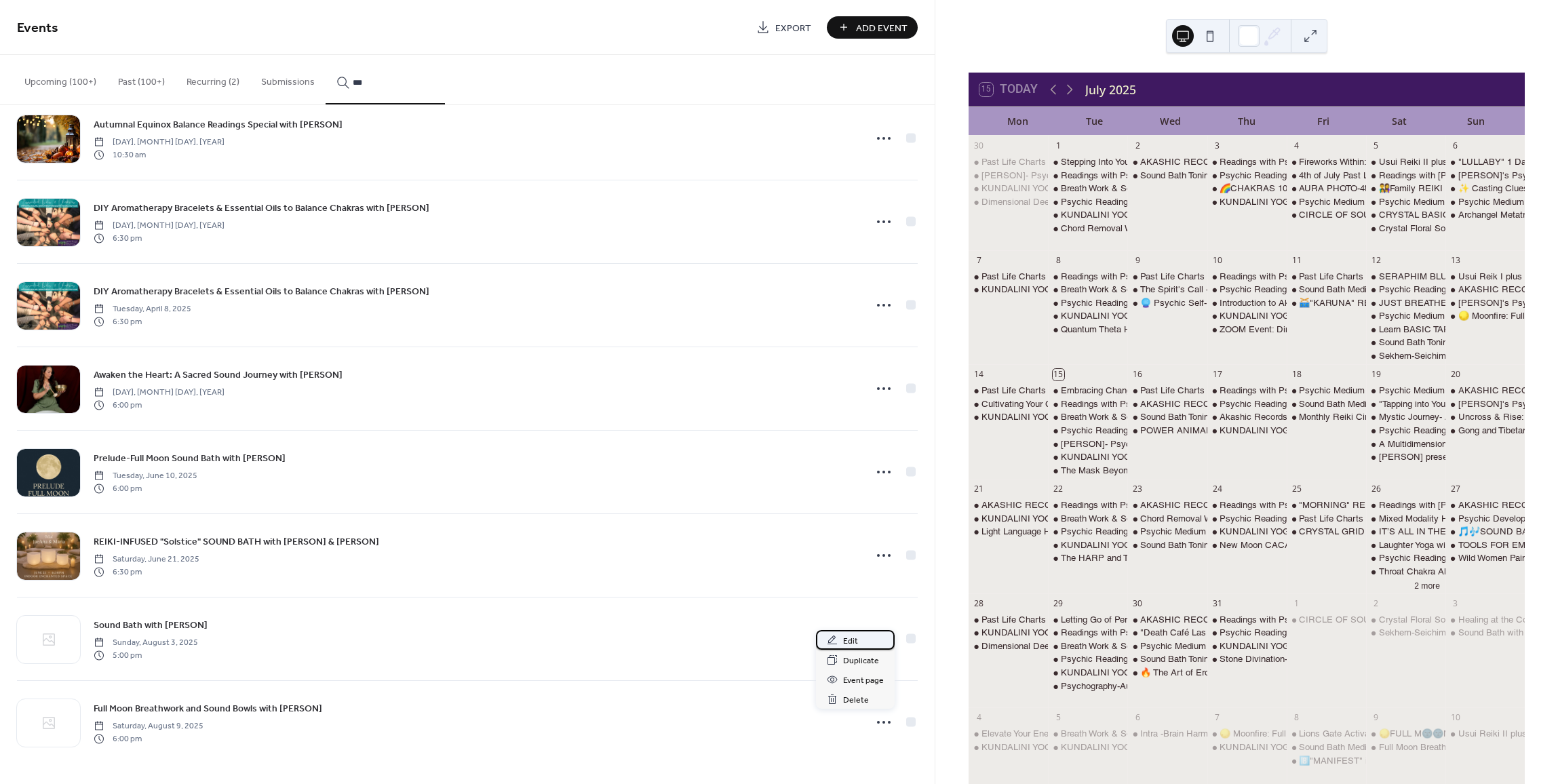click on "Edit" at bounding box center (851, 641) 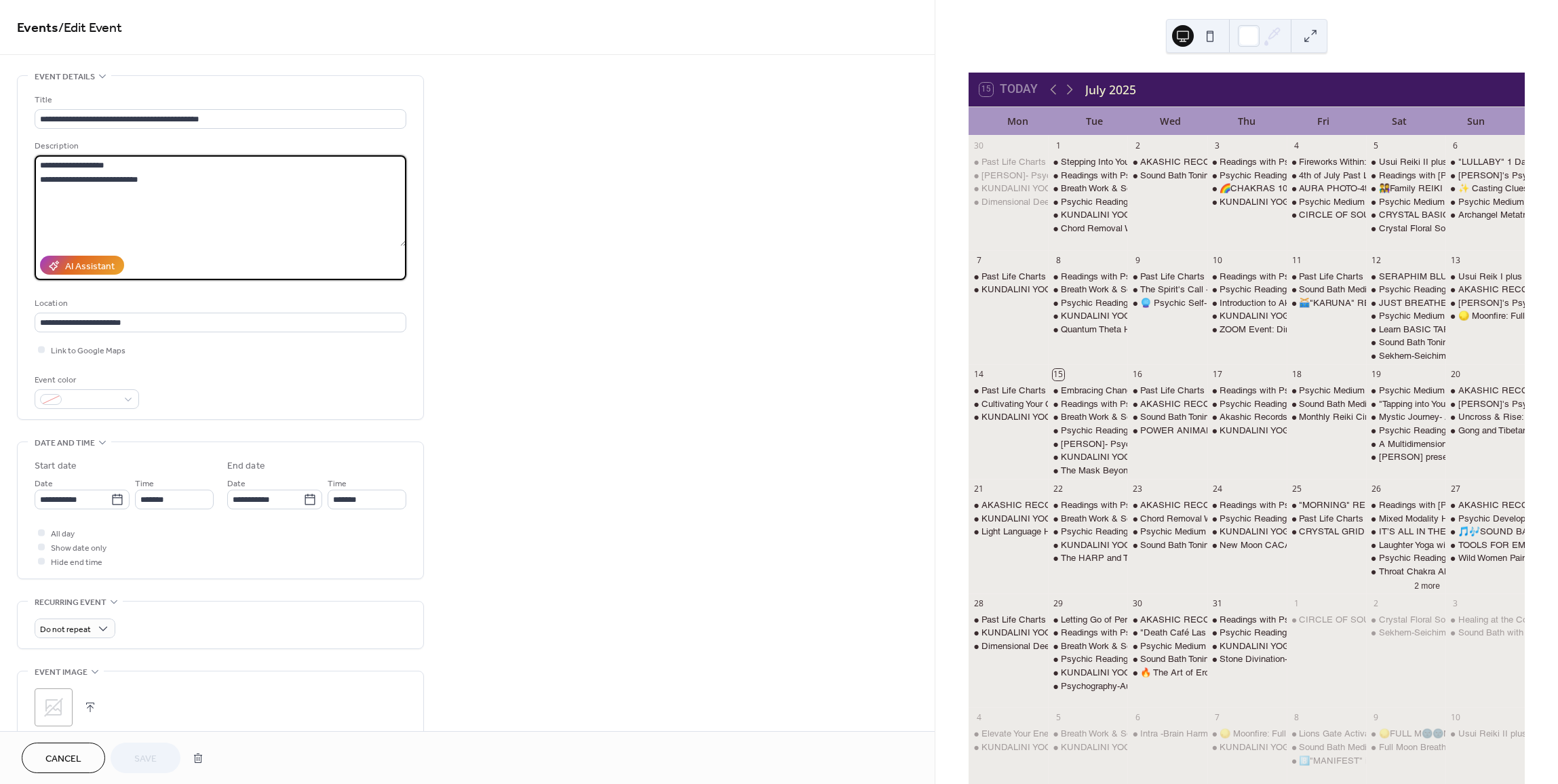 drag, startPoint x: 171, startPoint y: 186, endPoint x: 33, endPoint y: 195, distance: 138.2932 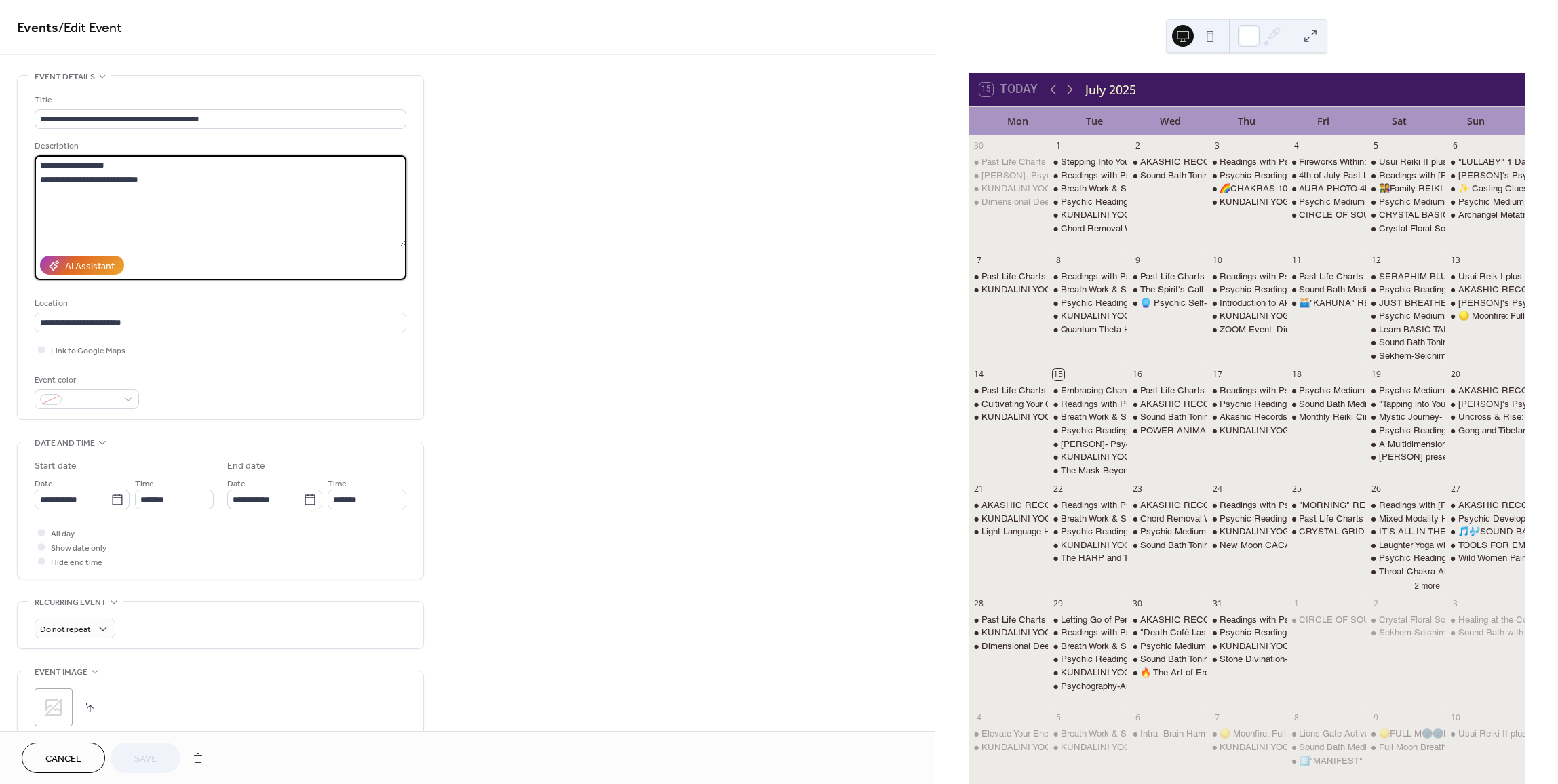 click on "**********" at bounding box center (220, 248) 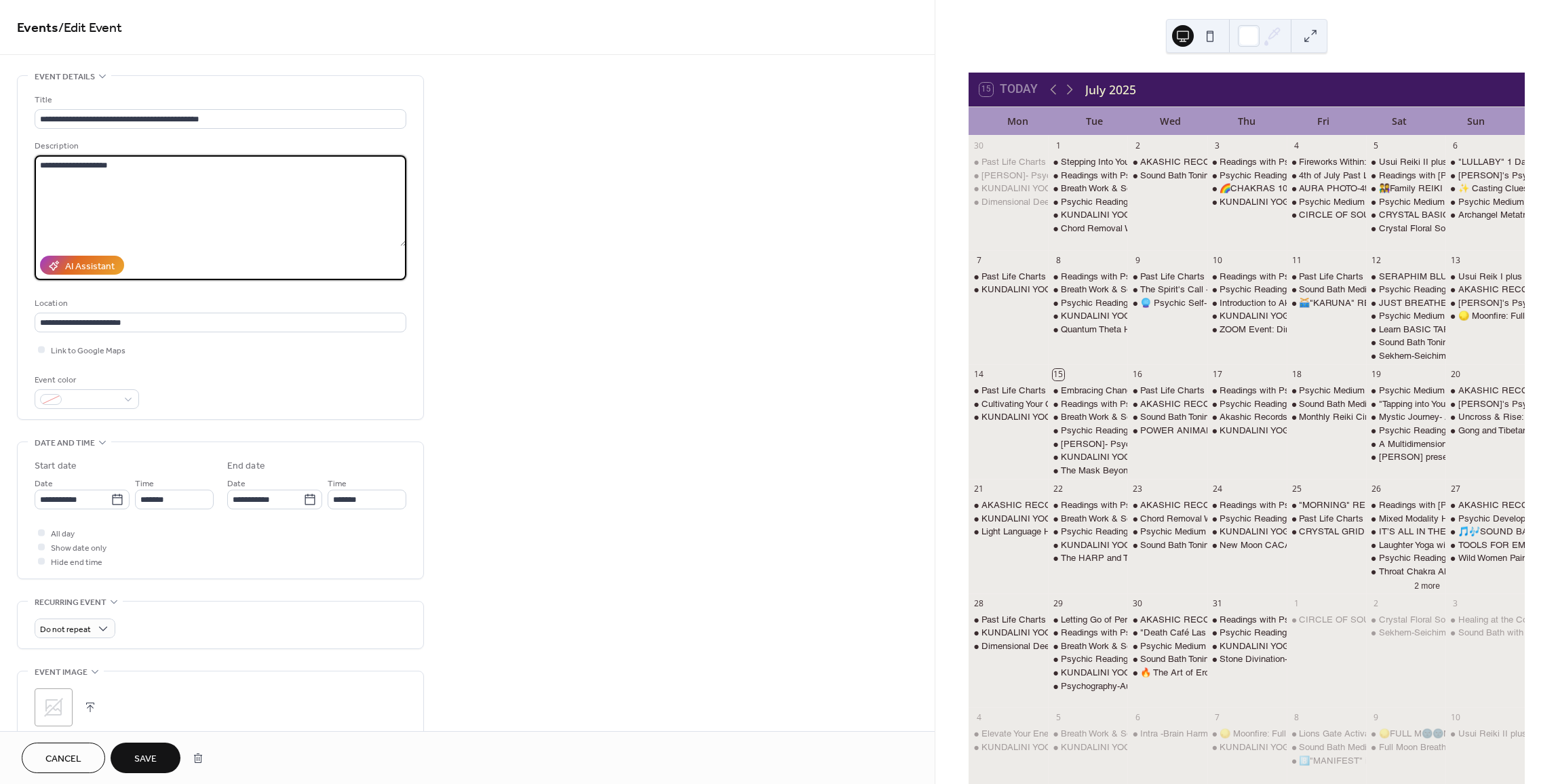 paste on "**********" 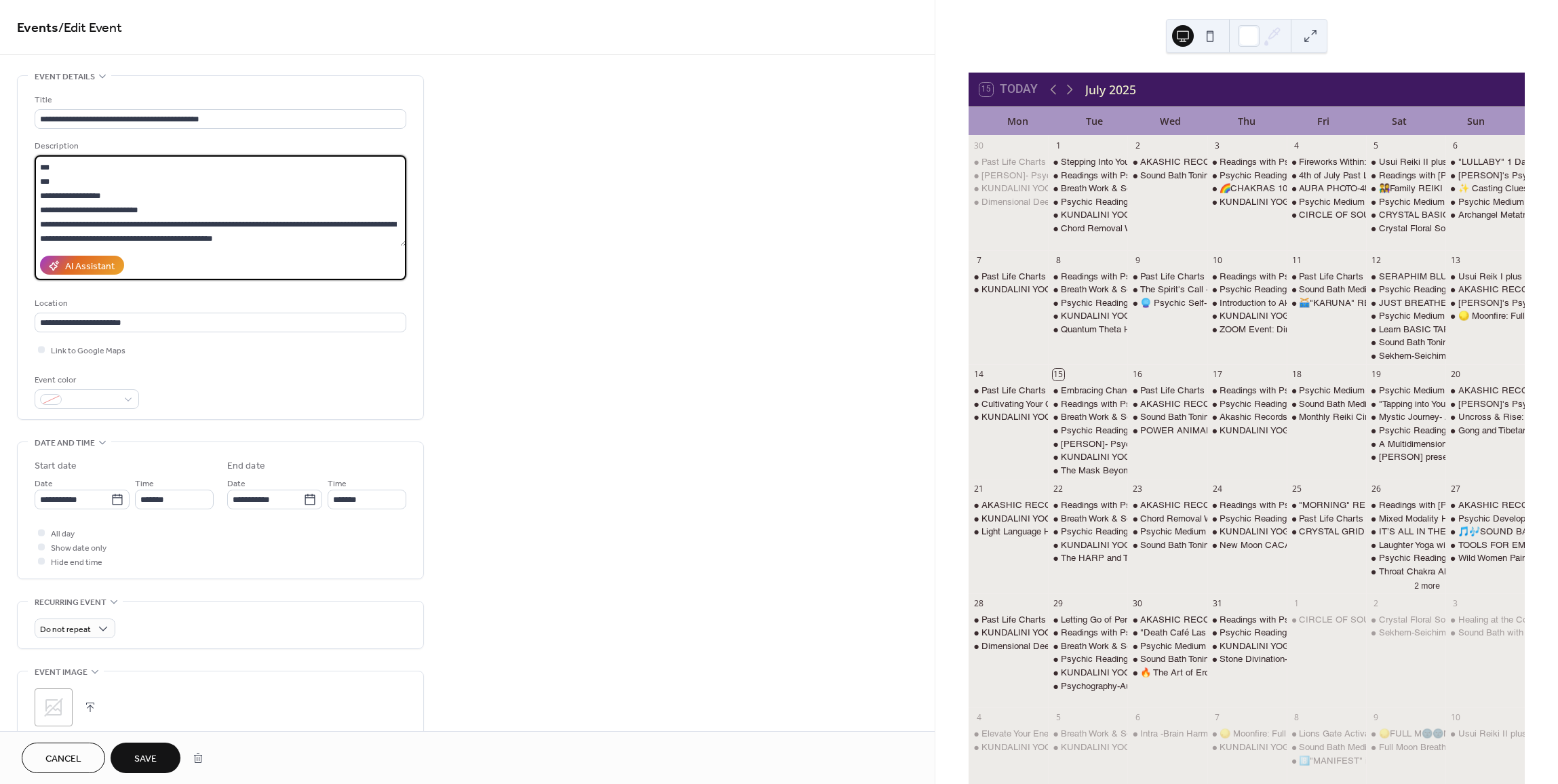 scroll, scrollTop: 0, scrollLeft: 0, axis: both 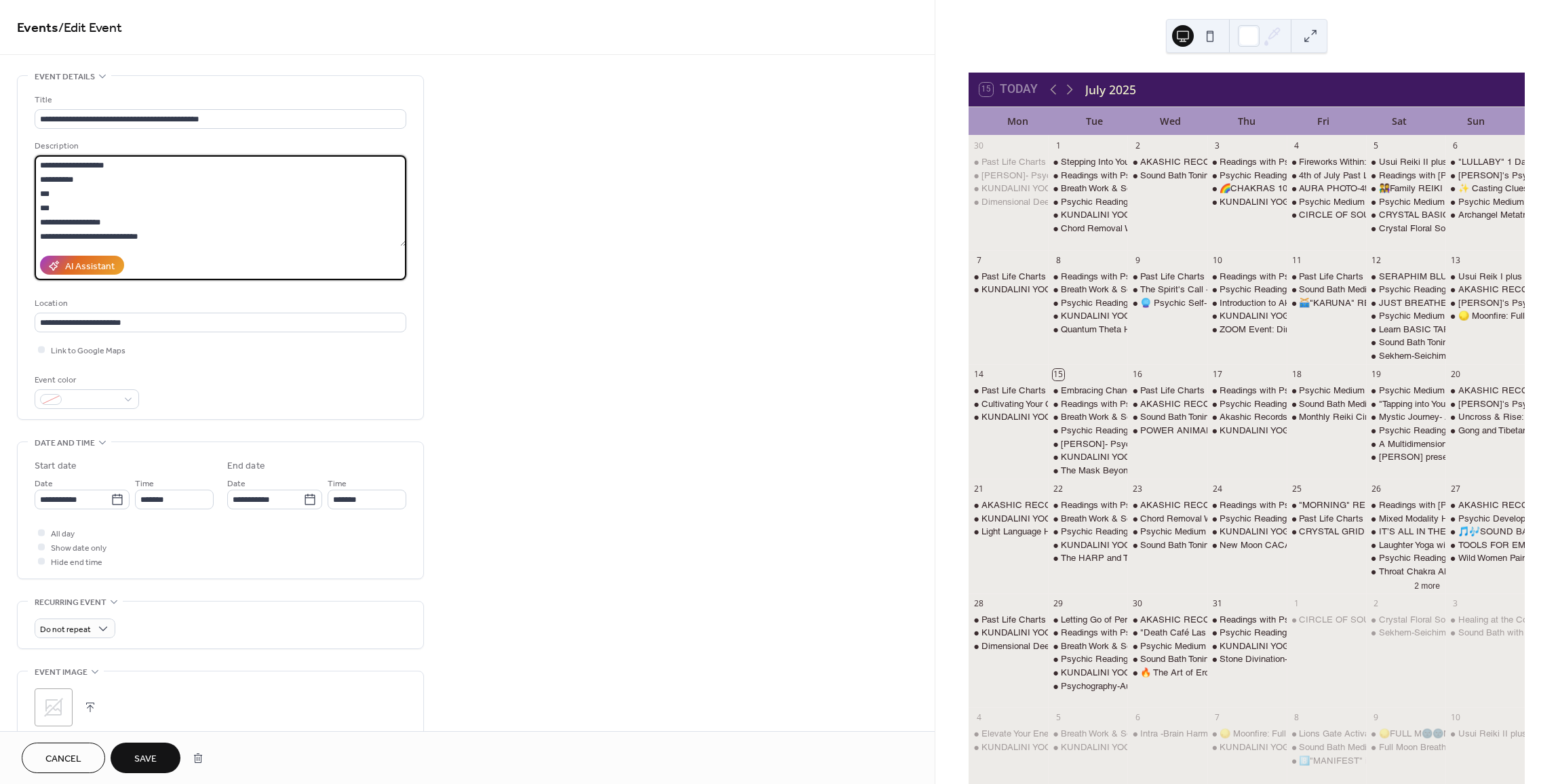 drag, startPoint x: 126, startPoint y: 165, endPoint x: 41, endPoint y: 165, distance: 85 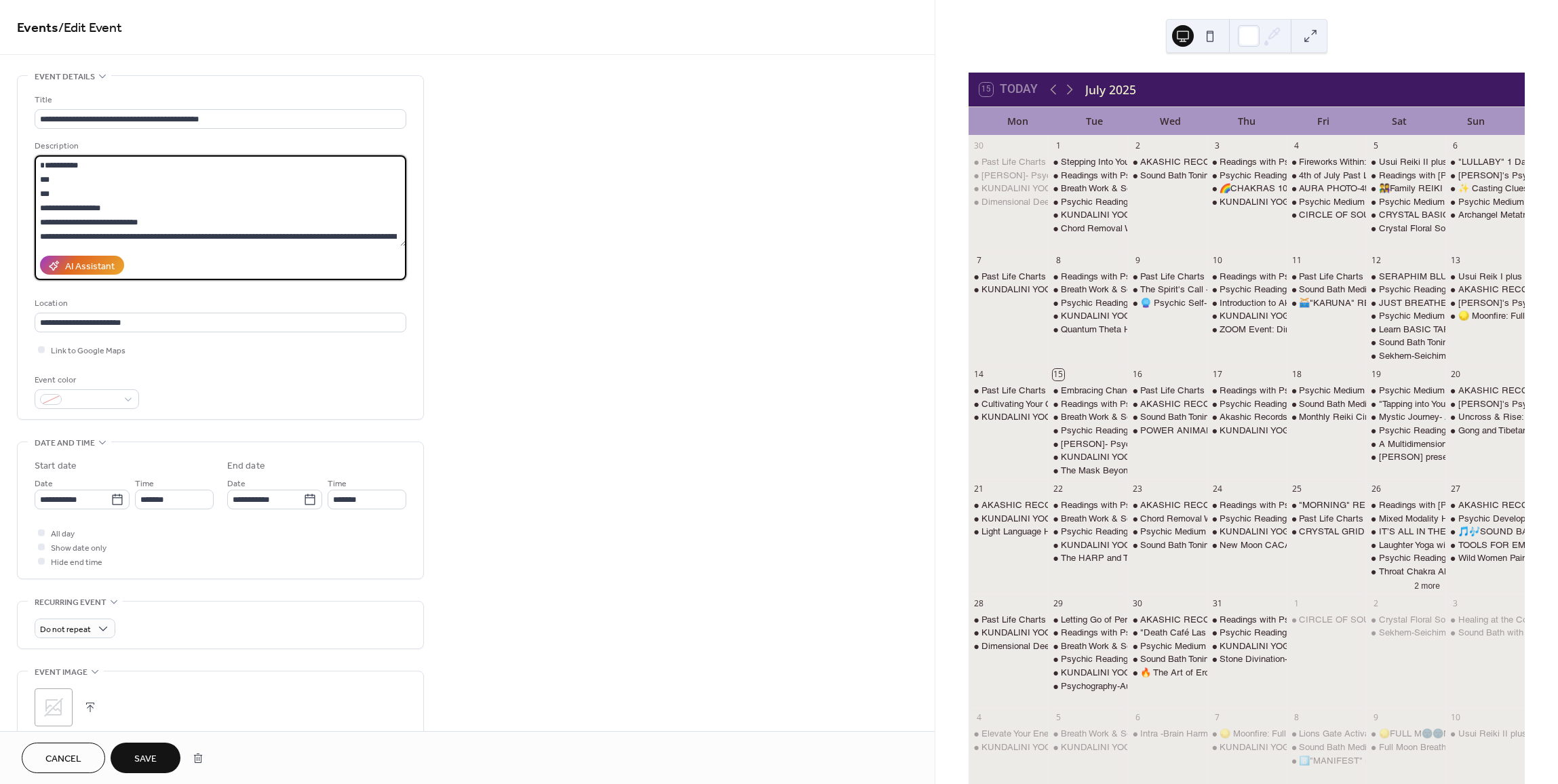 click on "**********" at bounding box center (220, 201) 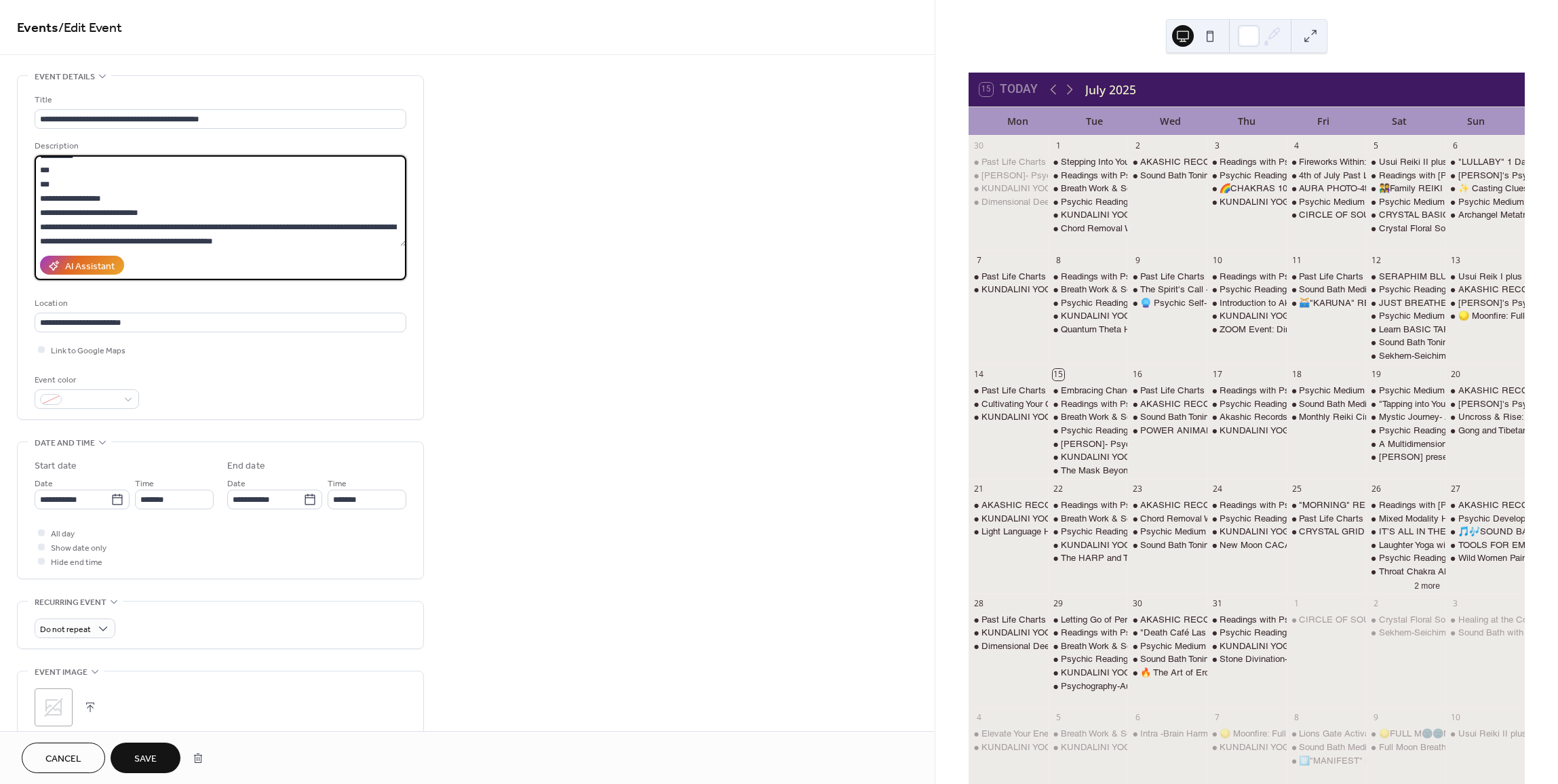 scroll, scrollTop: 14, scrollLeft: 0, axis: vertical 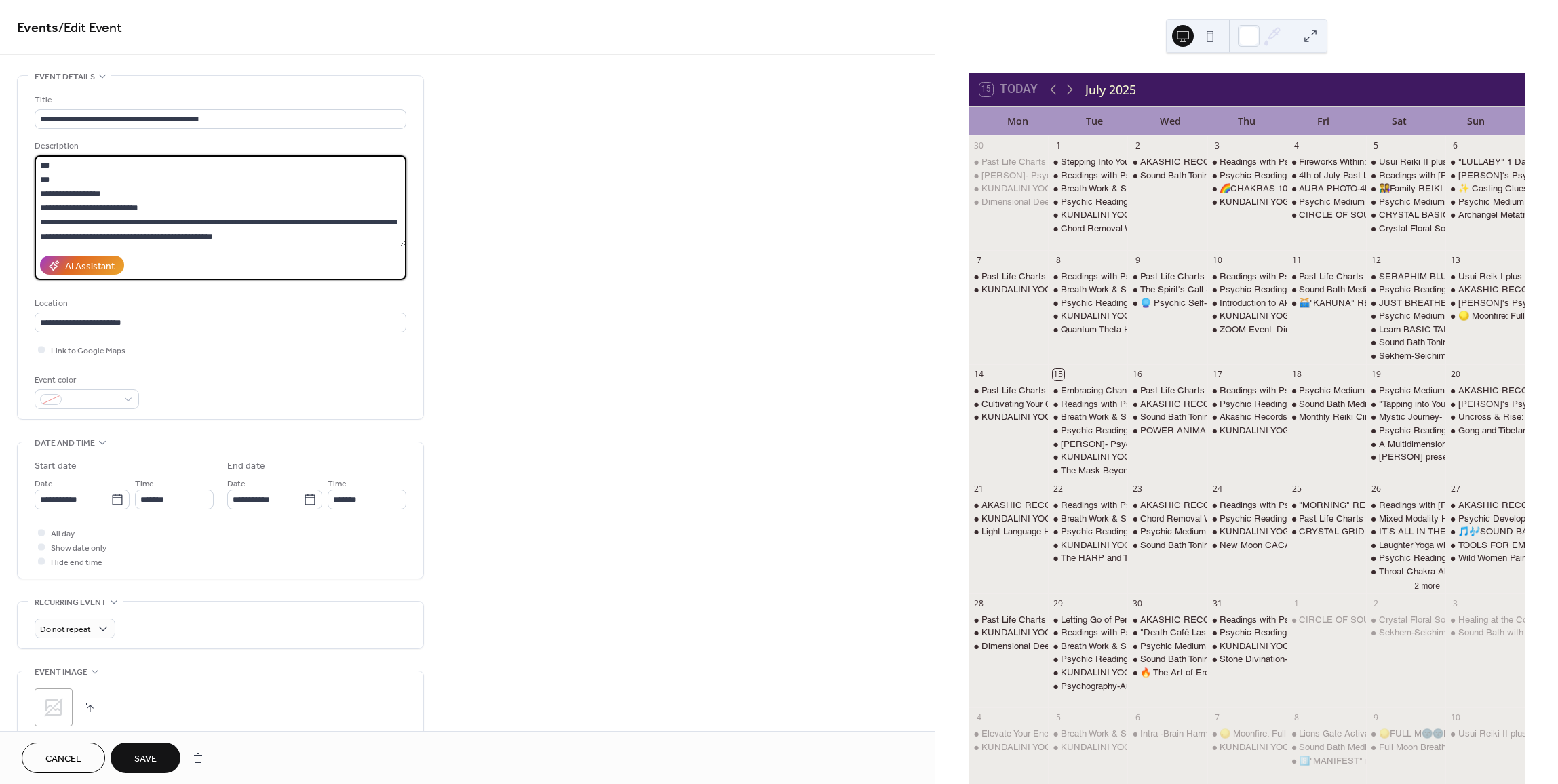 click on "**********" at bounding box center [220, 201] 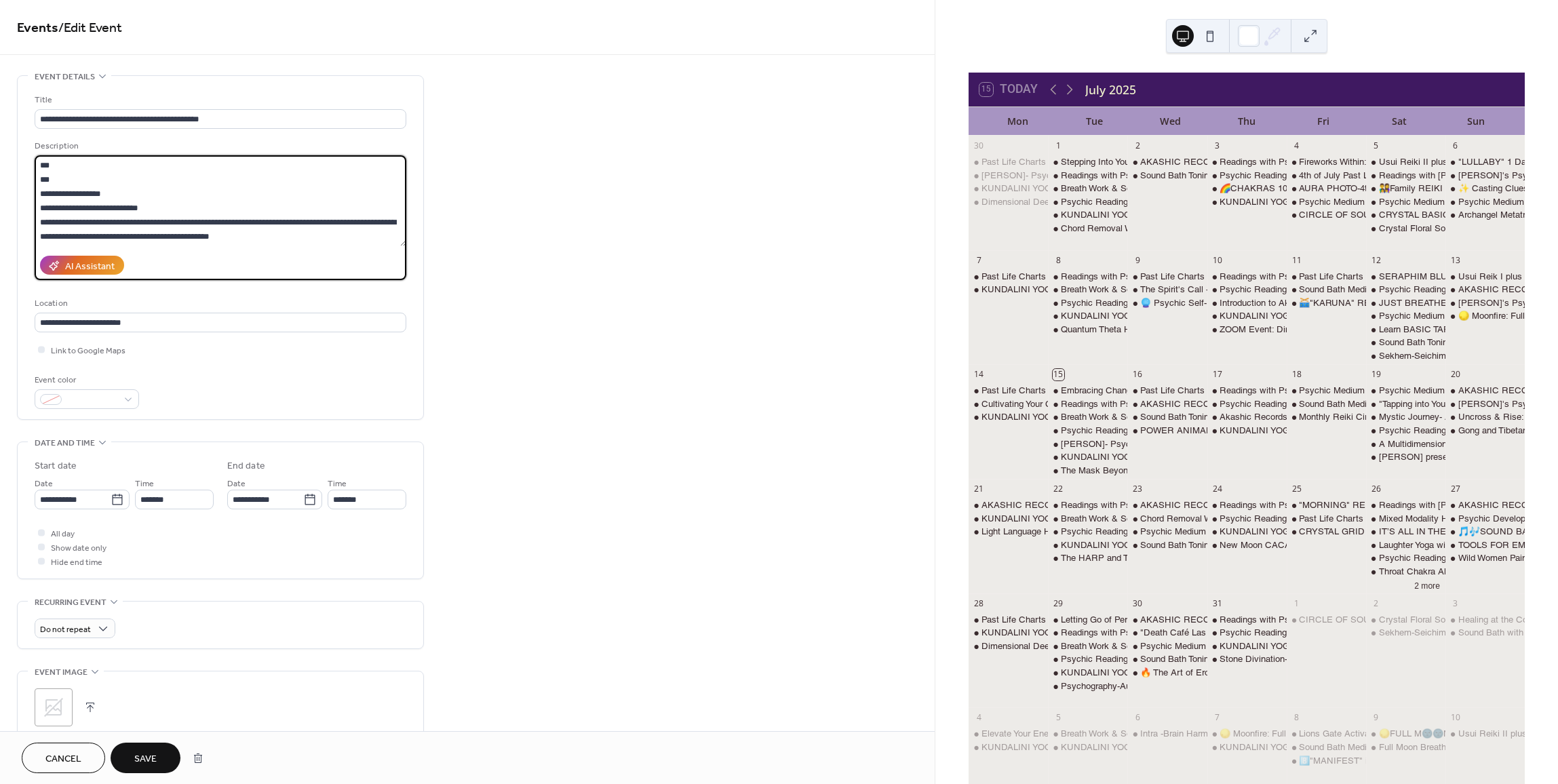 click on "**********" at bounding box center (220, 201) 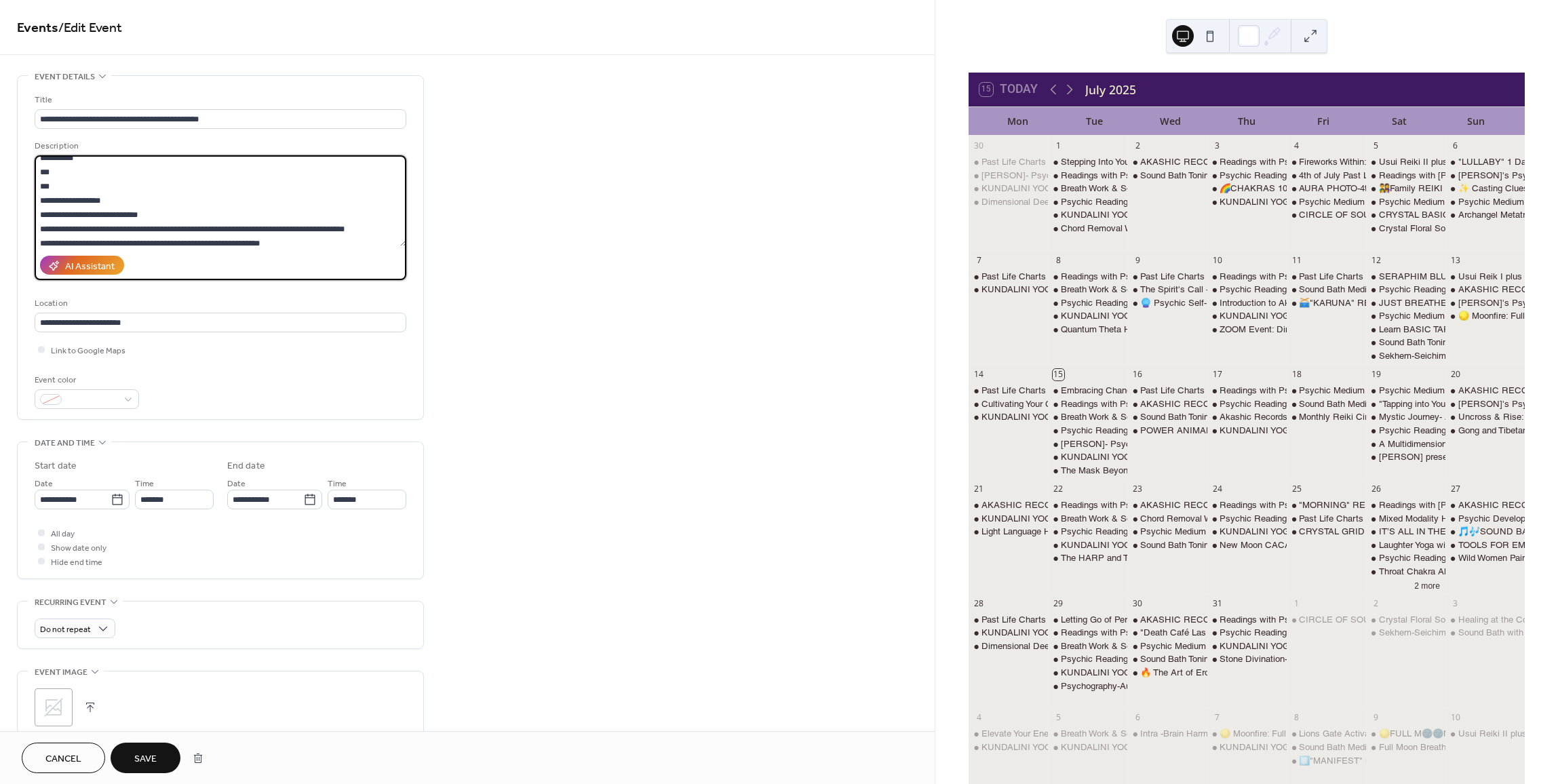scroll, scrollTop: 14, scrollLeft: 0, axis: vertical 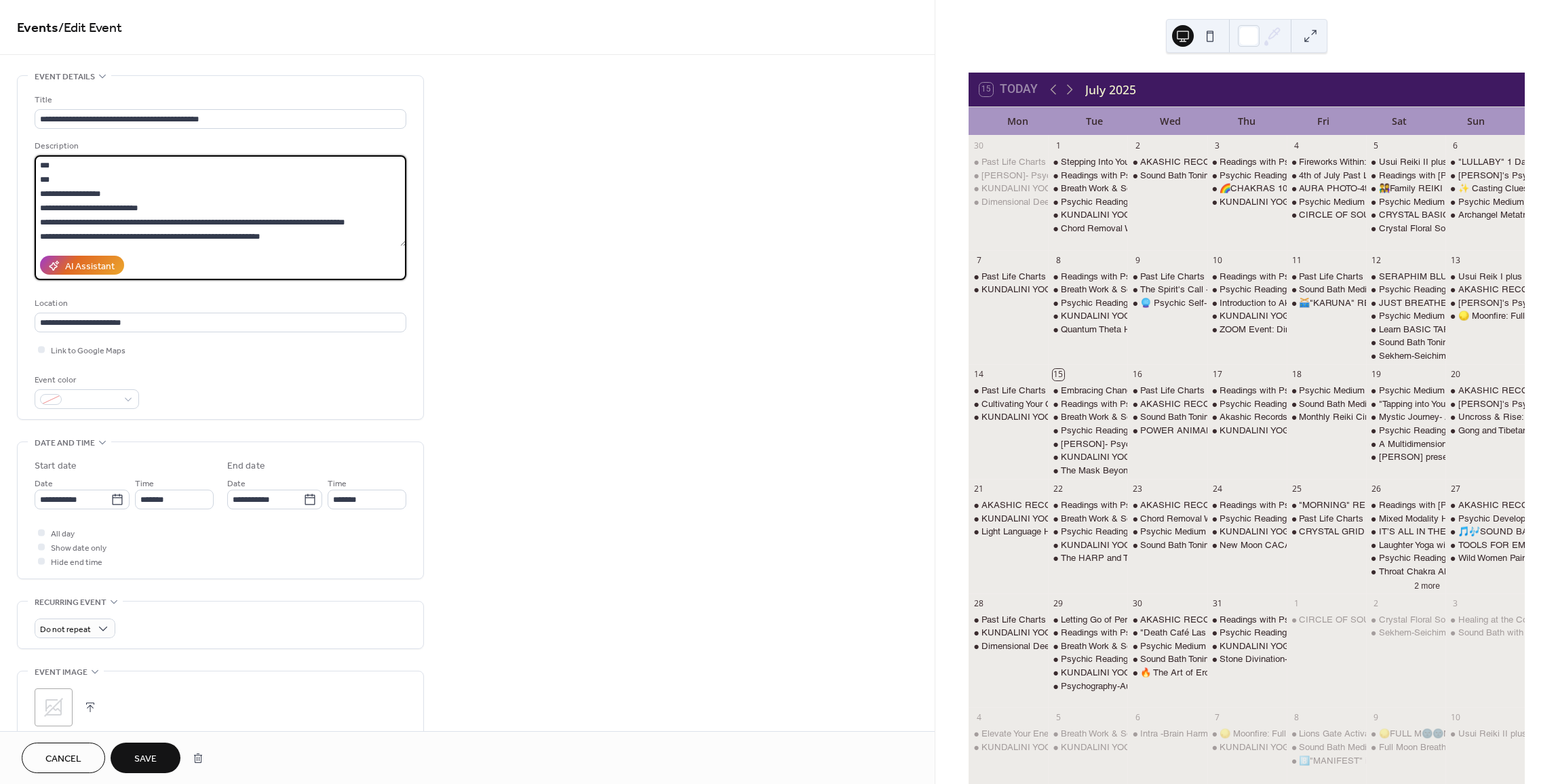 type on "**********" 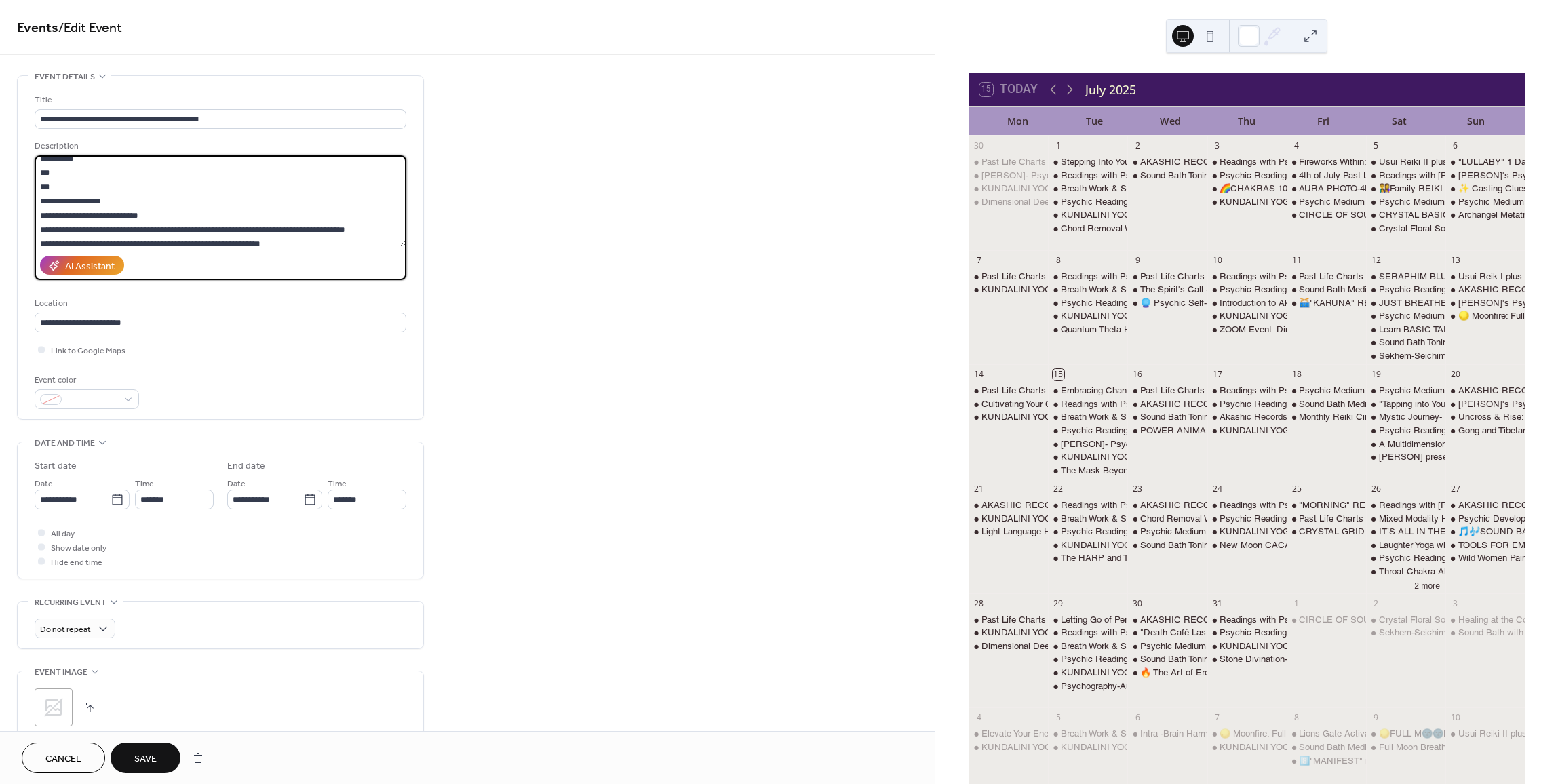 scroll, scrollTop: 0, scrollLeft: 0, axis: both 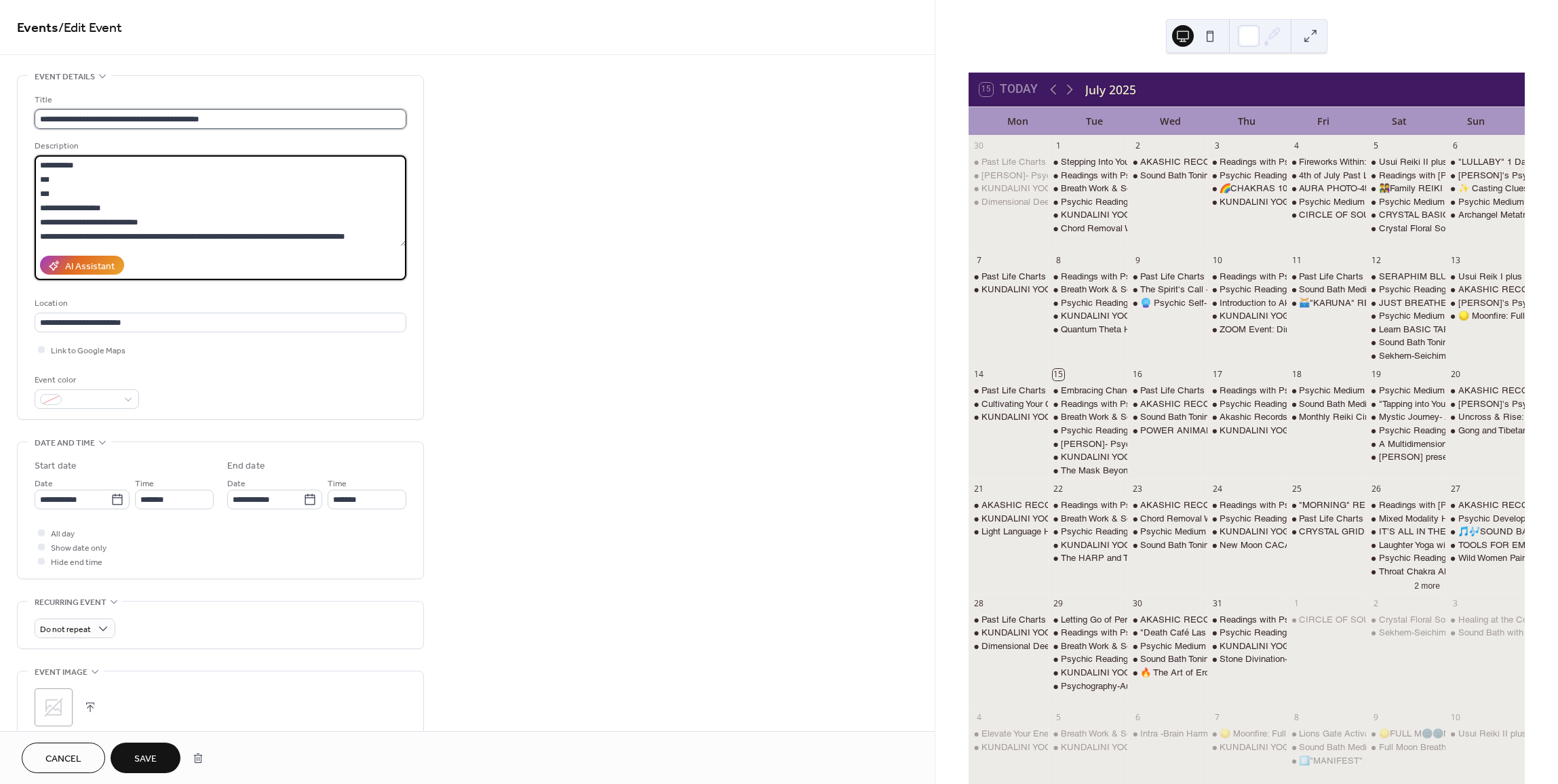 click on "**********" at bounding box center (220, 119) 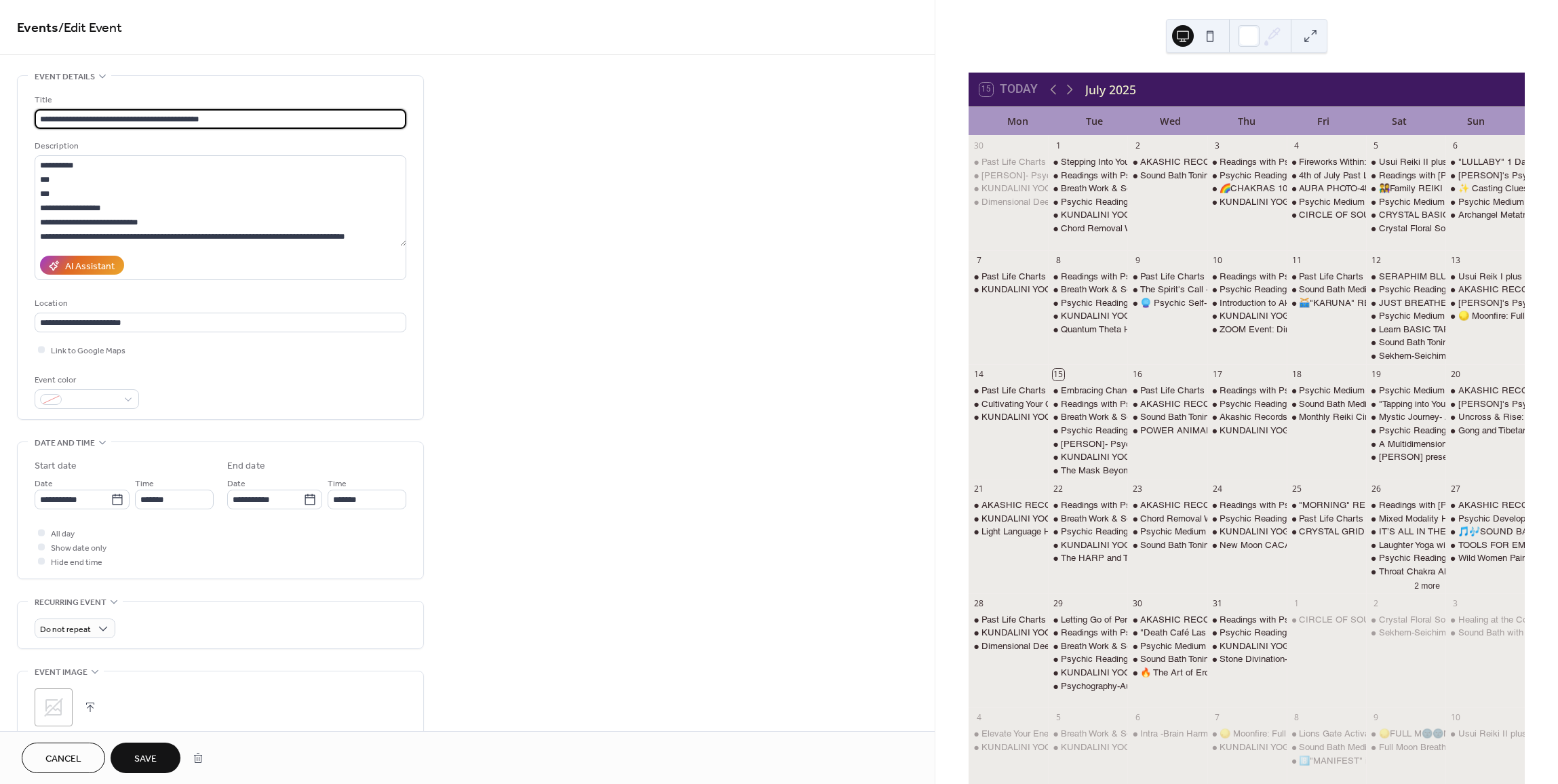 drag, startPoint x: 237, startPoint y: 116, endPoint x: -12, endPoint y: 123, distance: 249.09837 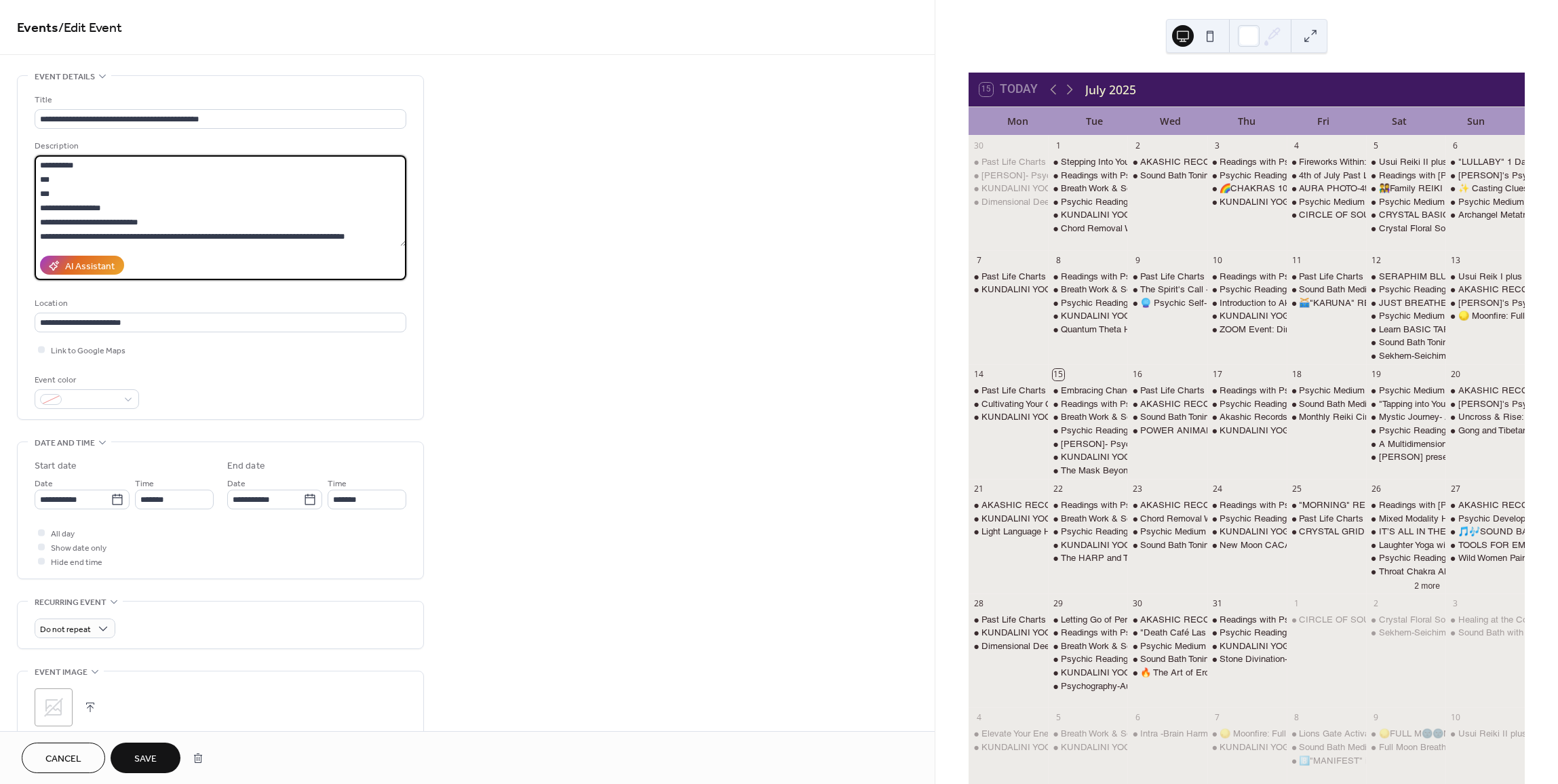 drag, startPoint x: 376, startPoint y: 239, endPoint x: 16, endPoint y: 162, distance: 368.1426 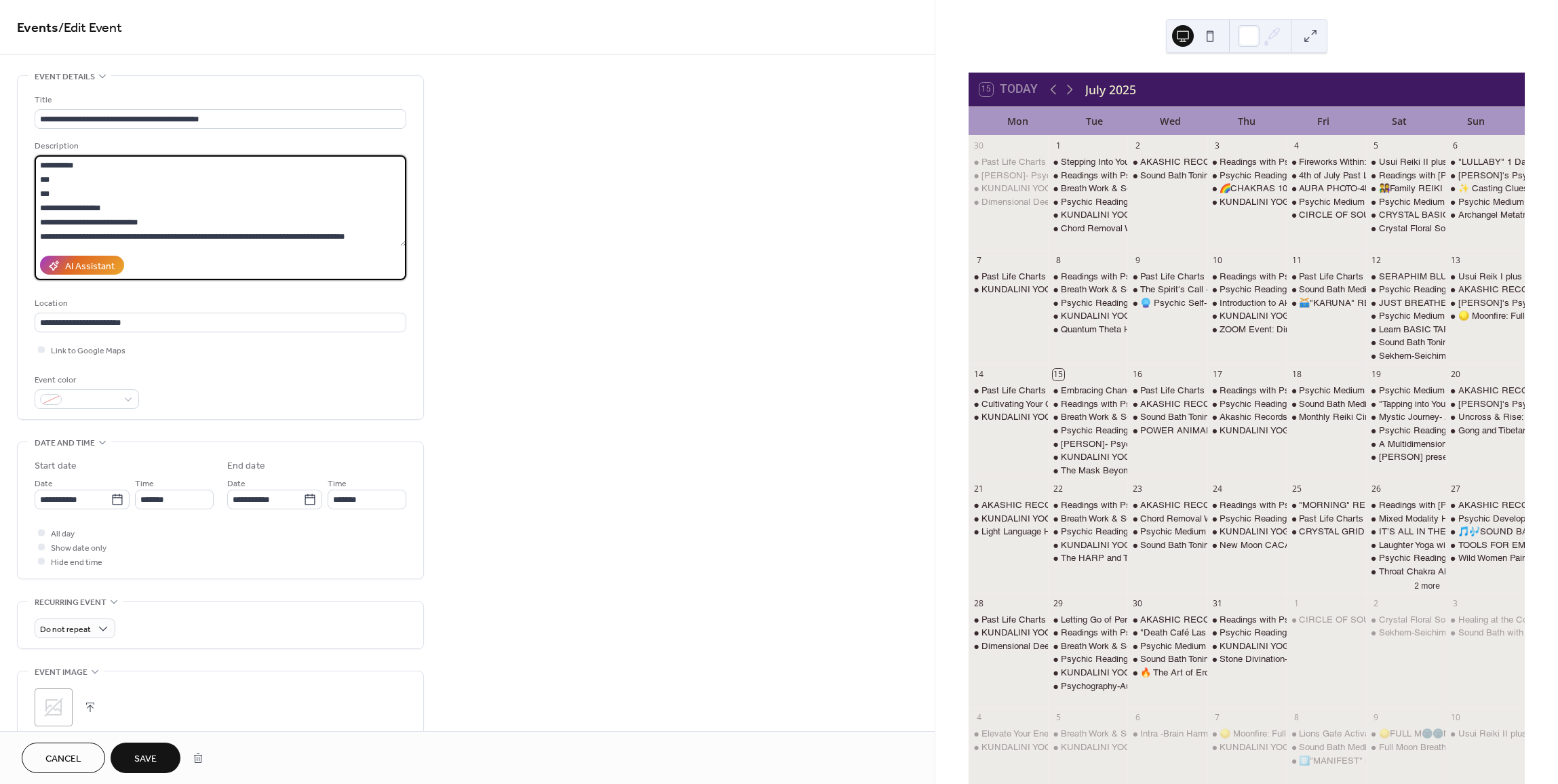 click on "**********" at bounding box center [467, 541] 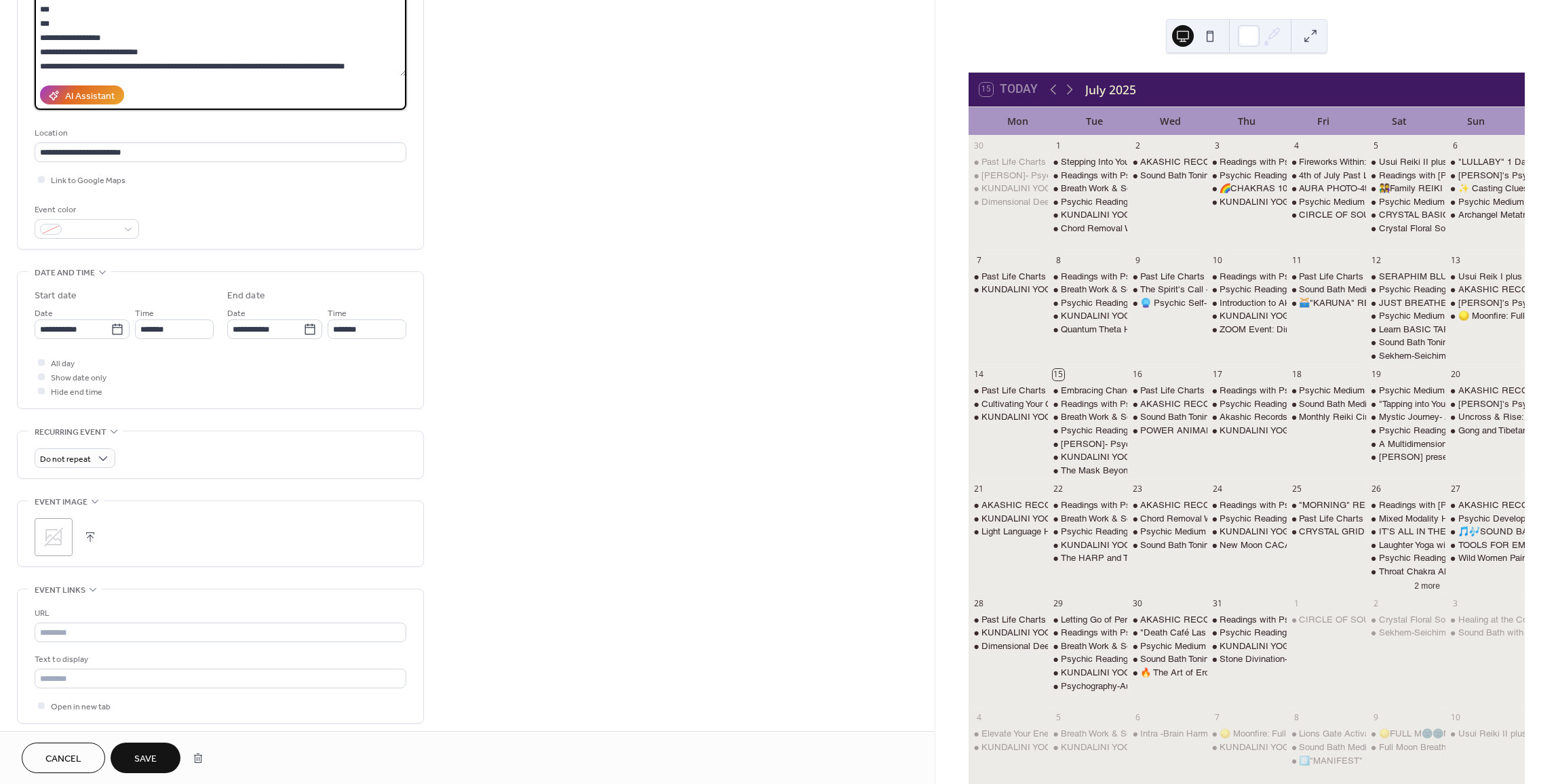scroll, scrollTop: 203, scrollLeft: 0, axis: vertical 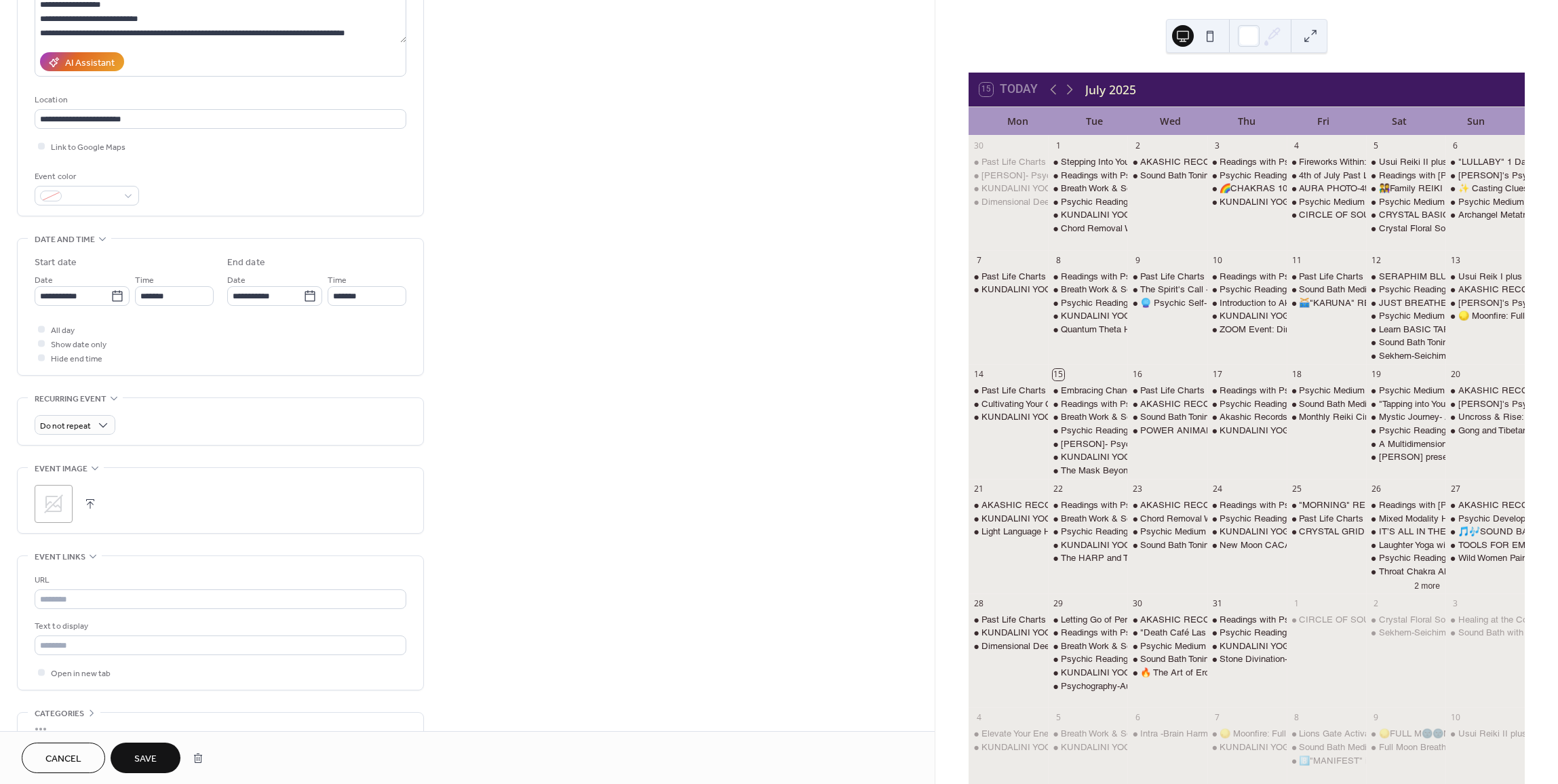 click at bounding box center [90, 504] 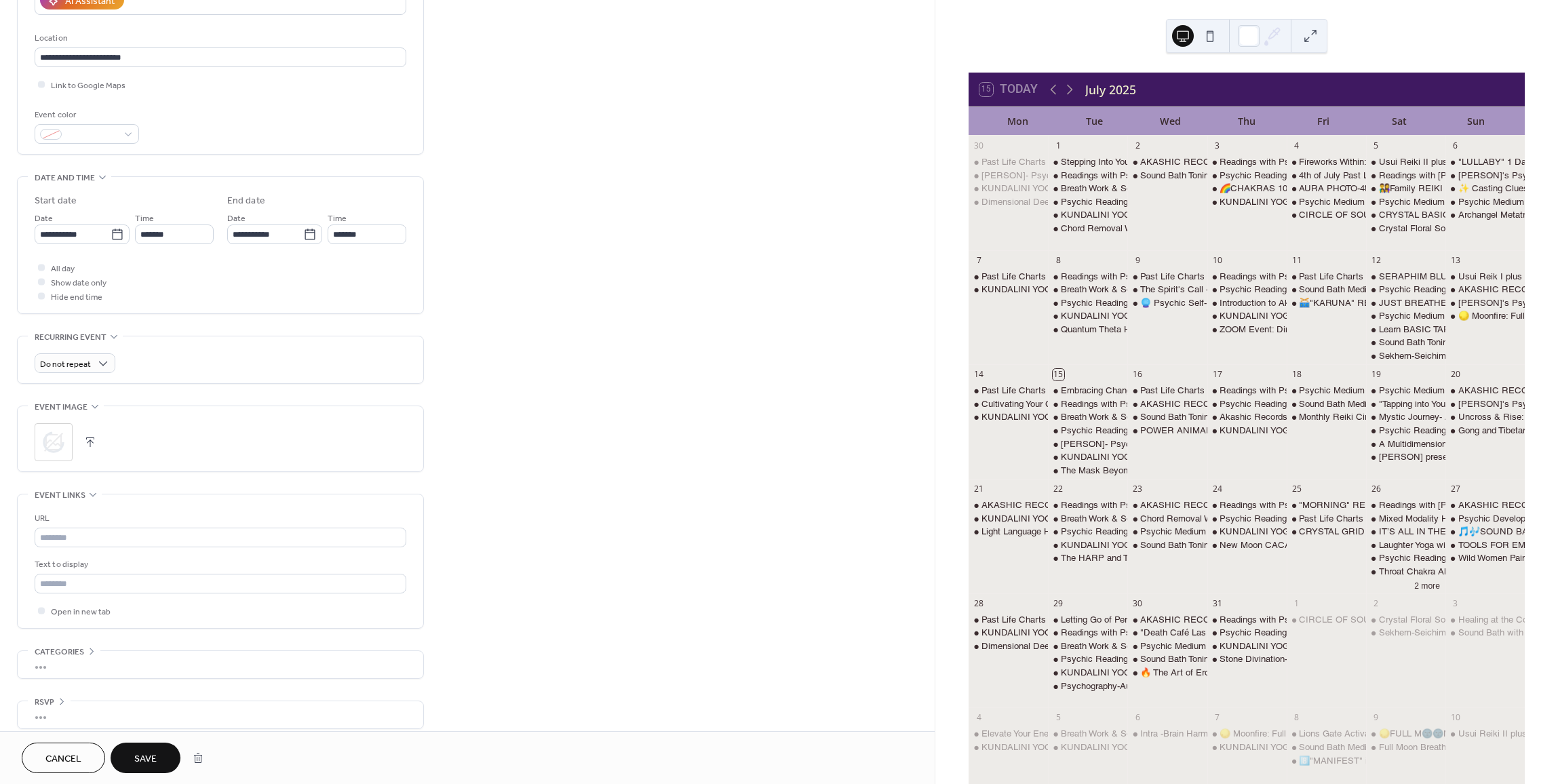scroll, scrollTop: 277, scrollLeft: 0, axis: vertical 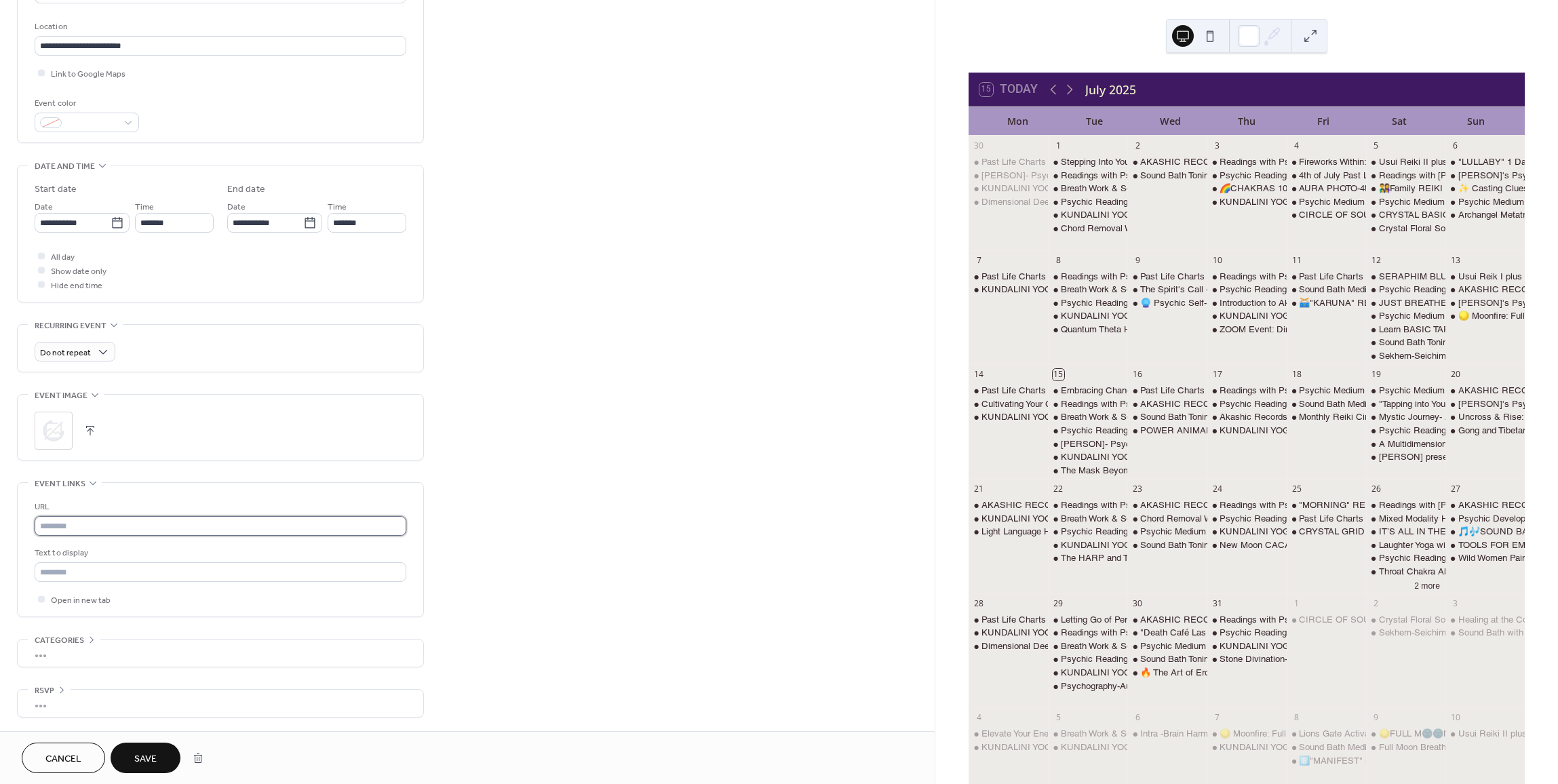 click at bounding box center [220, 526] 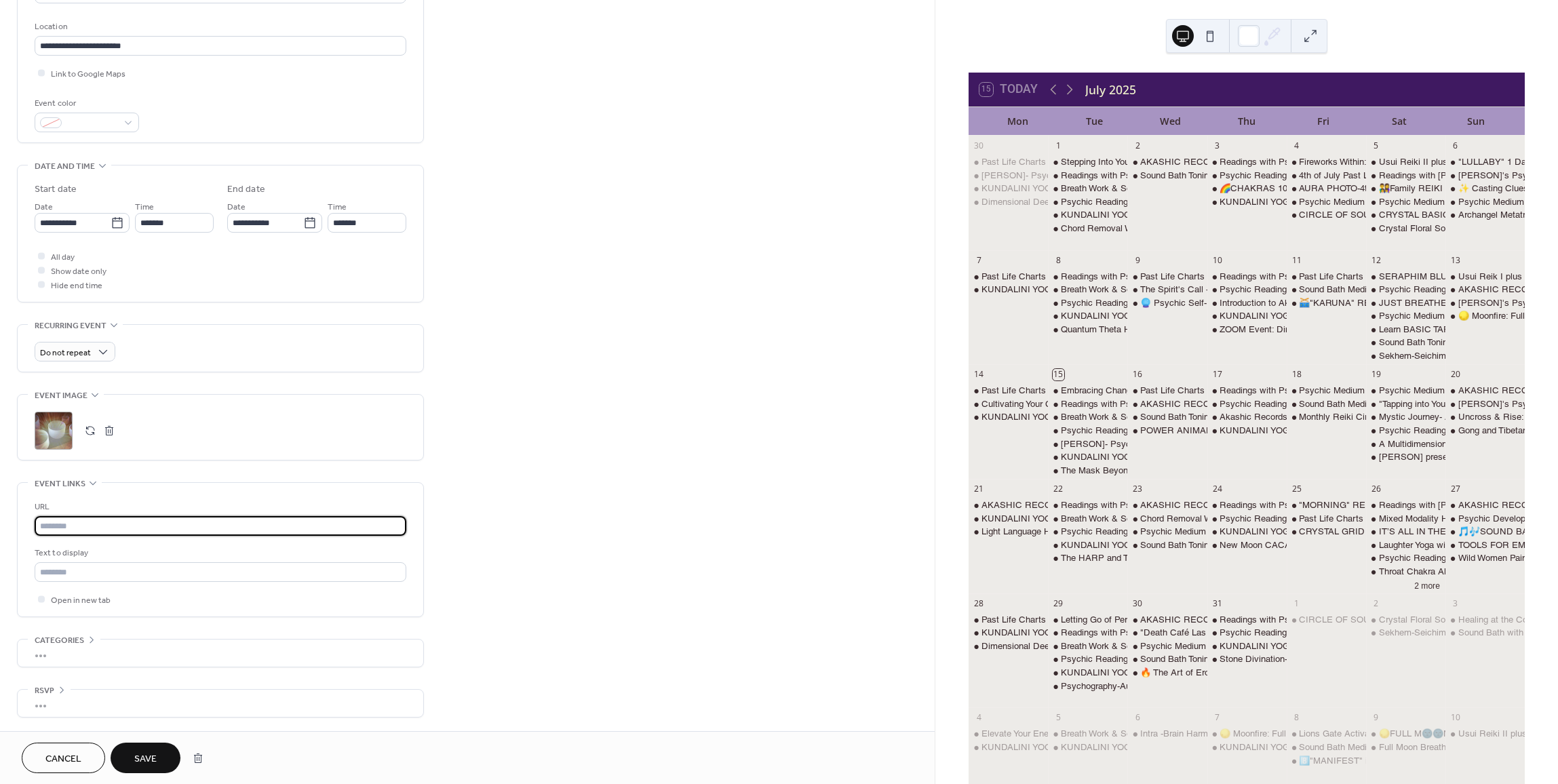 click at bounding box center [220, 526] 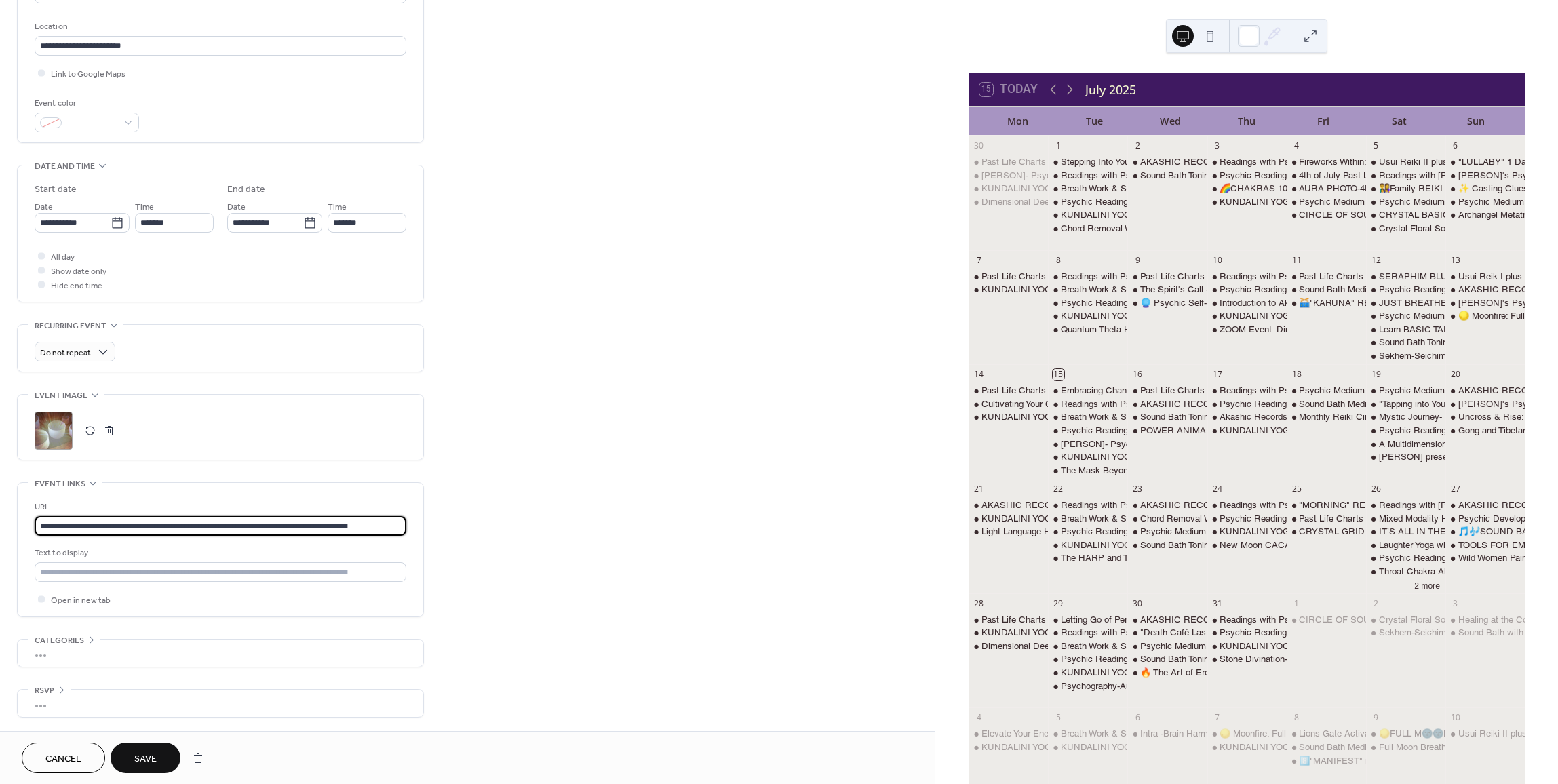 type on "**********" 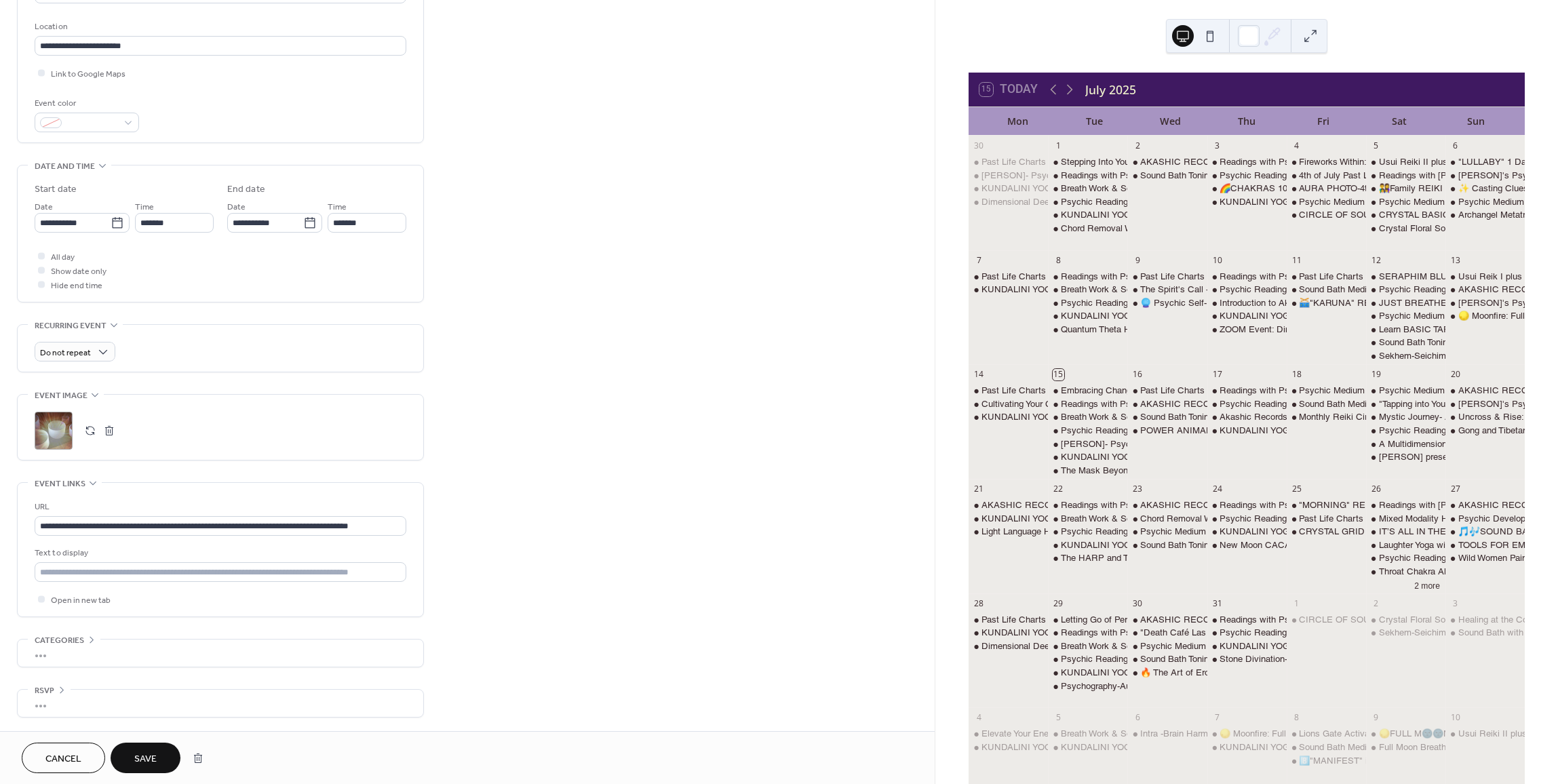 click on "Save" at bounding box center [145, 759] 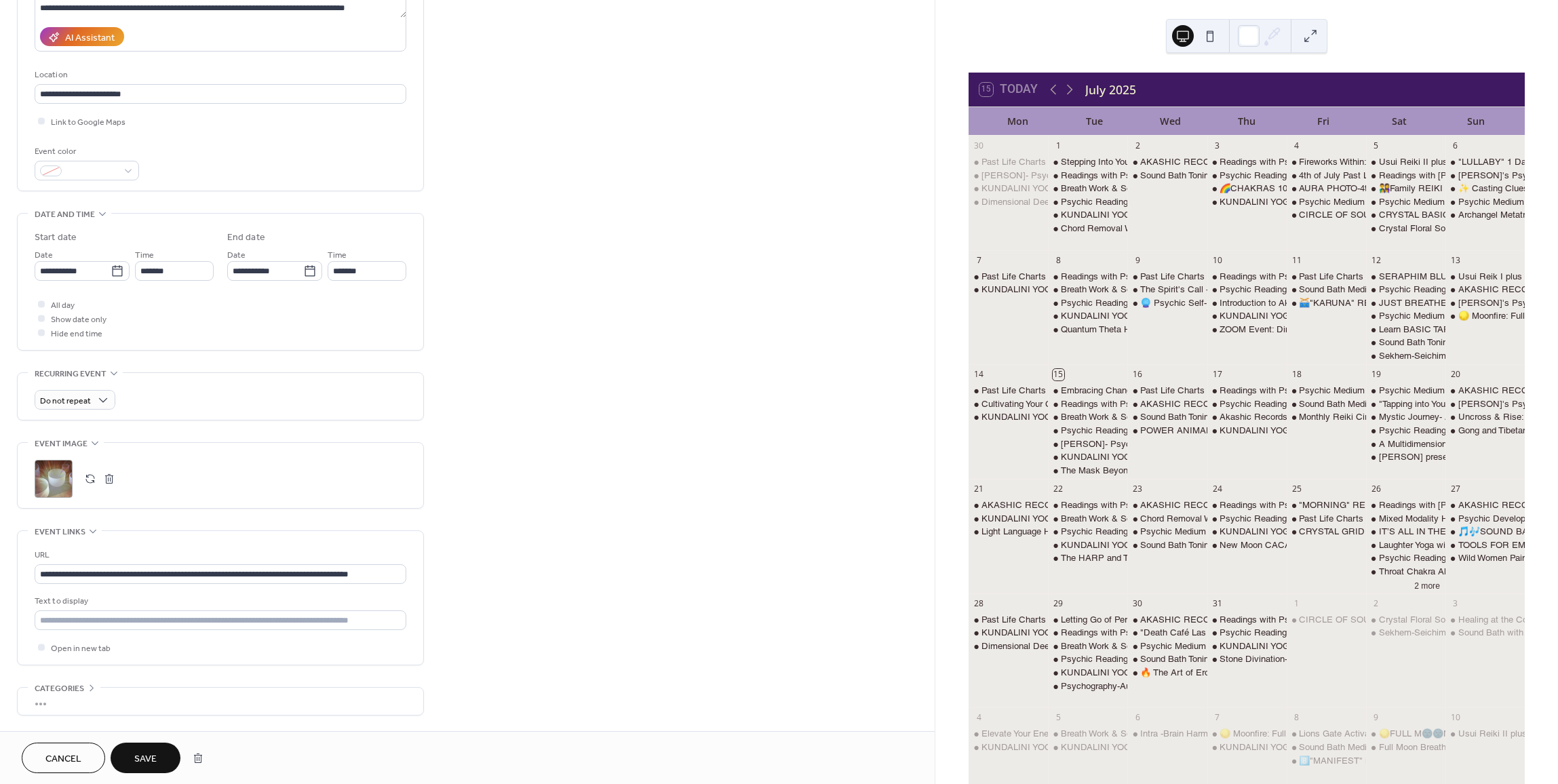 scroll, scrollTop: 325, scrollLeft: 0, axis: vertical 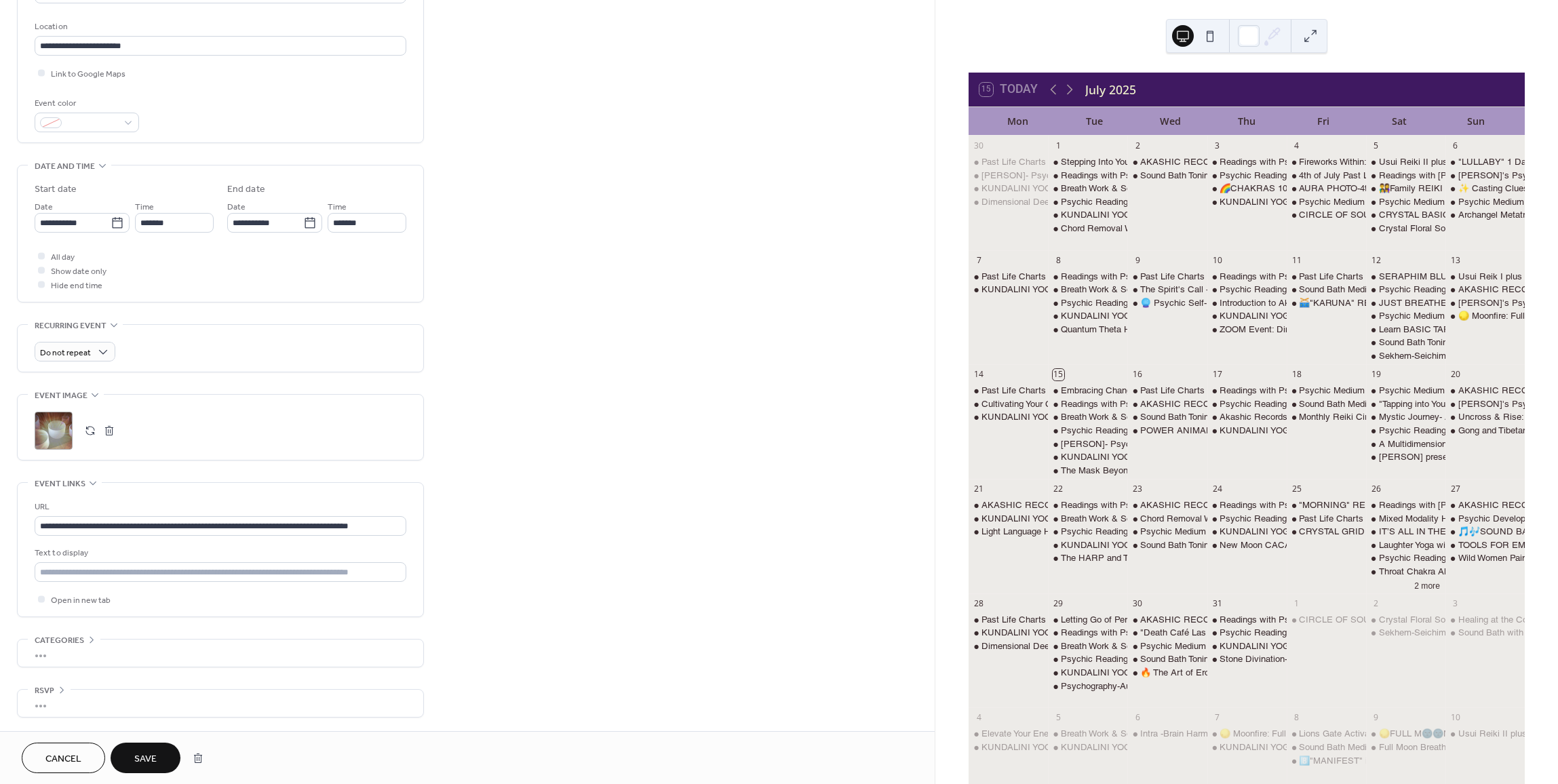 click on "Save" at bounding box center [145, 758] 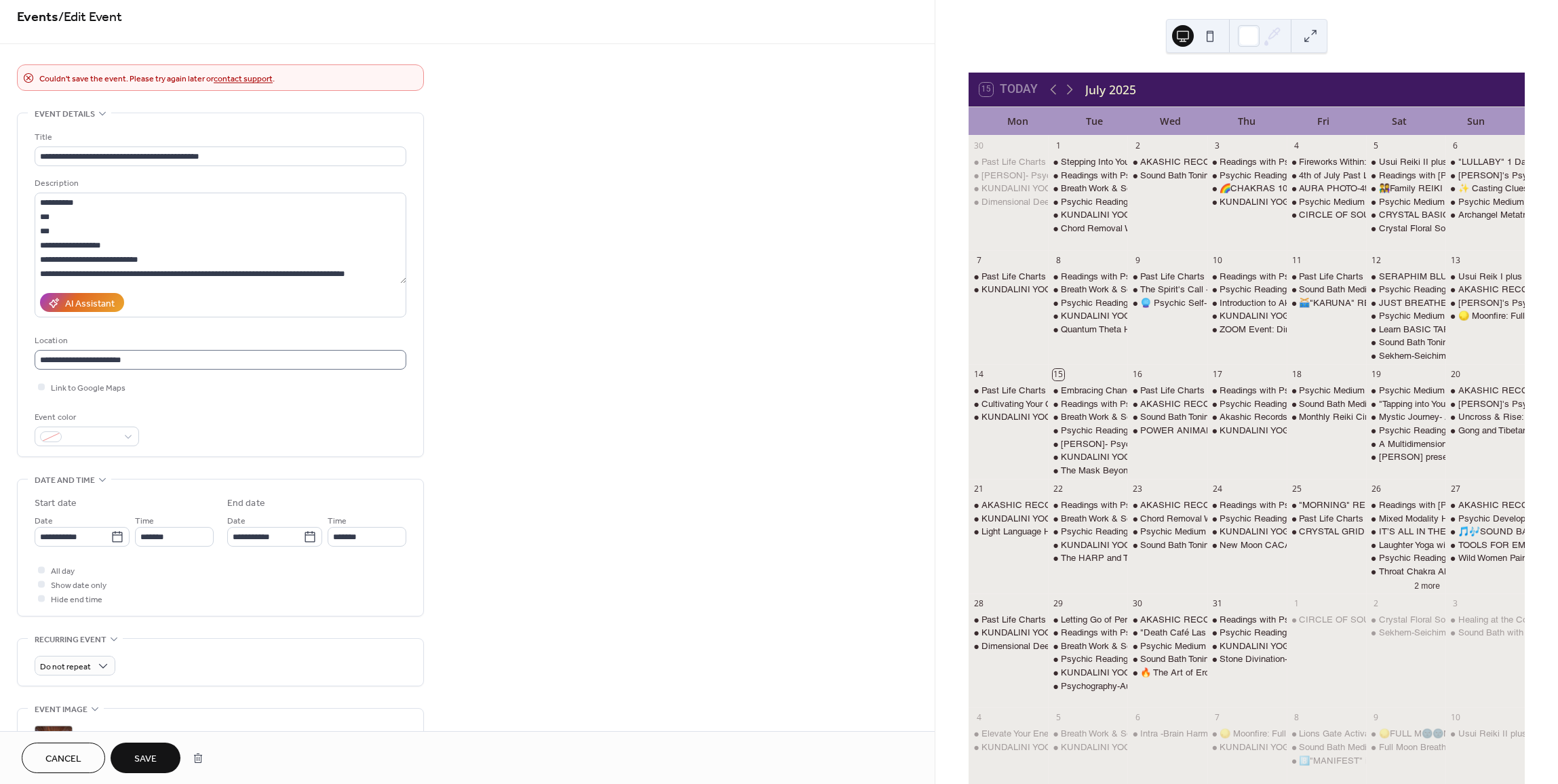 scroll, scrollTop: 0, scrollLeft: 0, axis: both 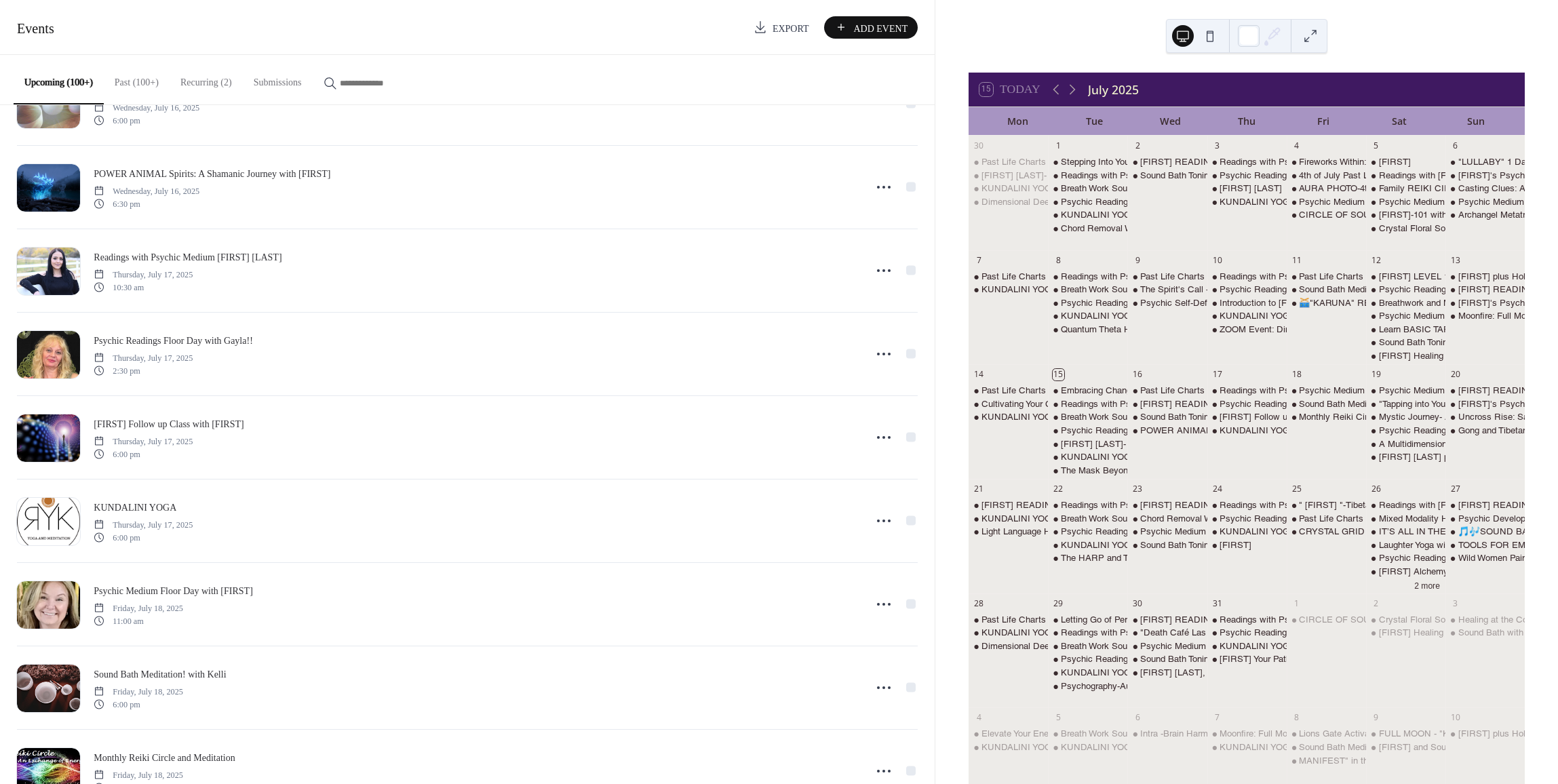 click at bounding box center (381, 83) 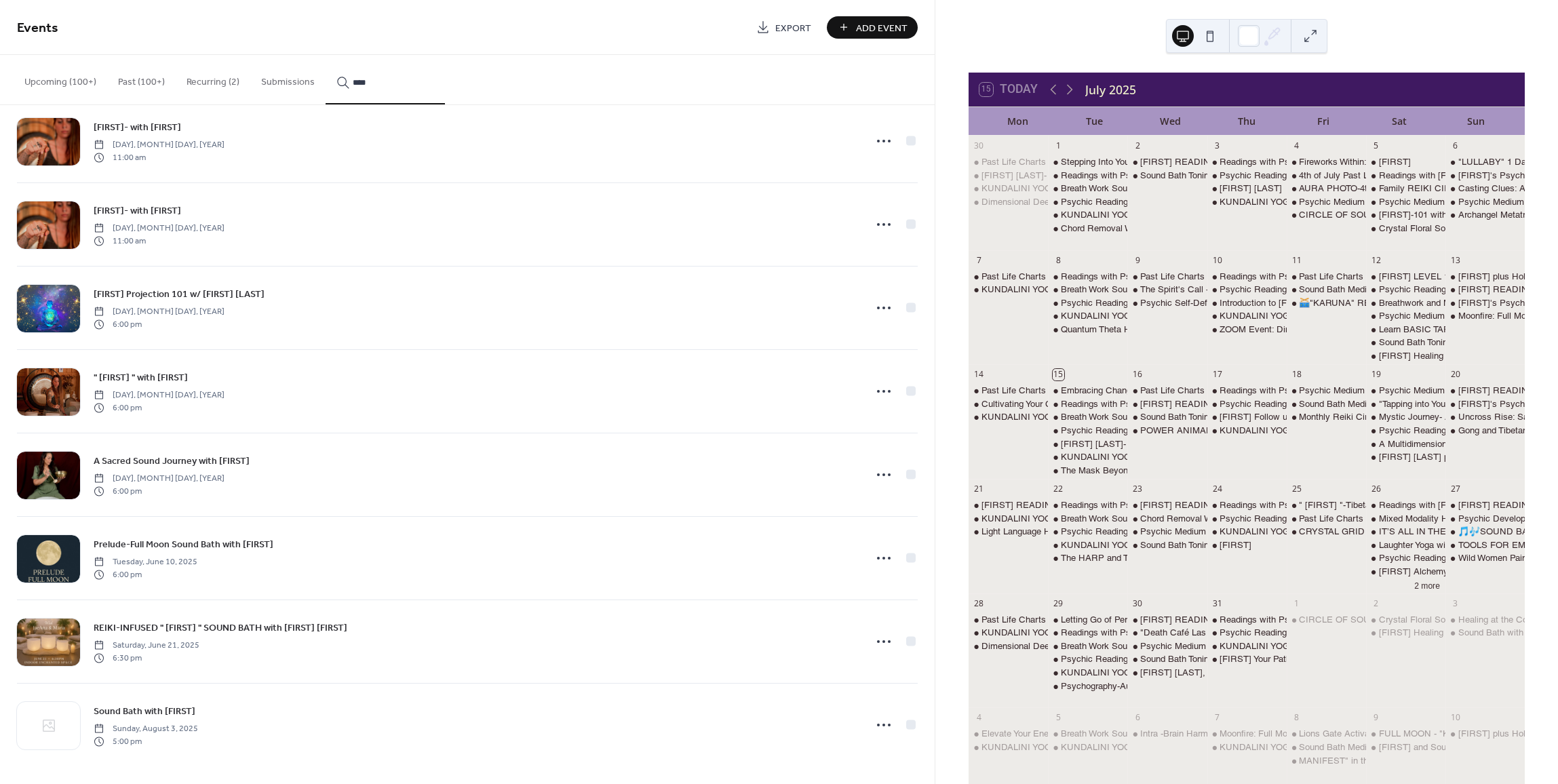 scroll, scrollTop: 2197, scrollLeft: 0, axis: vertical 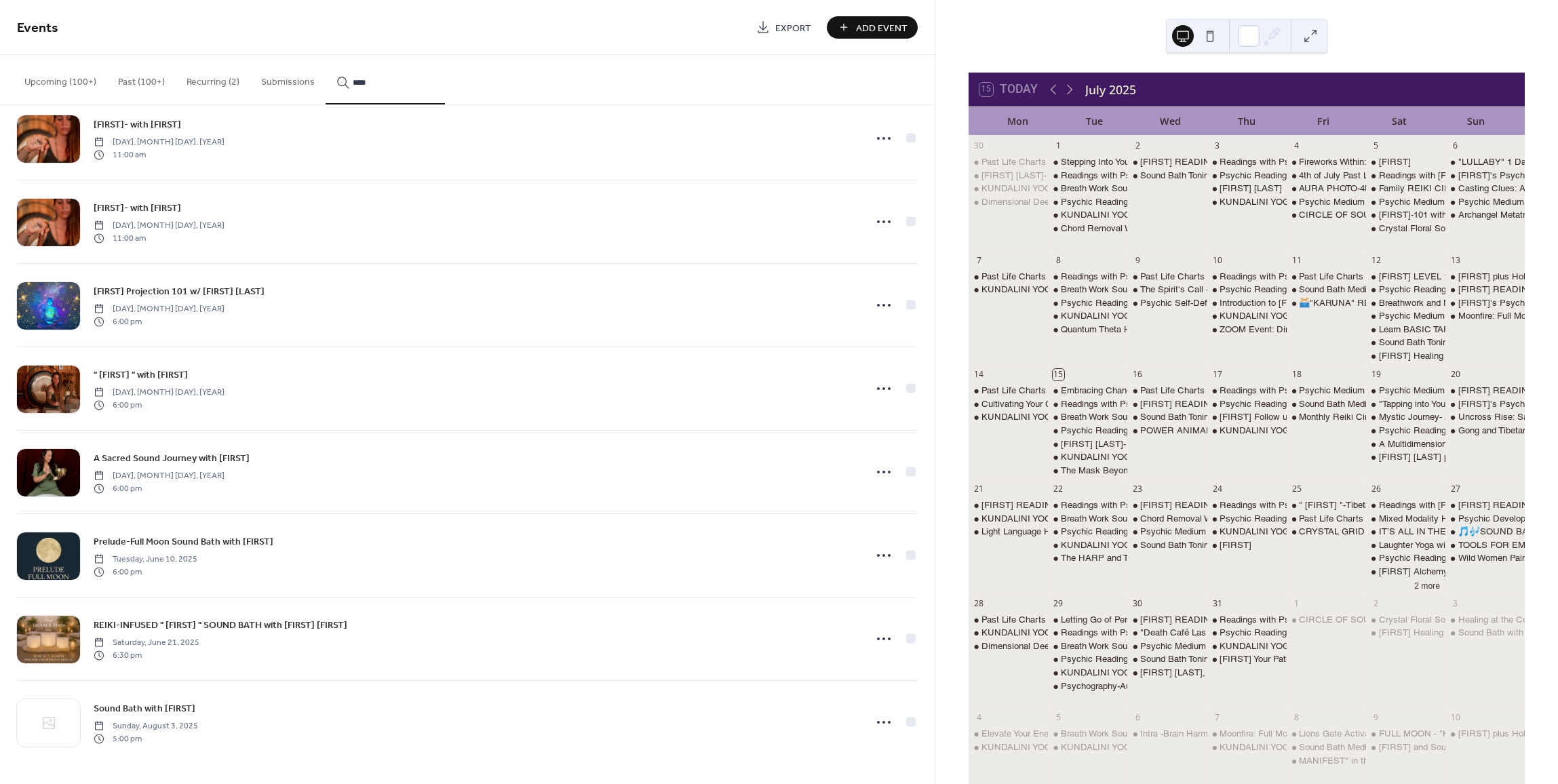 type on "****" 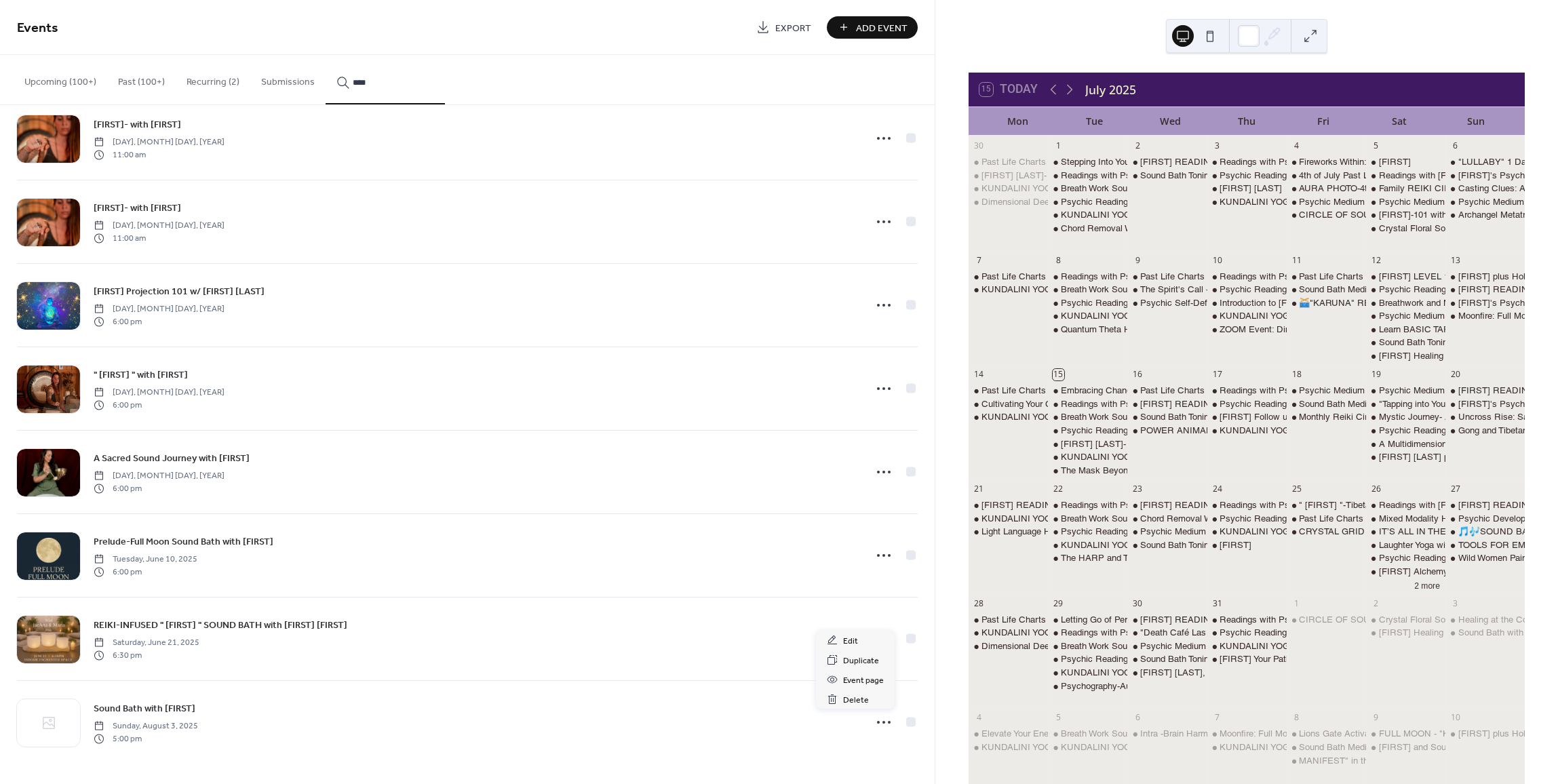 click 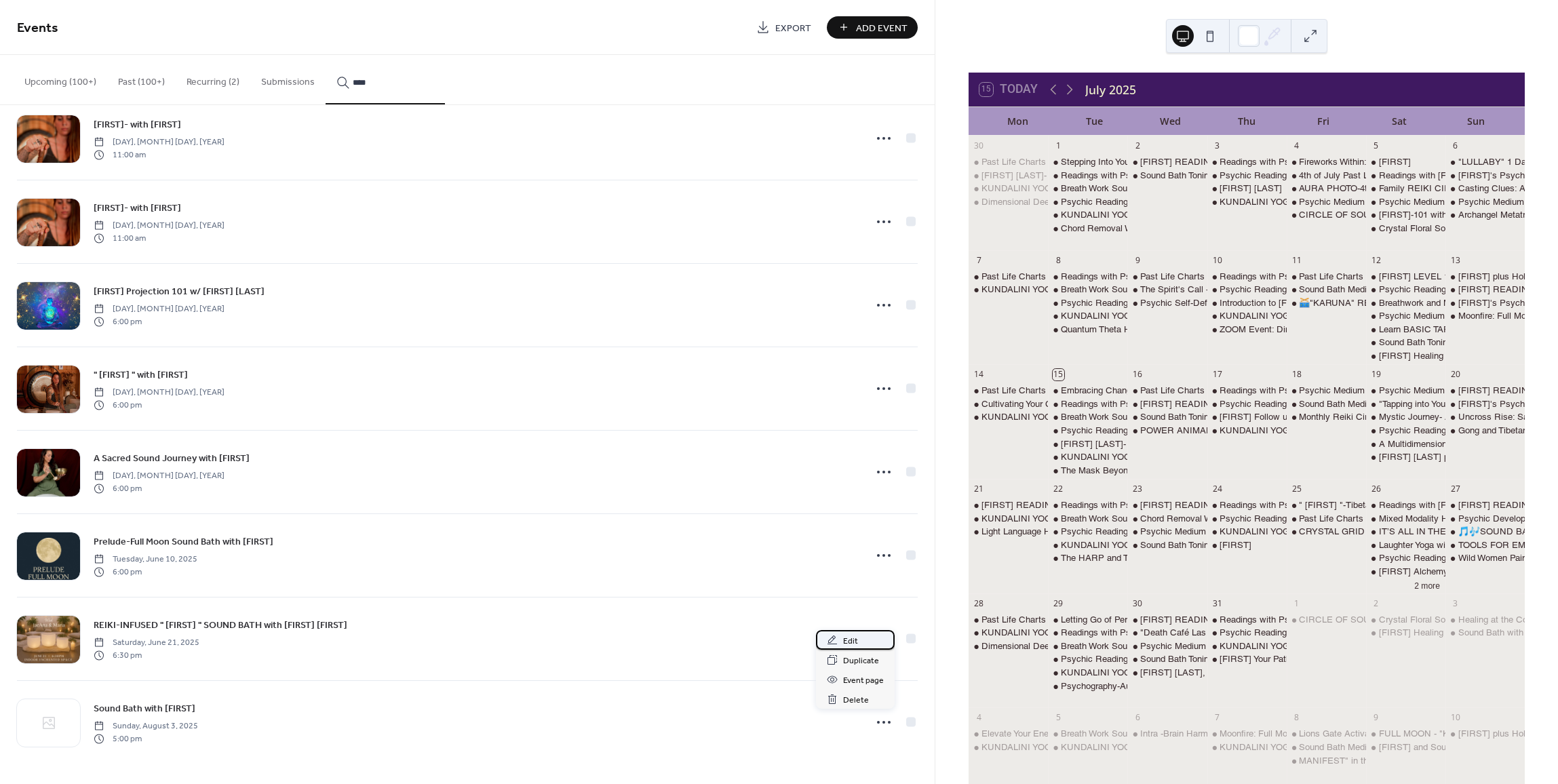 click on "Edit" at bounding box center (855, 640) 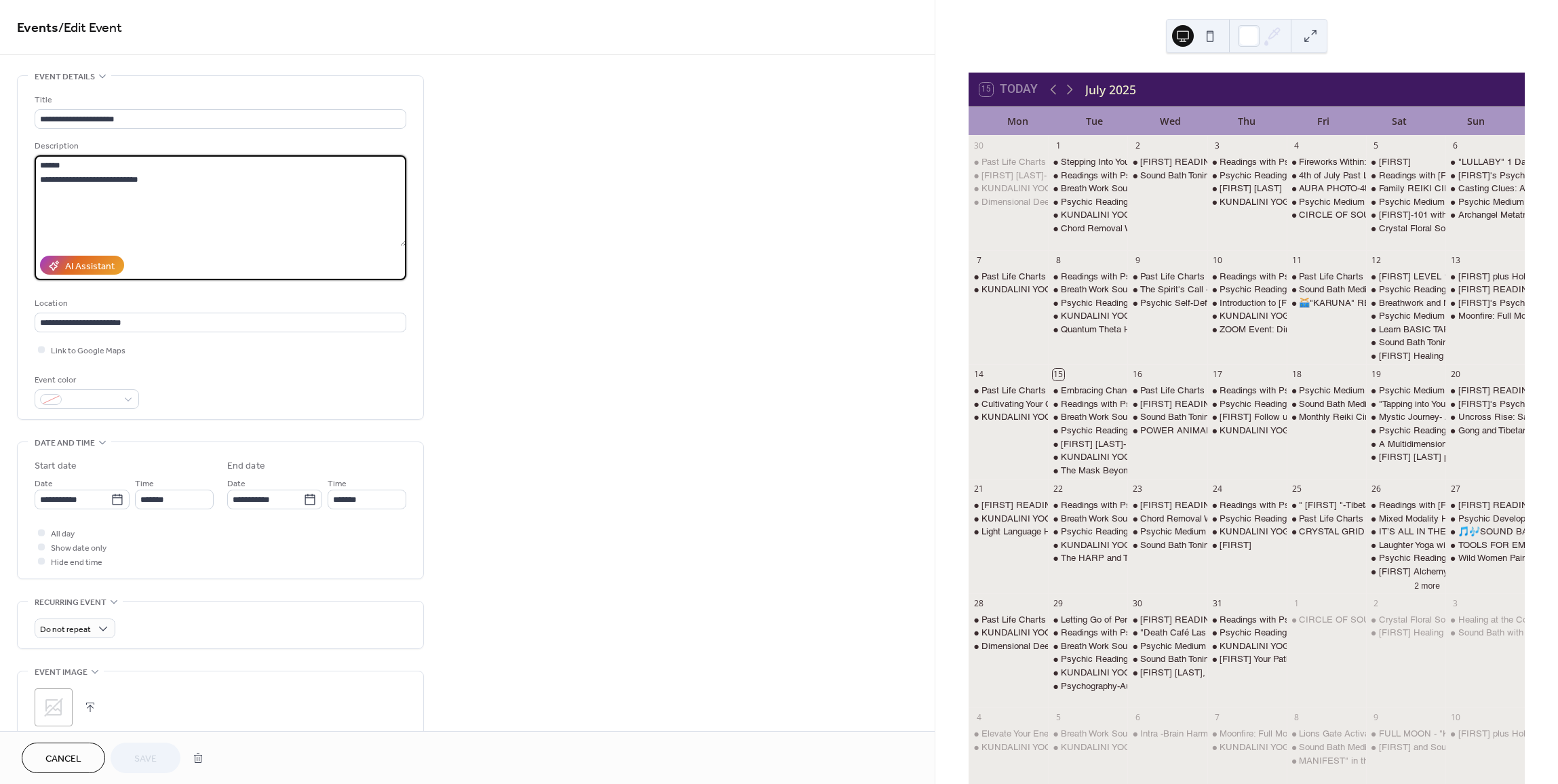drag, startPoint x: 177, startPoint y: 187, endPoint x: -4, endPoint y: 151, distance: 184.54539 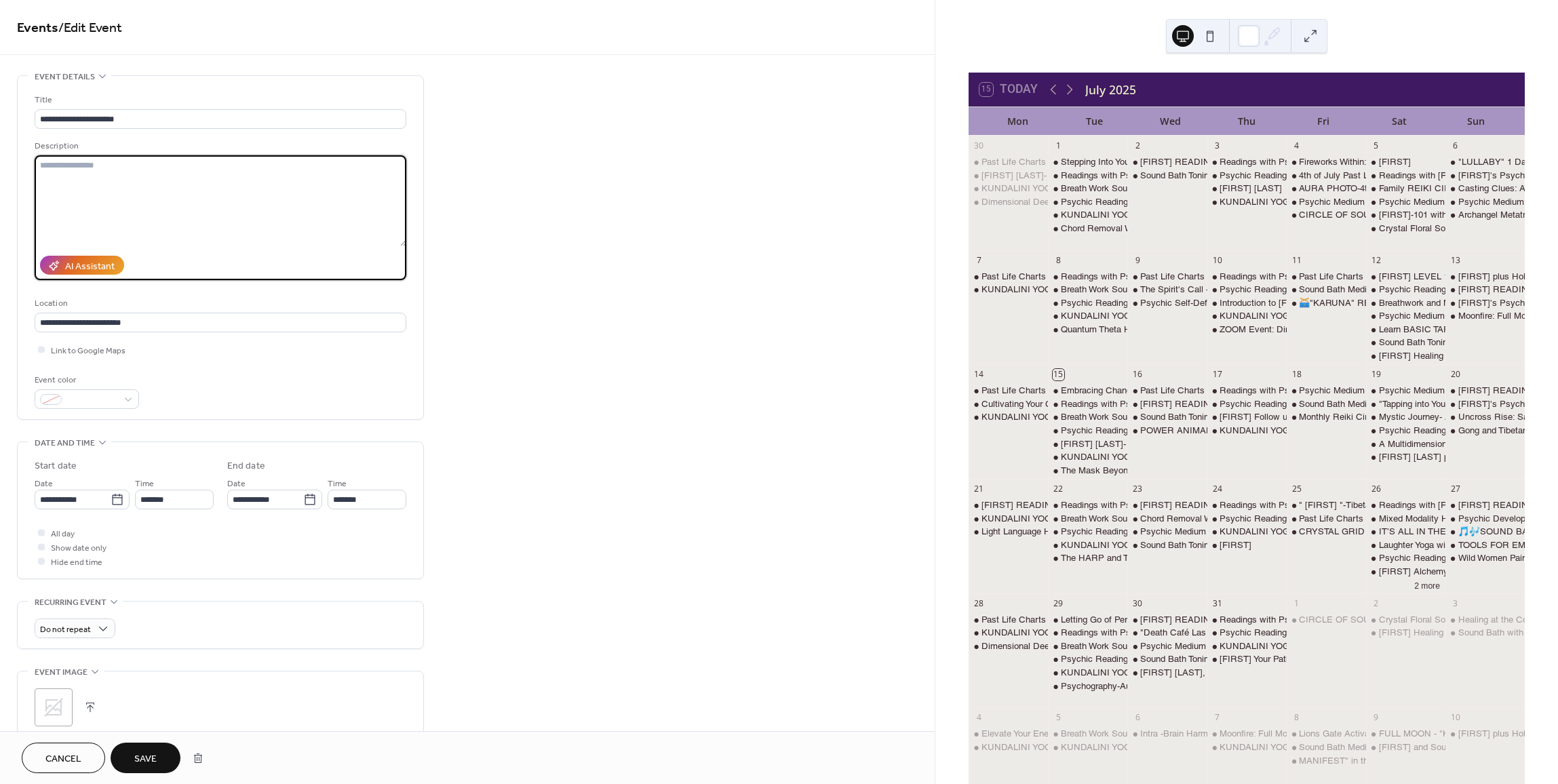 paste on "**********" 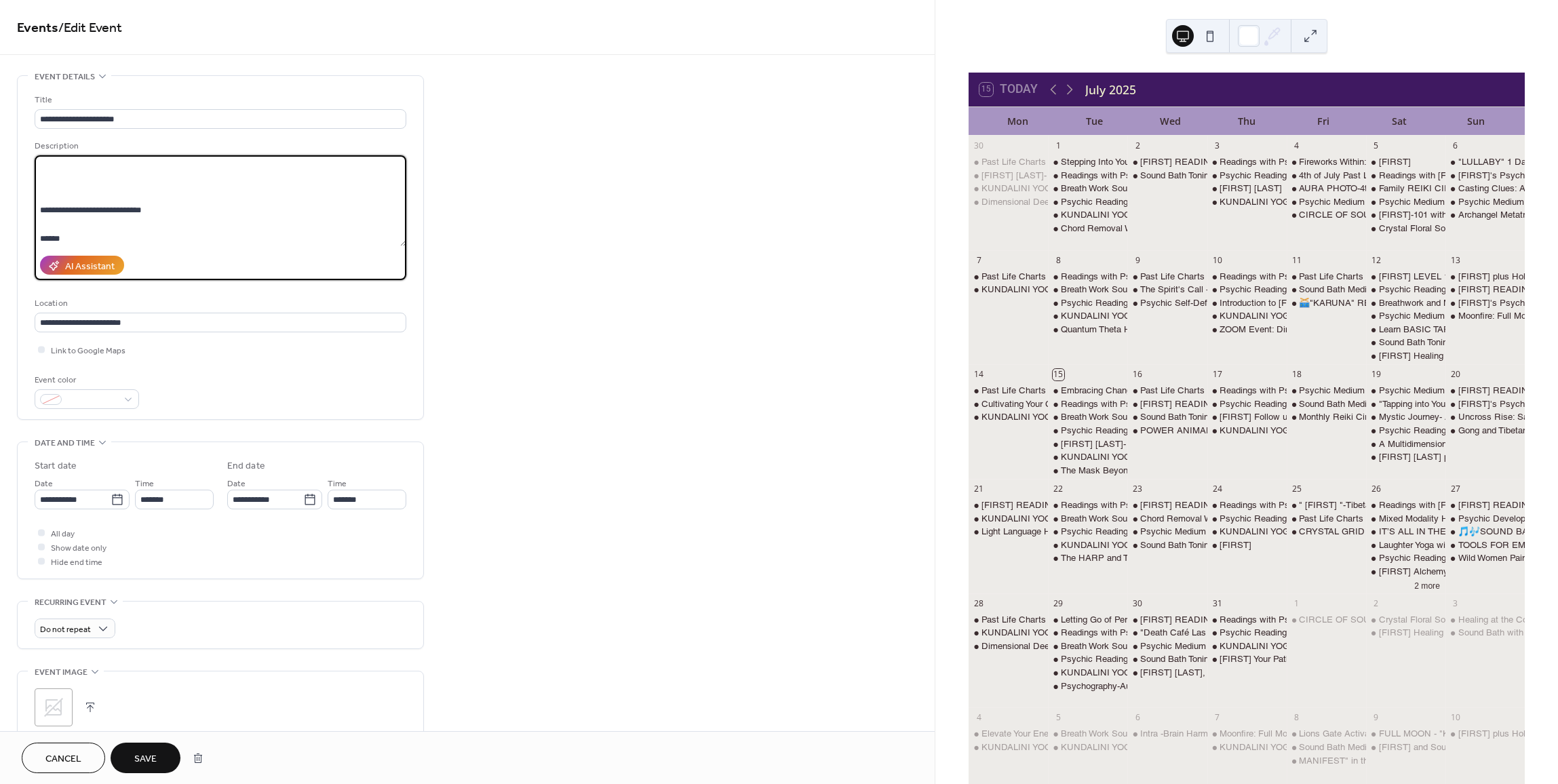 scroll, scrollTop: 0, scrollLeft: 0, axis: both 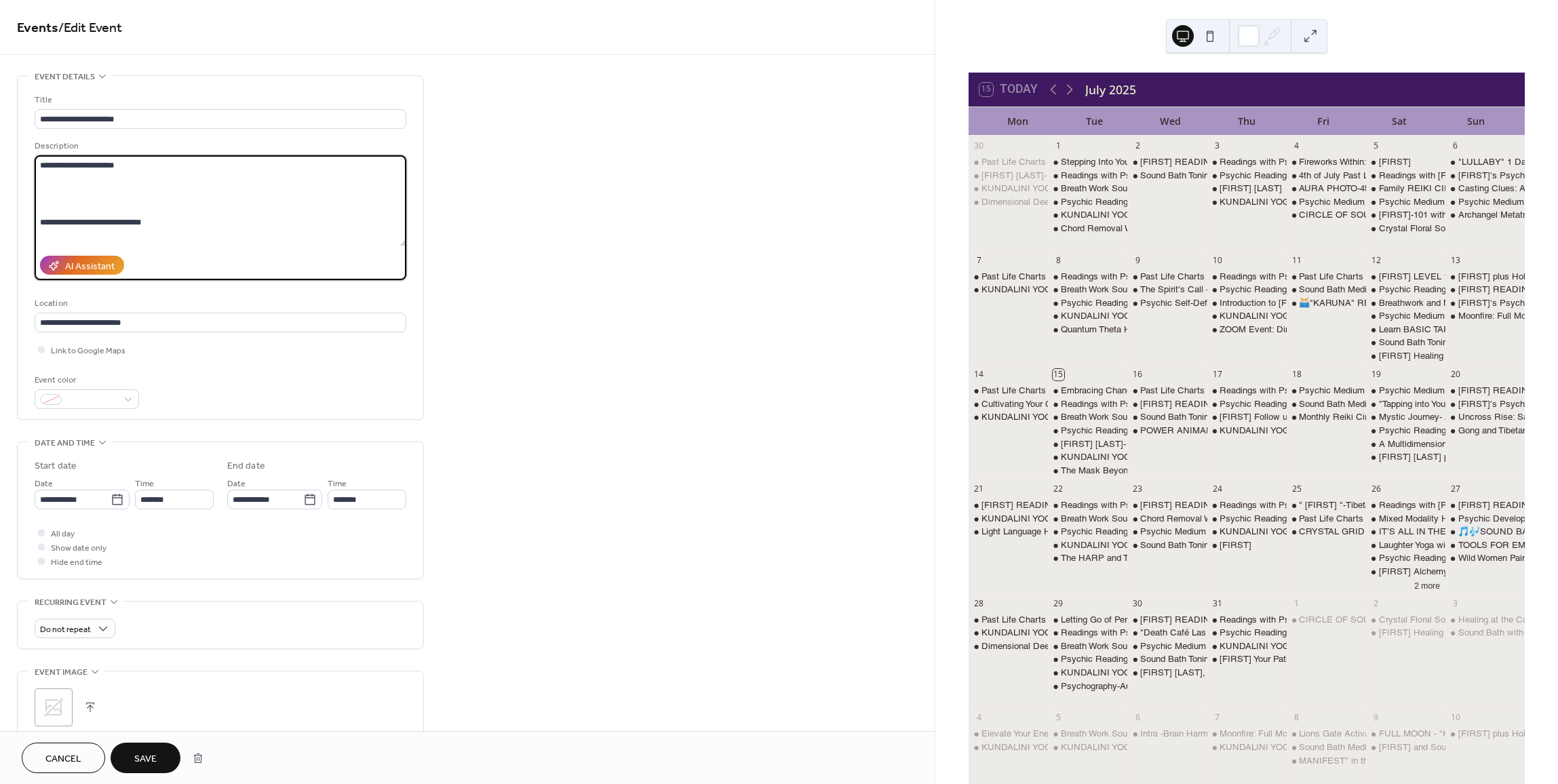 click on "**********" at bounding box center [220, 201] 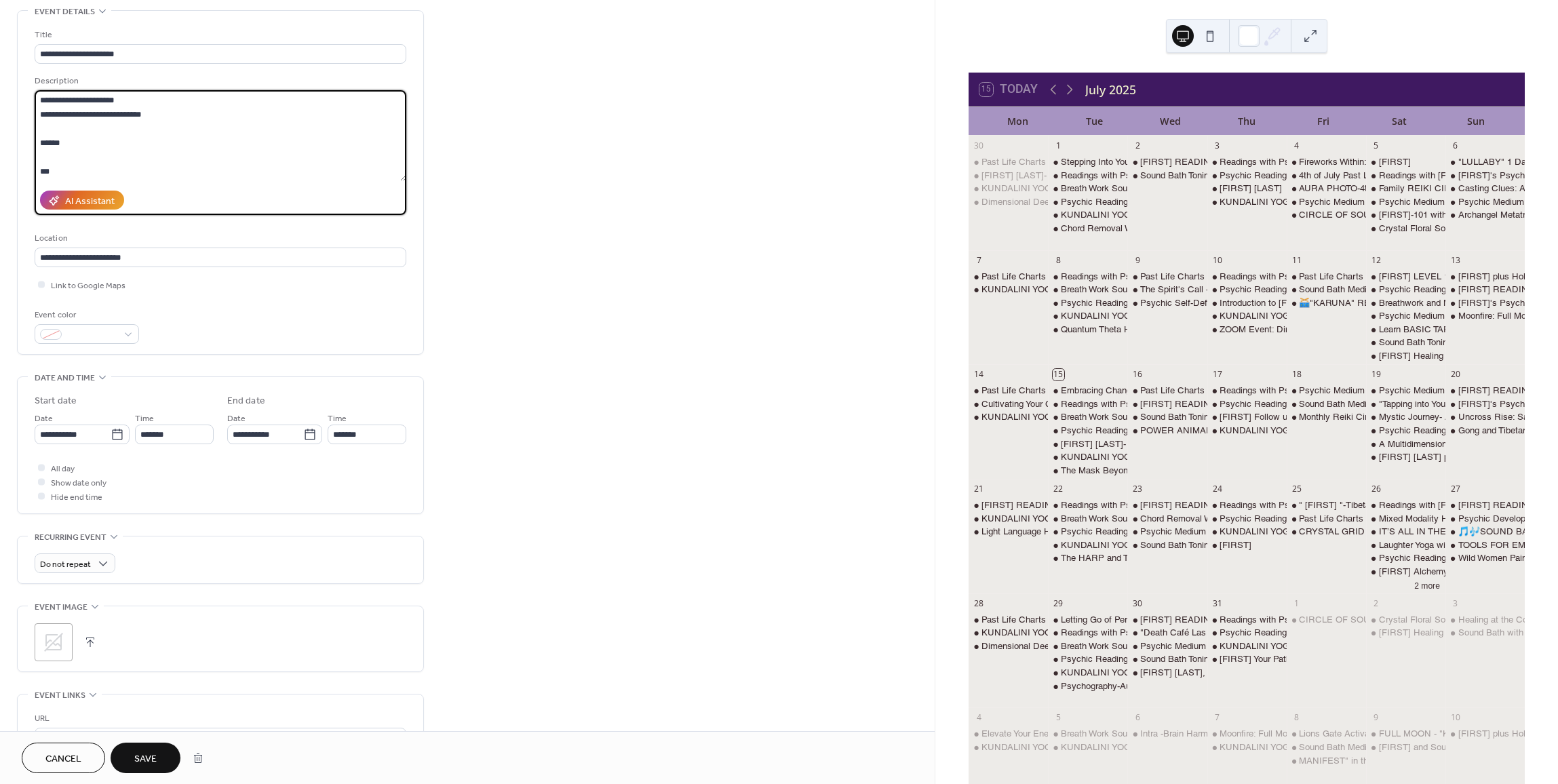scroll, scrollTop: 68, scrollLeft: 0, axis: vertical 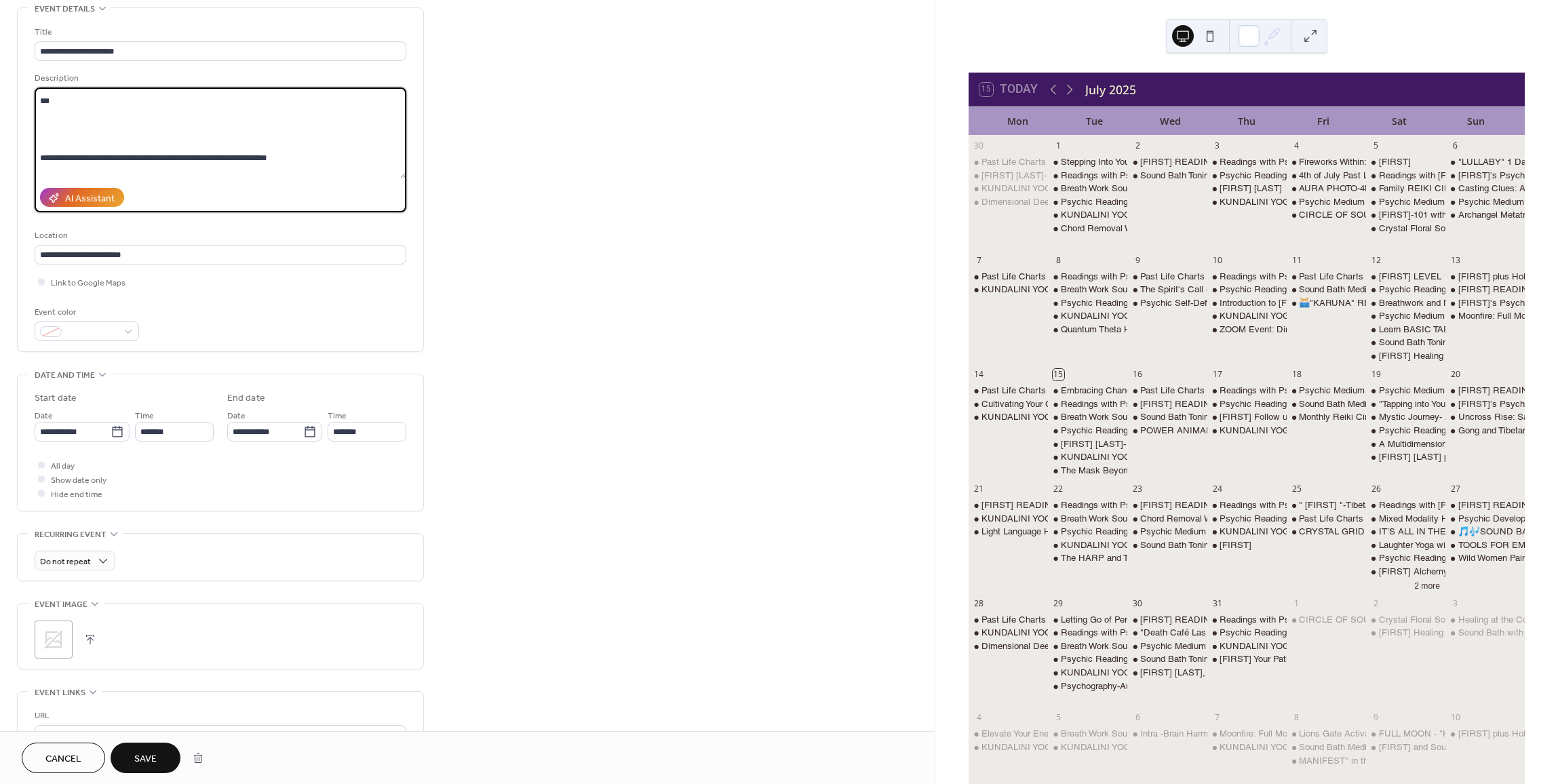 click on "**********" at bounding box center [220, 133] 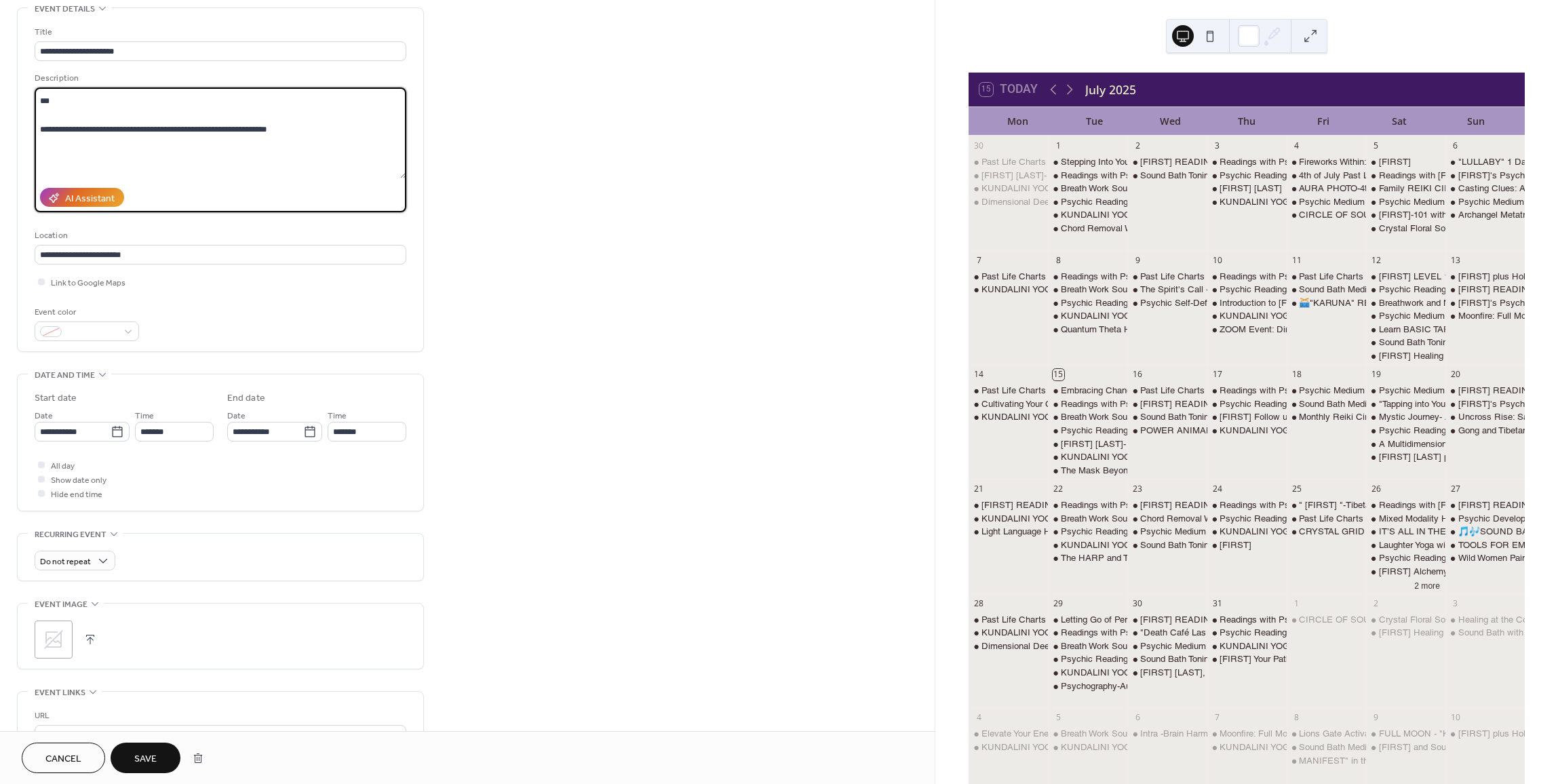 scroll, scrollTop: 54, scrollLeft: 0, axis: vertical 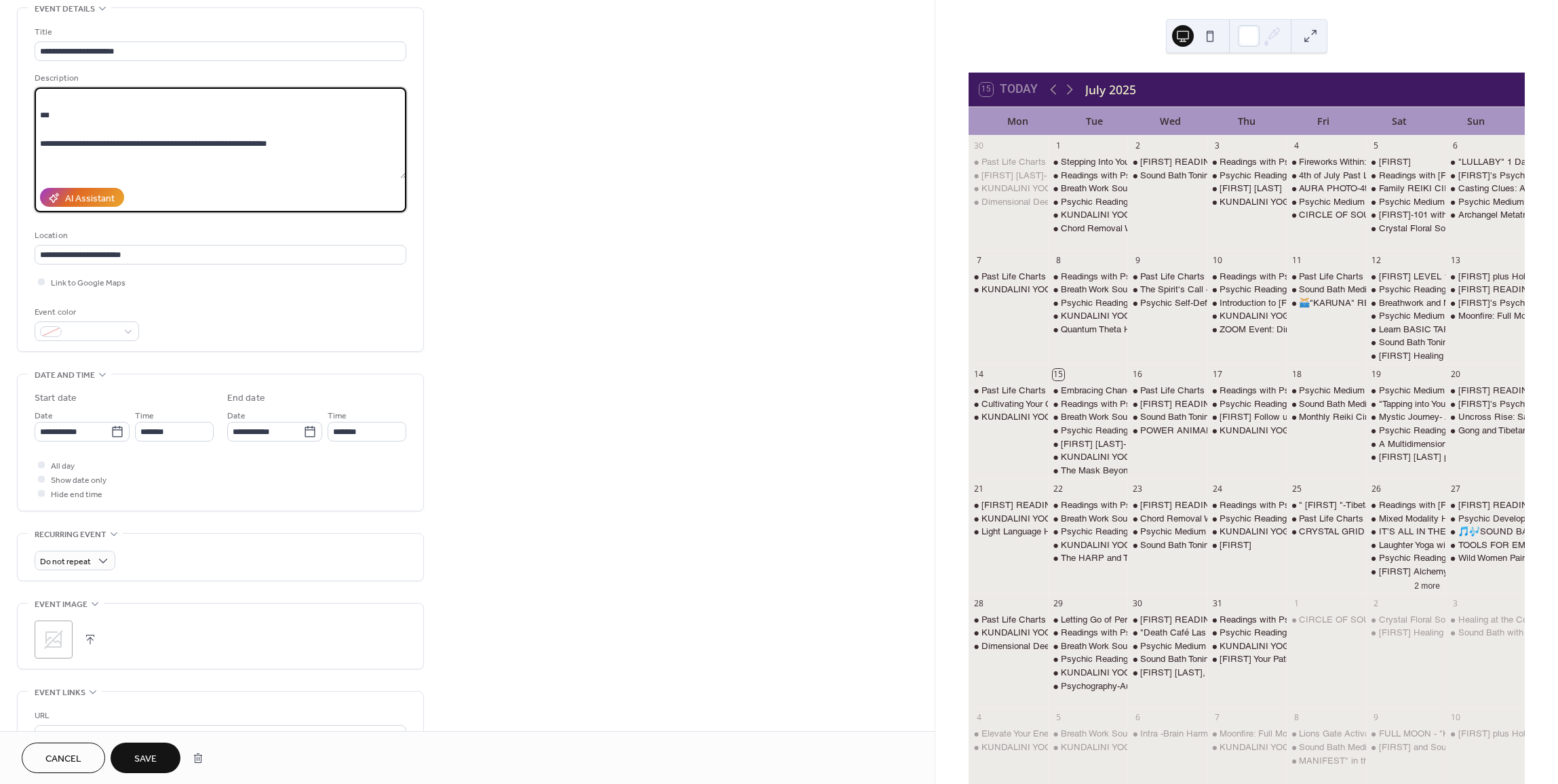 click on "**********" at bounding box center (220, 133) 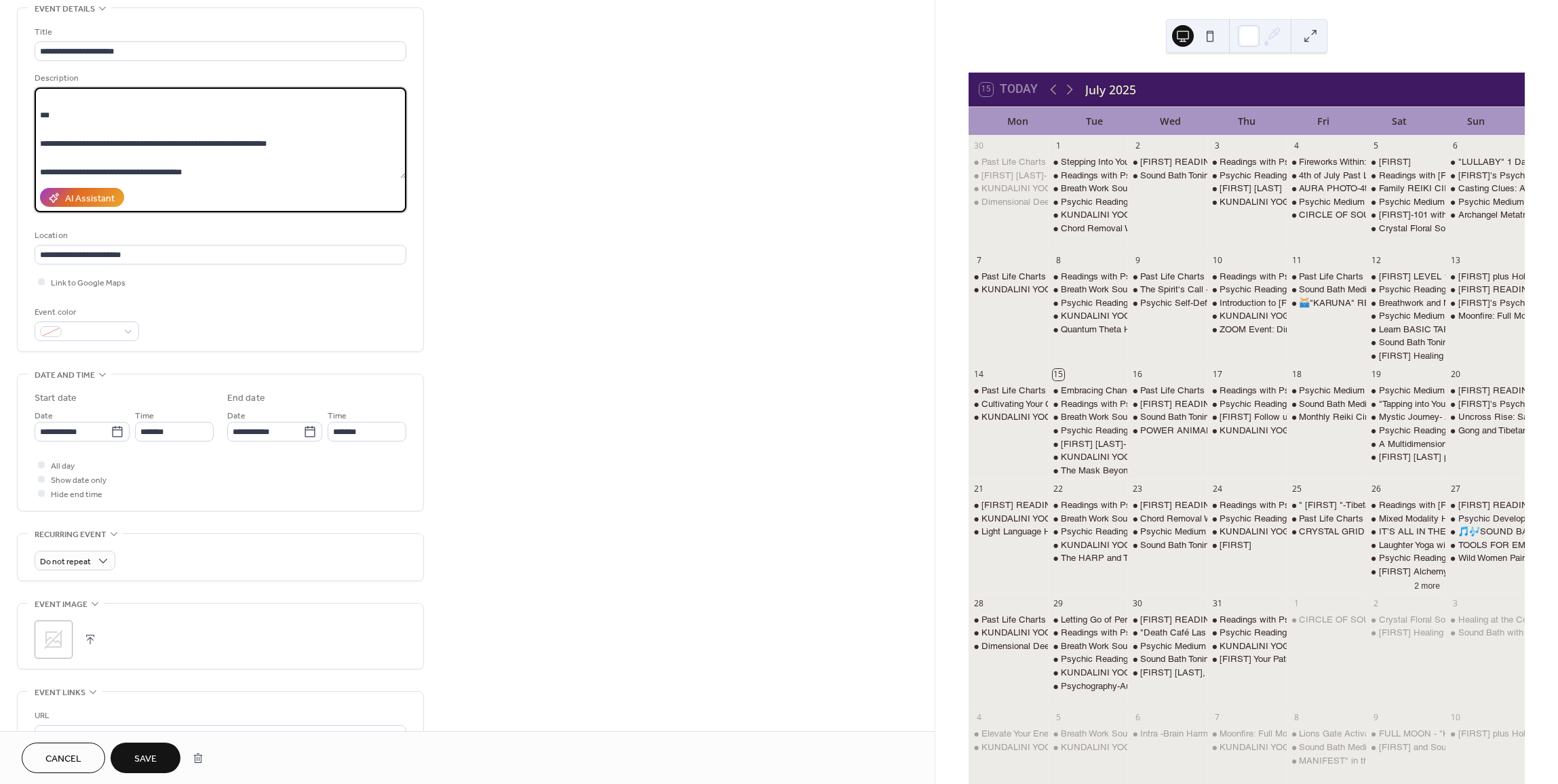 scroll, scrollTop: 0, scrollLeft: 0, axis: both 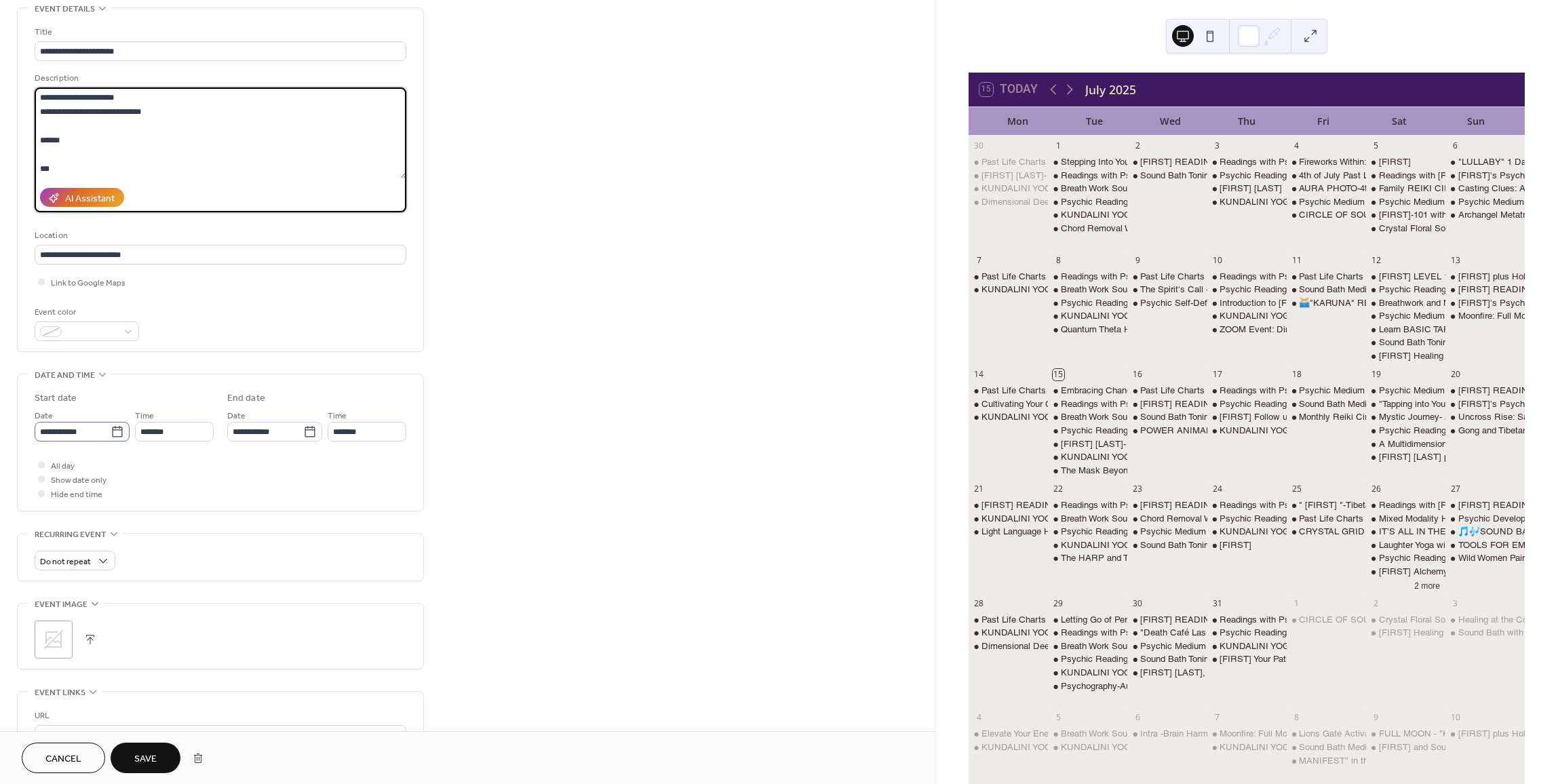 type on "**********" 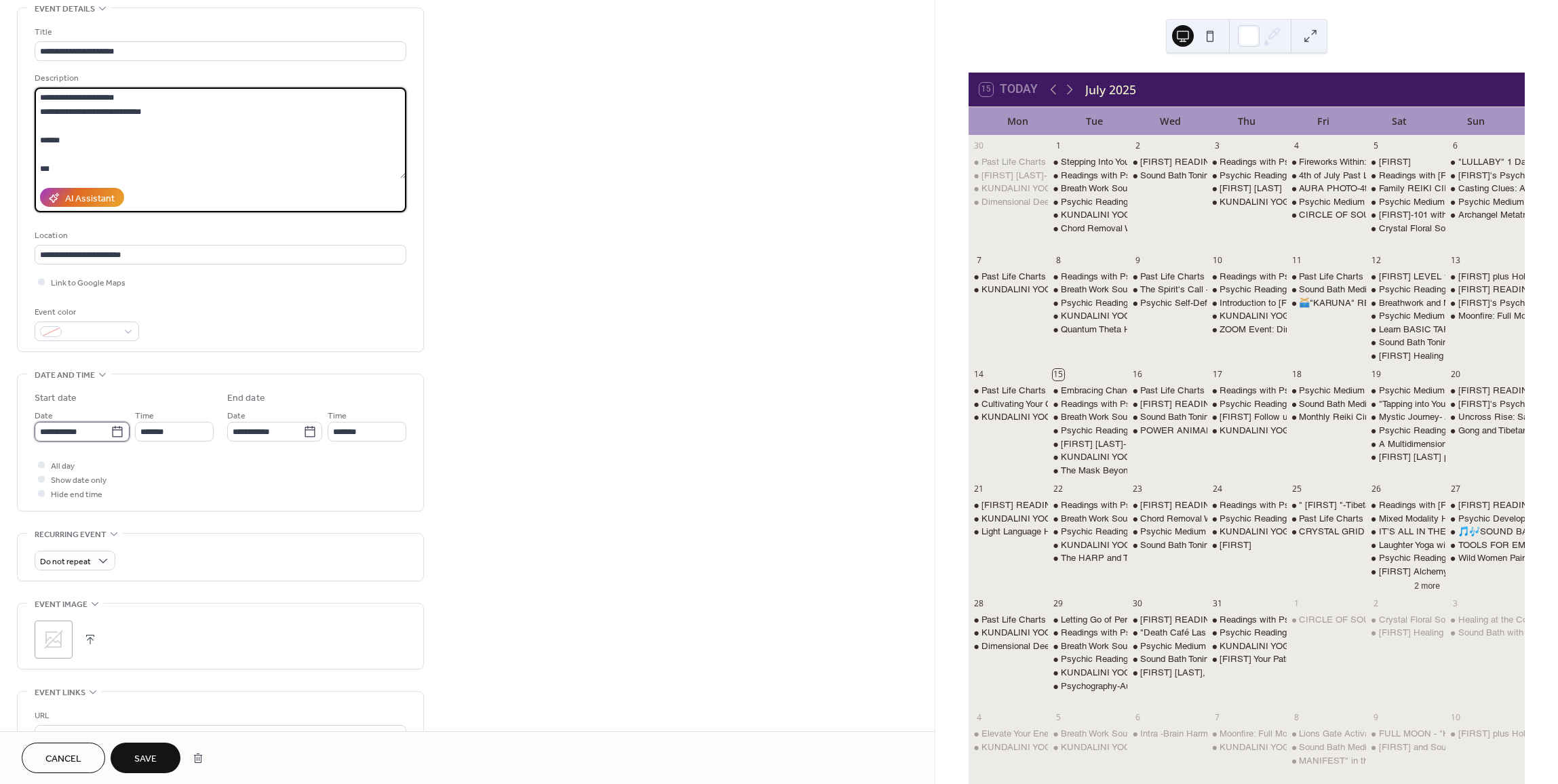 click on "**********" at bounding box center [73, 431] 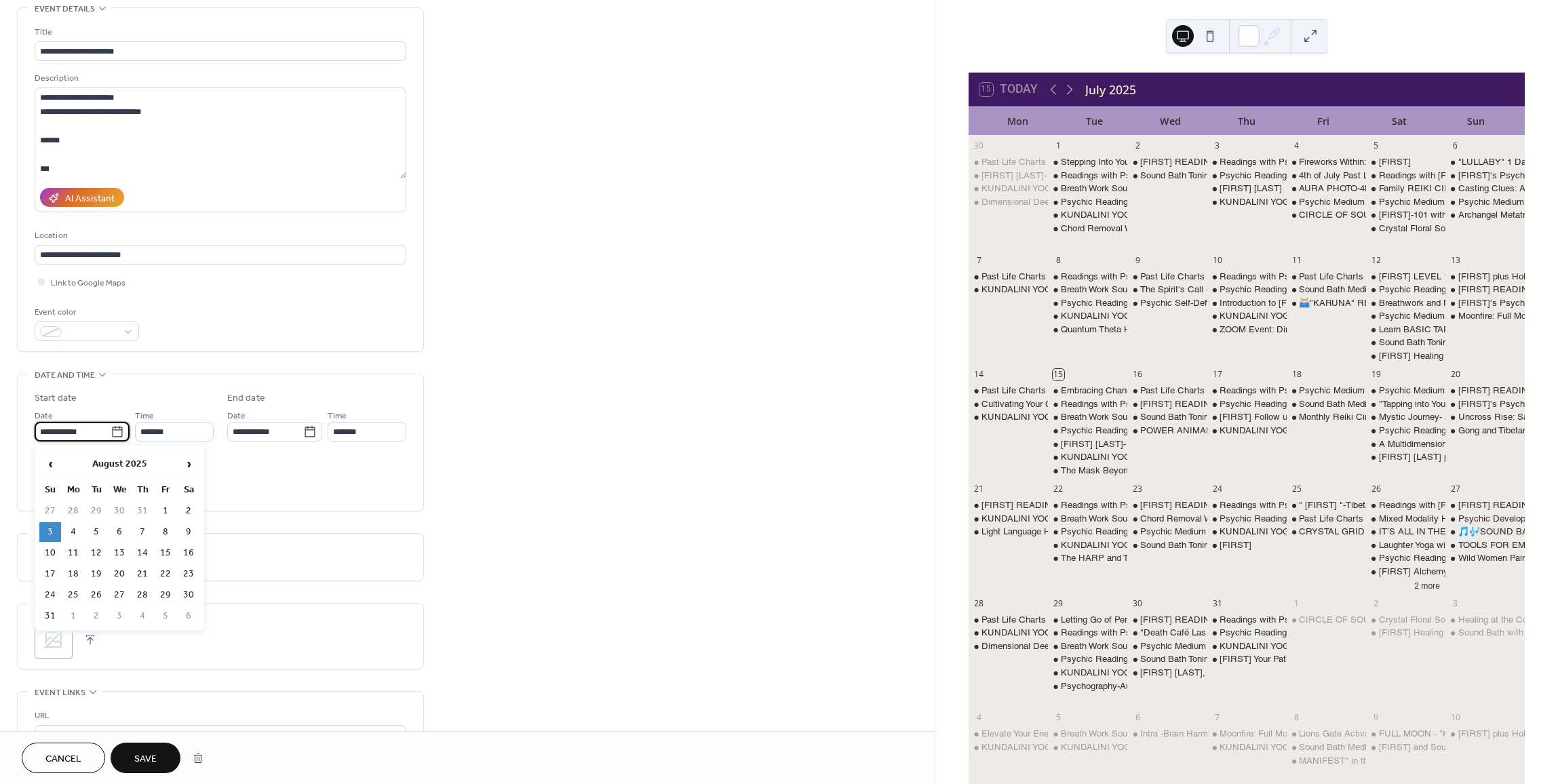 click on "3" at bounding box center [50, 532] 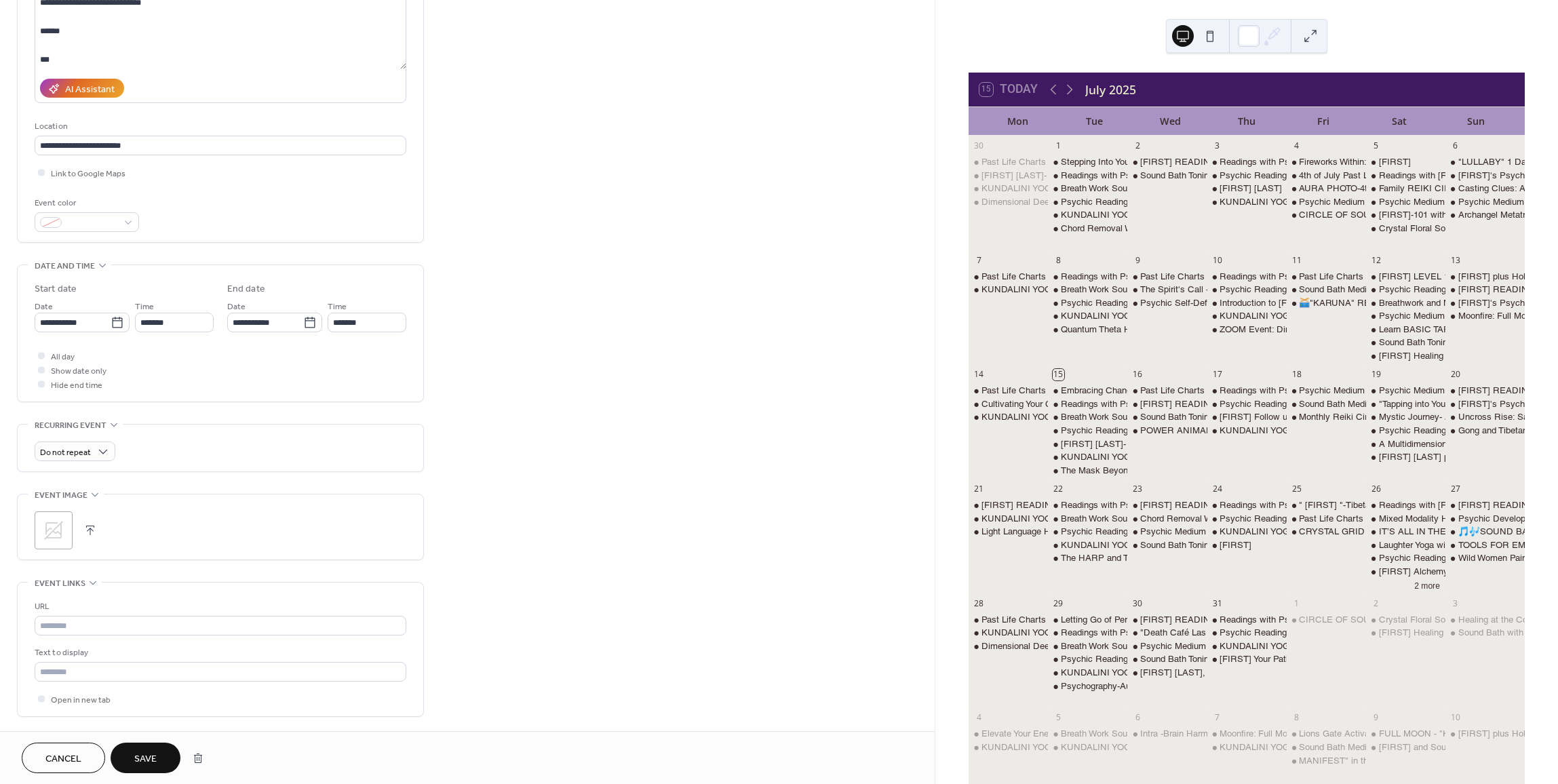 scroll, scrollTop: 203, scrollLeft: 0, axis: vertical 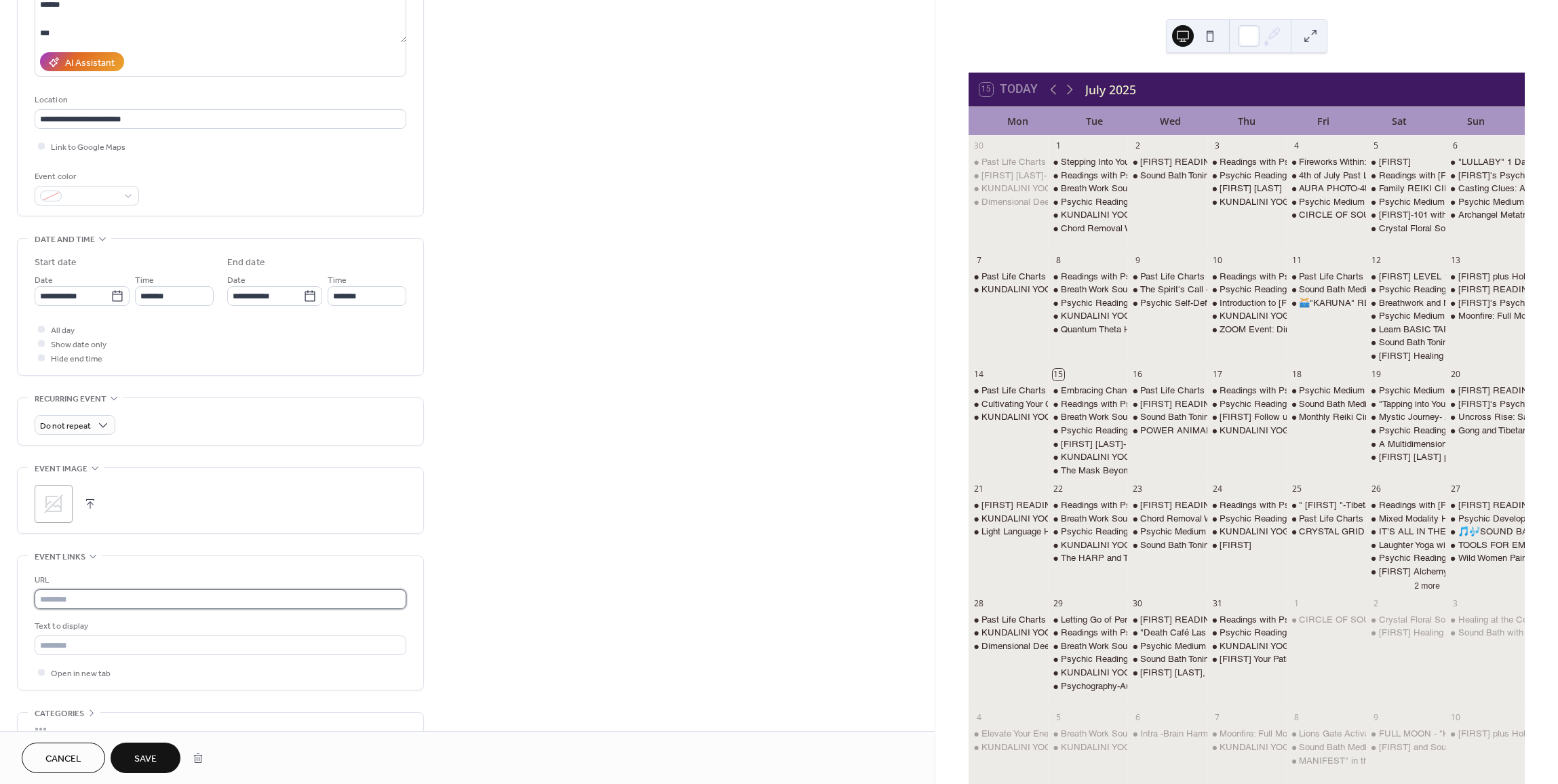 click at bounding box center (220, 599) 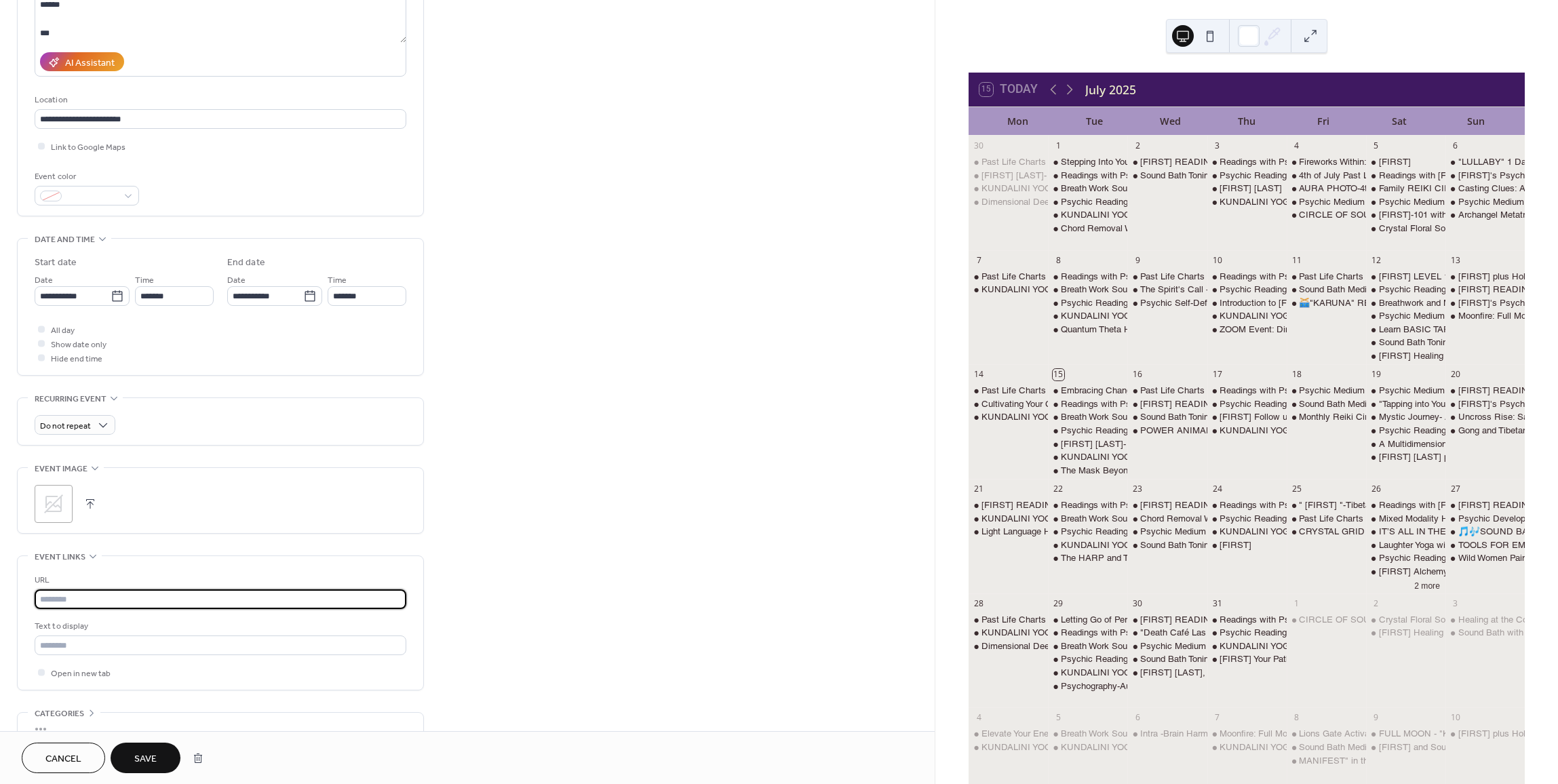 click at bounding box center [220, 599] 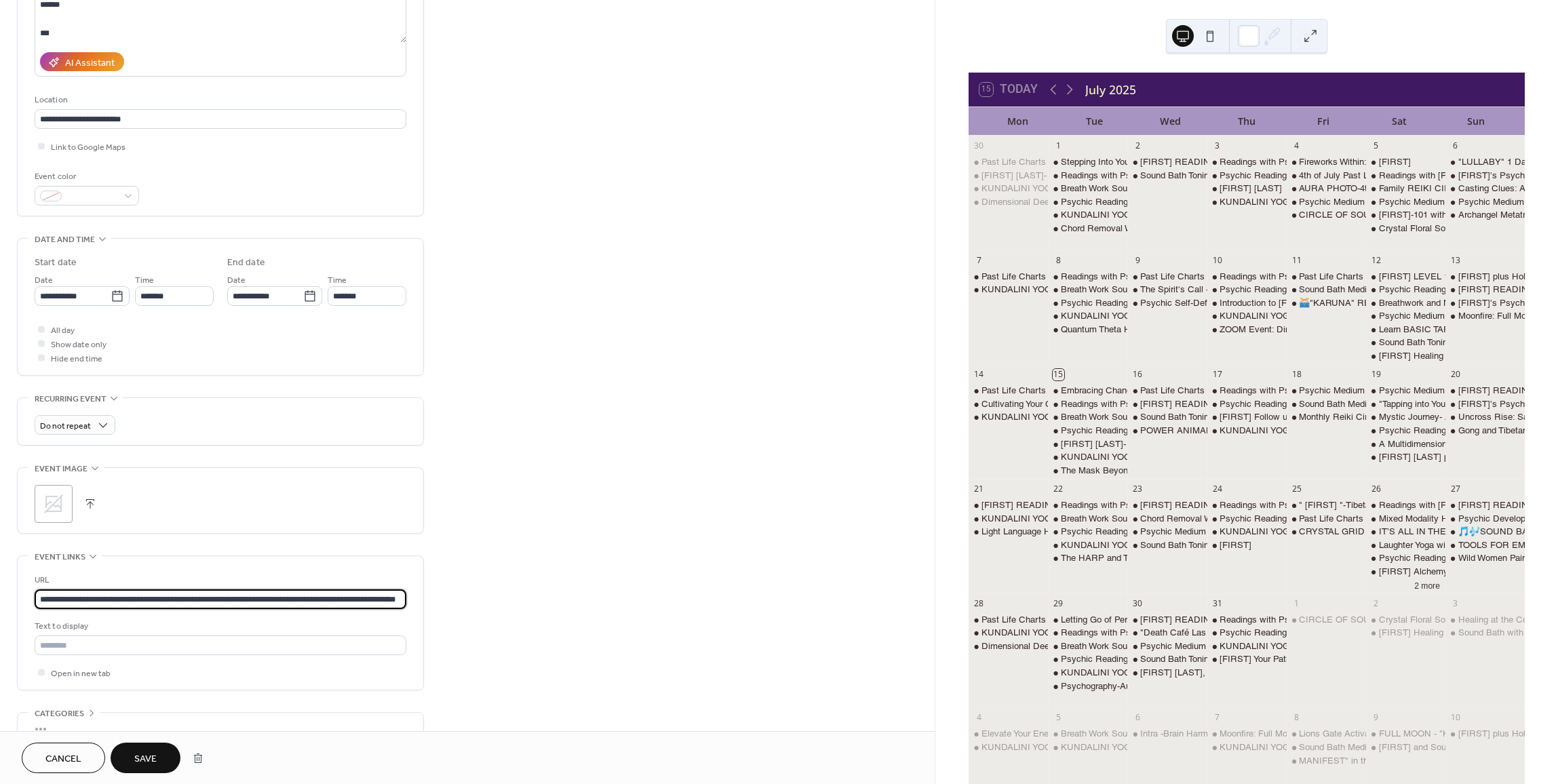 scroll, scrollTop: 0, scrollLeft: 47, axis: horizontal 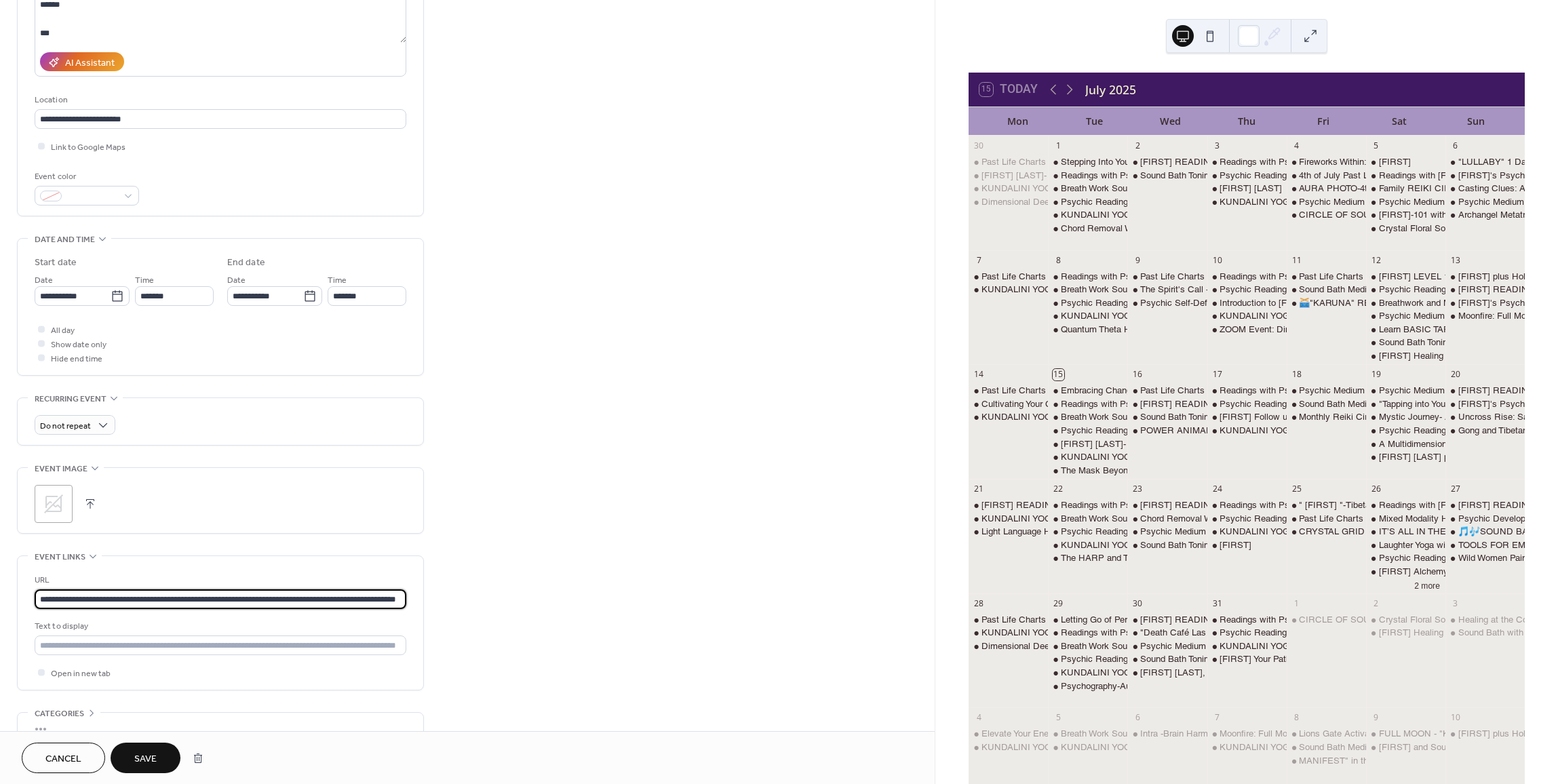 type on "**********" 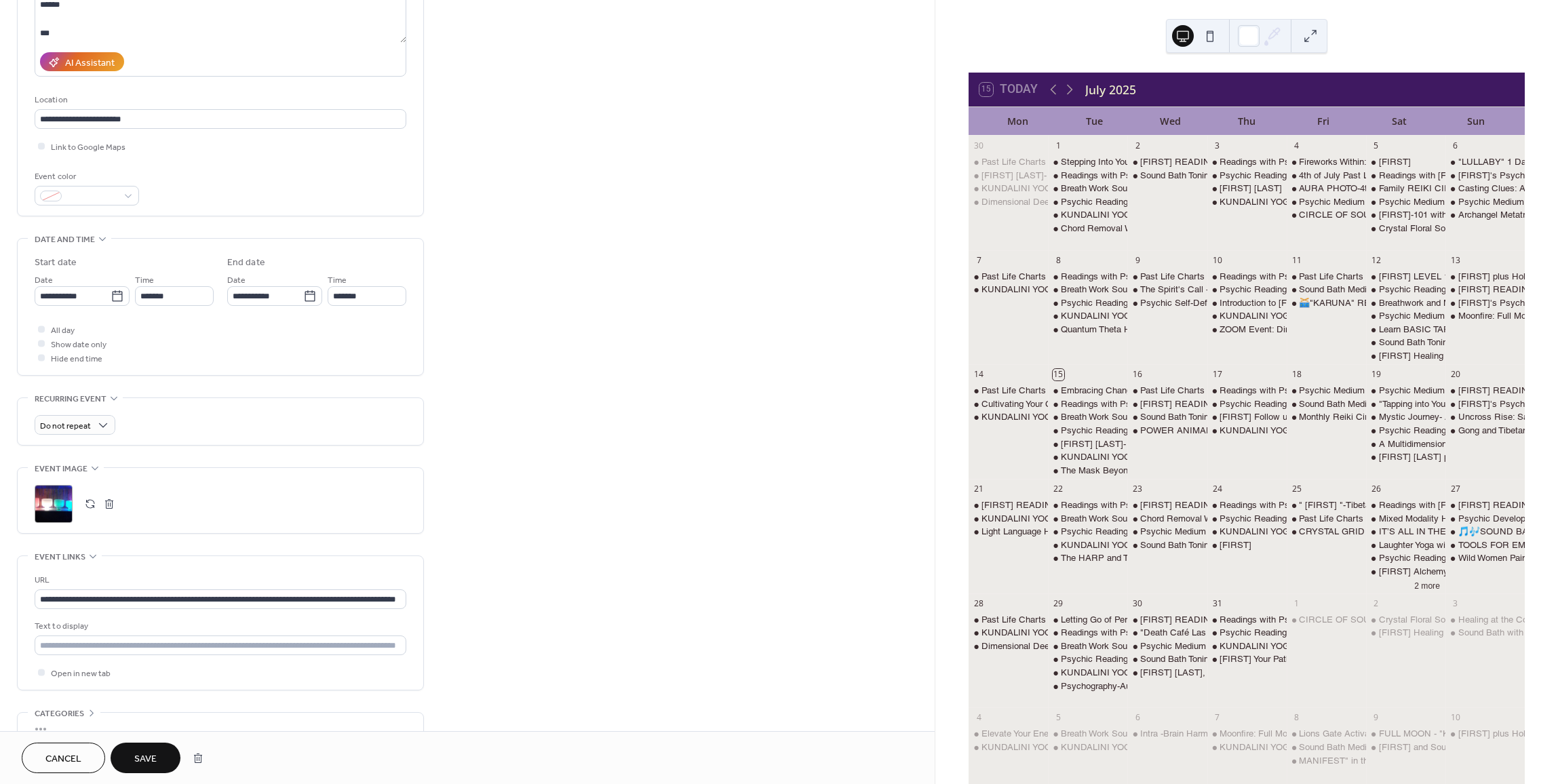 click on "Save" at bounding box center (145, 759) 